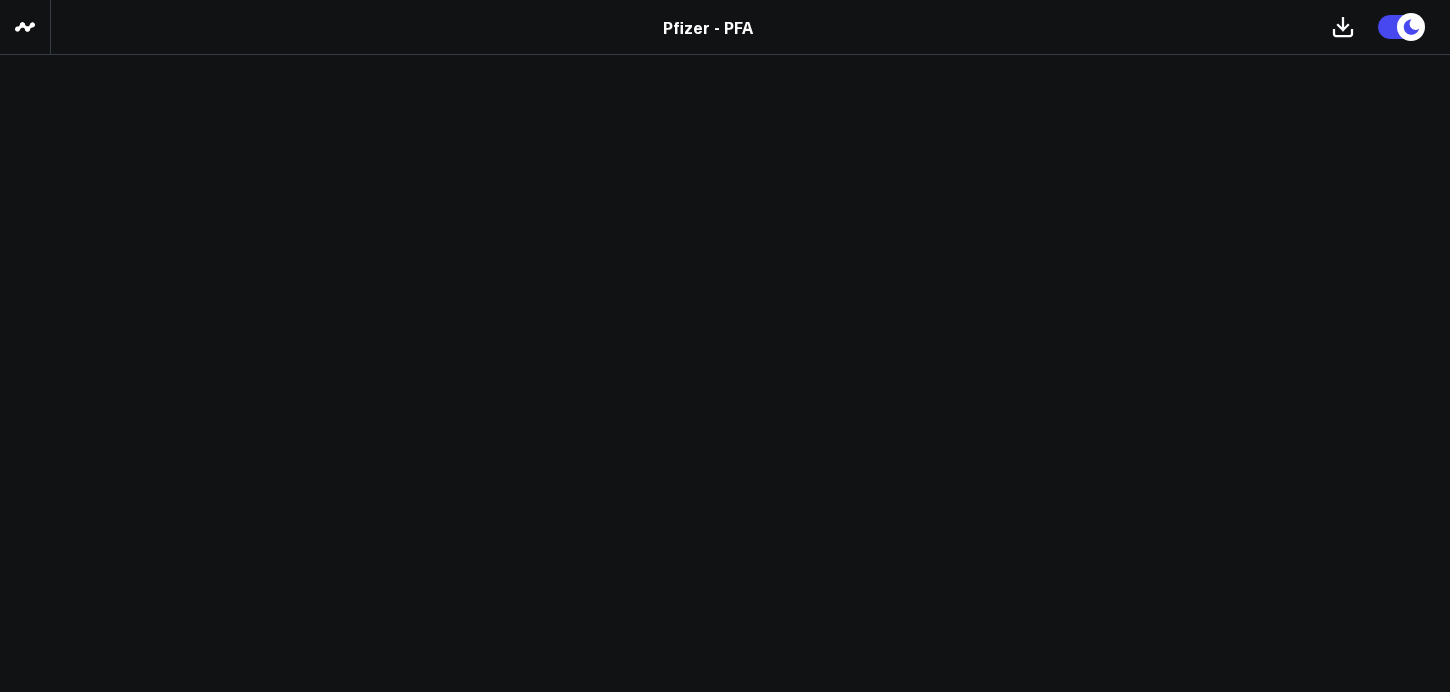 scroll, scrollTop: 0, scrollLeft: 0, axis: both 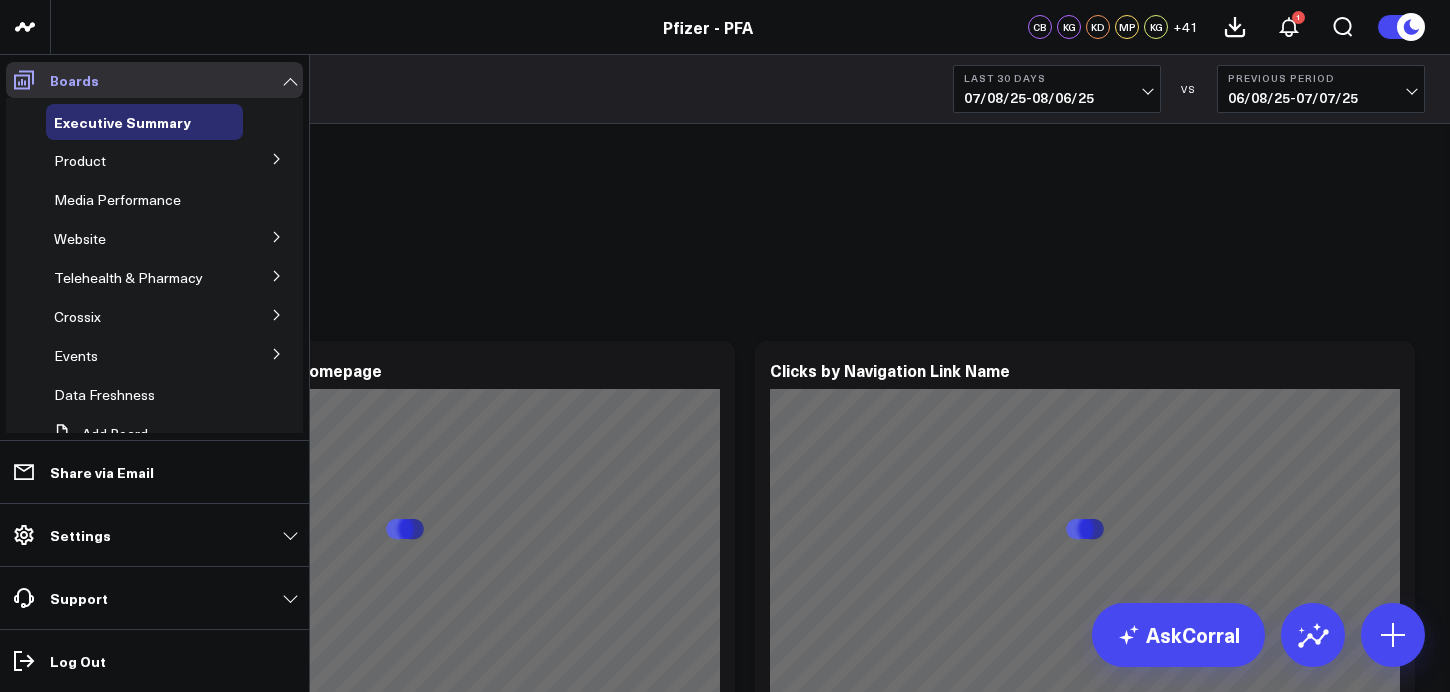 click at bounding box center (24, 80) 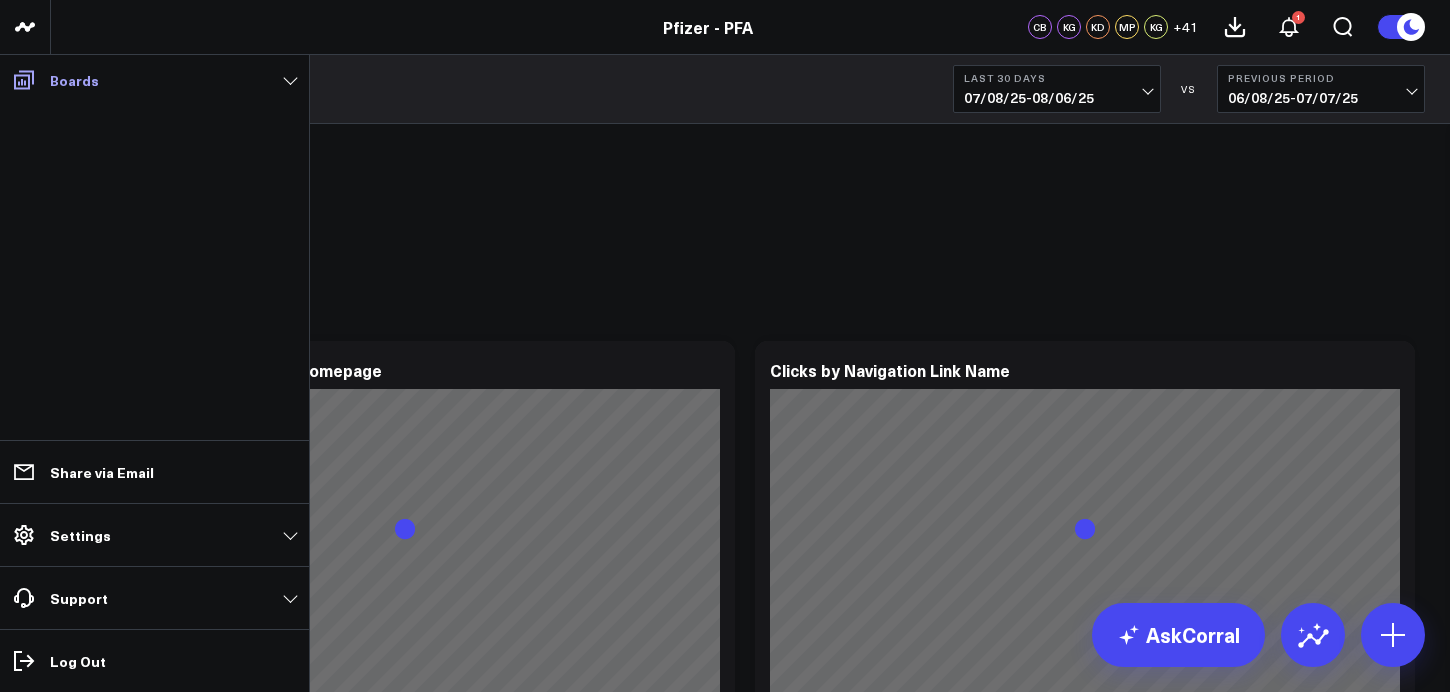 click on "Boards" at bounding box center [154, 80] 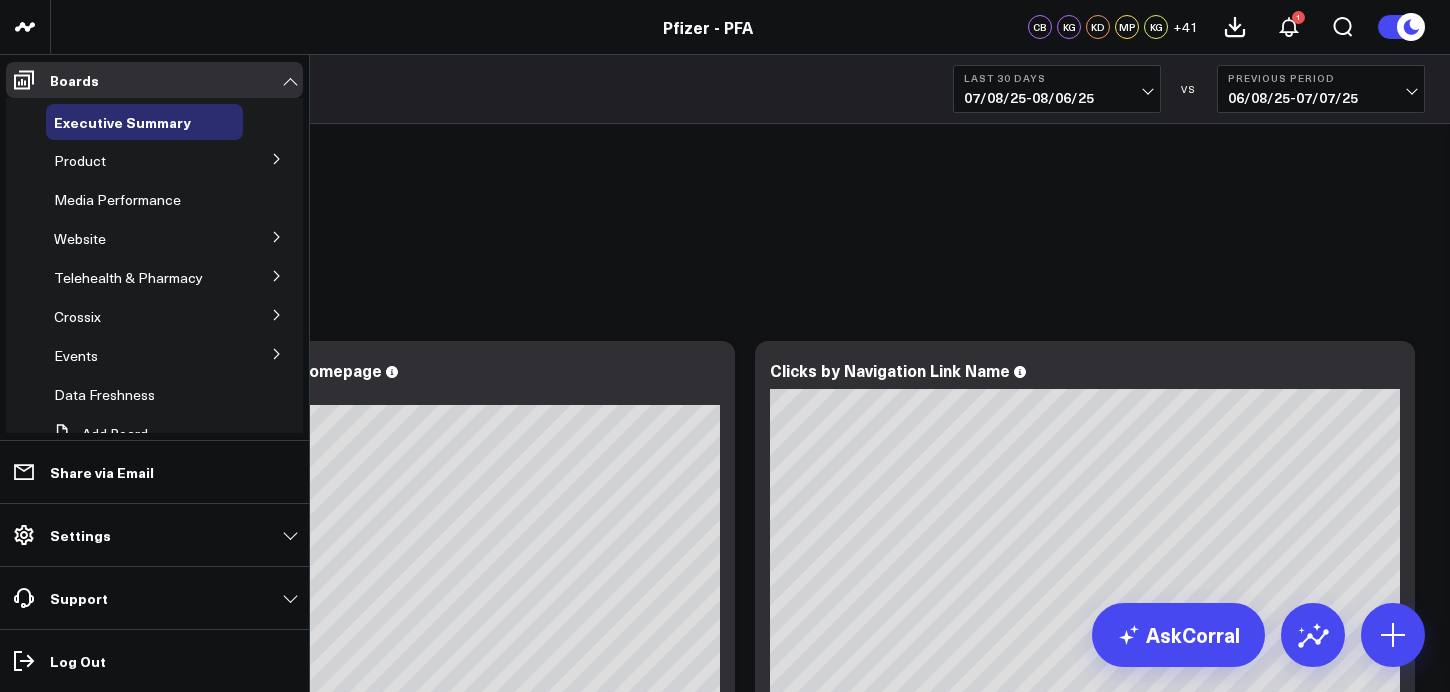 click 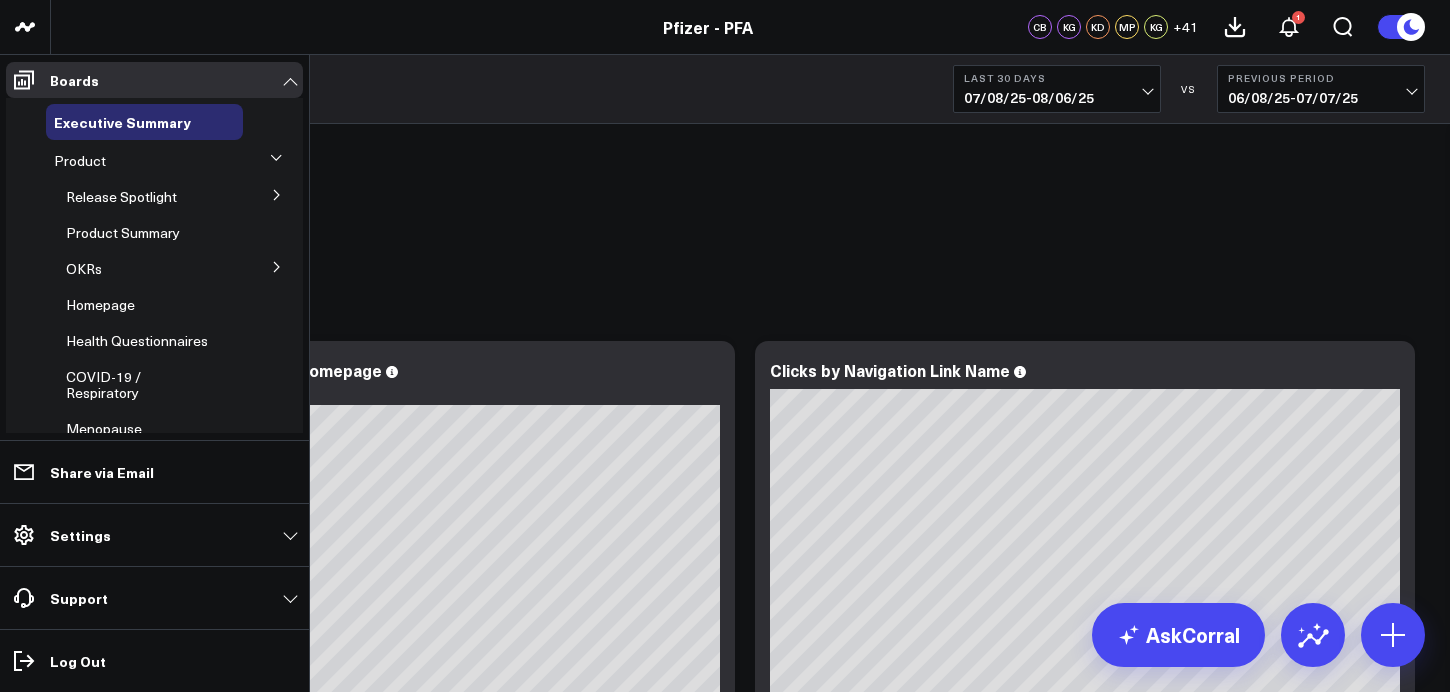 click 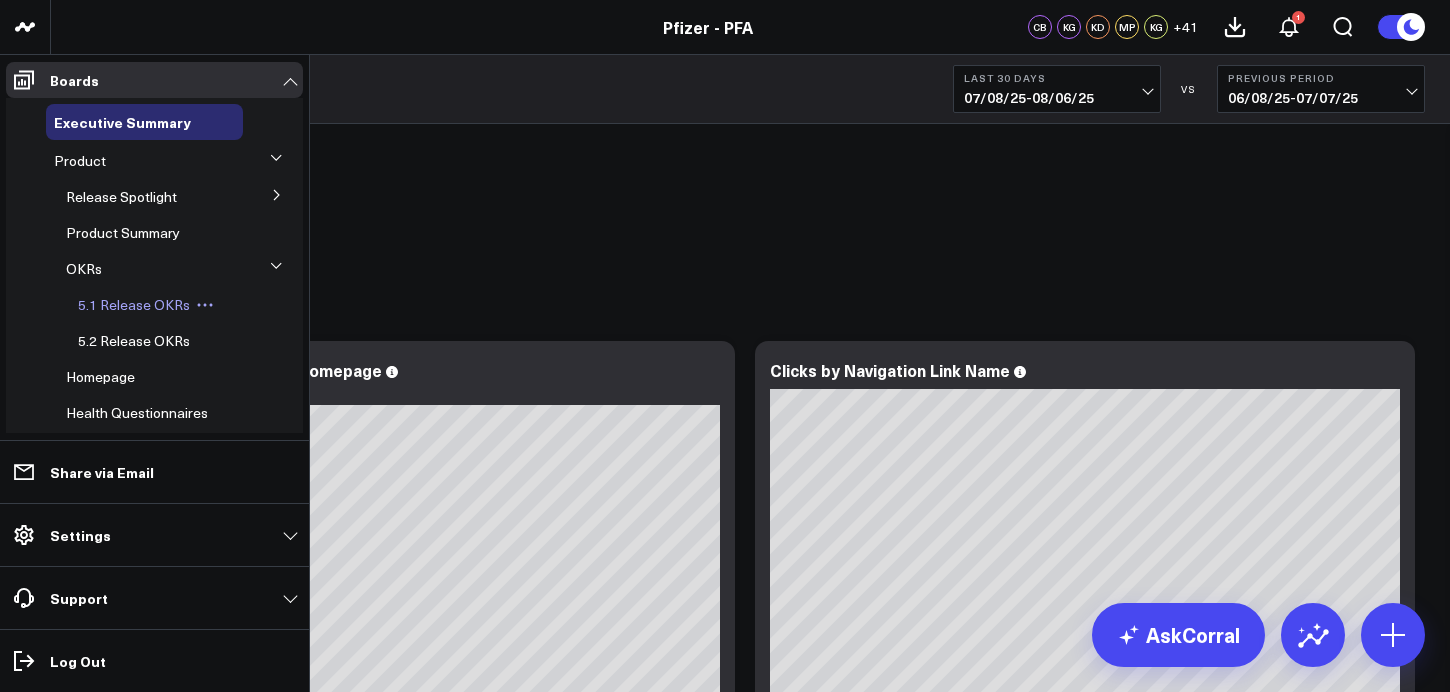 click on "5.1 Release OKRs" at bounding box center [134, 304] 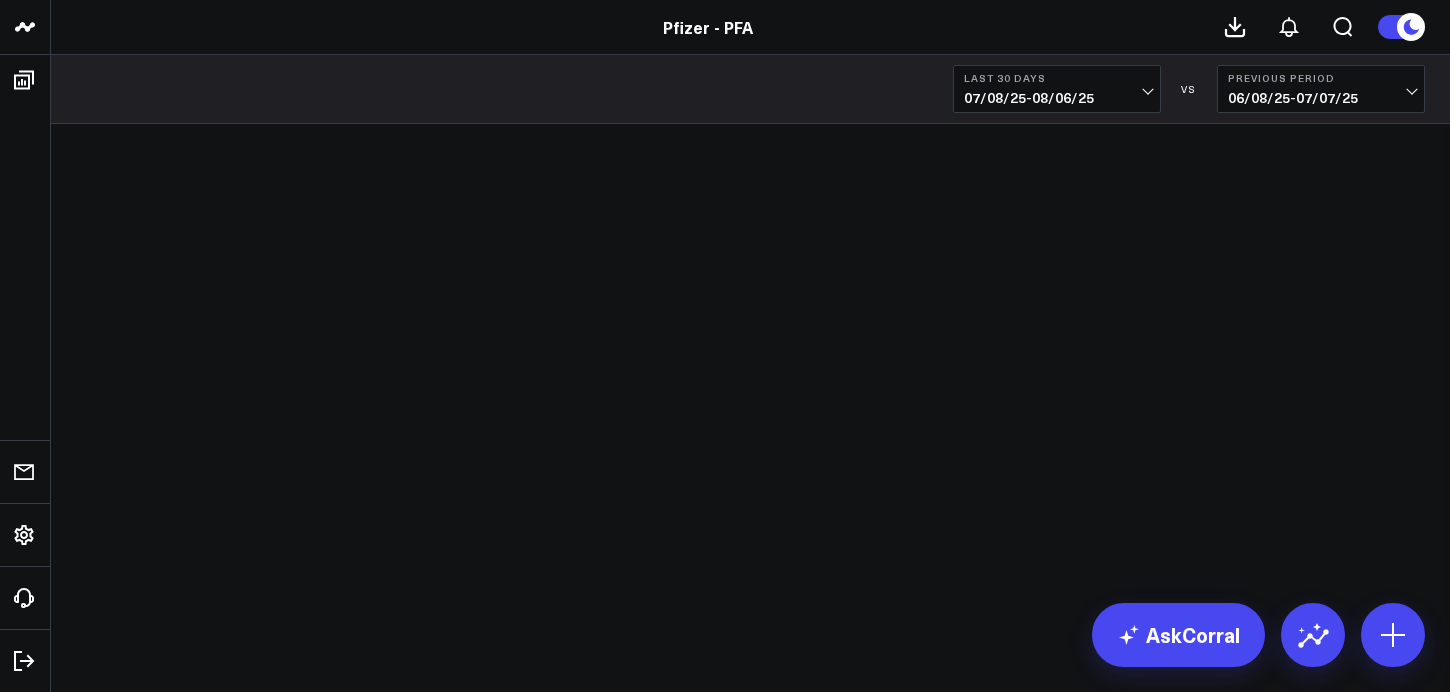 scroll, scrollTop: 0, scrollLeft: 0, axis: both 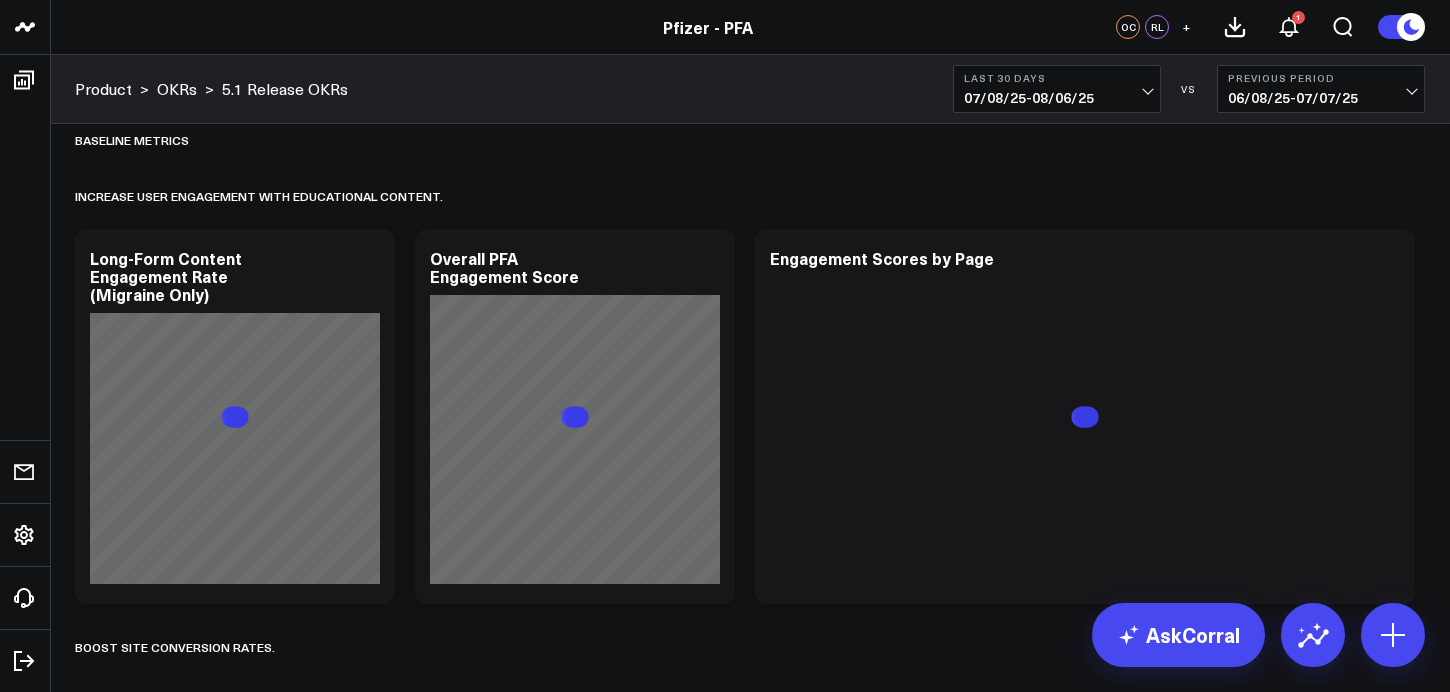 click on "07/08/25  -  08/06/25" at bounding box center (1057, 98) 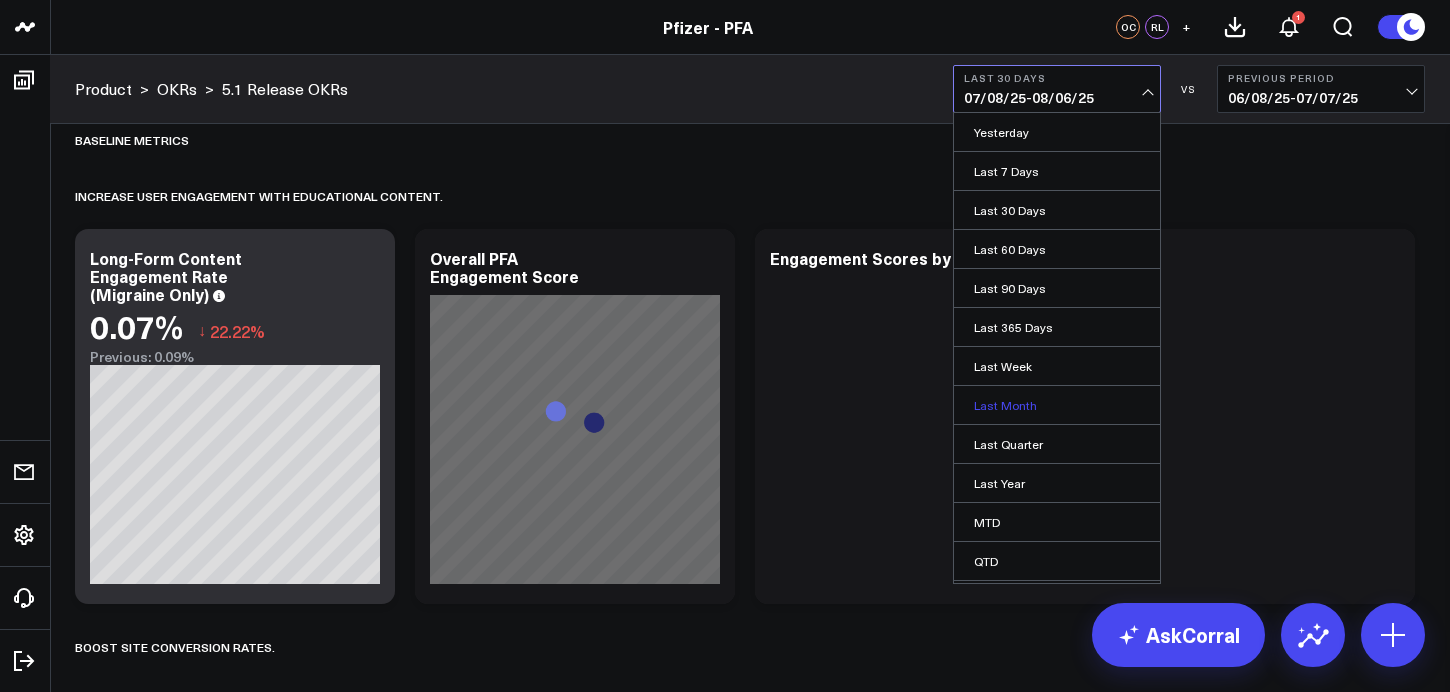 scroll, scrollTop: 75, scrollLeft: 0, axis: vertical 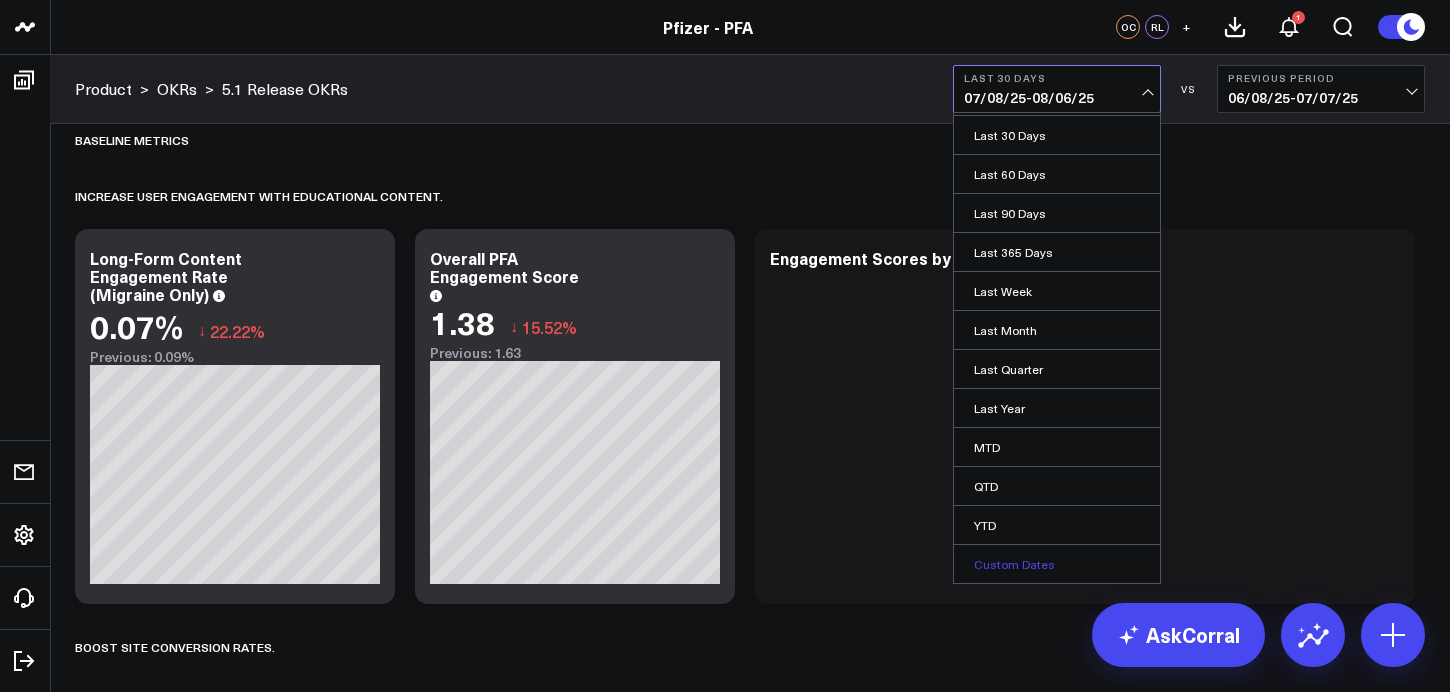 click on "Custom Dates" at bounding box center (1057, 564) 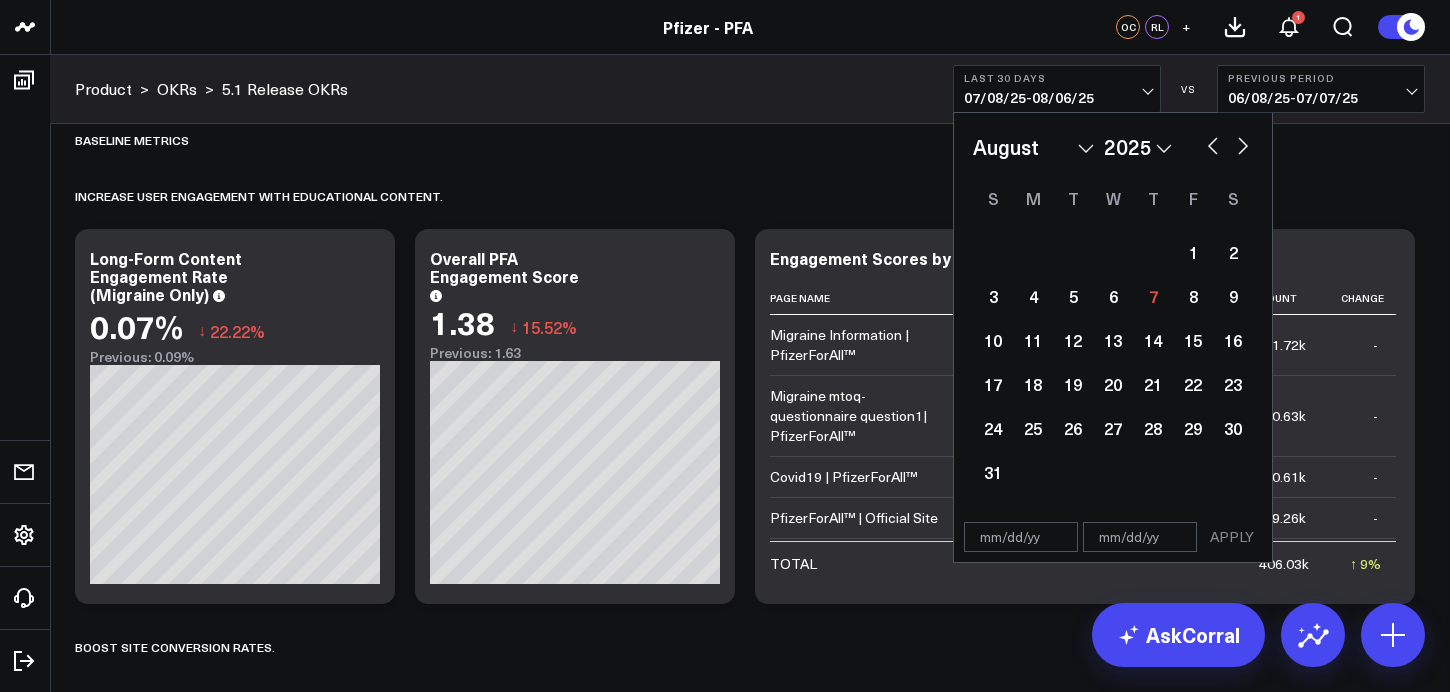 click at bounding box center [1213, 144] 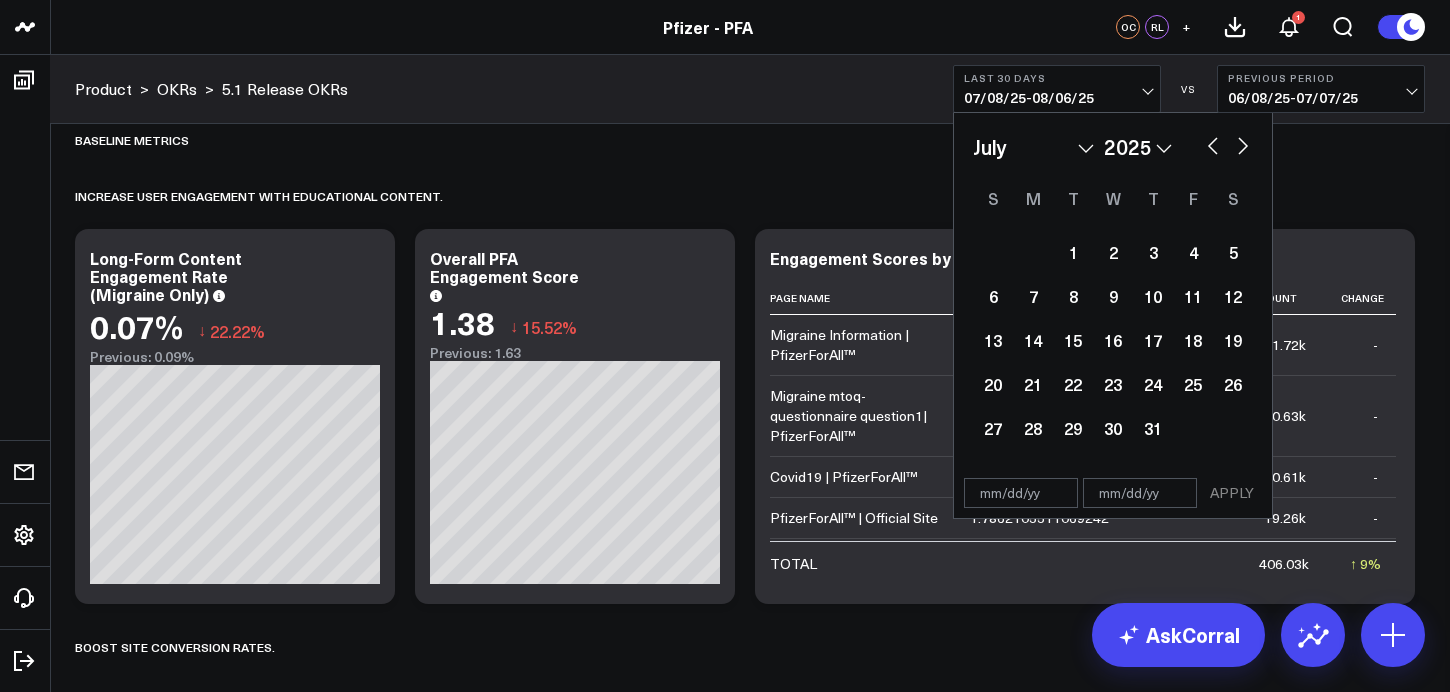 click at bounding box center (1213, 144) 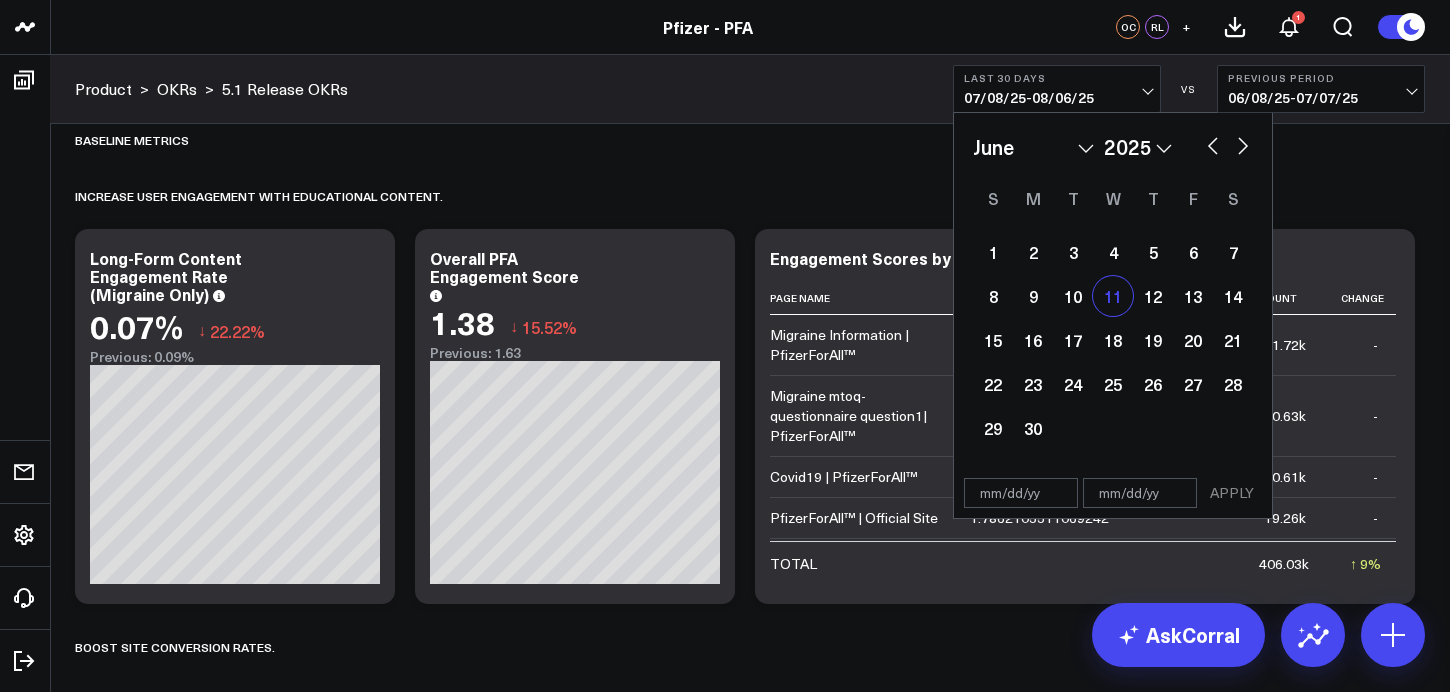 click on "11" at bounding box center (1113, 296) 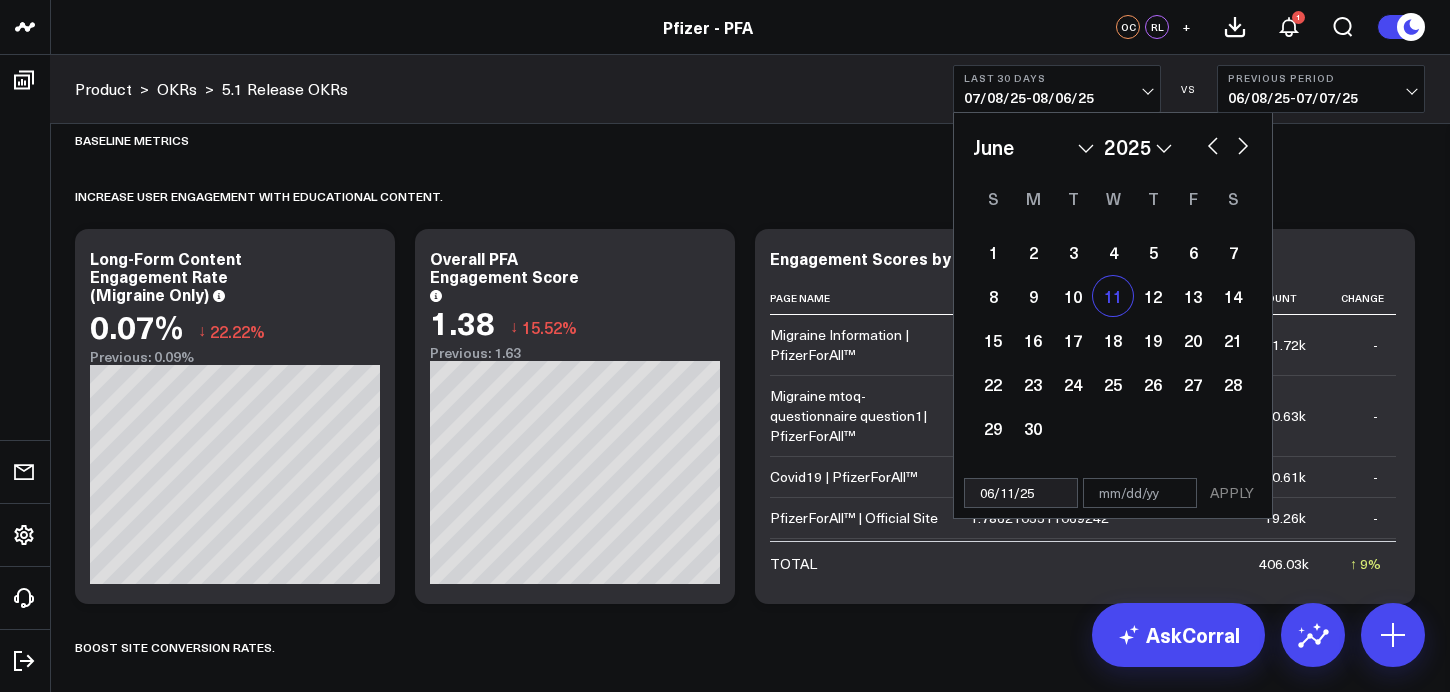select on "5" 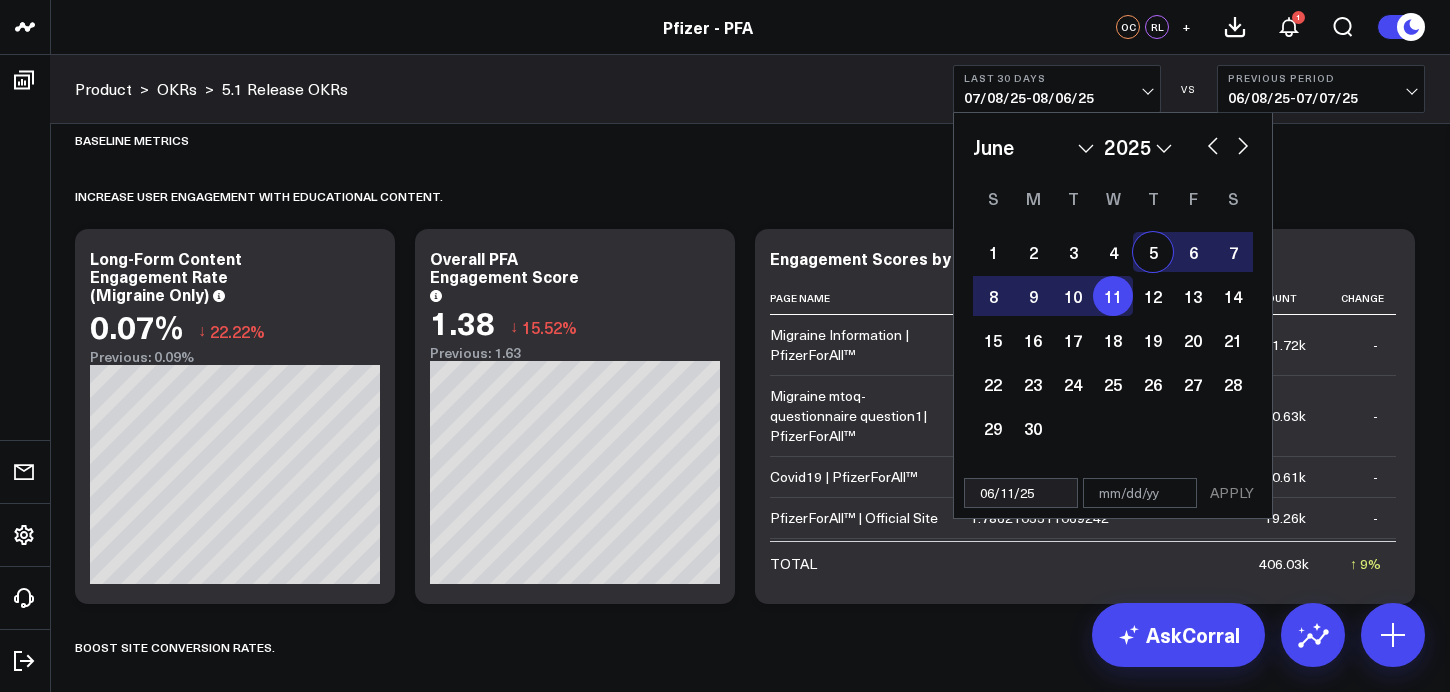 click at bounding box center (1243, 144) 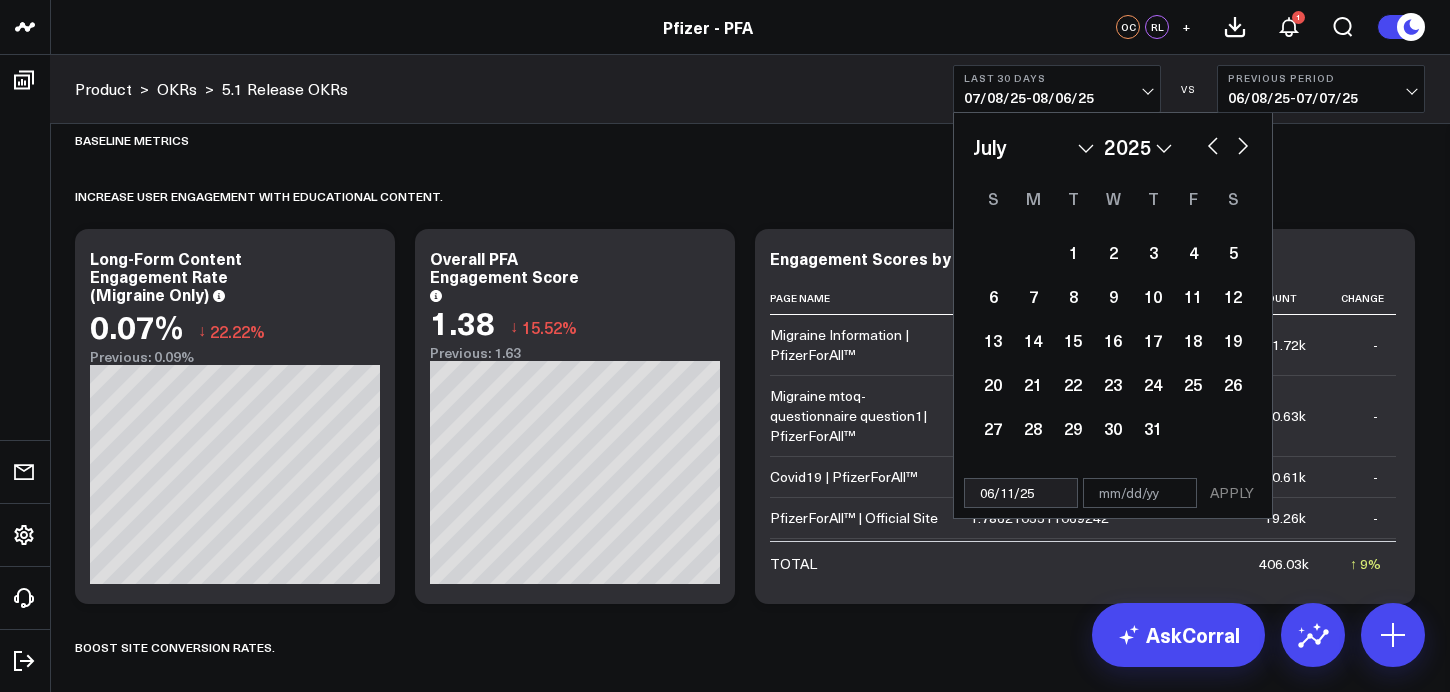 click at bounding box center [1243, 144] 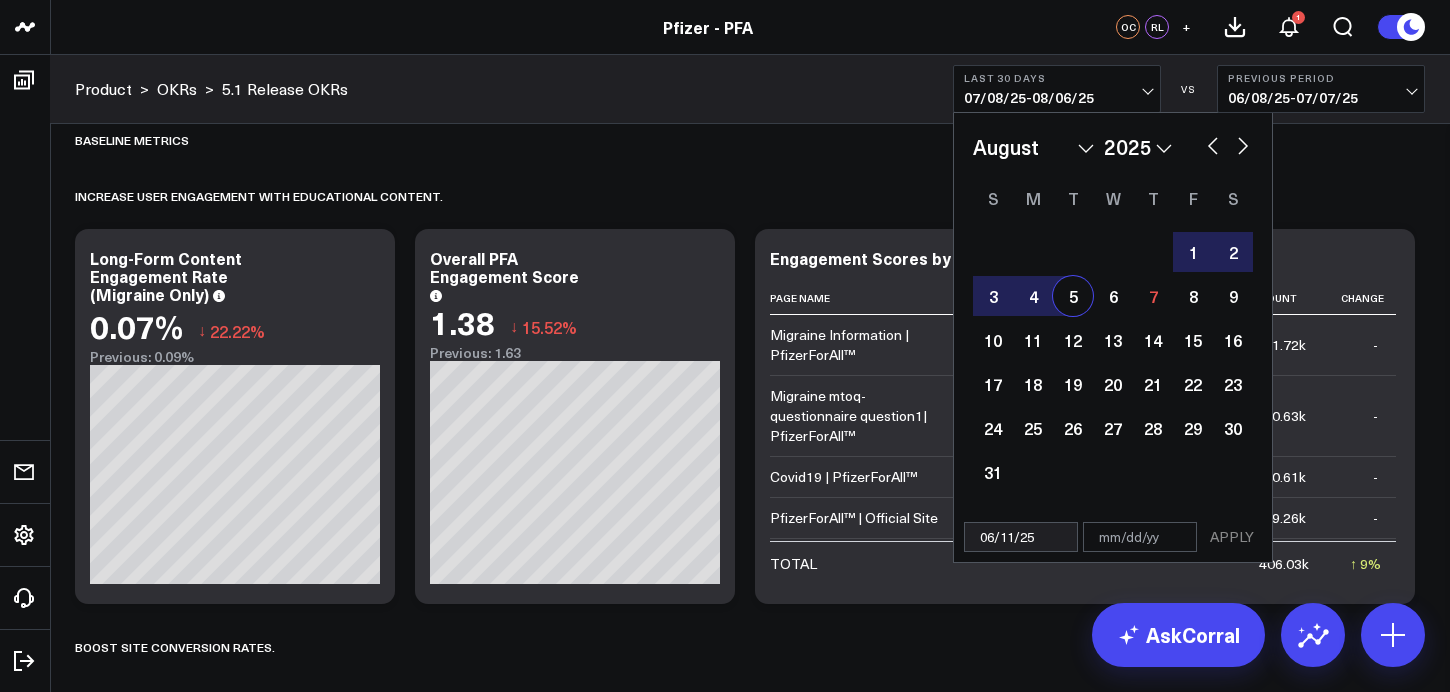 click on "5" at bounding box center [1073, 296] 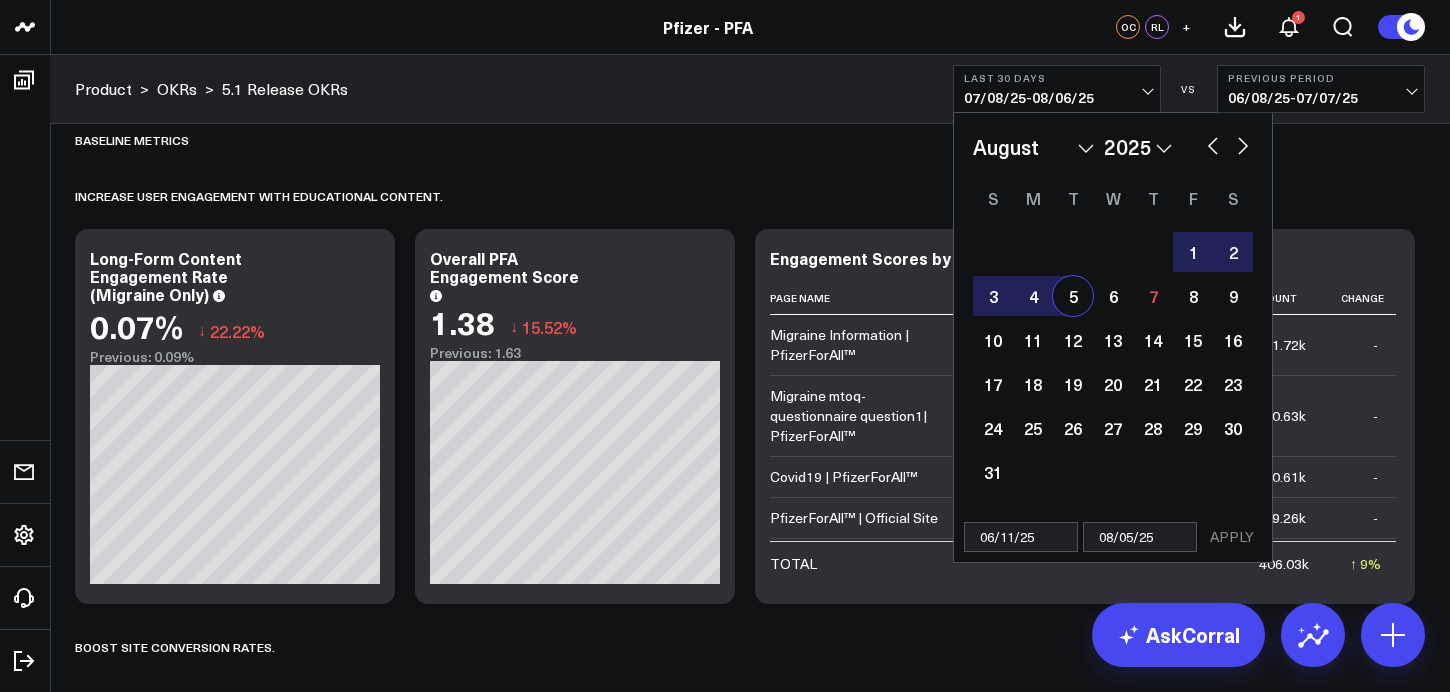 select on "7" 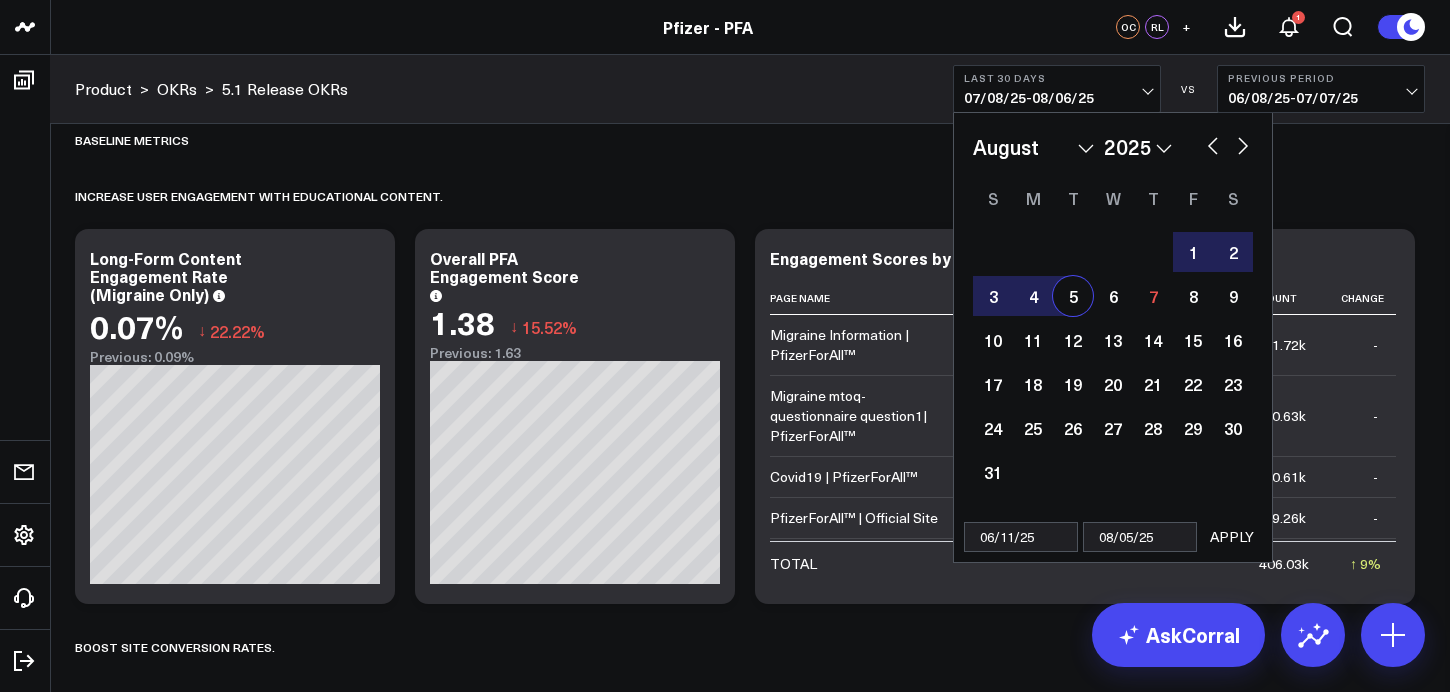 click on "APPLY" at bounding box center (1232, 537) 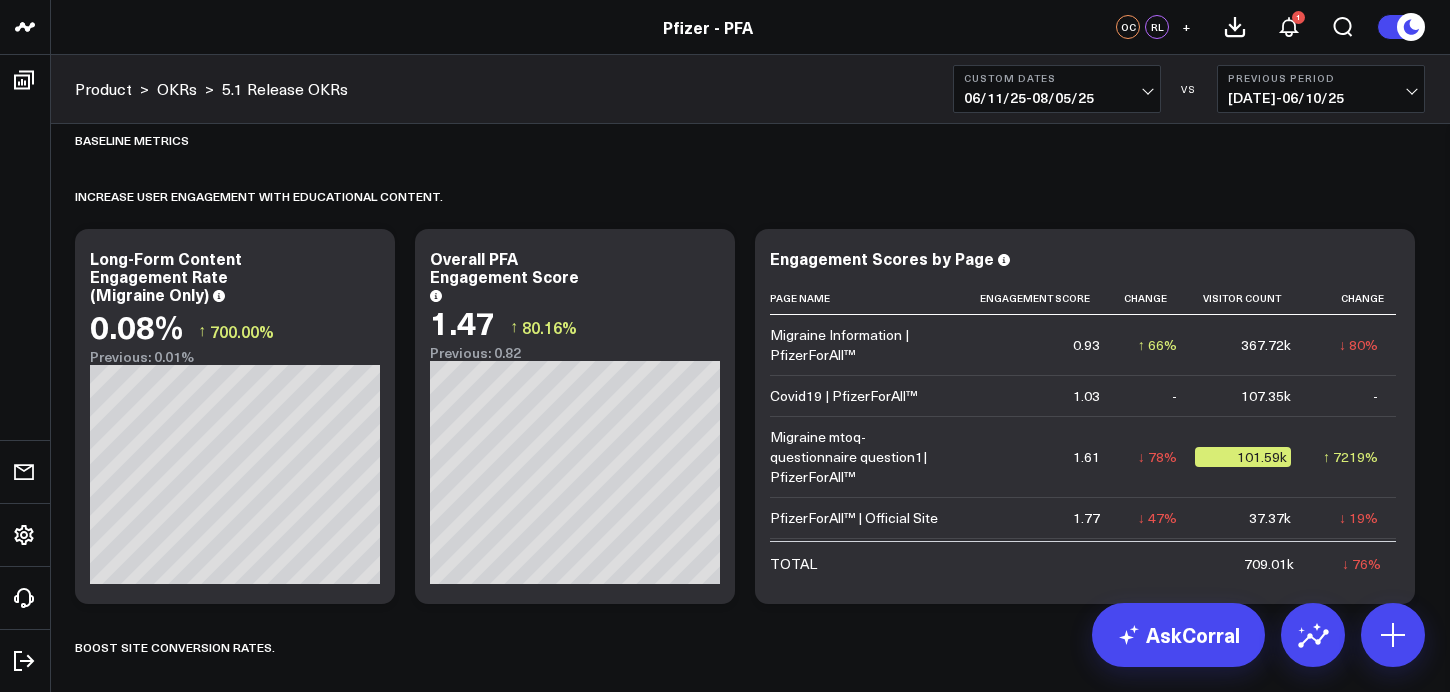 click on "06/11/25  -  08/05/25" at bounding box center (1057, 98) 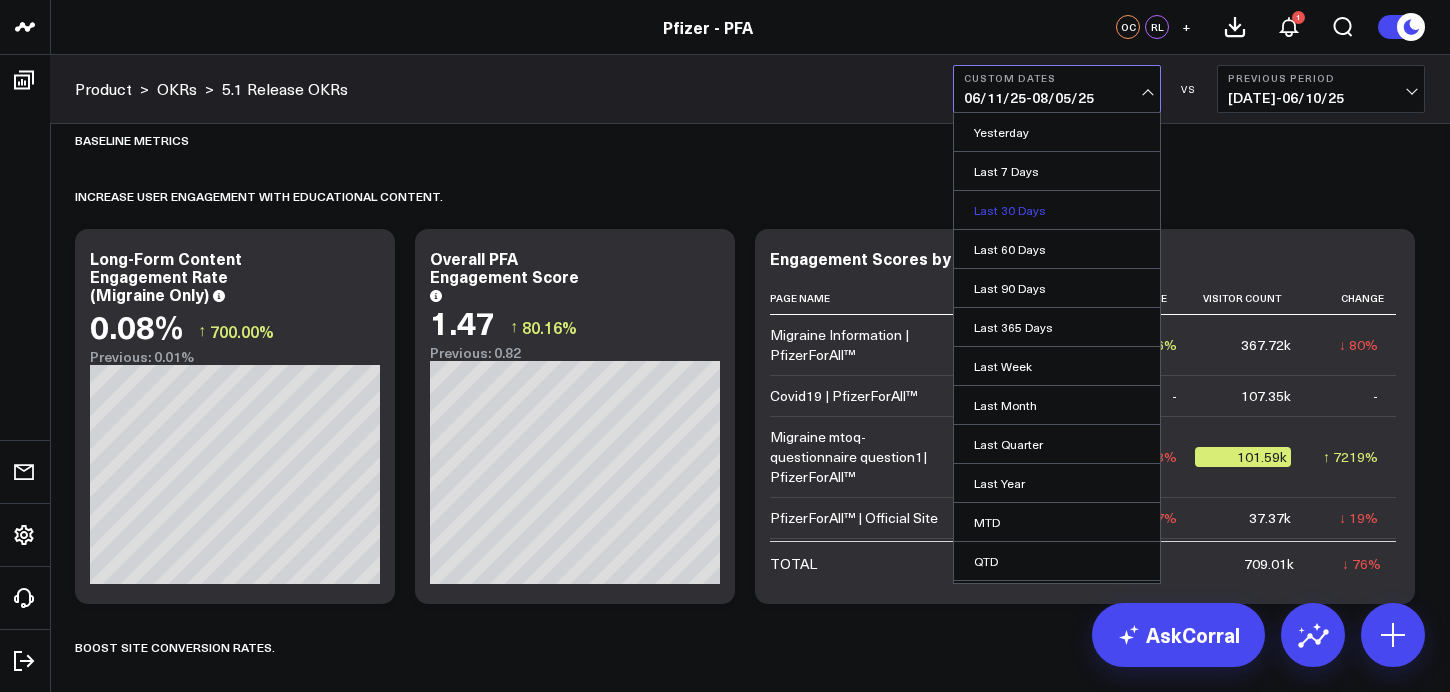 click on "Last 30 Days" at bounding box center [1057, 210] 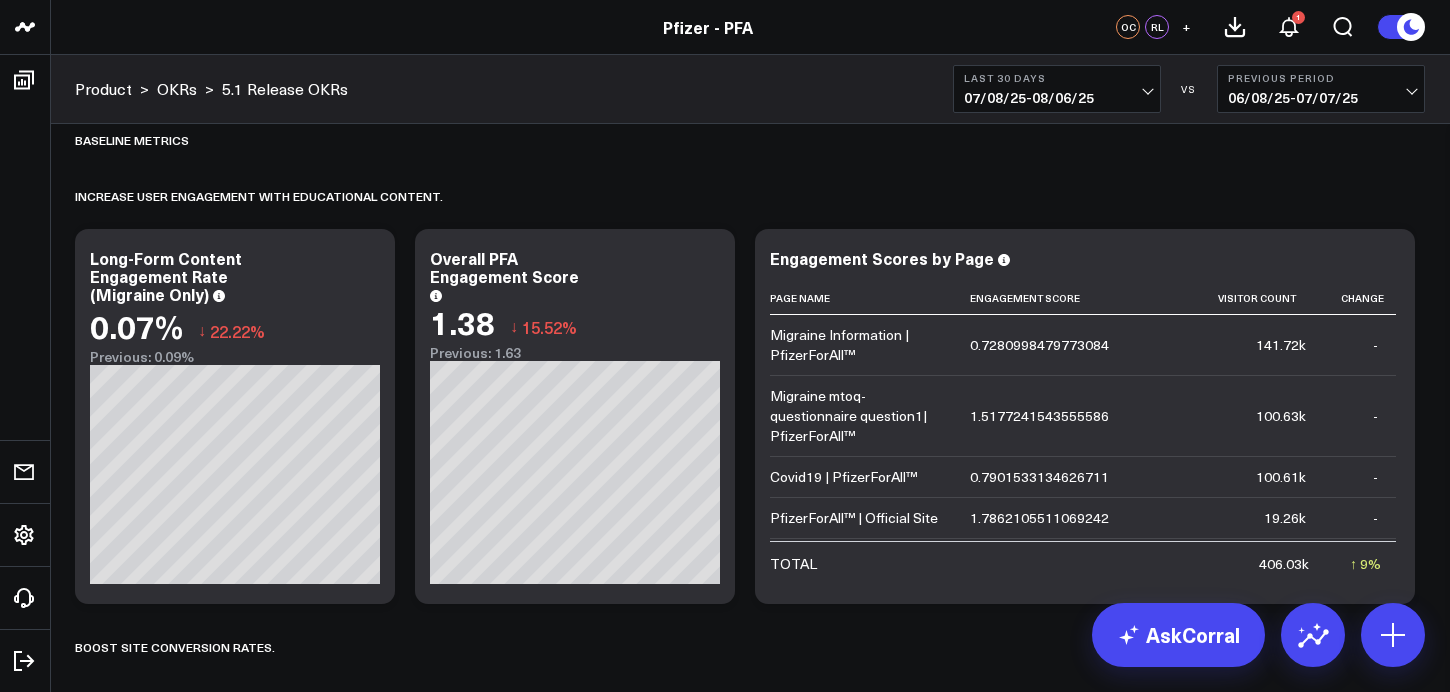 click on "07/08/25  -  08/06/25" at bounding box center [1057, 98] 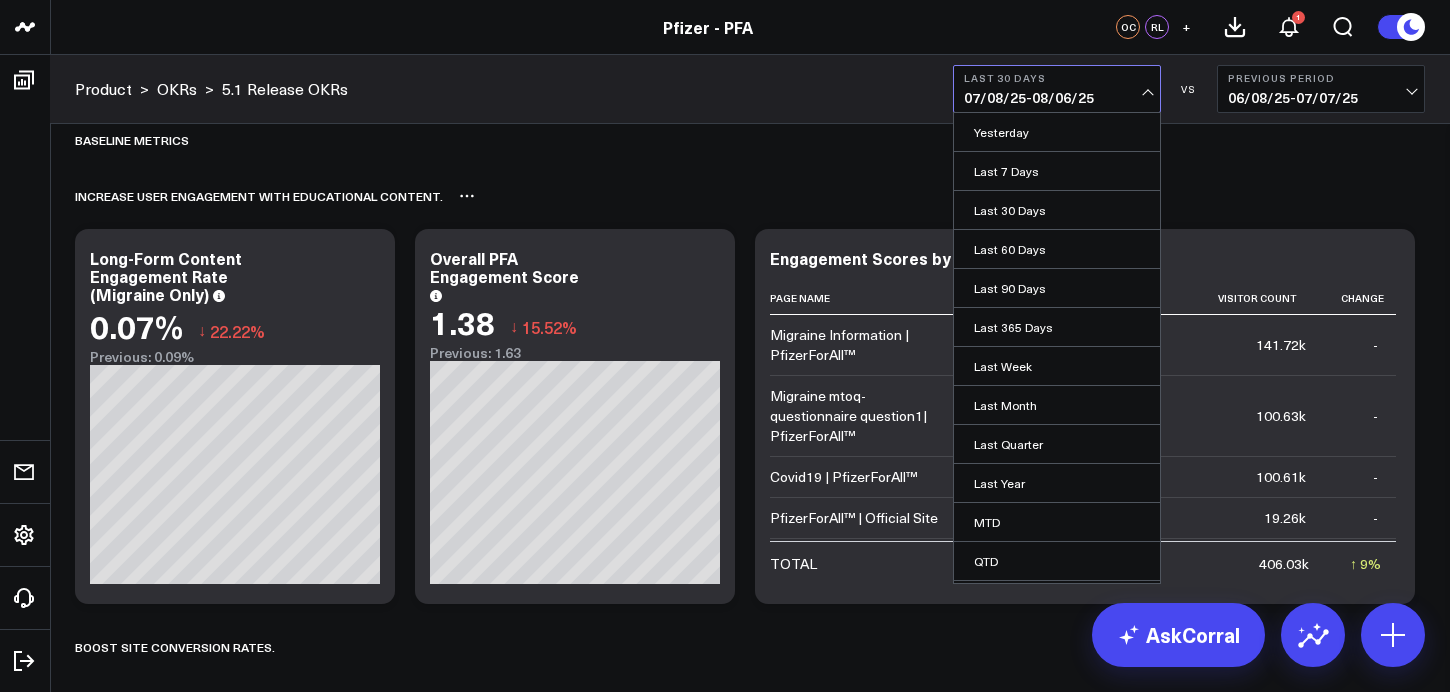 click on "Increase user engagement with educational content.​" at bounding box center (750, 196) 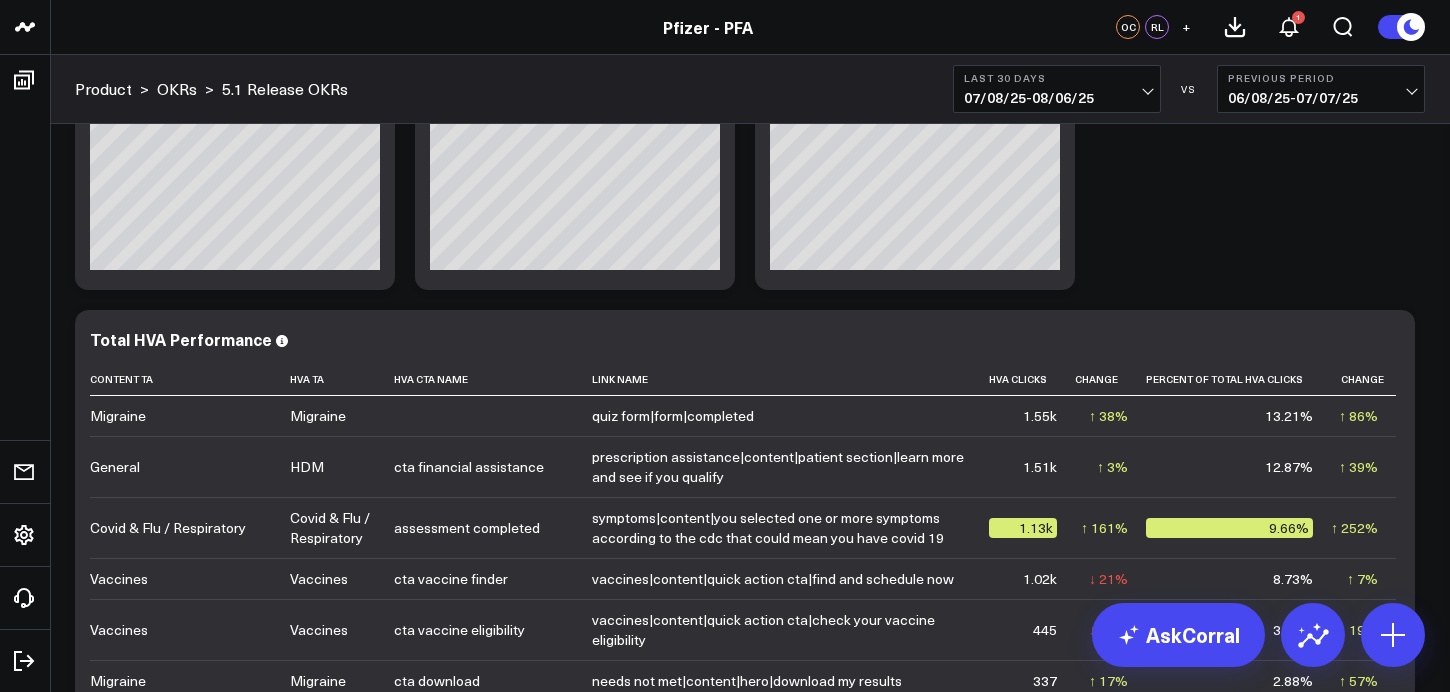scroll, scrollTop: 1374, scrollLeft: 0, axis: vertical 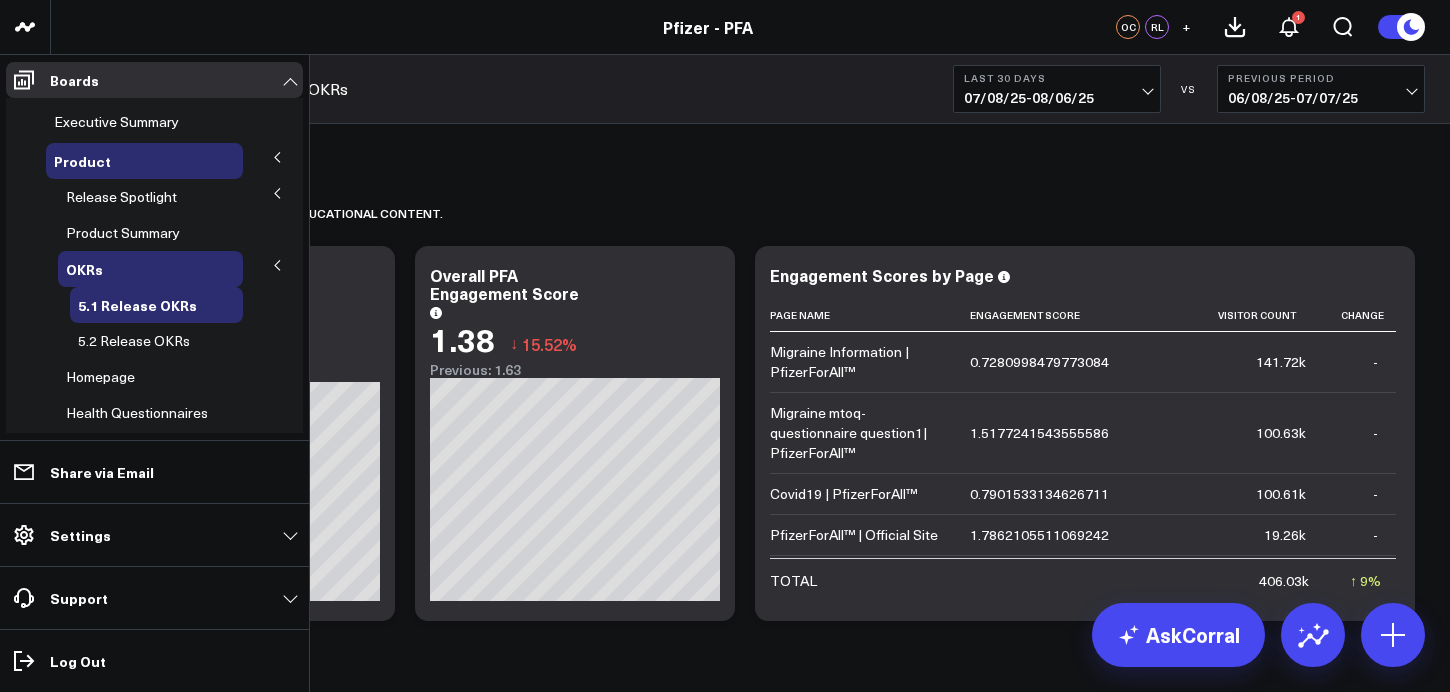 click 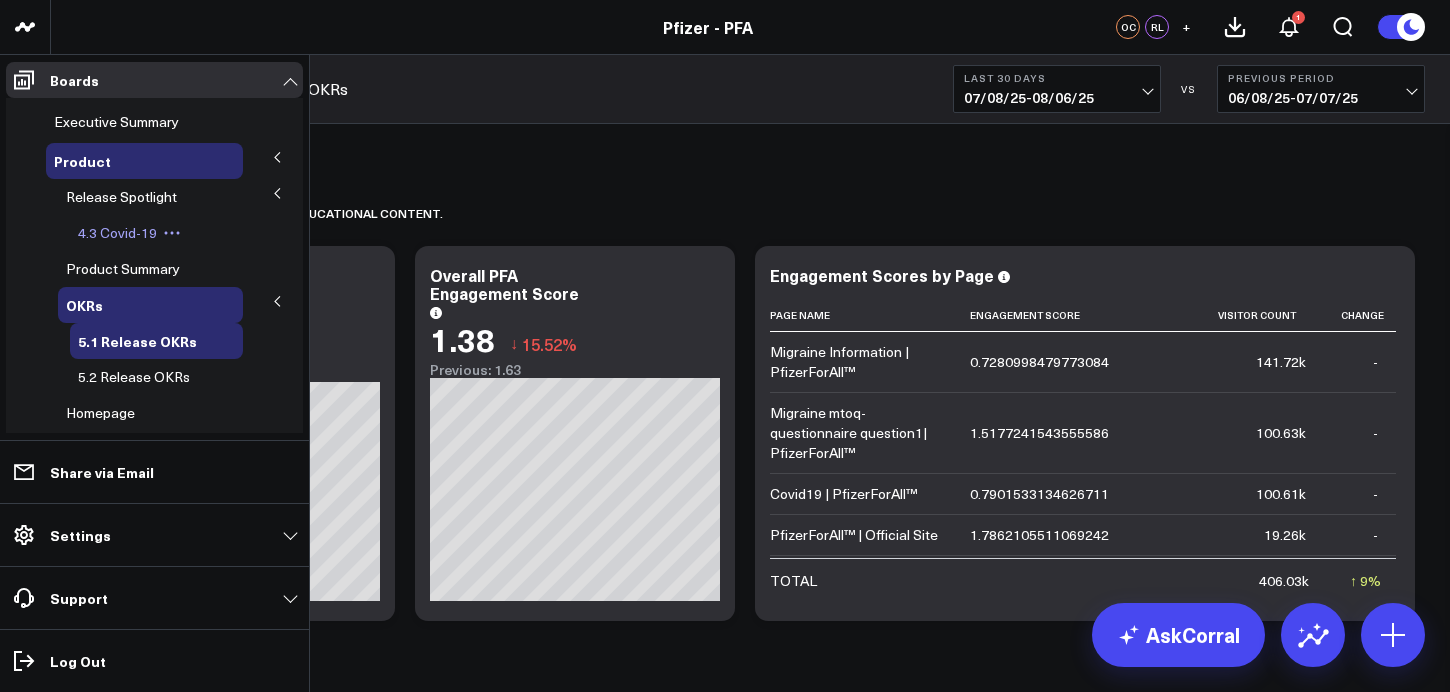 click on "4.3 Covid-19" at bounding box center (117, 232) 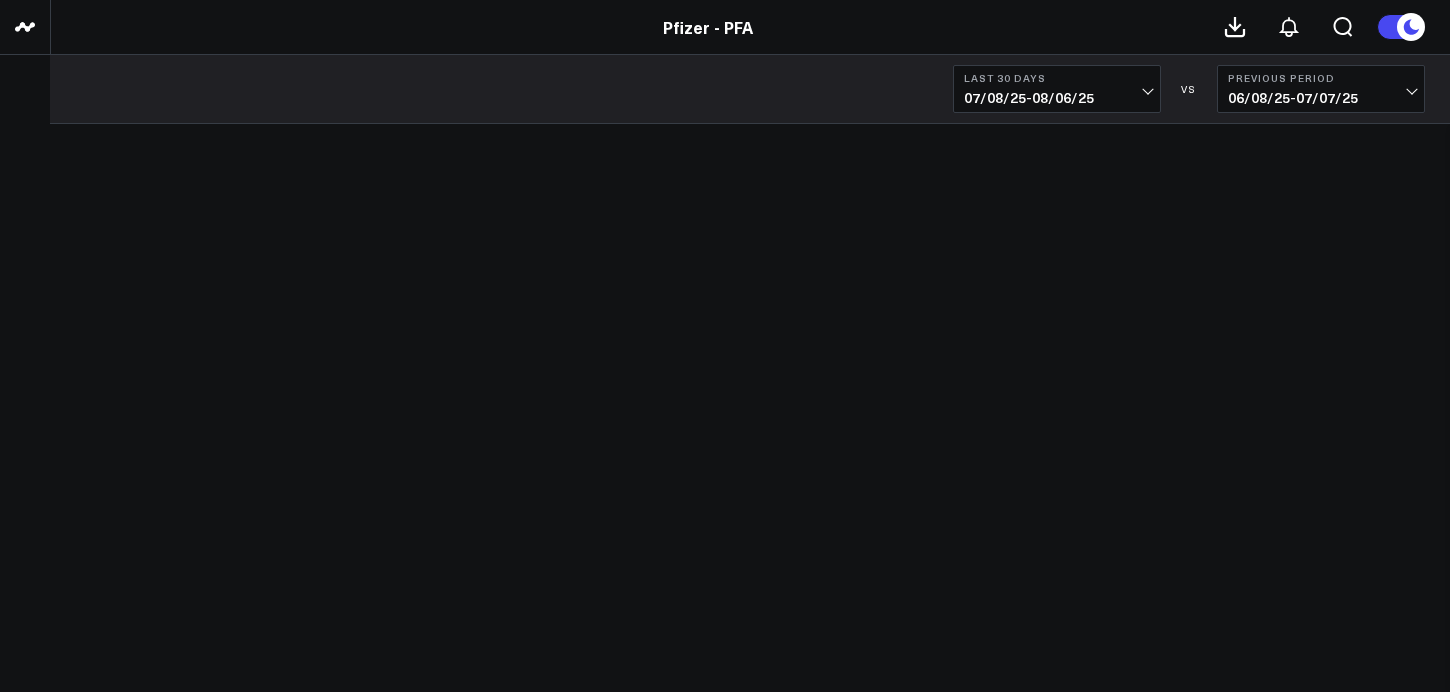 scroll, scrollTop: 0, scrollLeft: 0, axis: both 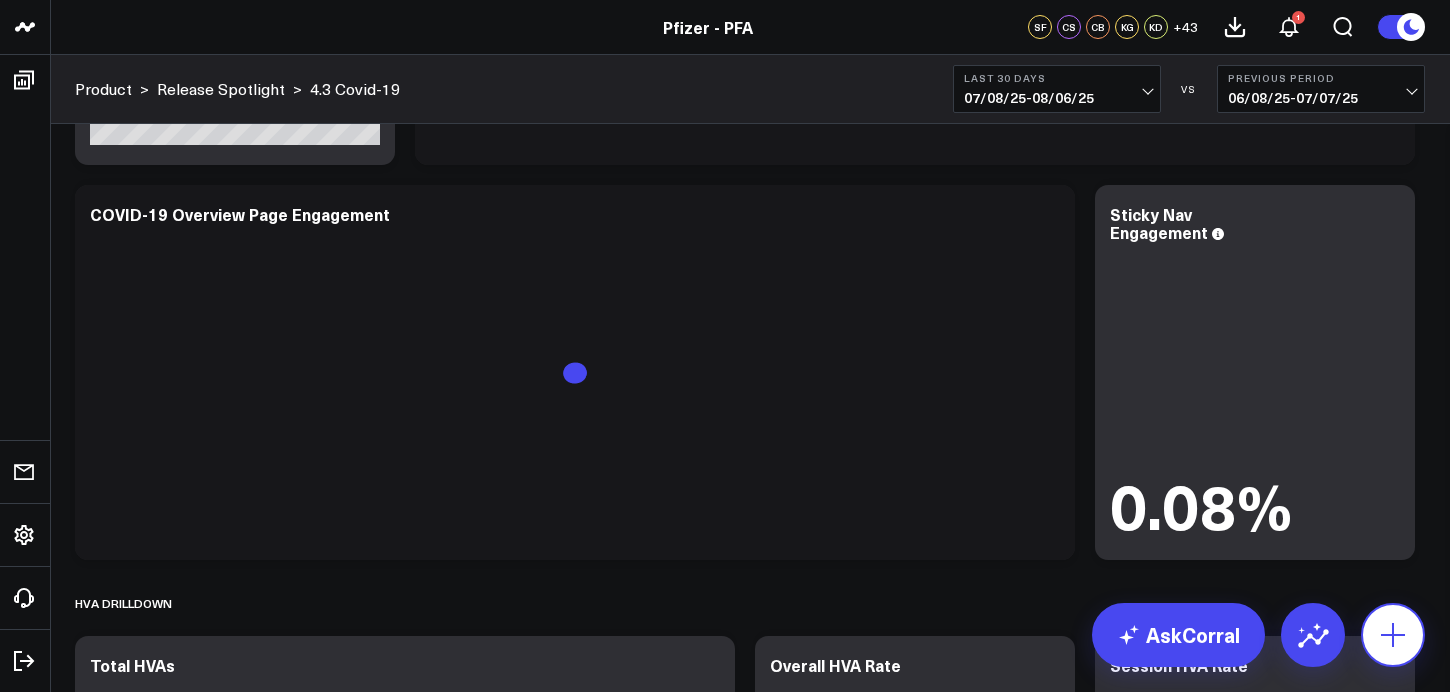 click 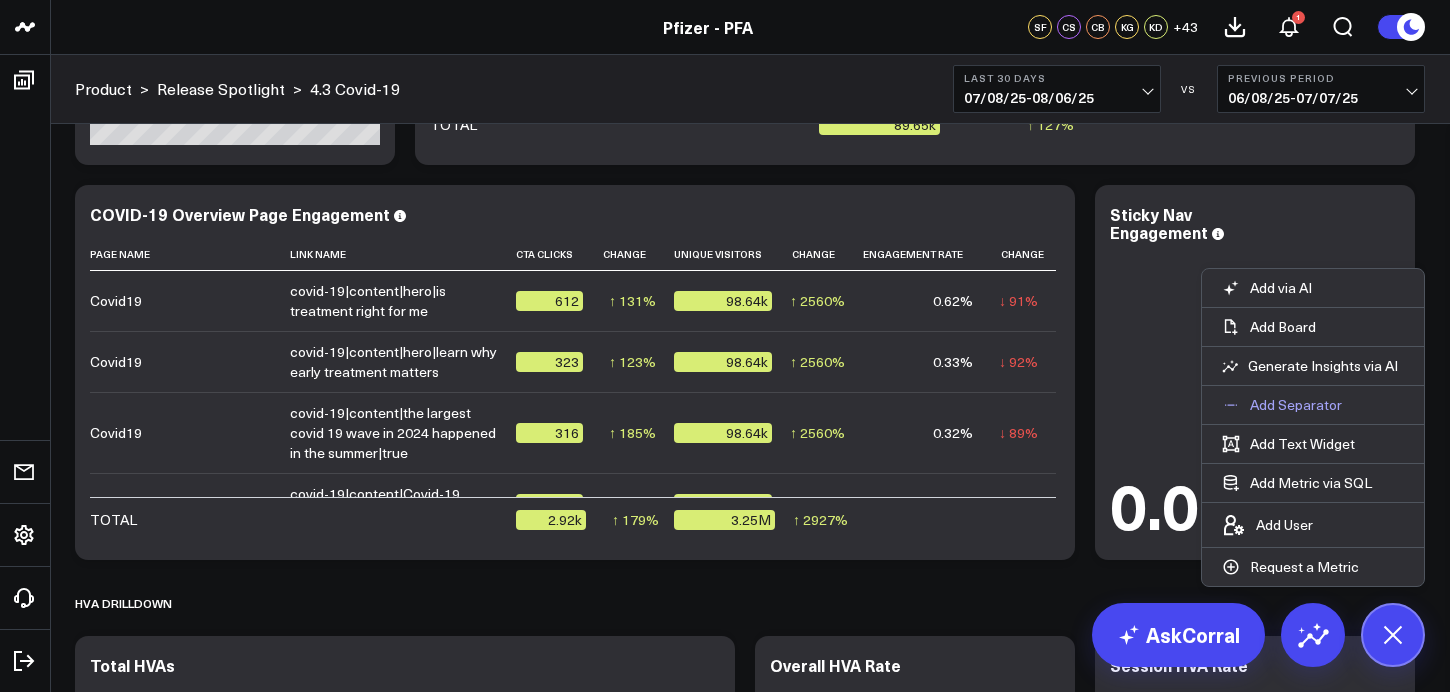 click on "Add Separator" at bounding box center (1296, 405) 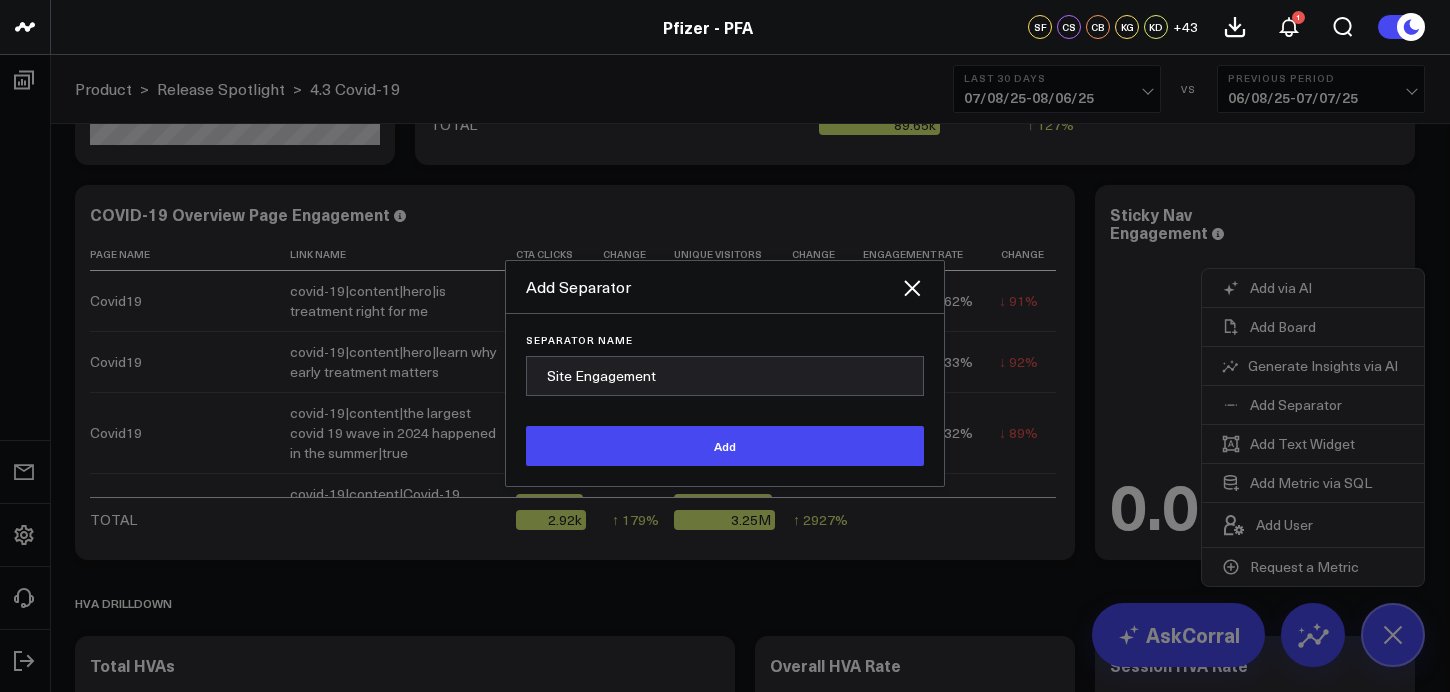 click on "Site Engagement" at bounding box center [725, 376] 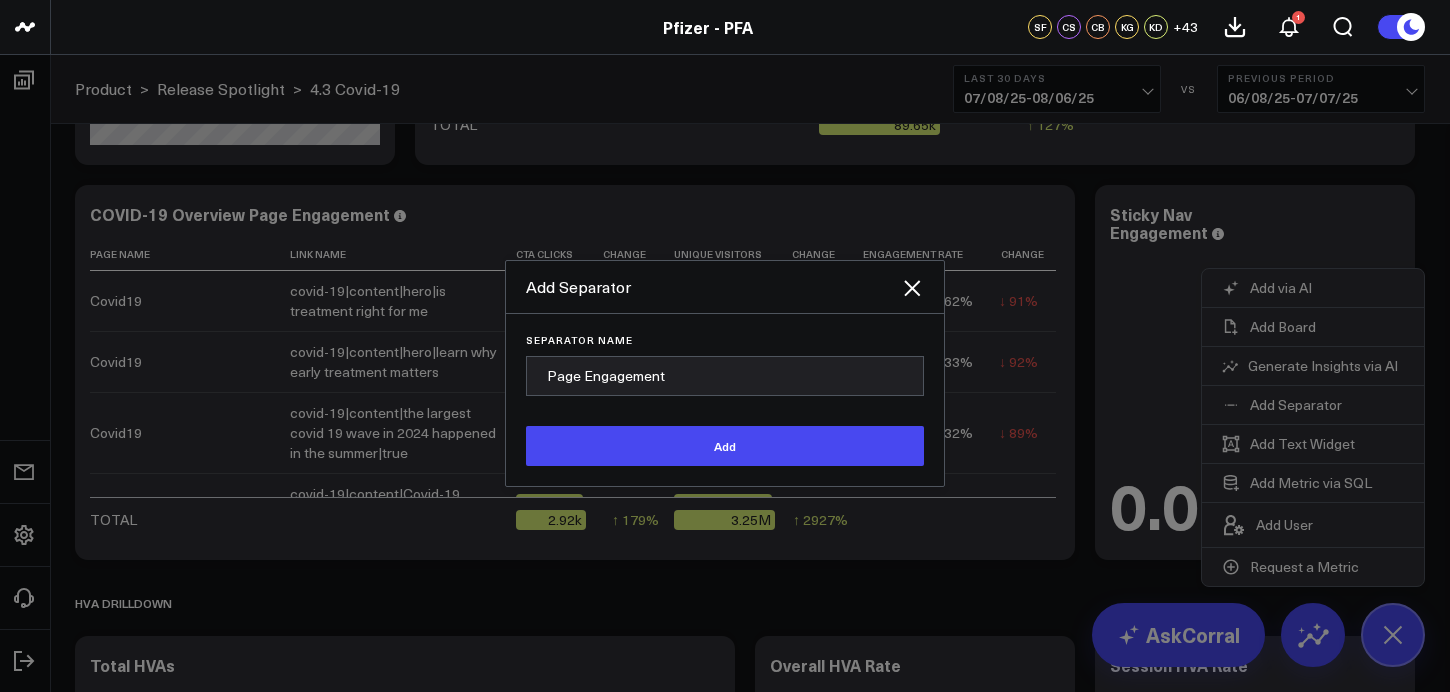 click on "Page Engagement" at bounding box center [725, 376] 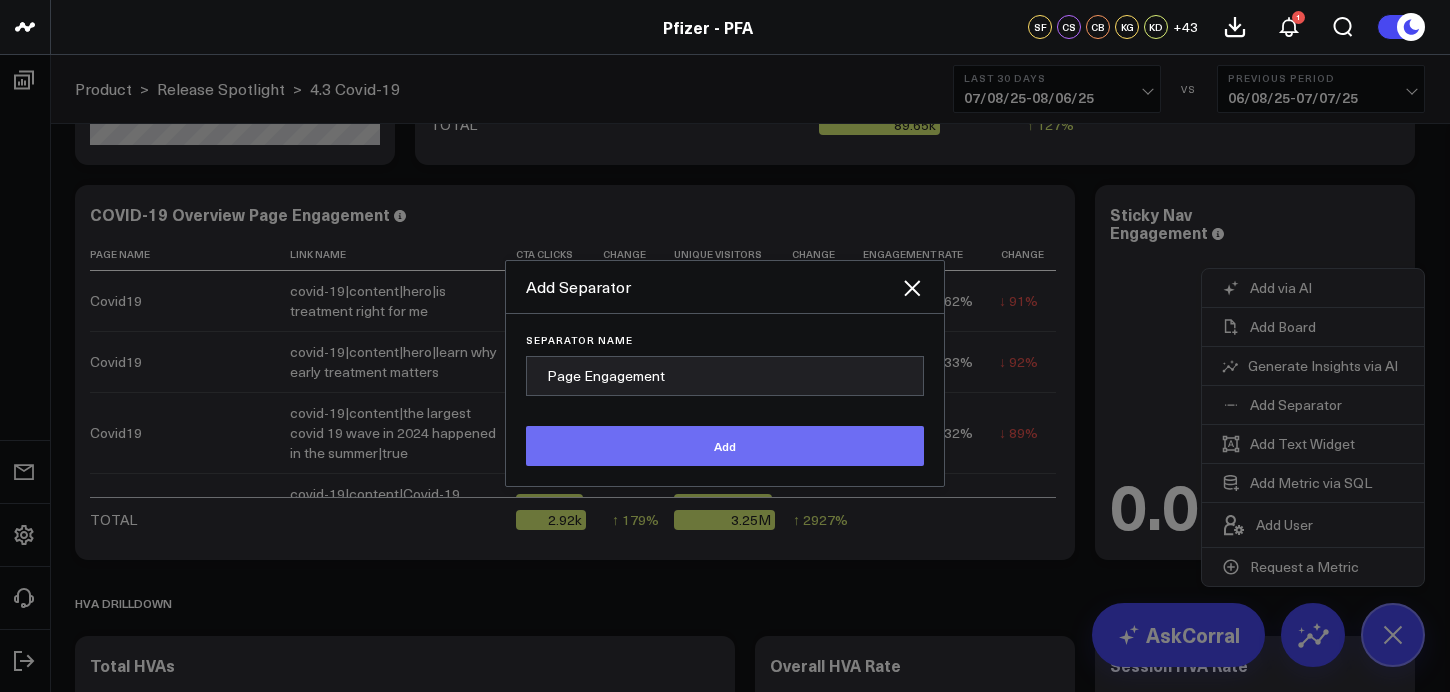 type on "Page Engagement" 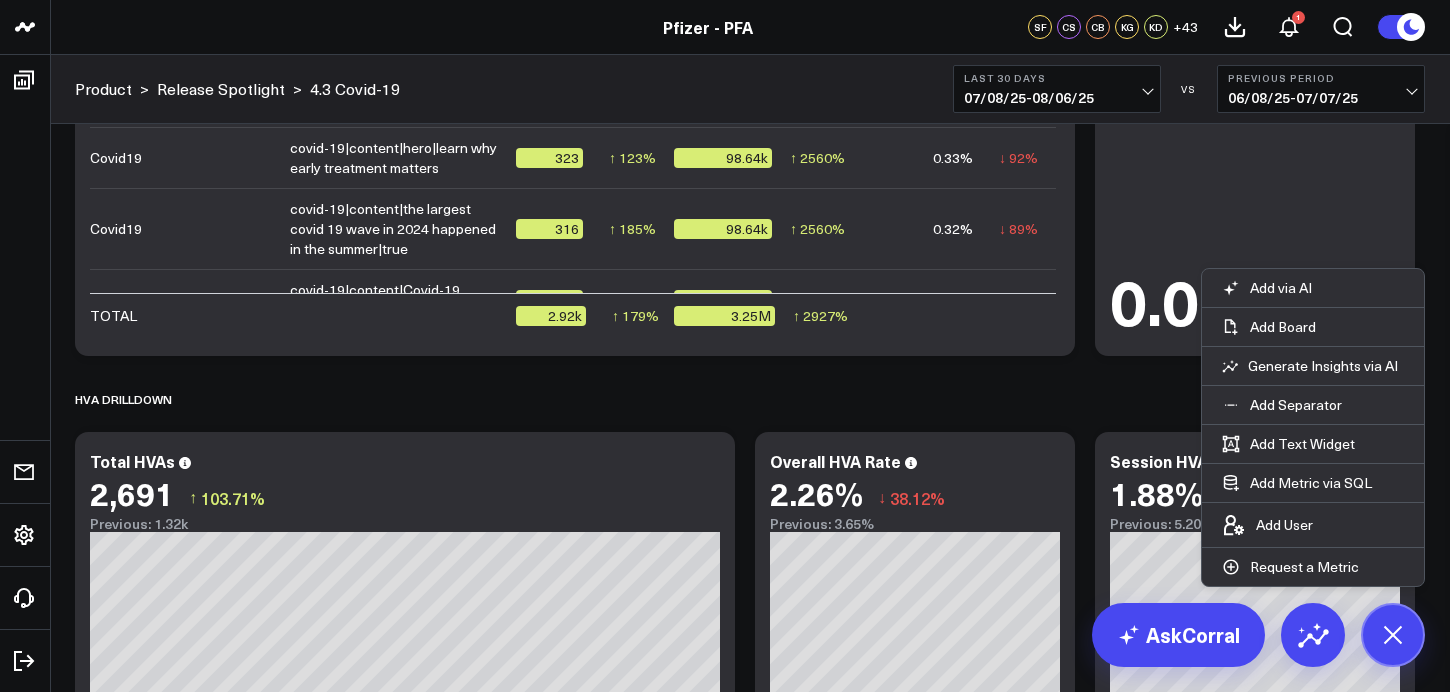 scroll, scrollTop: 2559, scrollLeft: 0, axis: vertical 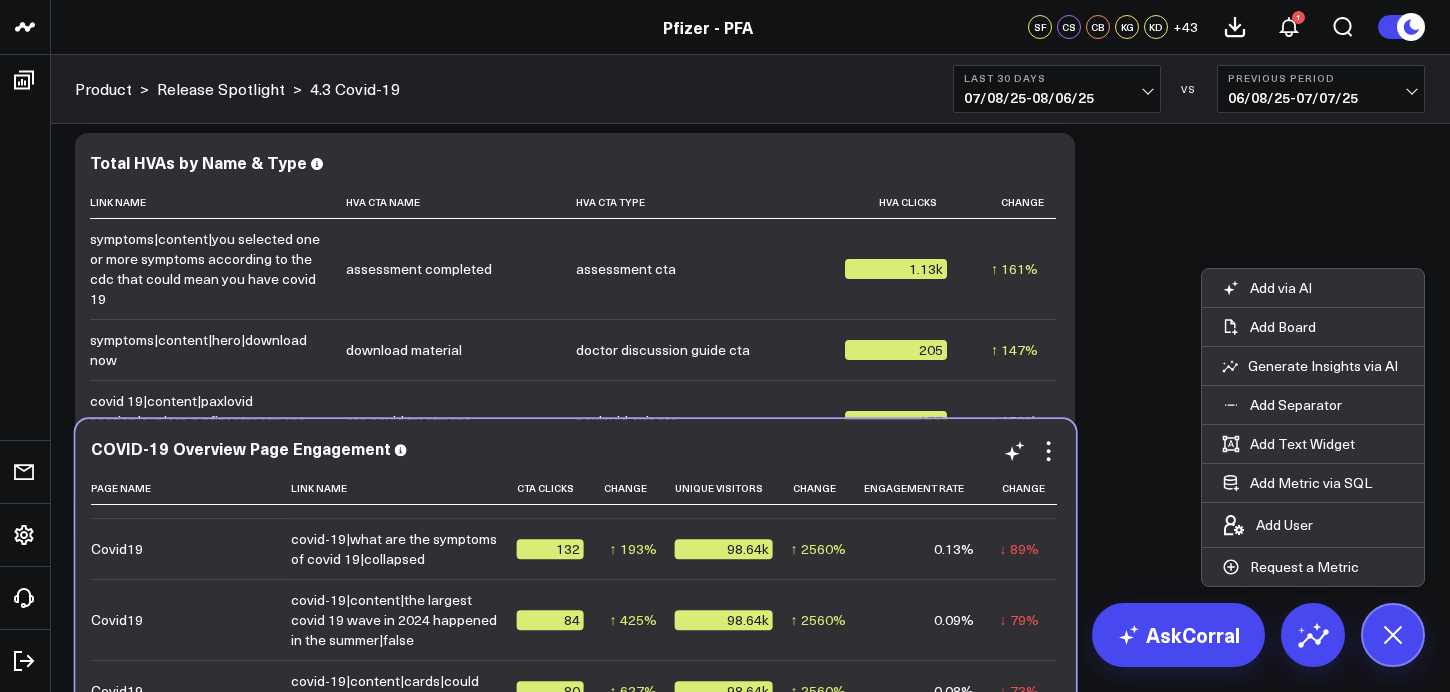 drag, startPoint x: 471, startPoint y: 329, endPoint x: 471, endPoint y: 440, distance: 111 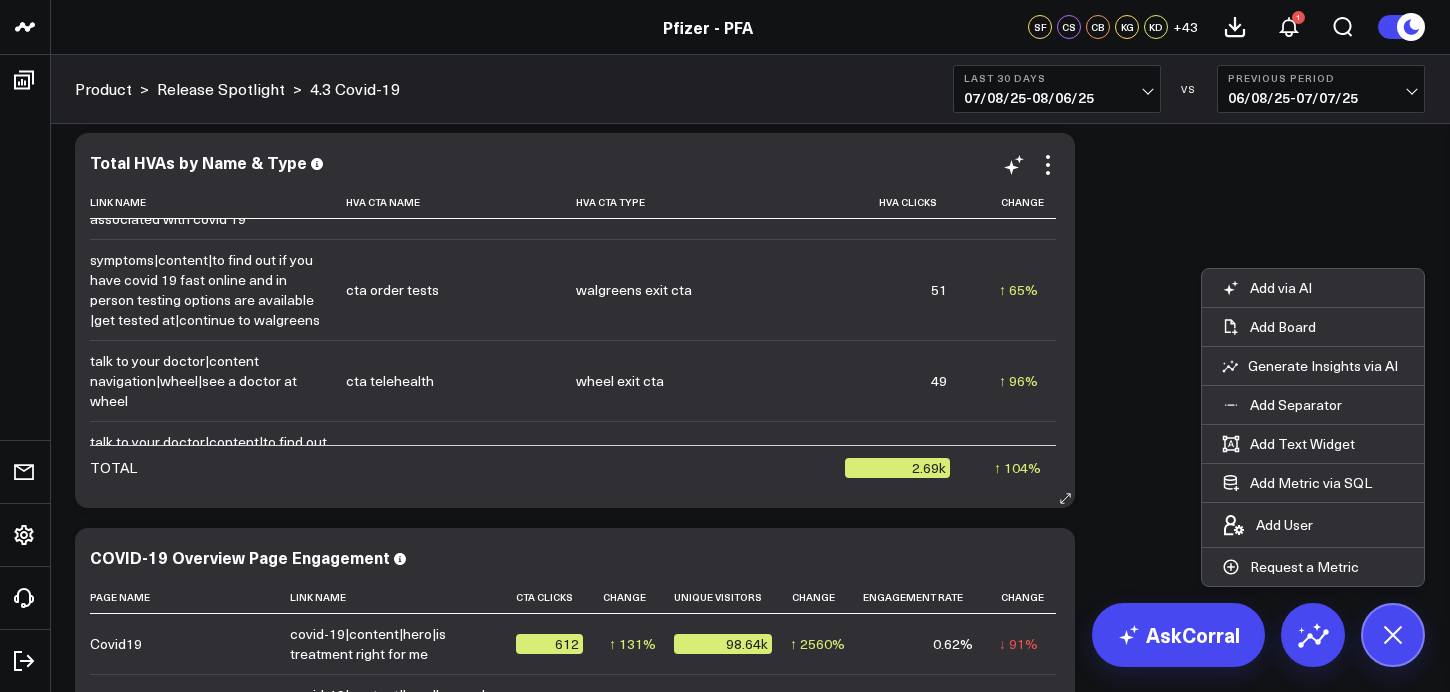 scroll, scrollTop: 890, scrollLeft: 0, axis: vertical 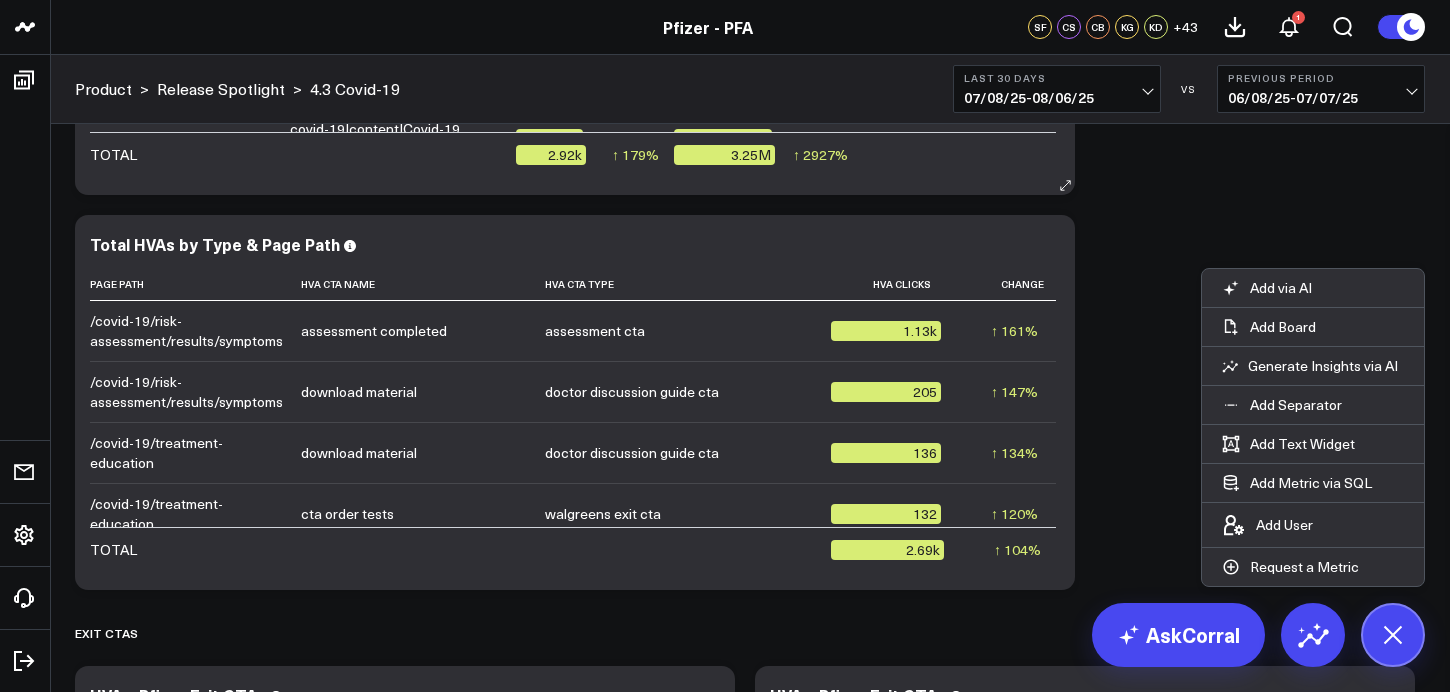 click on "COVID-19 Overview Page Engagement Page Name
Link Name Cta Clicks Change Unique Visitors Change Engagement Rate Change Covid19 covid-19|content|hero|is treatment right for me 612 ↑ 131% Previous 265 98.64k ↑ 2560% Previous 3.71k 0.62% ↓ 91% Previous 7.15% Covid19 covid-19|content|hero|learn why early treatment matters 323 ↑ 123% Previous 145 98.64k ↑ 2560% Previous 3.71k 0.33% ↓ 92% Previous 3.91% Covid19 covid-19|content|the largest covid 19 wave in 2024 happened in the summer|true 316 ↑ 185% Previous 111 98.64k ↑ 2560% Previous 3.71k 0.32% ↓ 89% Previous 2.99% Covid19 covid-19|content|Covid-19 section|is treatment right for me 301 ↑ 125% Previous 134 98.64k ↑ 2560% Previous 3.71k 0.31% ↓ 91% Previous 3.61% Covid19 covid-19|content|cards|learn more 267 ↑ 230% Previous 81 98.64k ↑ 2560% Previous 3.71k 0.27% ↓ 88% Previous 2.18% Covid19 153 ↑ 325% 36" at bounding box center [575, 7] 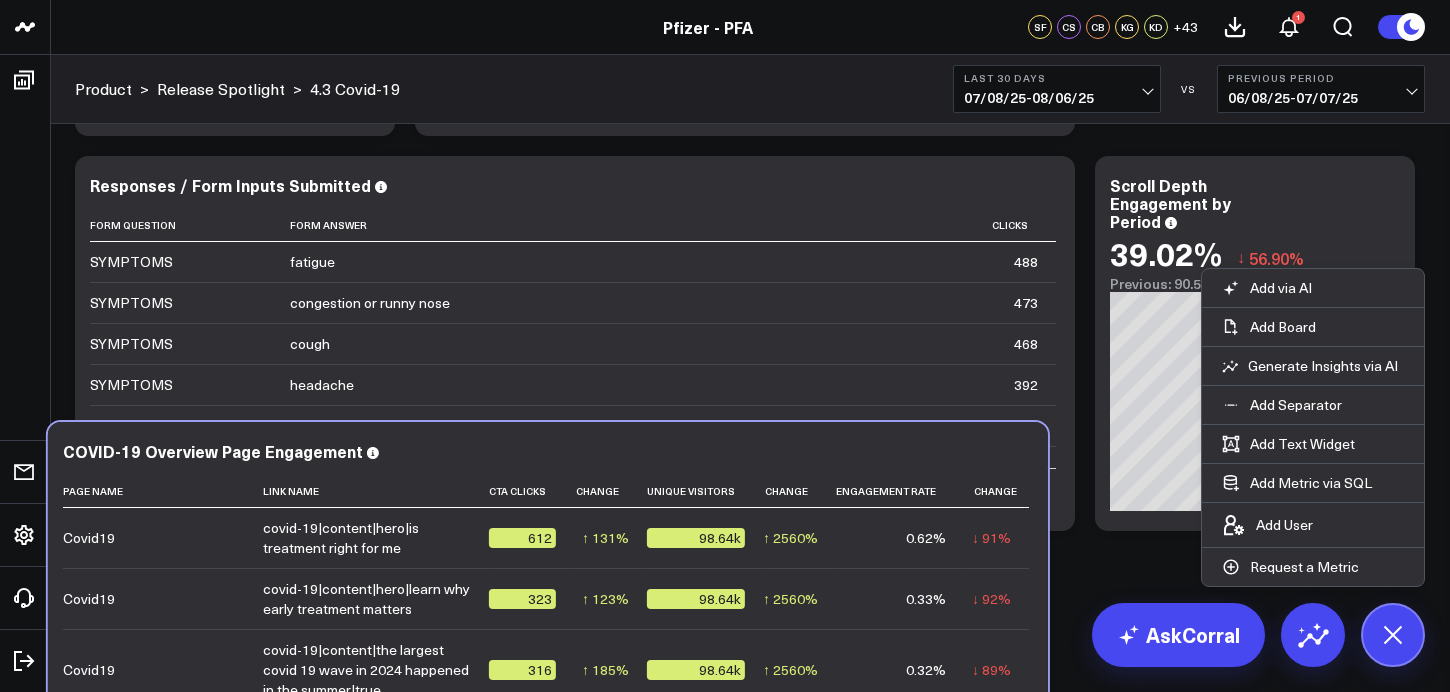 scroll, scrollTop: 7037, scrollLeft: 0, axis: vertical 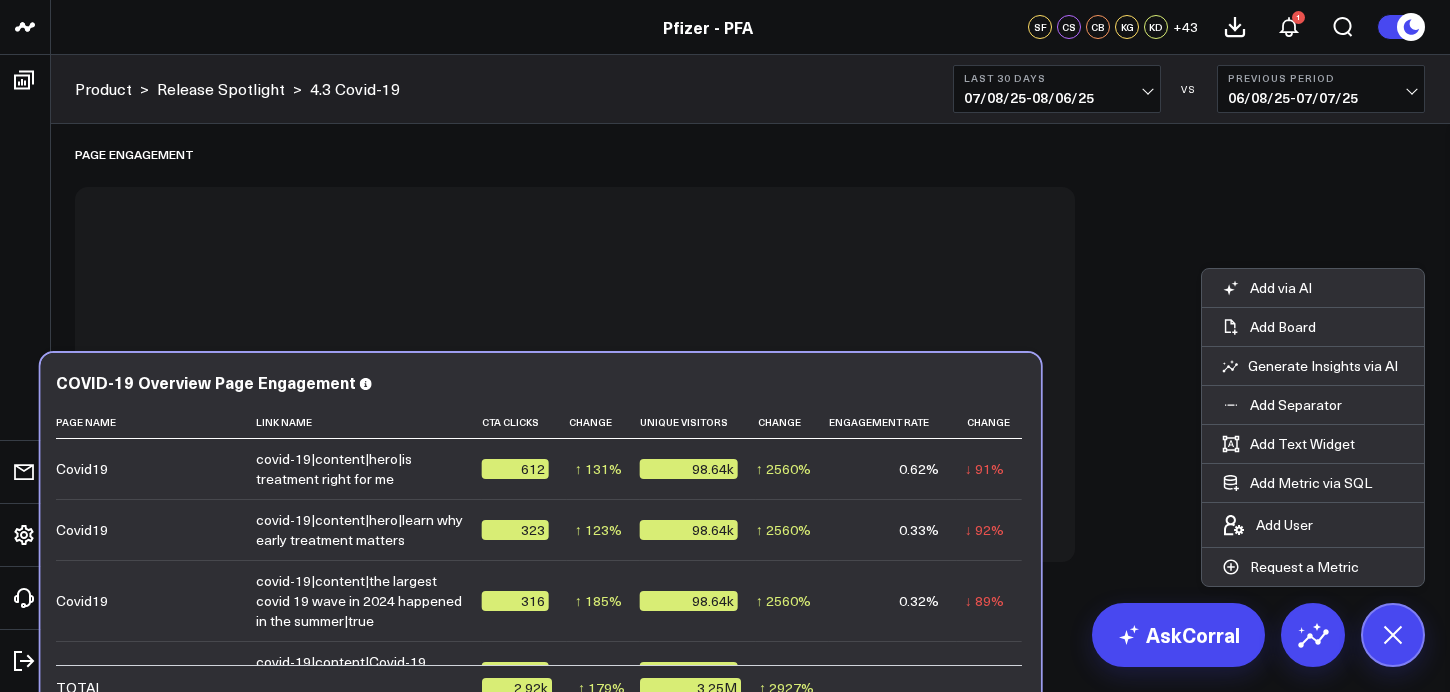 drag, startPoint x: 1000, startPoint y: 182, endPoint x: 966, endPoint y: 714, distance: 533.0854 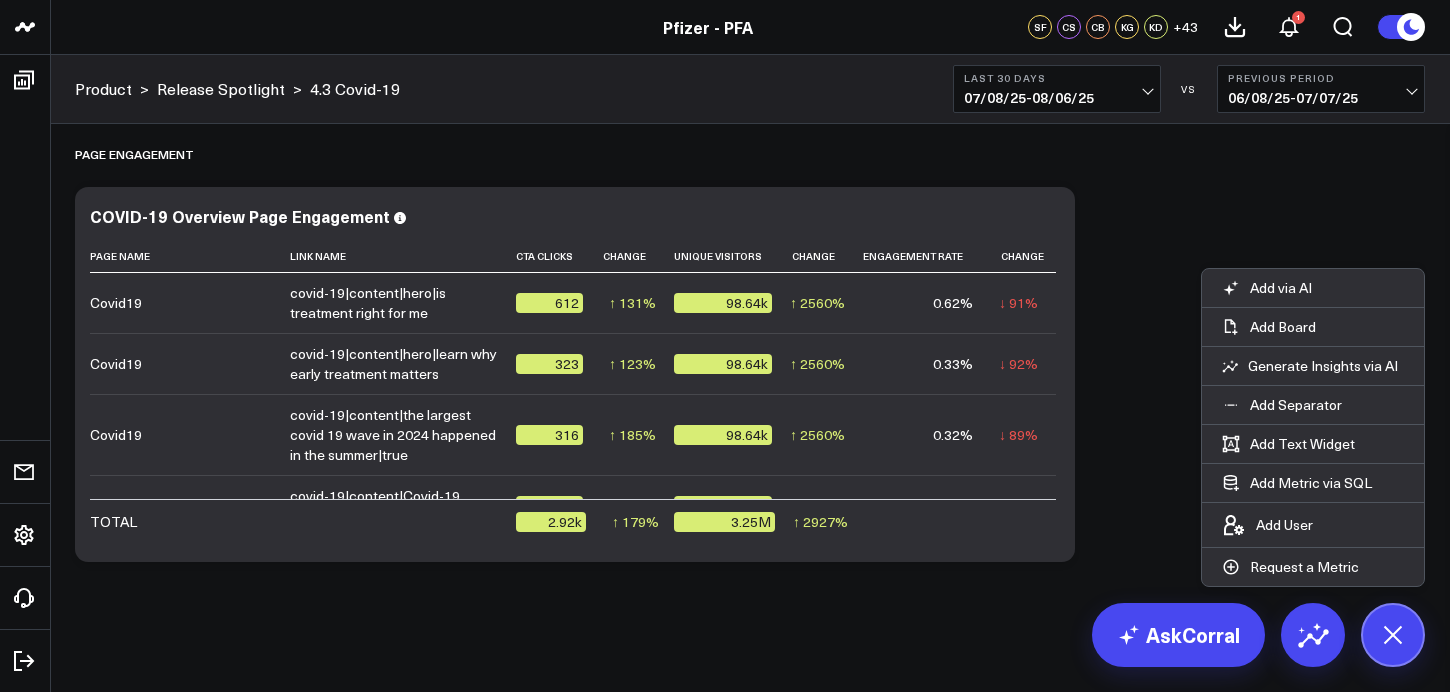 click on "Modify via AI Copy link to widget Ask support Remove Create linked copy Executive Summary Product Release Spotlight 4.3 Covid-19 Product Summary OKRs 5.1 Release OKRs 5.2 Release OKRs Homepage Health Questionnaires COVID-19 / Respiratory Menopause Migraine mTOQ Vaccines Prescription Savings Optimizations (WIP) Education Articles Navigation (WIP) Media Performance Website Website HVA Performance Site Experience / DXA Telehealth & Pharmacy Prescription Delivery - Alto Telehealth - UpScript Telehealth Investigation - Ad Hoc Crossix Crossix Visitor Profiles Crossix Conversion Events Essence Data Freshness Duplicate to Executive Summary Product Release Spotlight 4.3 Covid-19 Product Summary OKRs 5.1 Release OKRs 5.2 Release OKRs Homepage Health Questionnaires COVID-19 / Respiratory Menopause Migraine mTOQ Vaccines Prescription Savings Optimizations (WIP) Education Articles Navigation (WIP) Media Performance Website Website HVA Performance Site Experience / DXA Telehealth & Pharmacy Prescription Delivery - Alto ↑" at bounding box center [750, -3123] 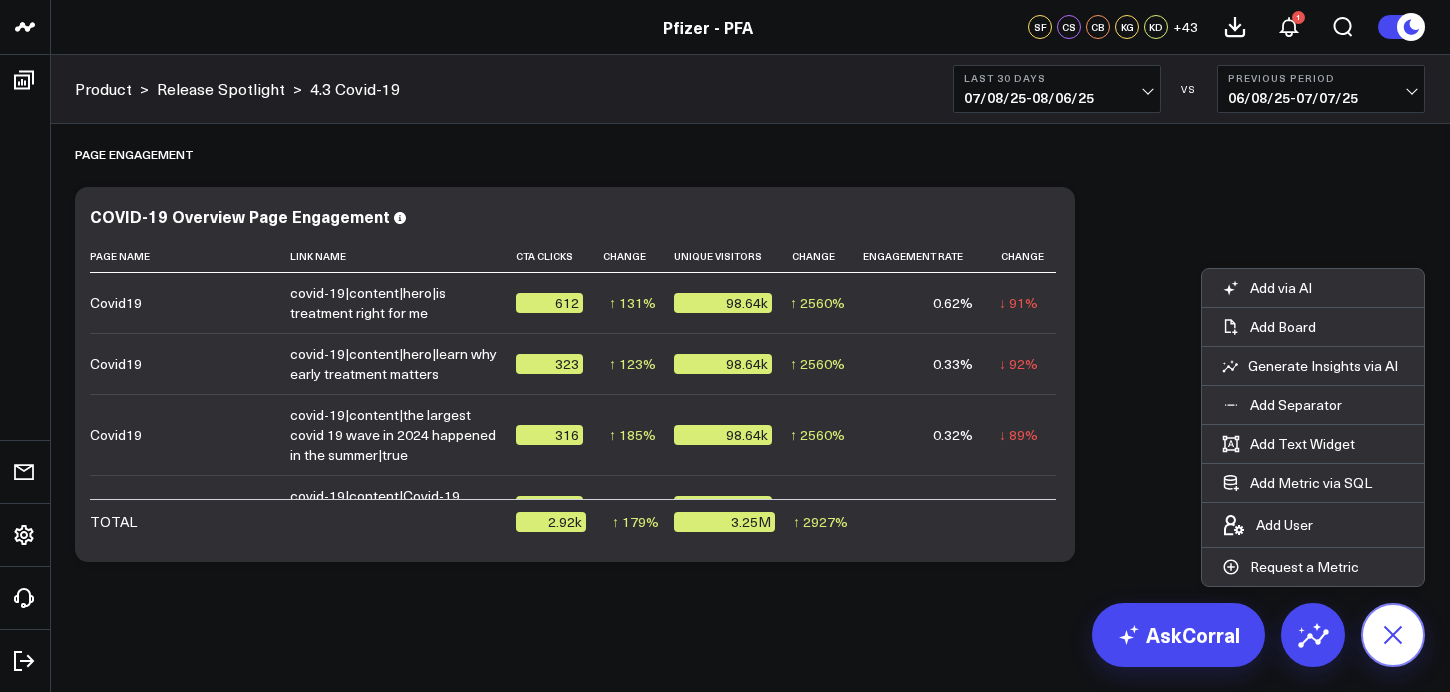 click 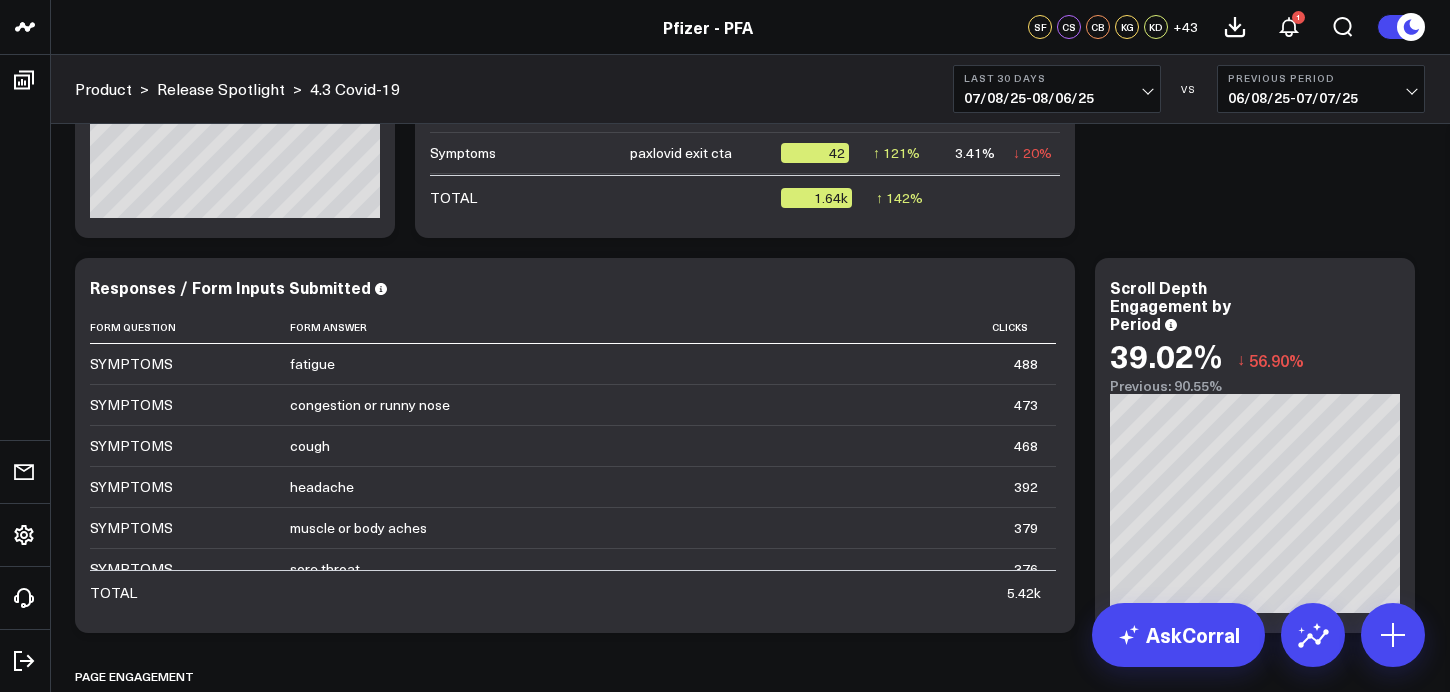 scroll, scrollTop: 6516, scrollLeft: 0, axis: vertical 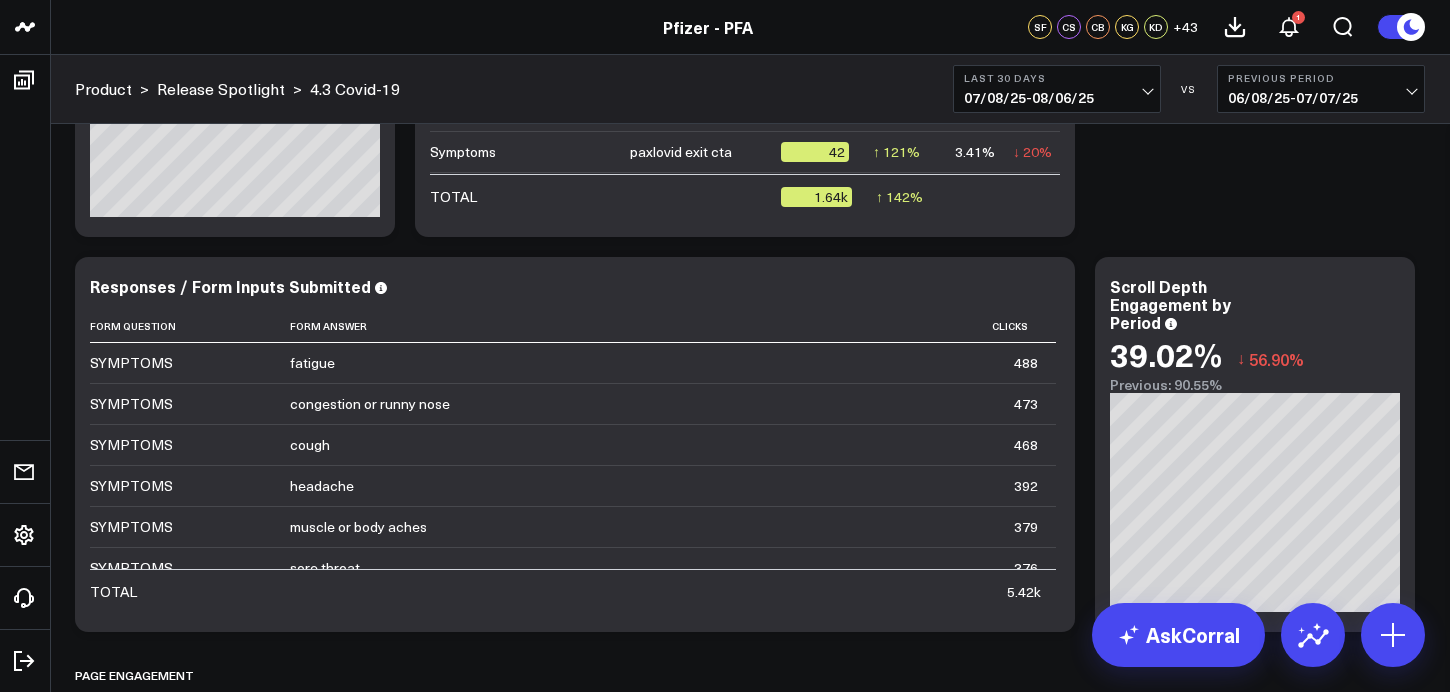 click on "07/08/25  -  08/06/25" at bounding box center [1057, 98] 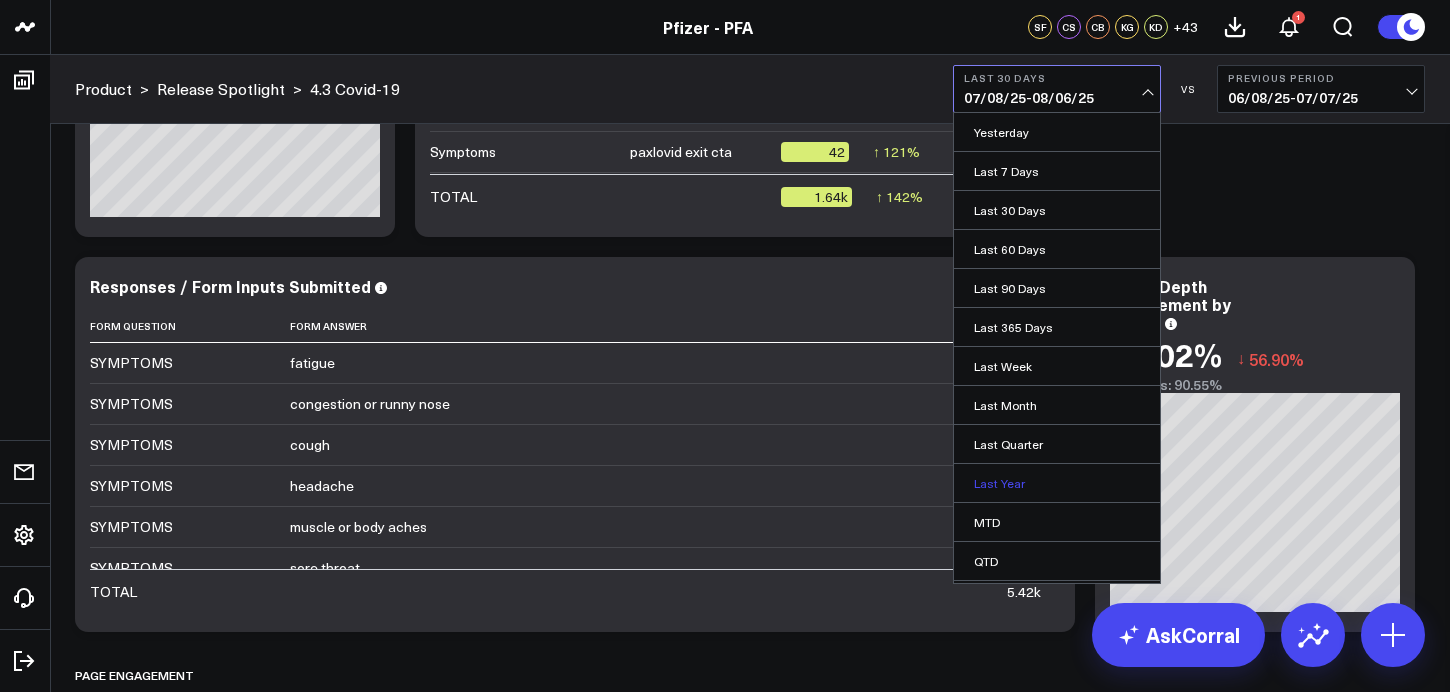 scroll, scrollTop: 75, scrollLeft: 0, axis: vertical 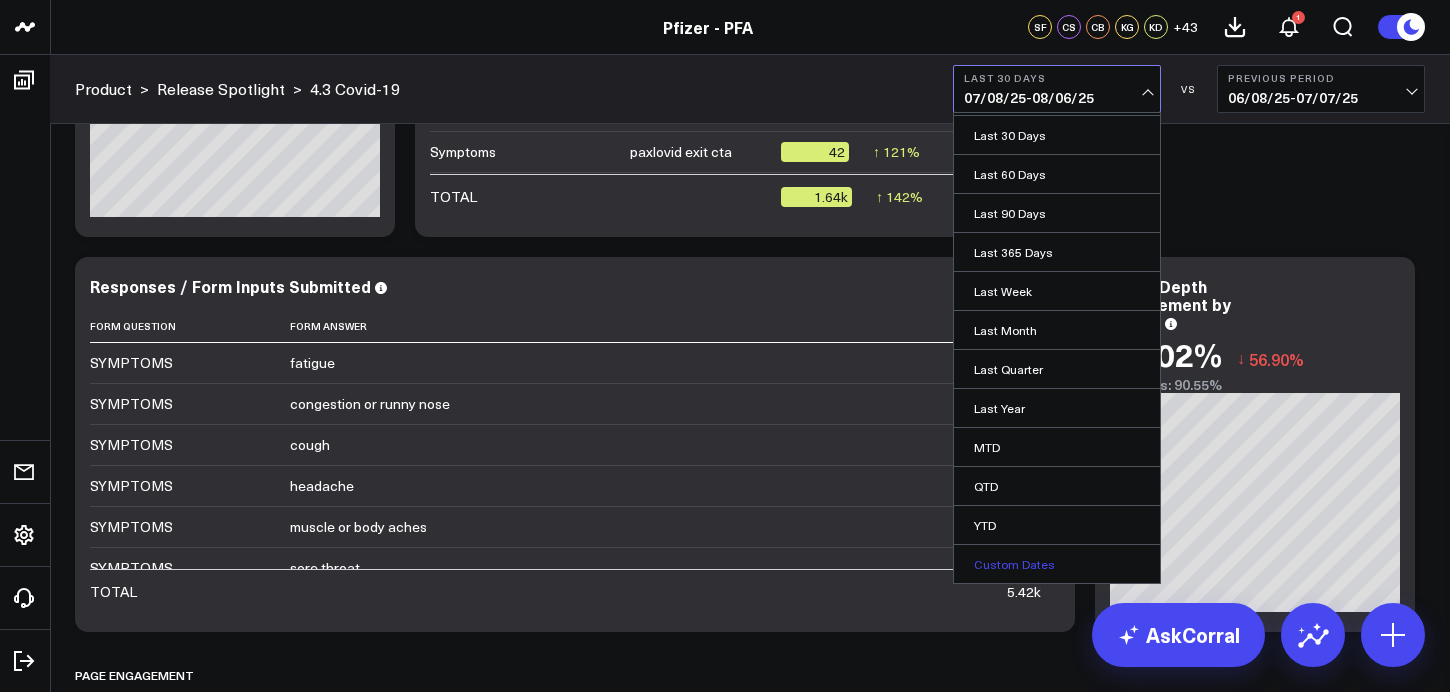 click on "Custom Dates" at bounding box center (1057, 564) 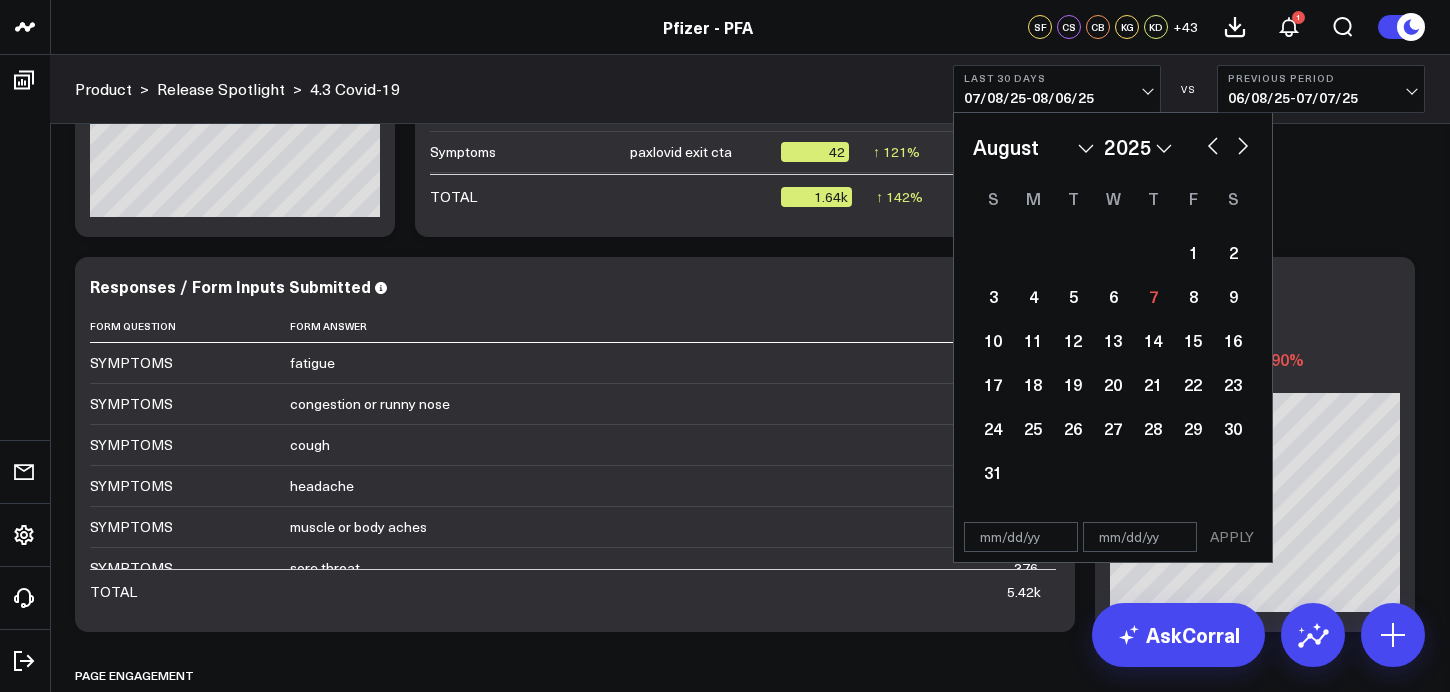 click at bounding box center (1213, 144) 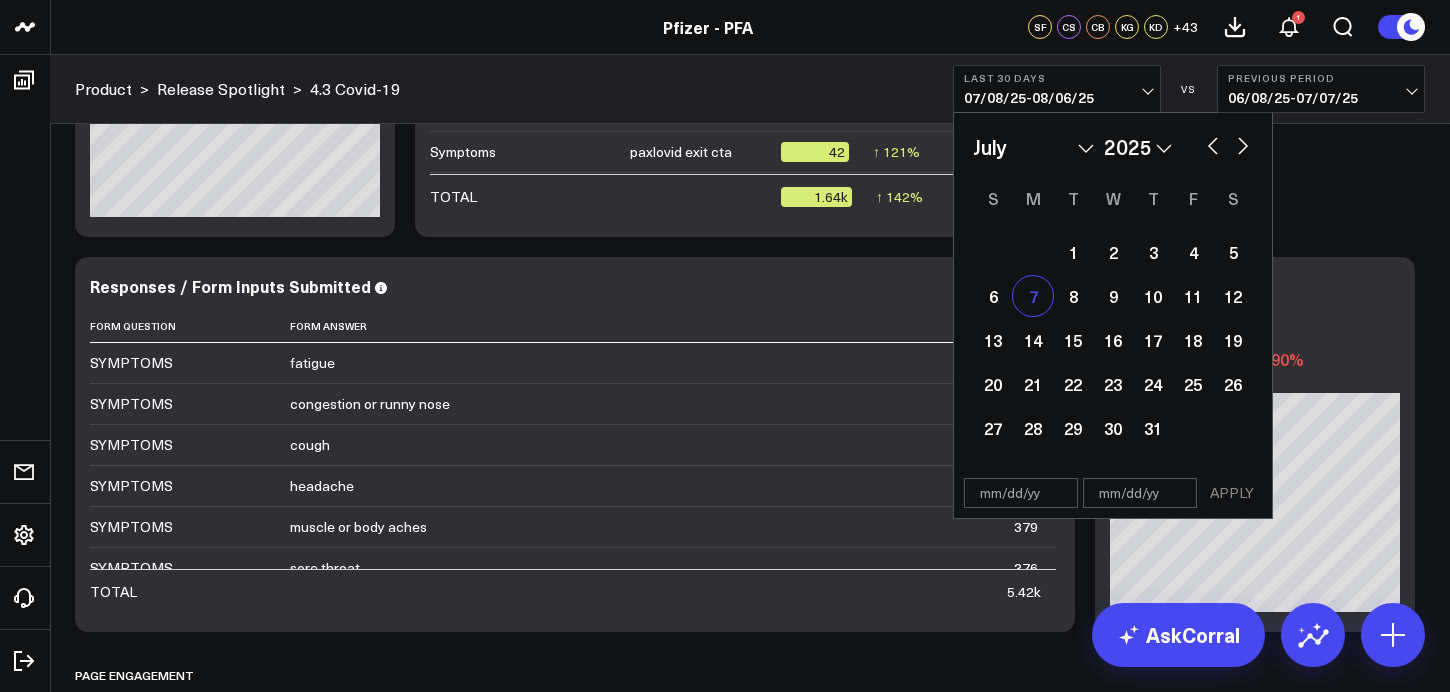 click on "7" at bounding box center (1033, 296) 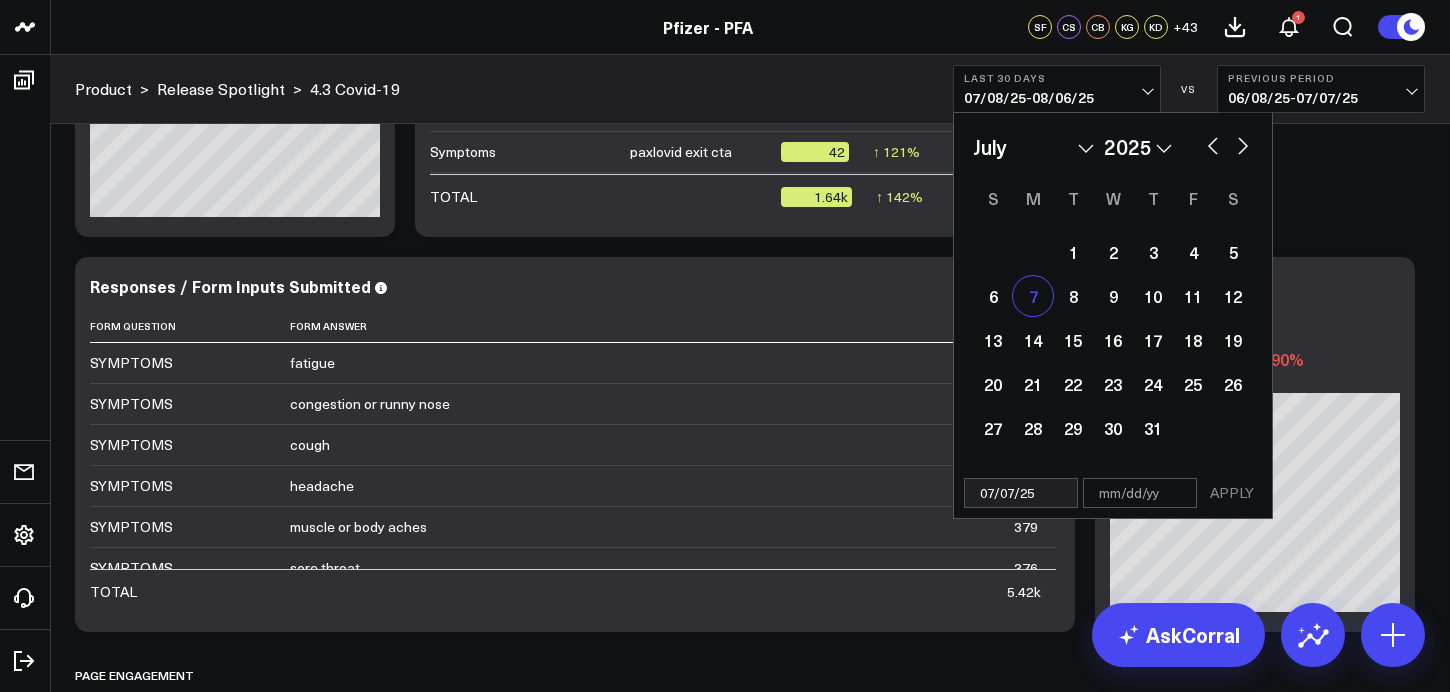 select on "6" 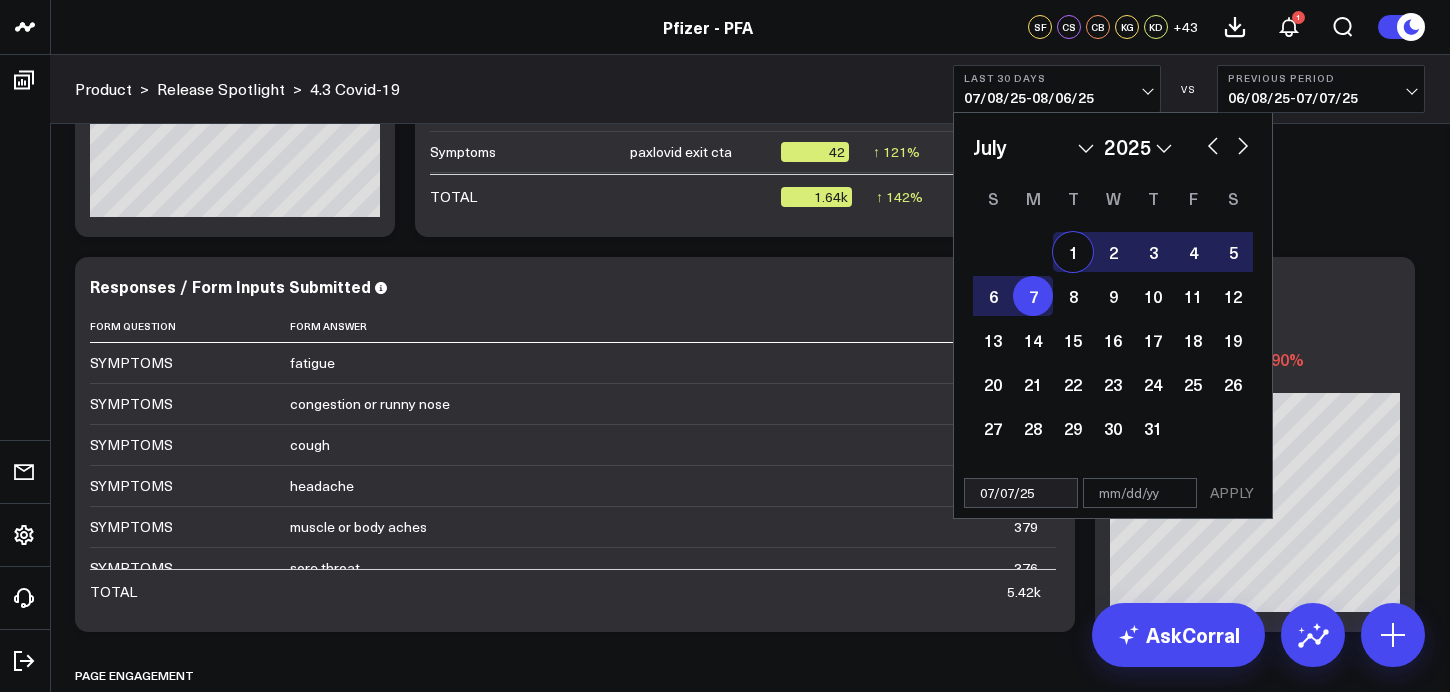 click at bounding box center [1243, 144] 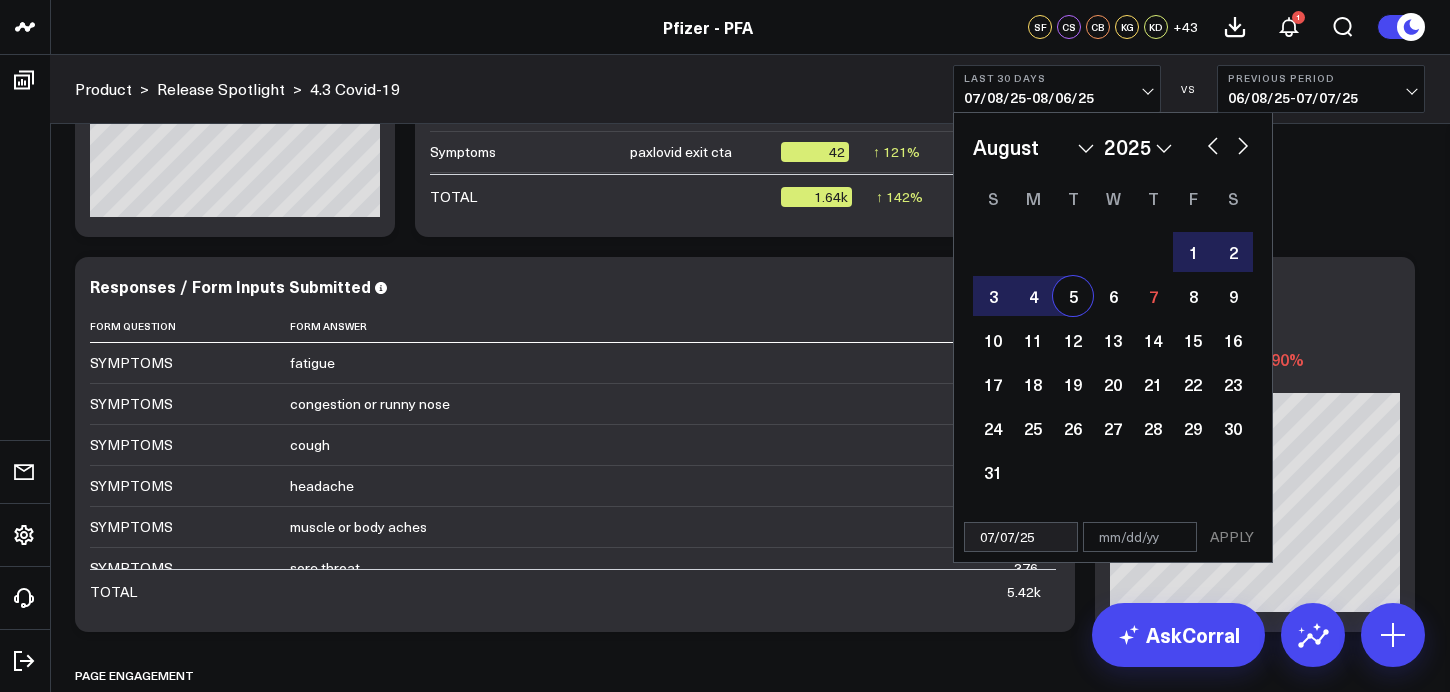 click on "5" at bounding box center [1073, 296] 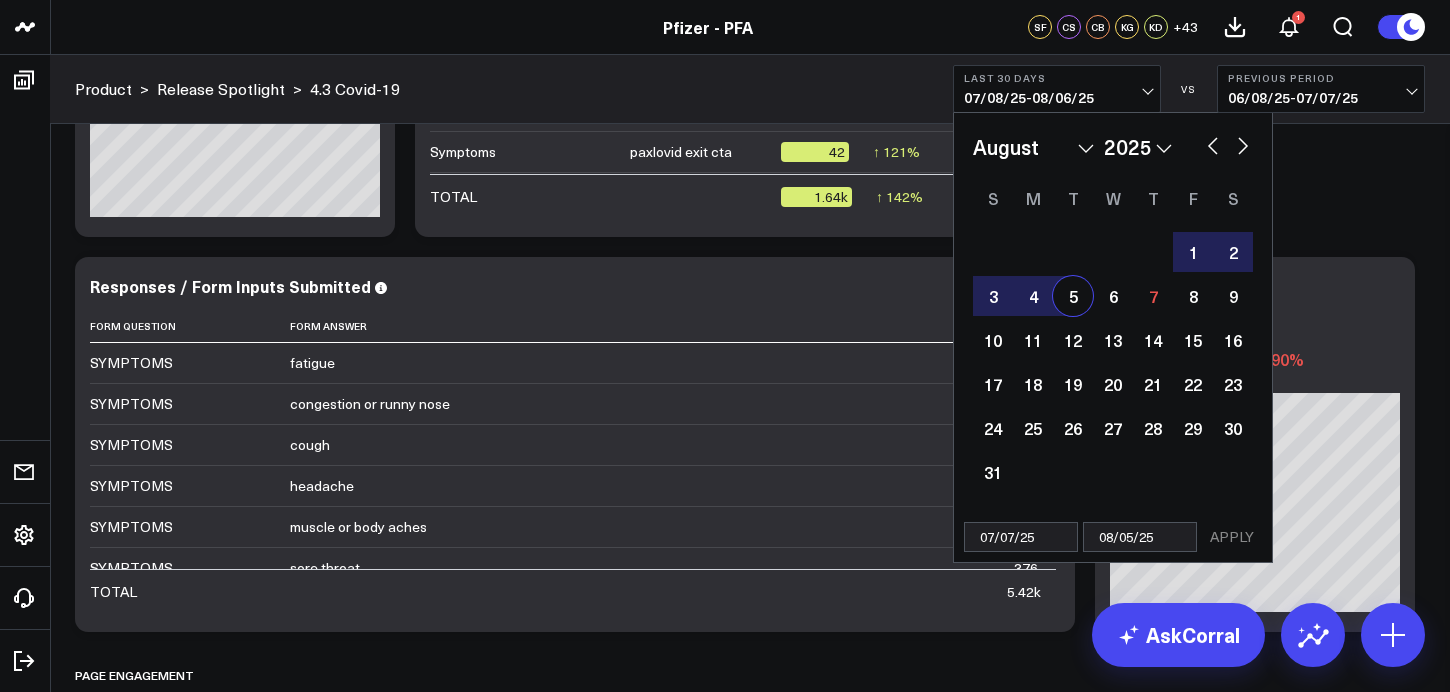 select on "7" 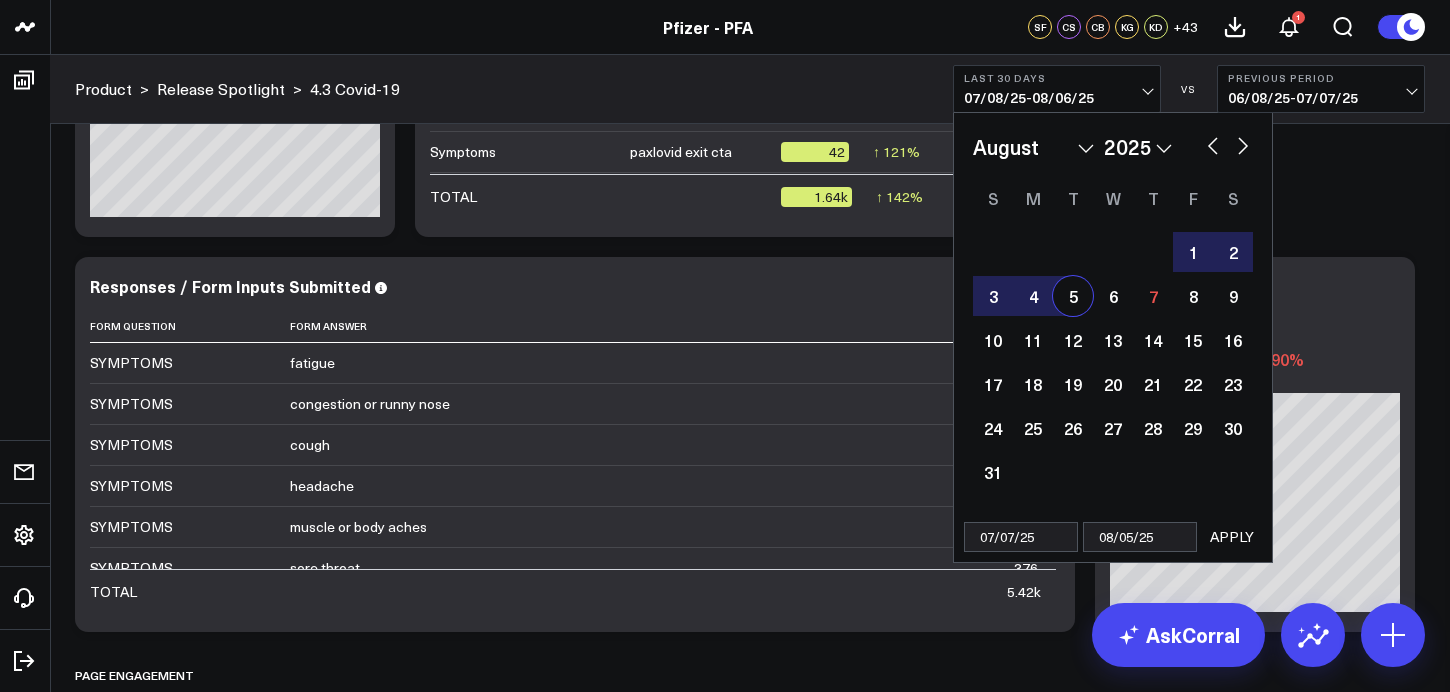 click on "5" at bounding box center [1073, 296] 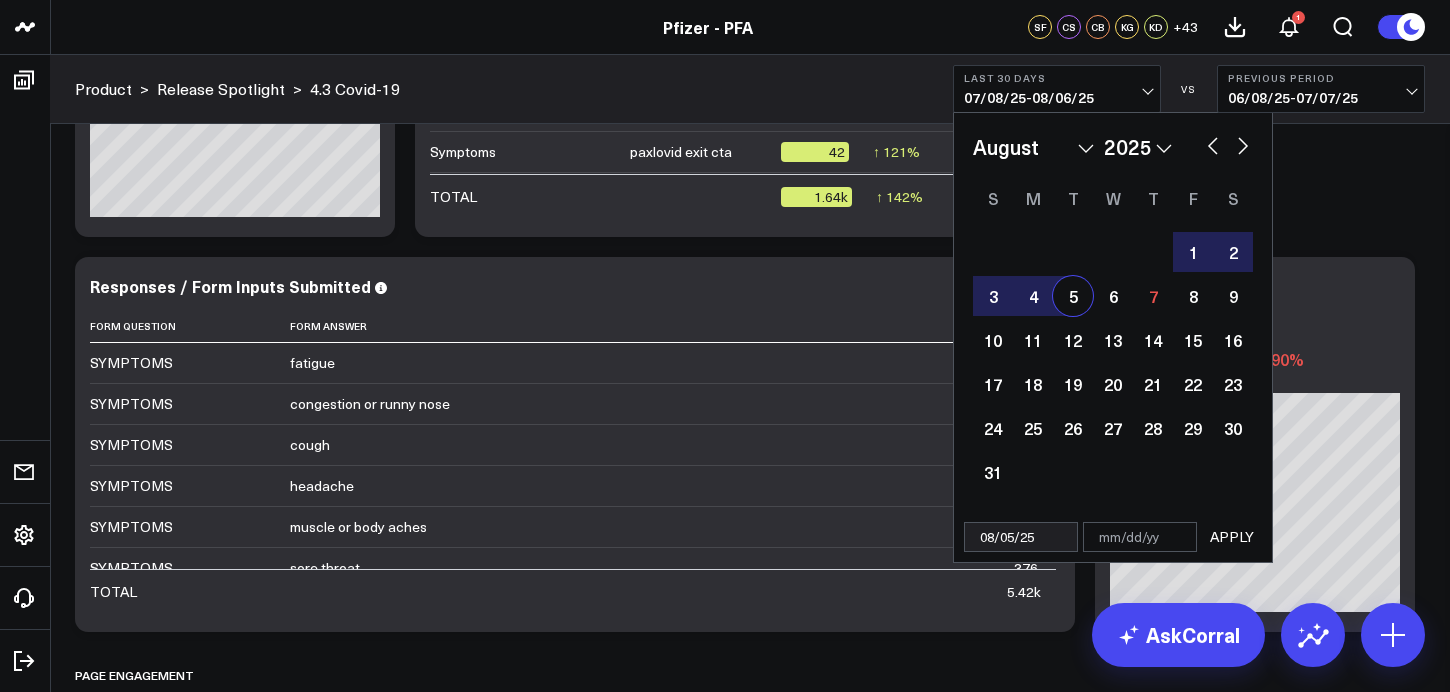 select on "7" 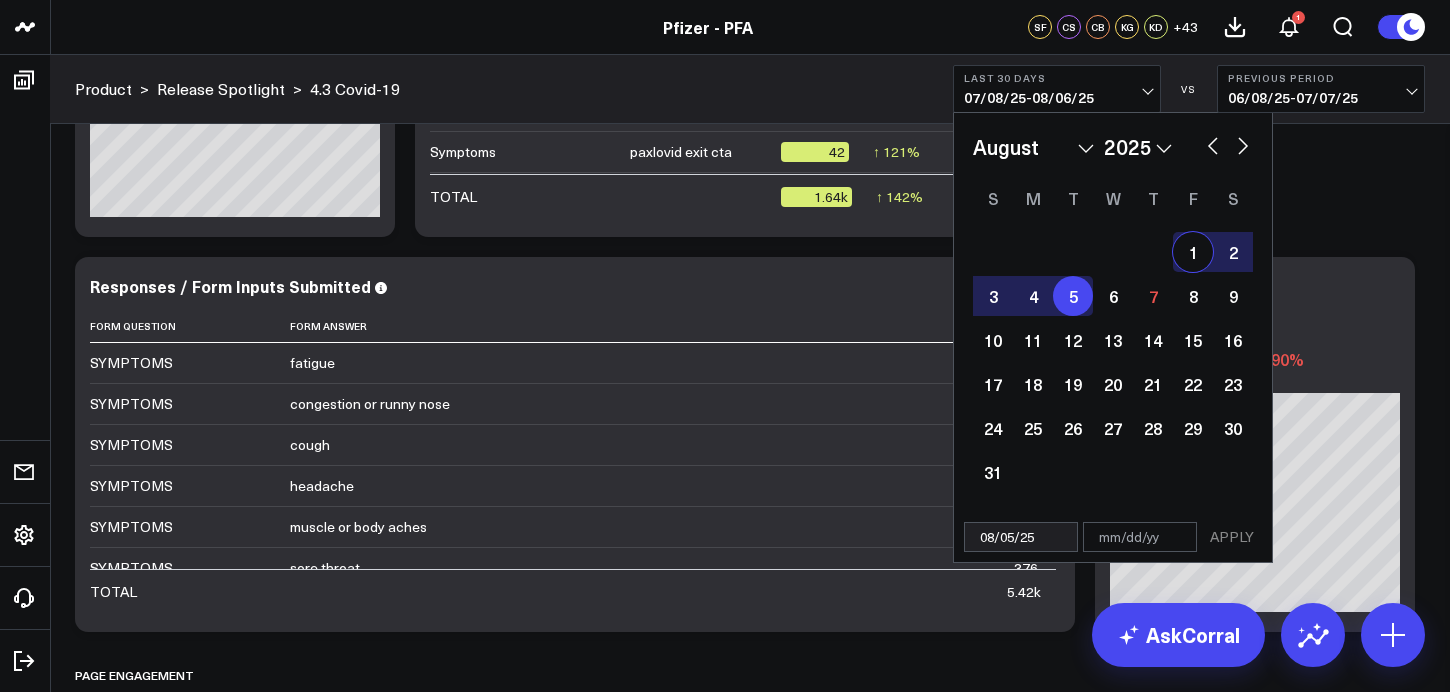 click at bounding box center [1213, 144] 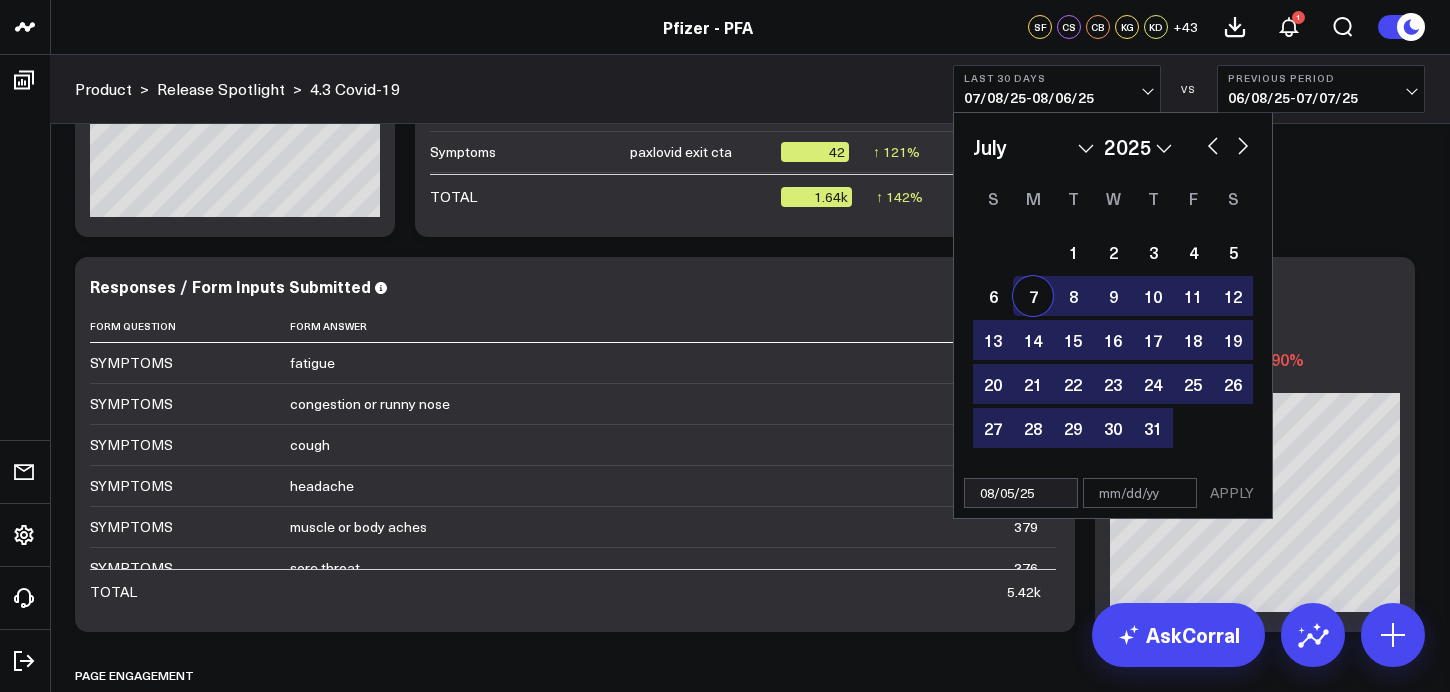 click on "7" at bounding box center (1033, 296) 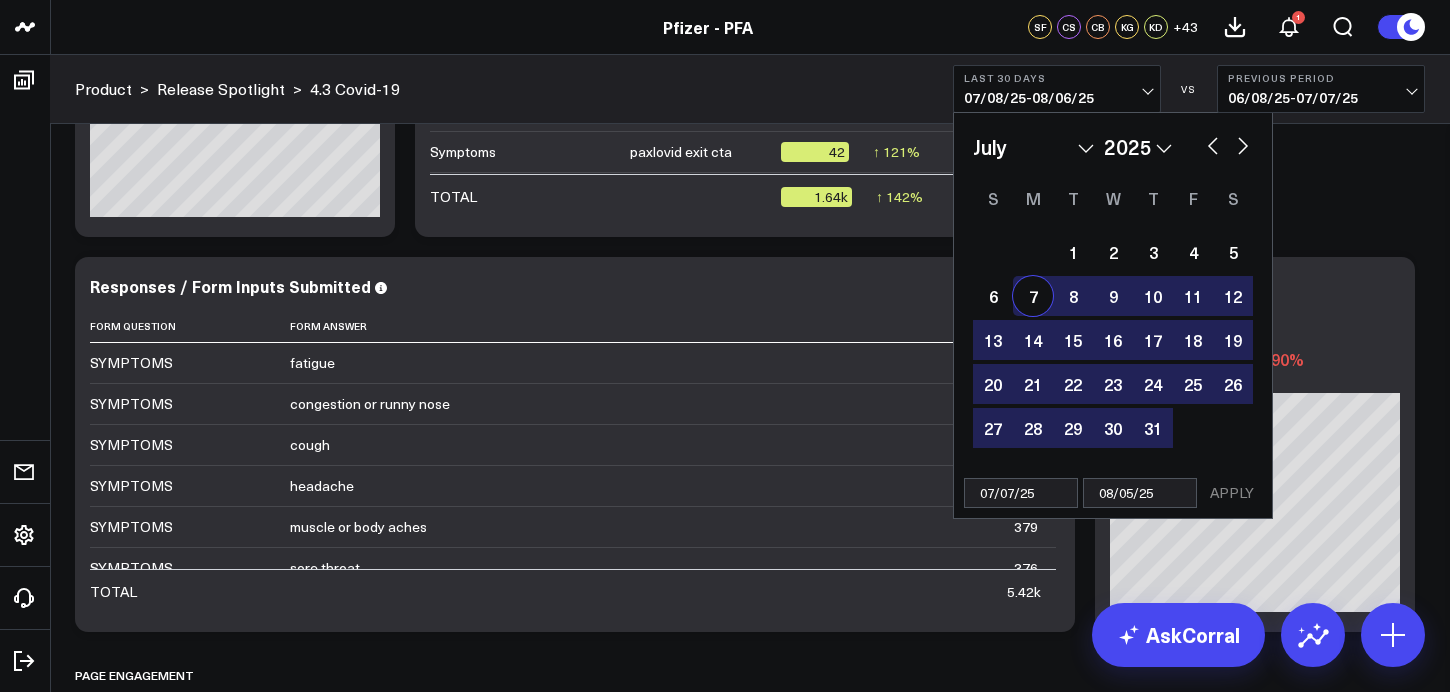 select on "6" 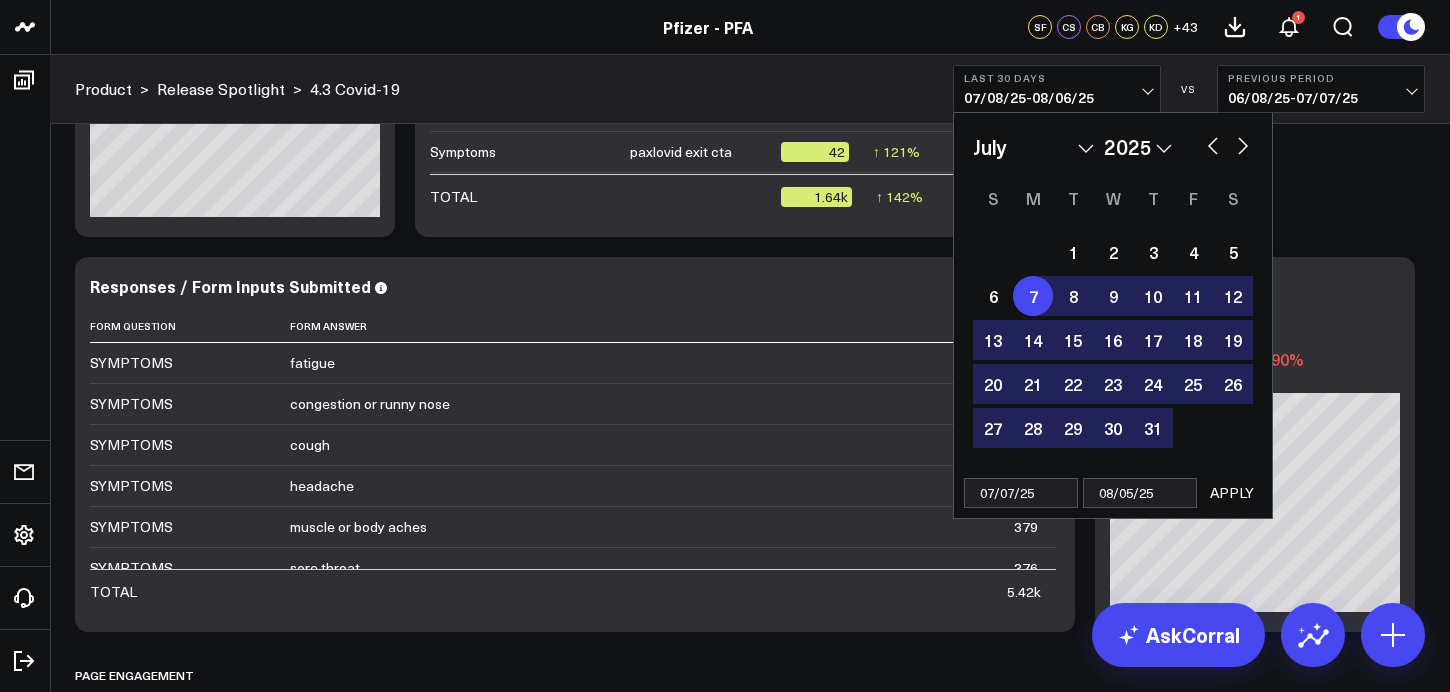 click on "APPLY" at bounding box center [1232, 493] 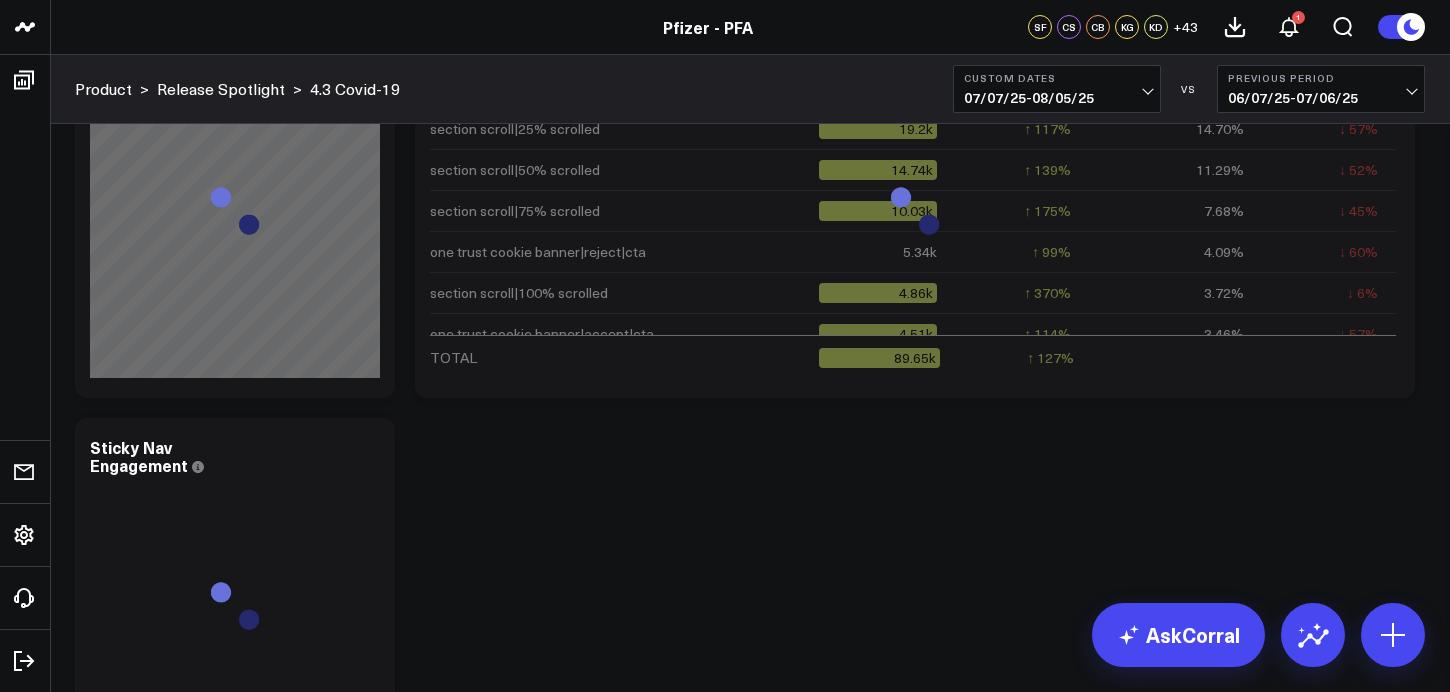 scroll, scrollTop: 2416, scrollLeft: 0, axis: vertical 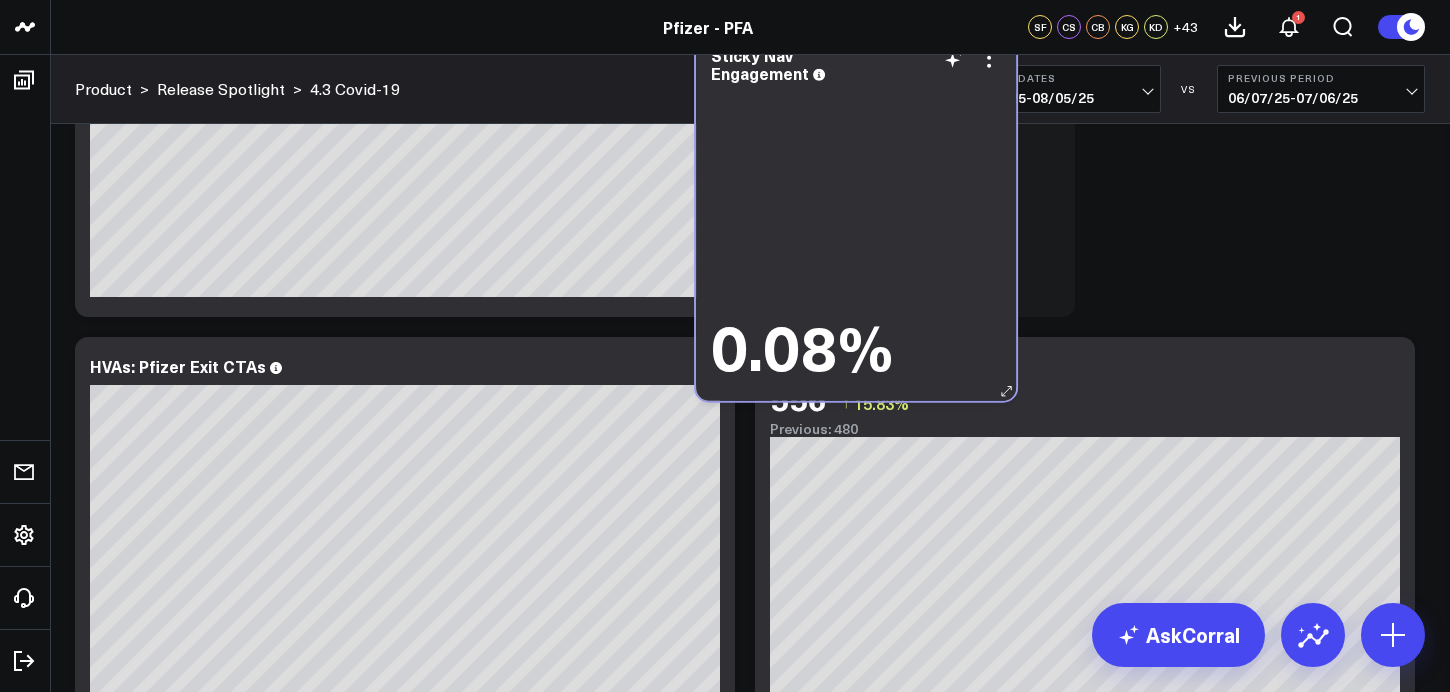 drag, startPoint x: 234, startPoint y: 254, endPoint x: 776, endPoint y: 171, distance: 548.31836 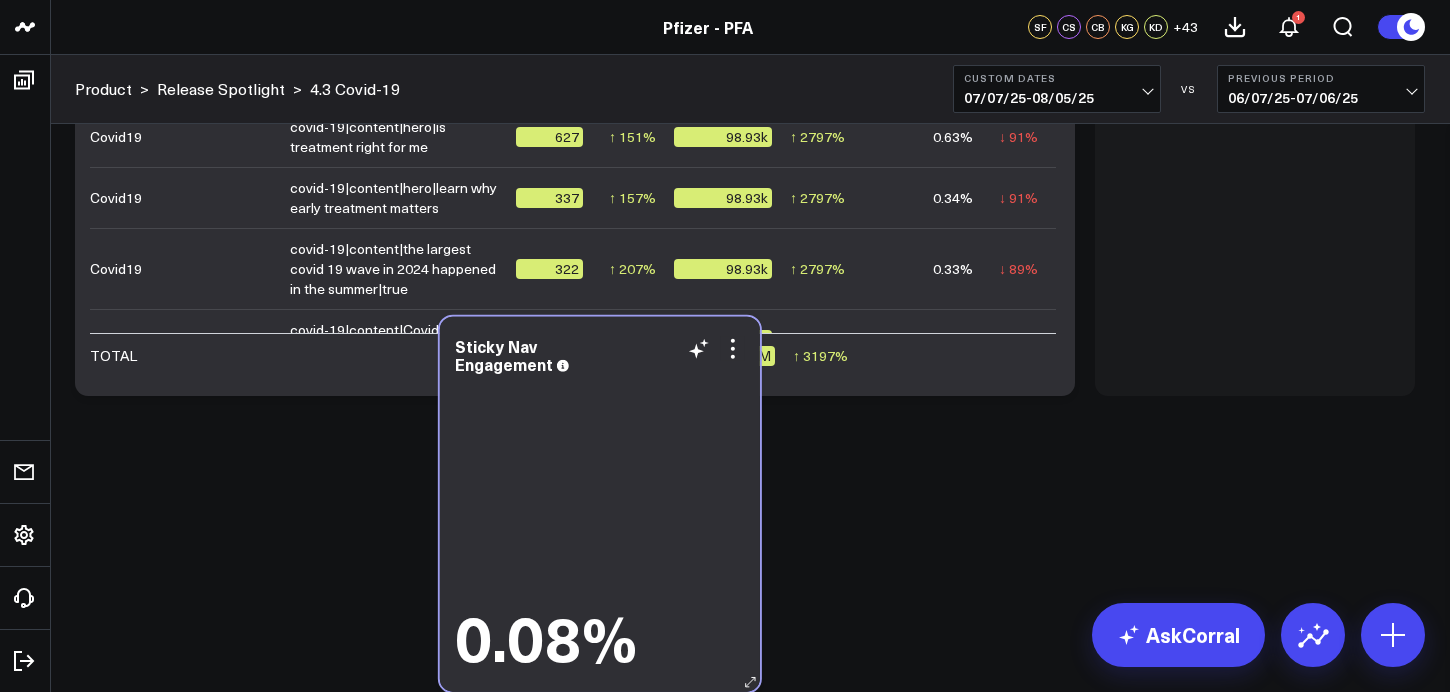 scroll, scrollTop: 6642, scrollLeft: 0, axis: vertical 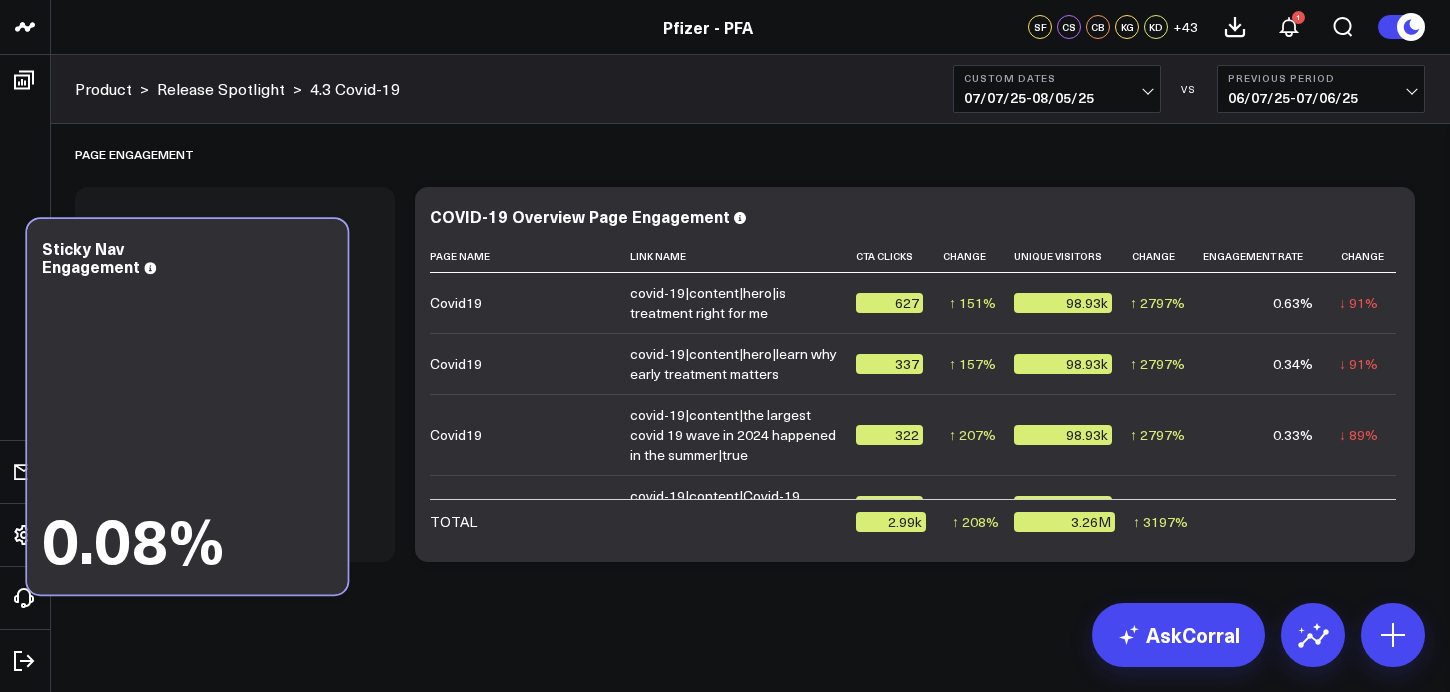 drag, startPoint x: 983, startPoint y: 287, endPoint x: 365, endPoint y: 560, distance: 675.61304 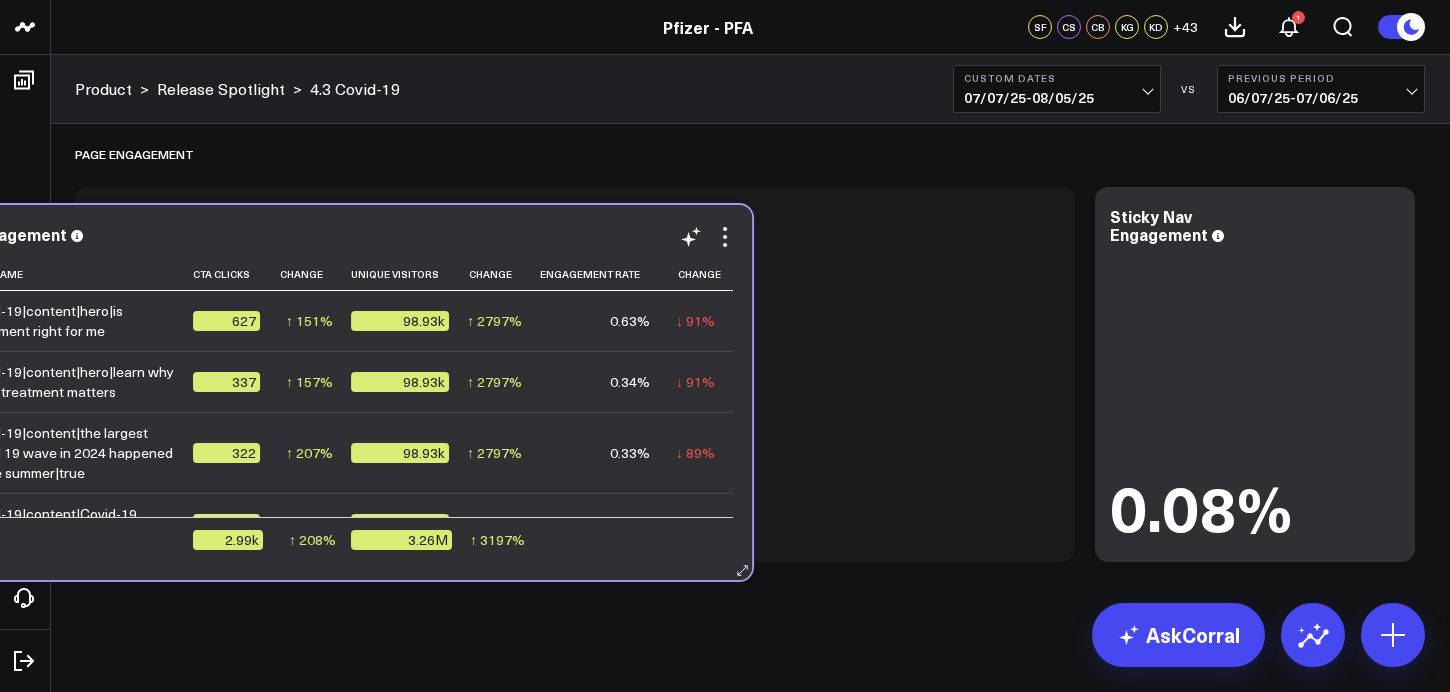 drag, startPoint x: 955, startPoint y: 209, endPoint x: 292, endPoint y: 227, distance: 663.2443 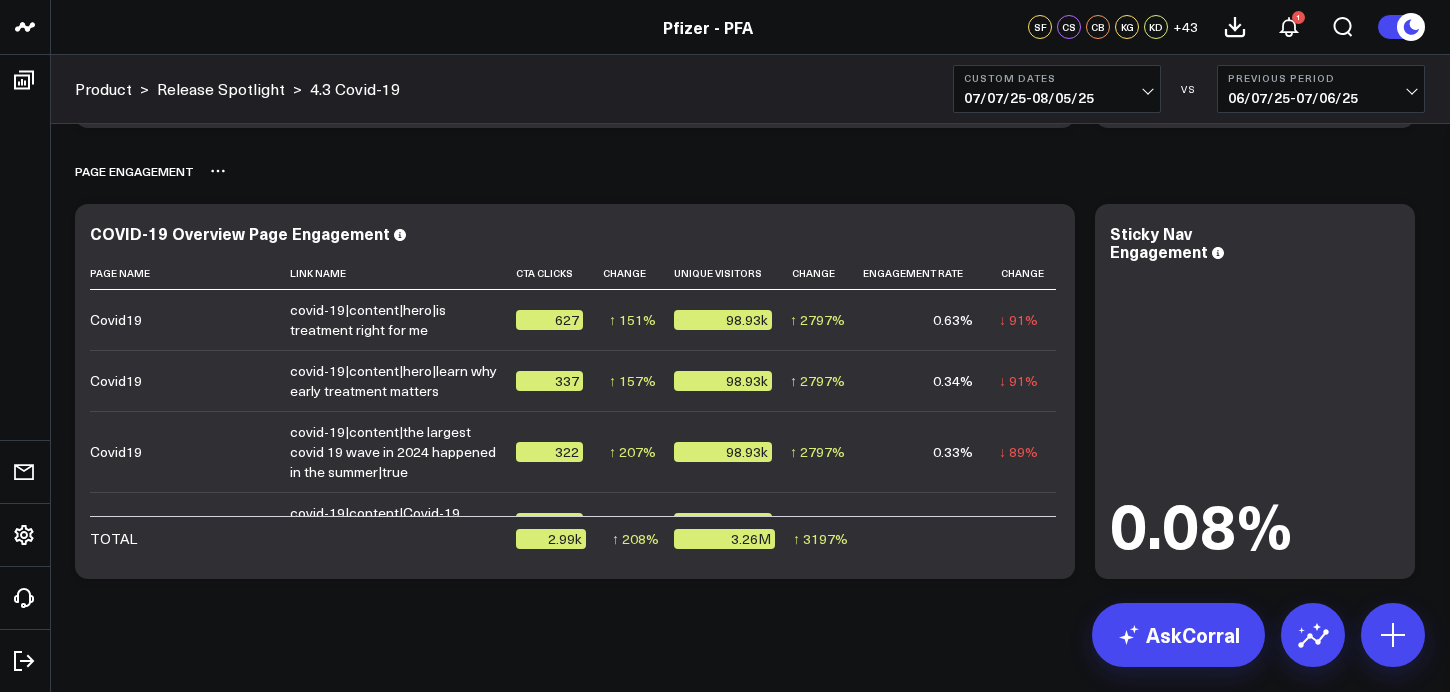 scroll, scrollTop: 6628, scrollLeft: 0, axis: vertical 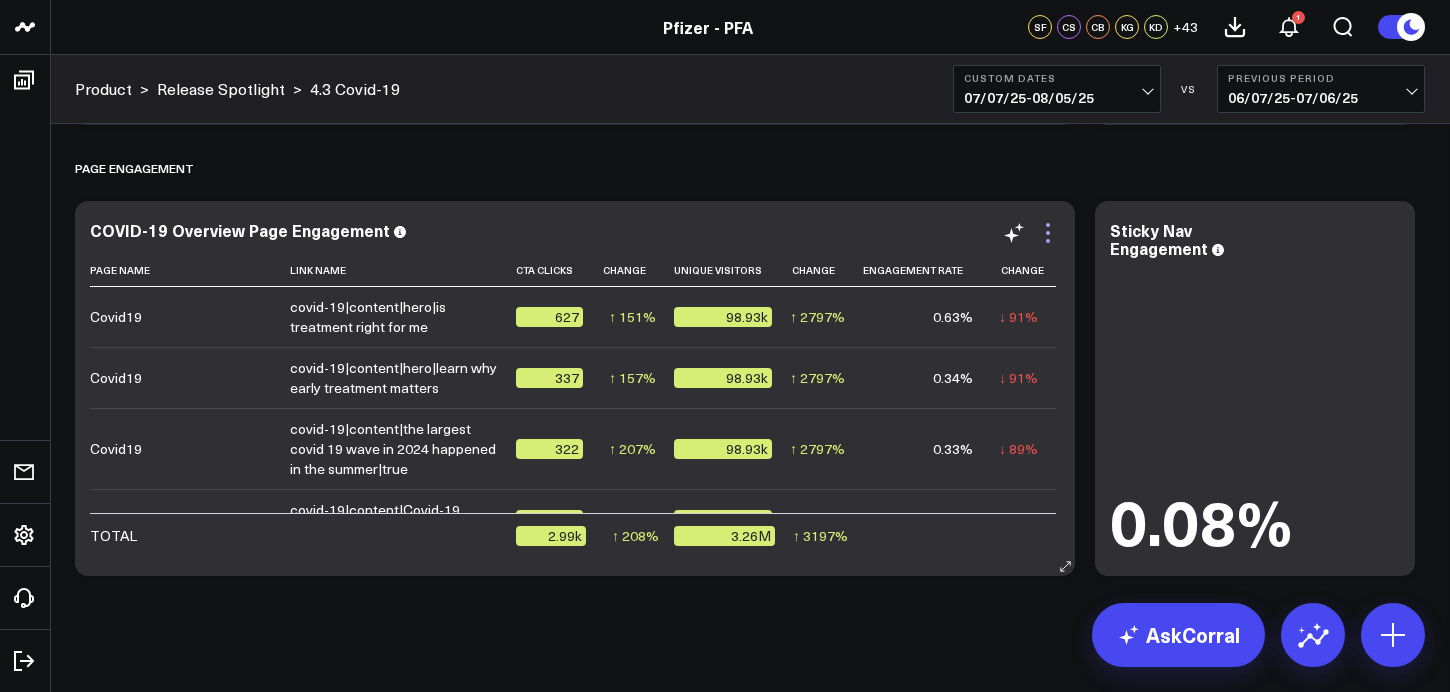 click 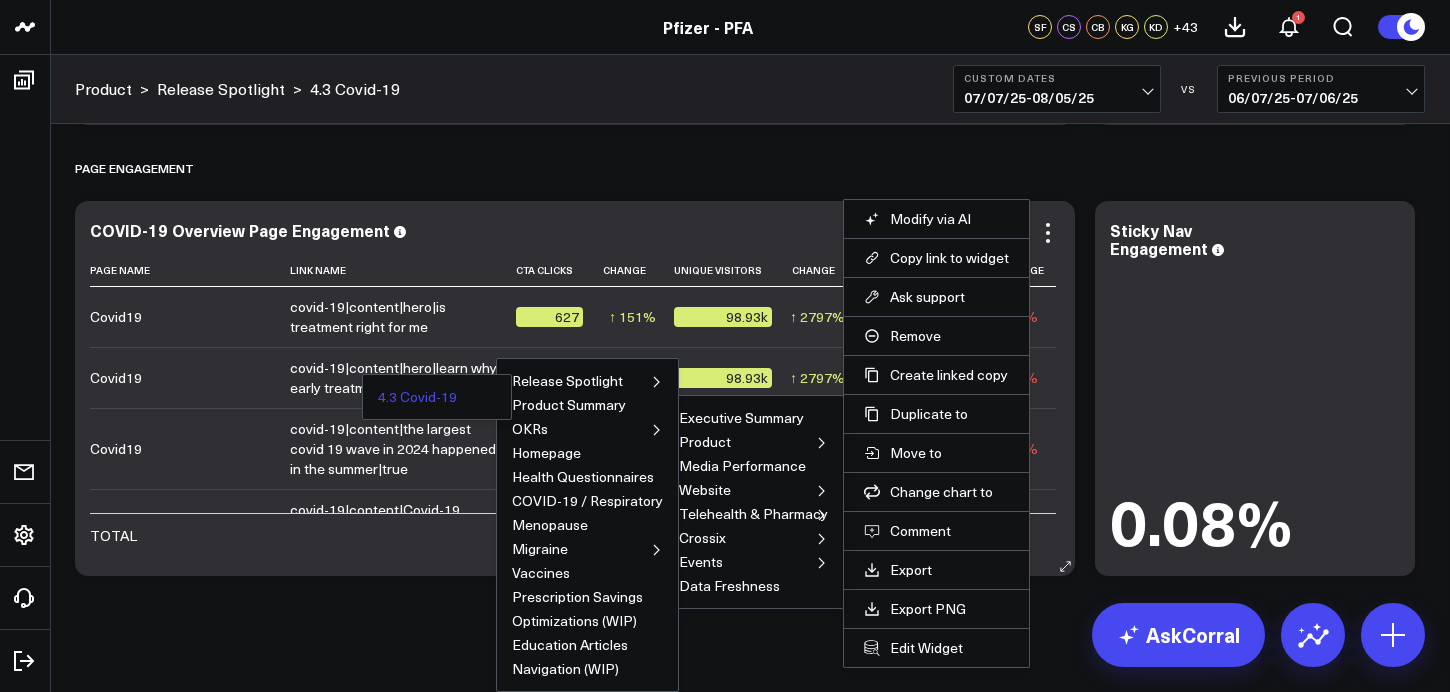click on "4.3 Covid-19" at bounding box center (437, 397) 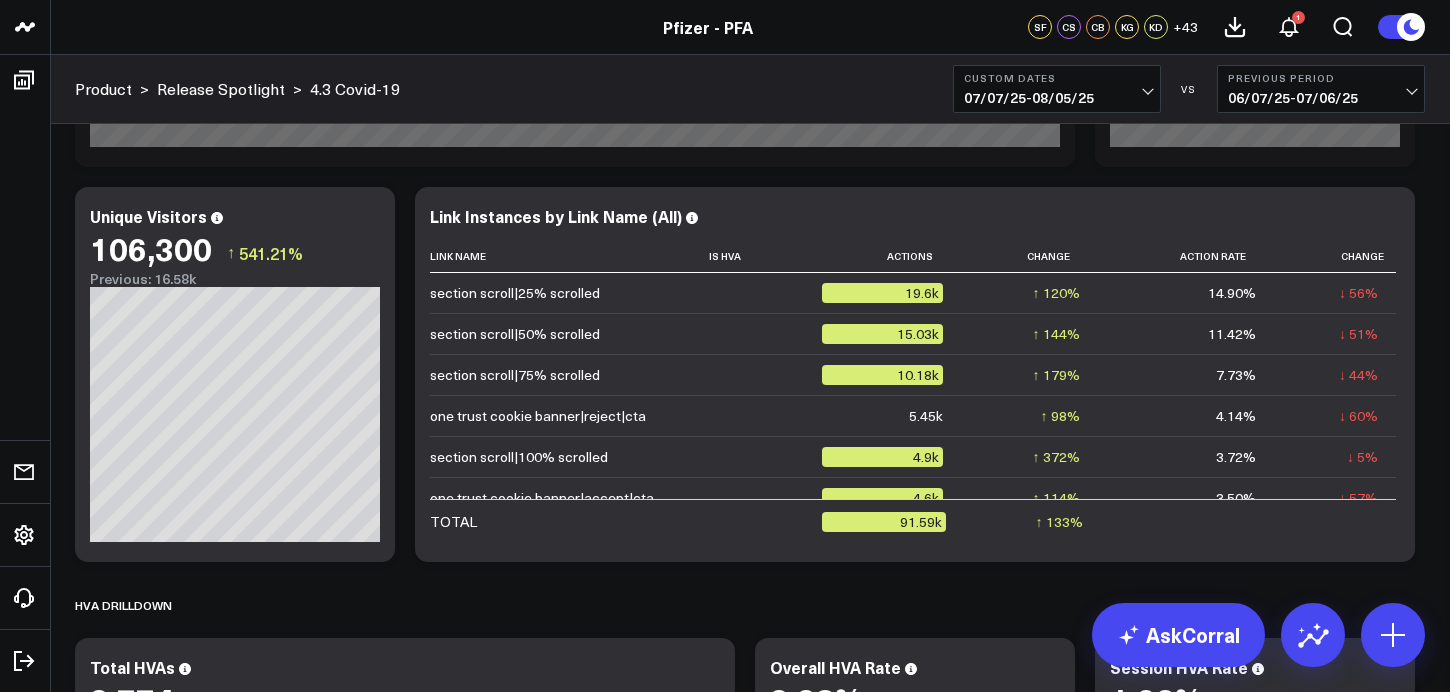 scroll, scrollTop: 2198, scrollLeft: 0, axis: vertical 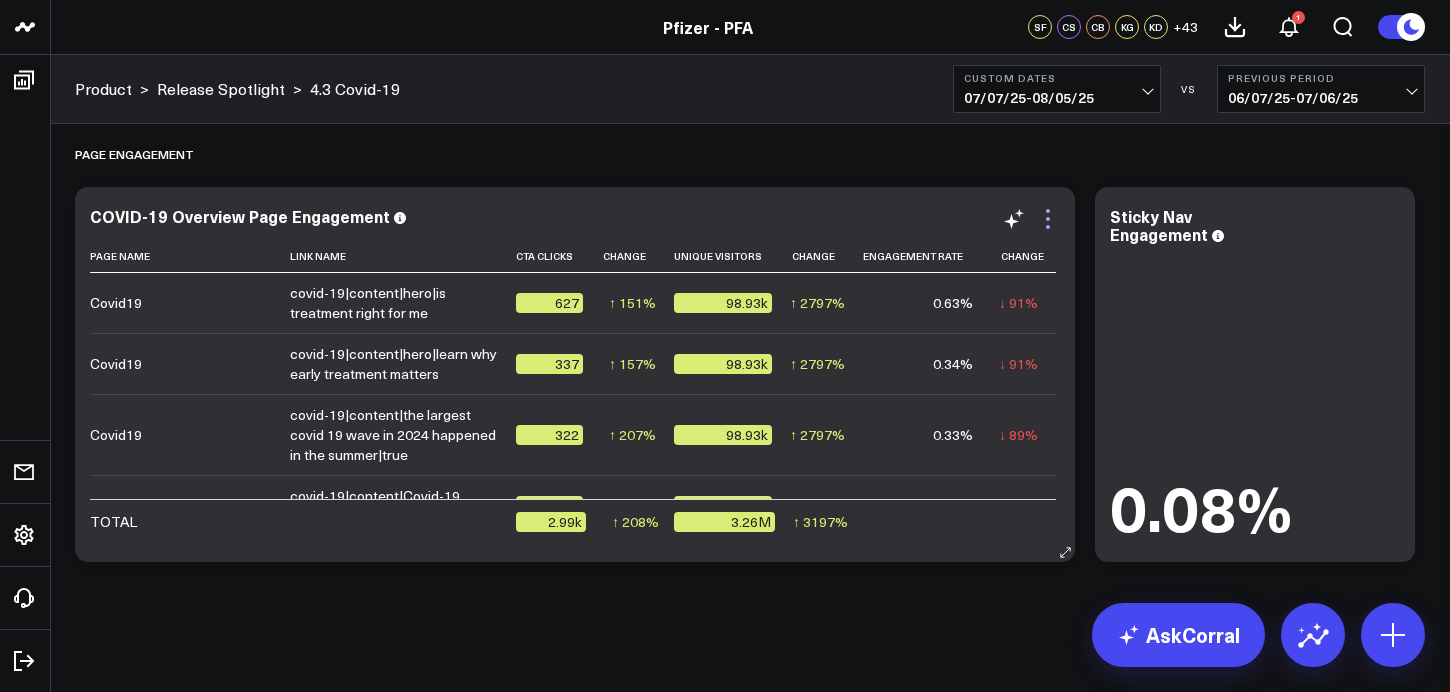 click 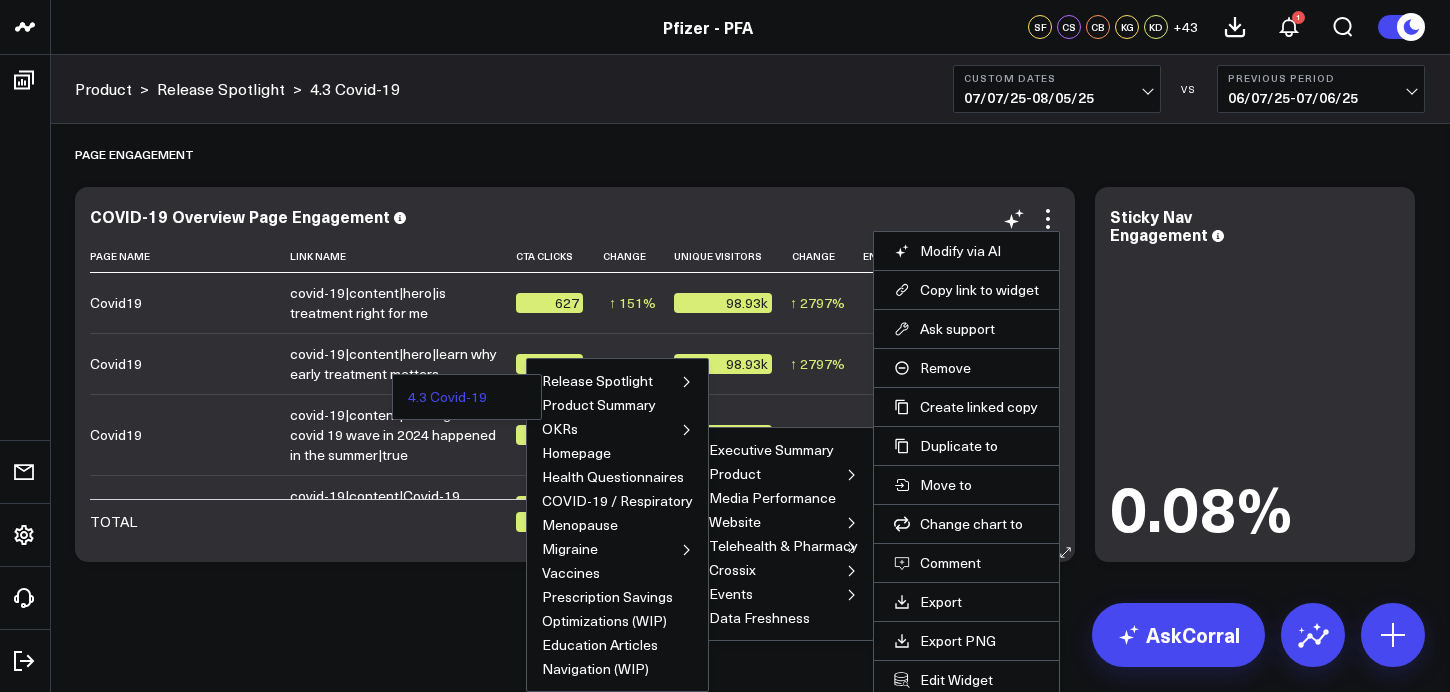 click on "4.3 Covid-19" at bounding box center [447, 397] 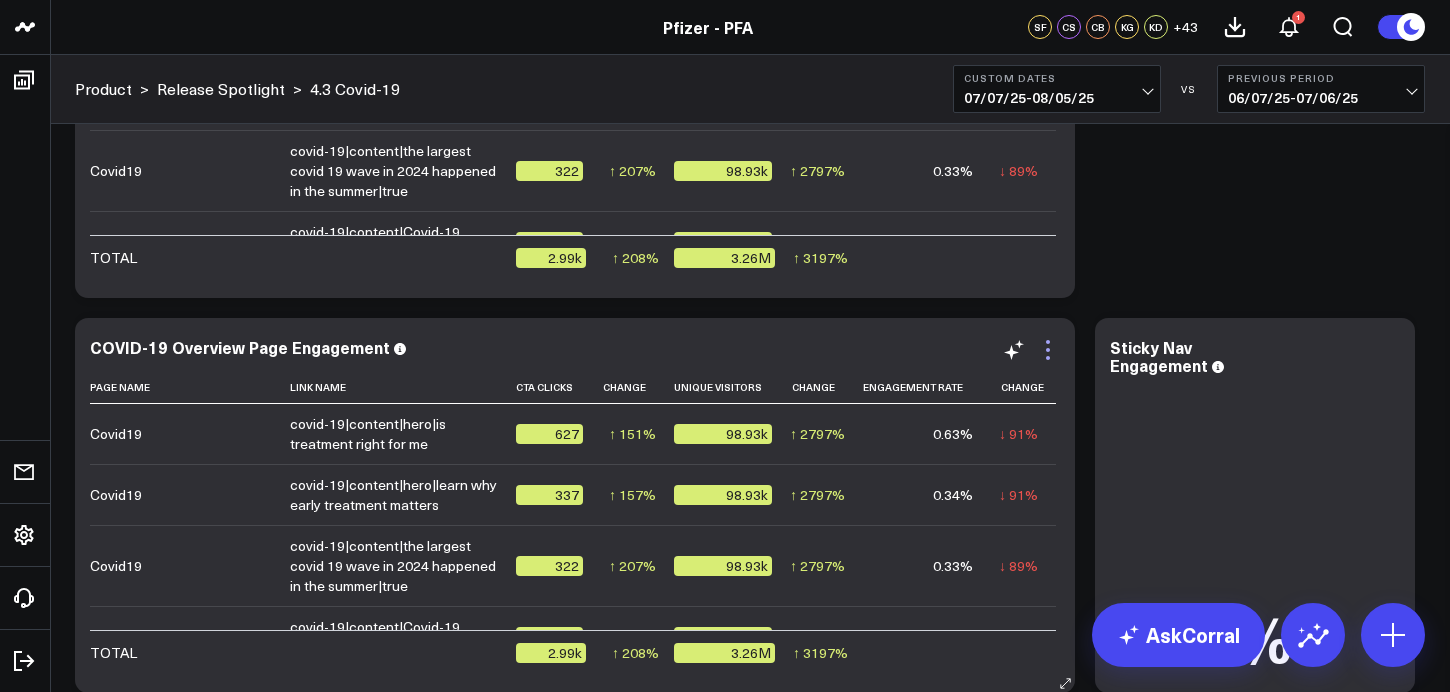 scroll, scrollTop: 6914, scrollLeft: 0, axis: vertical 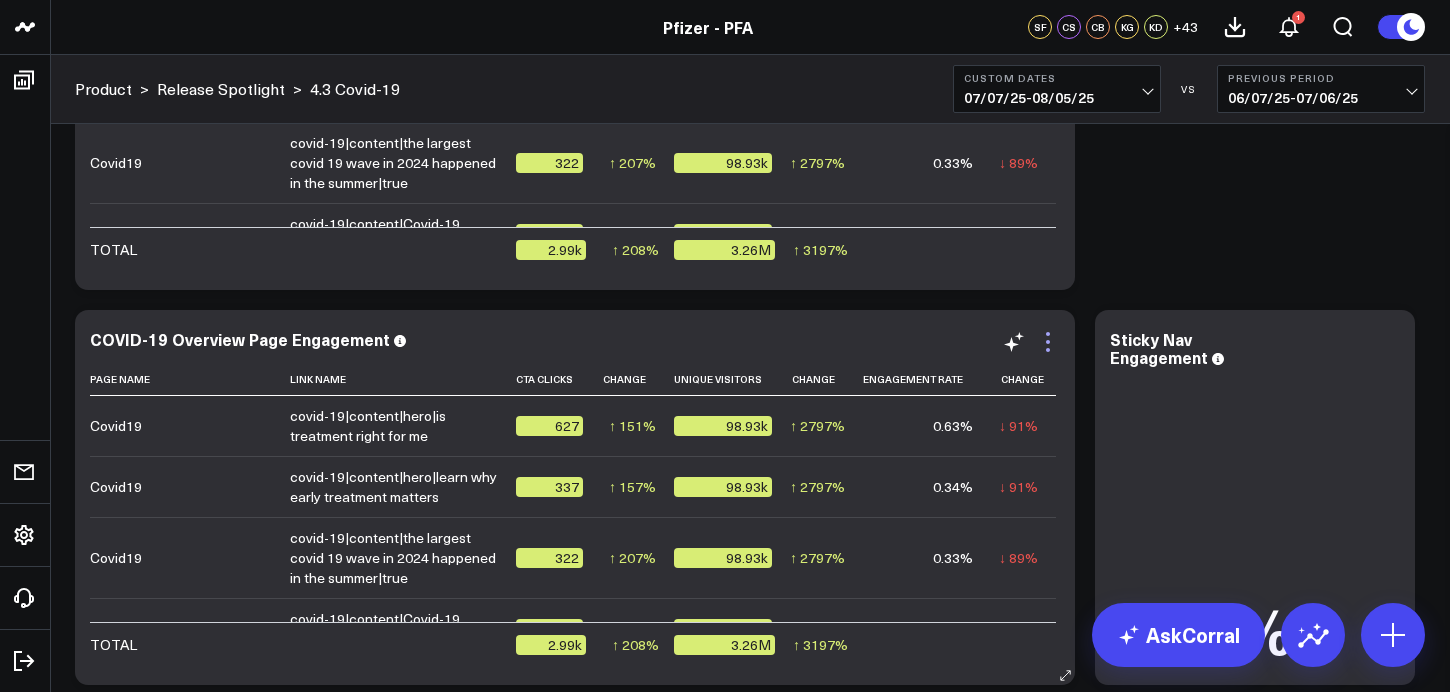 click 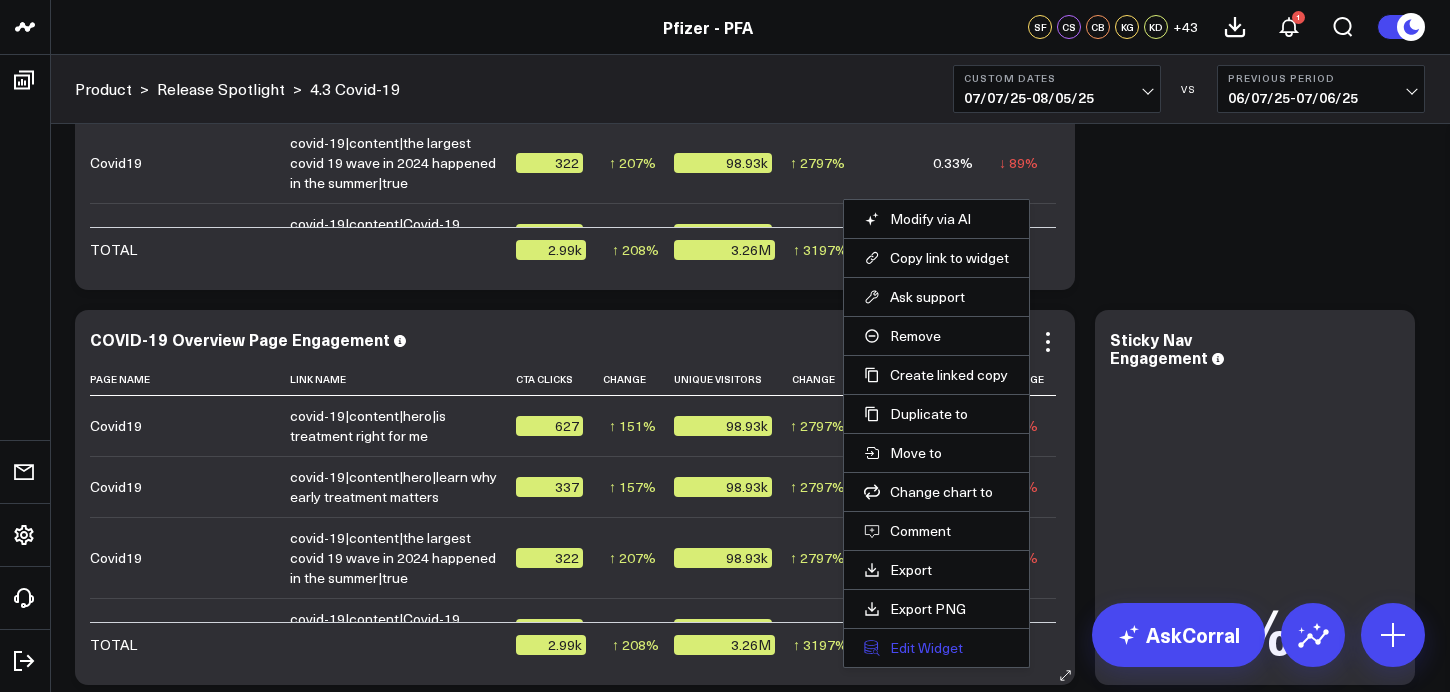 click on "Edit Widget" at bounding box center [936, 648] 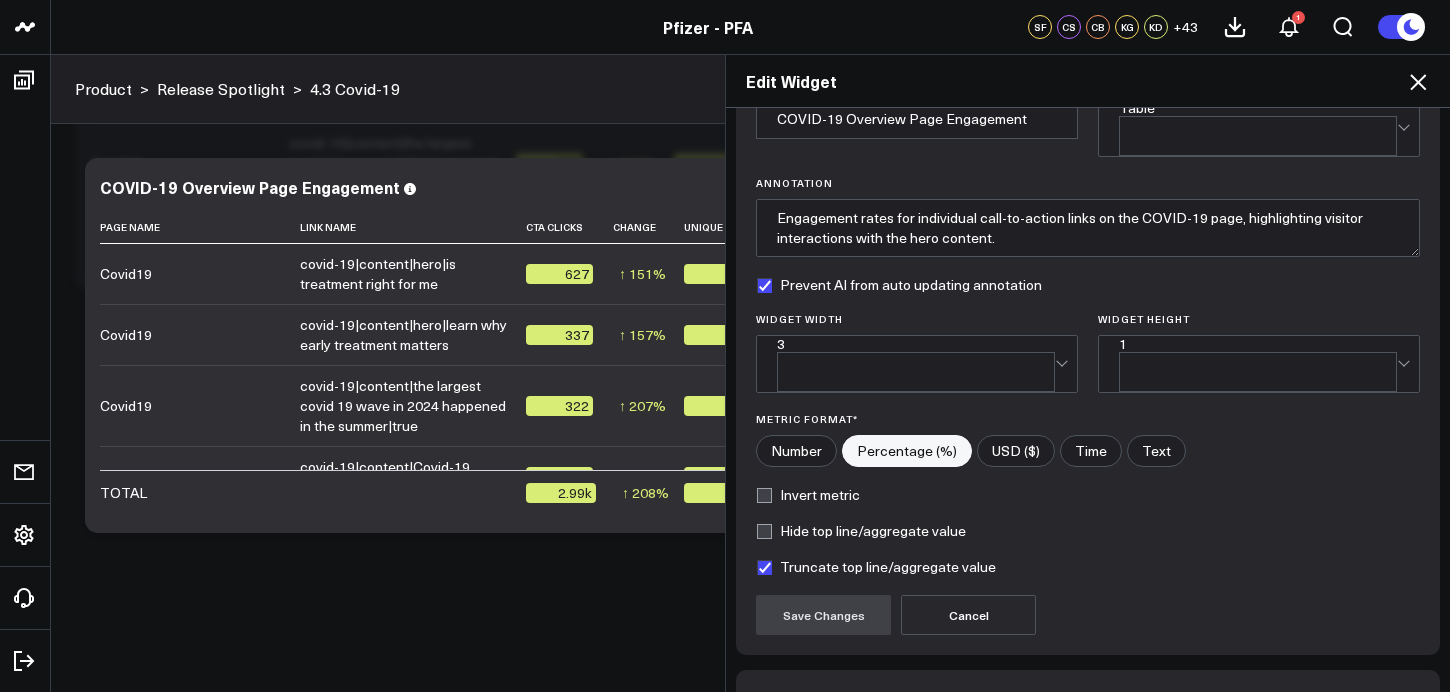 scroll, scrollTop: 201, scrollLeft: 0, axis: vertical 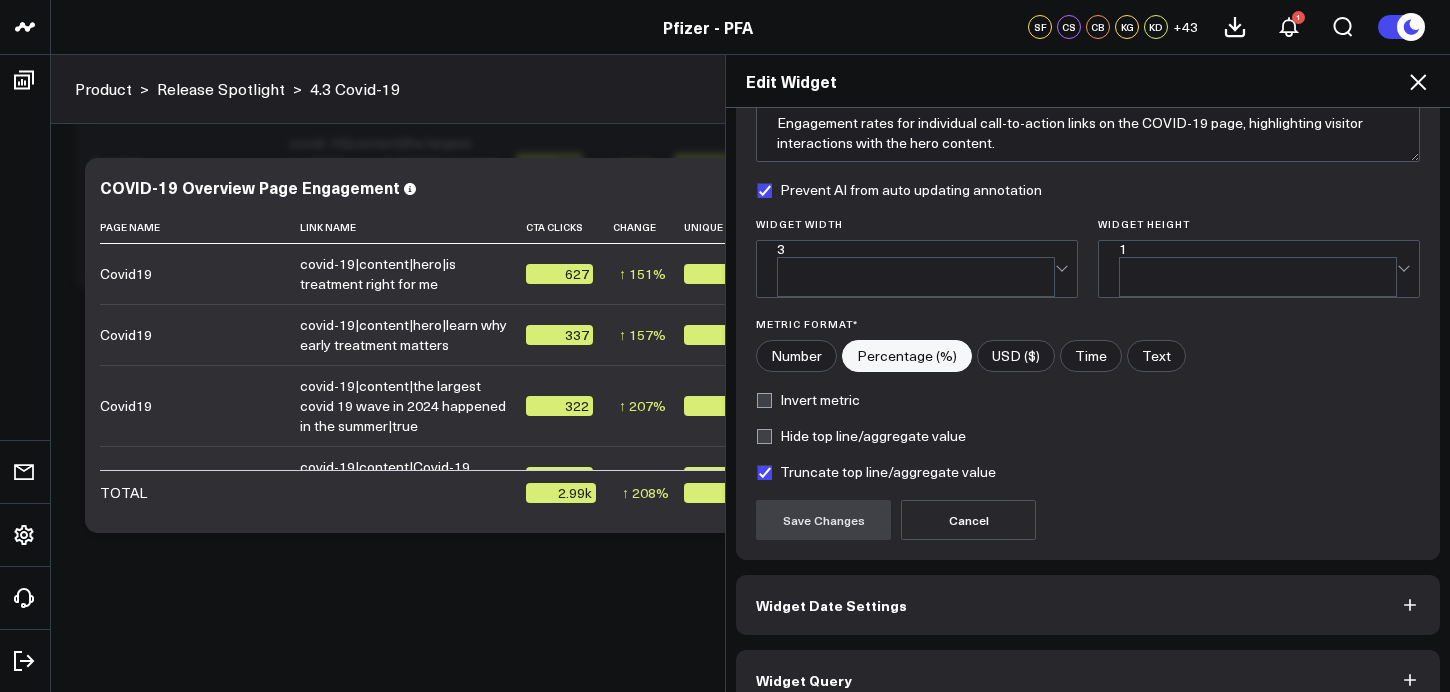 click on "Widget Query" at bounding box center [1088, 680] 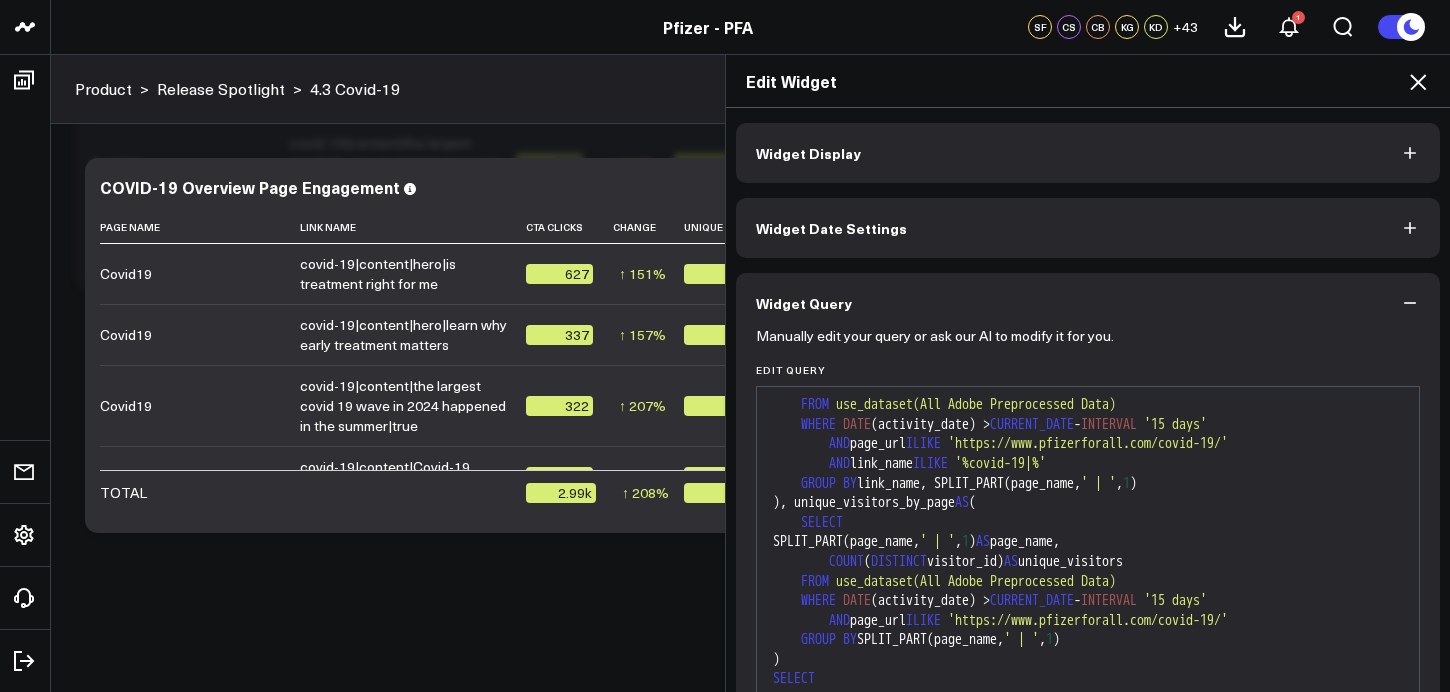 scroll, scrollTop: 107, scrollLeft: 0, axis: vertical 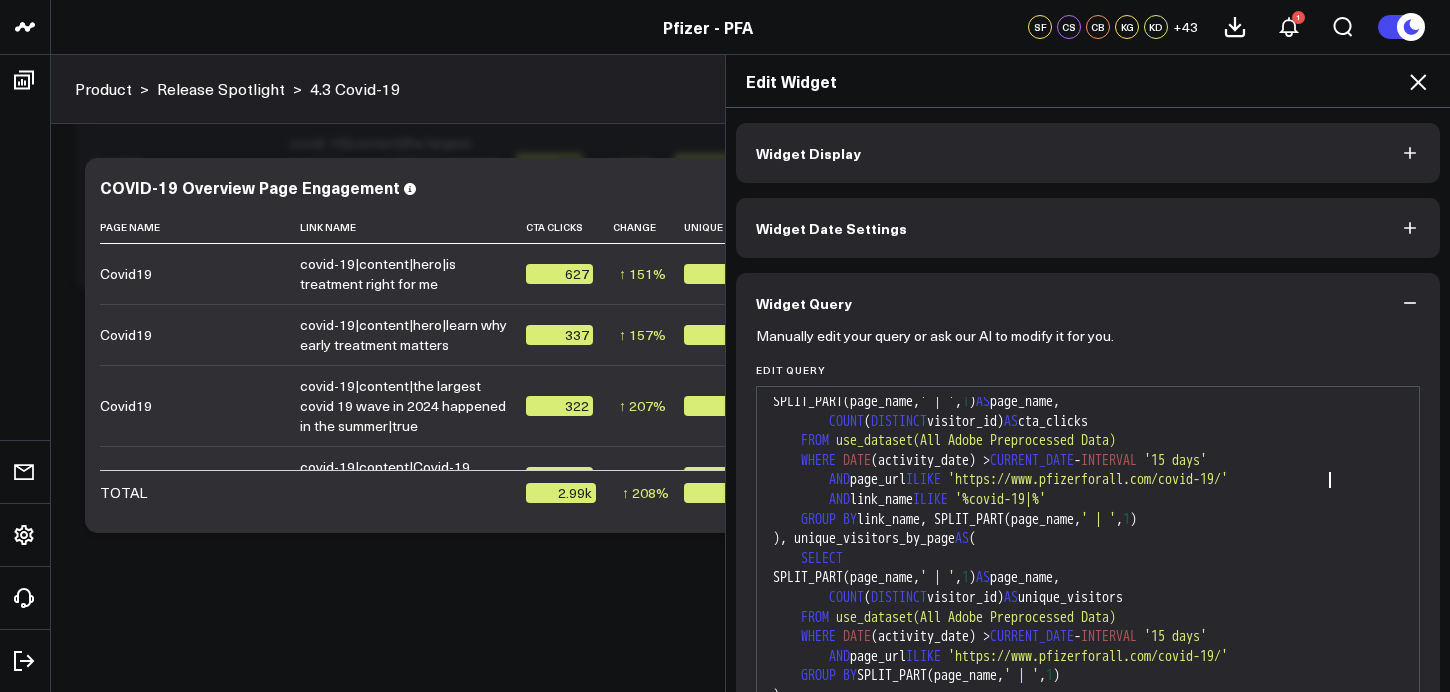 click on "'https://www.pfizerforall.com/covid-19/'" at bounding box center (1088, 479) 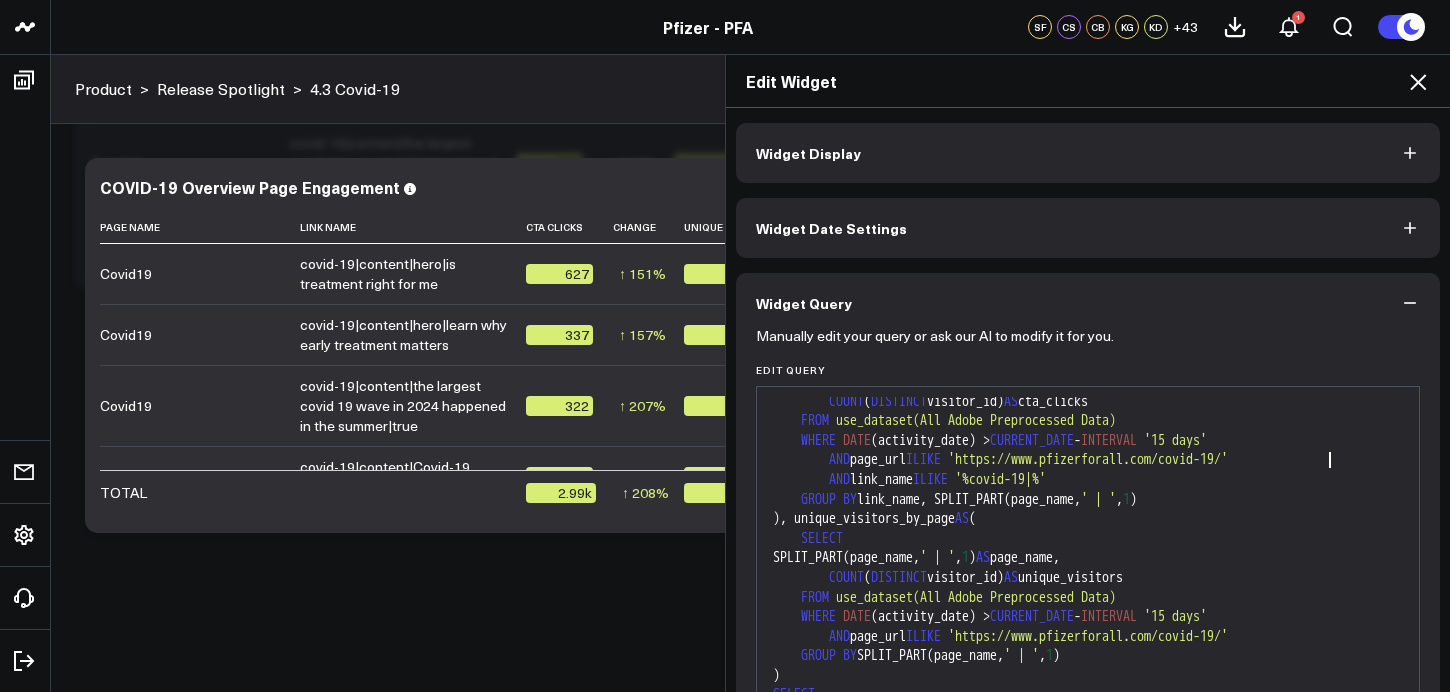 scroll, scrollTop: 129, scrollLeft: 0, axis: vertical 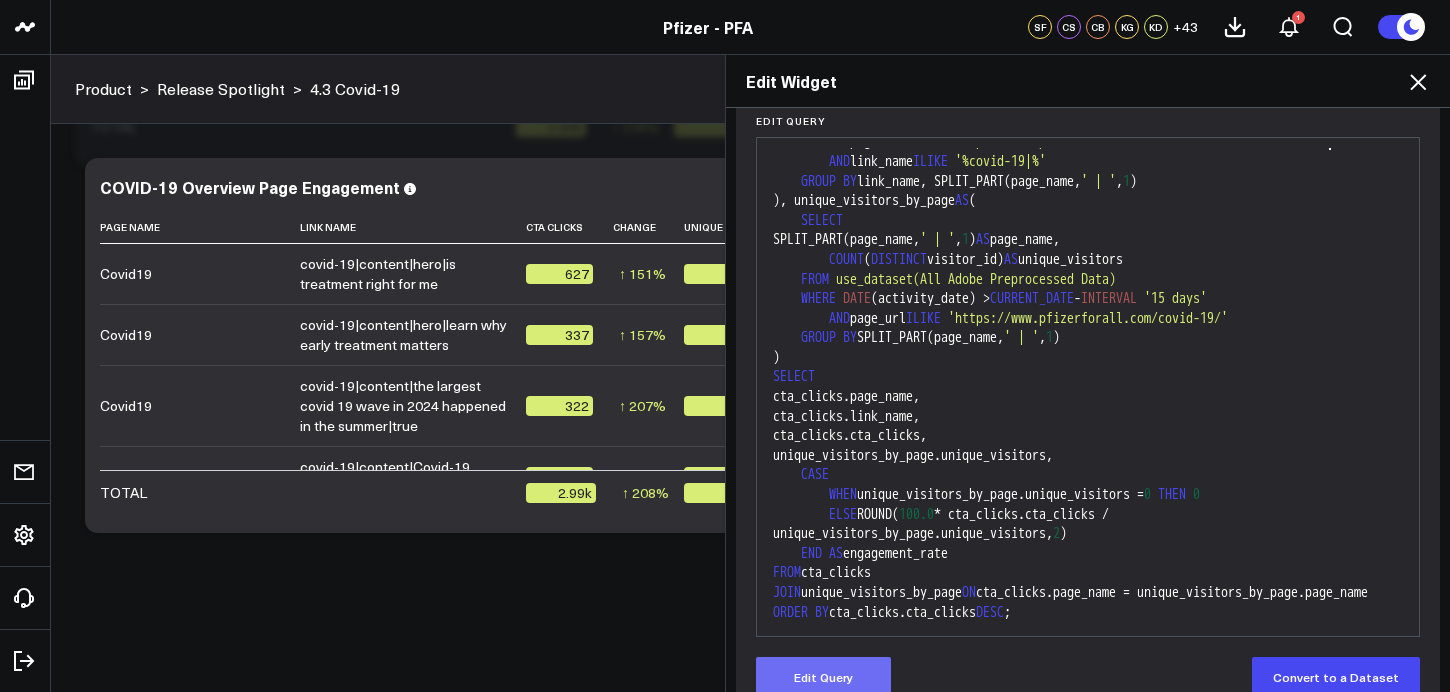 click on "Edit Query" at bounding box center (823, 677) 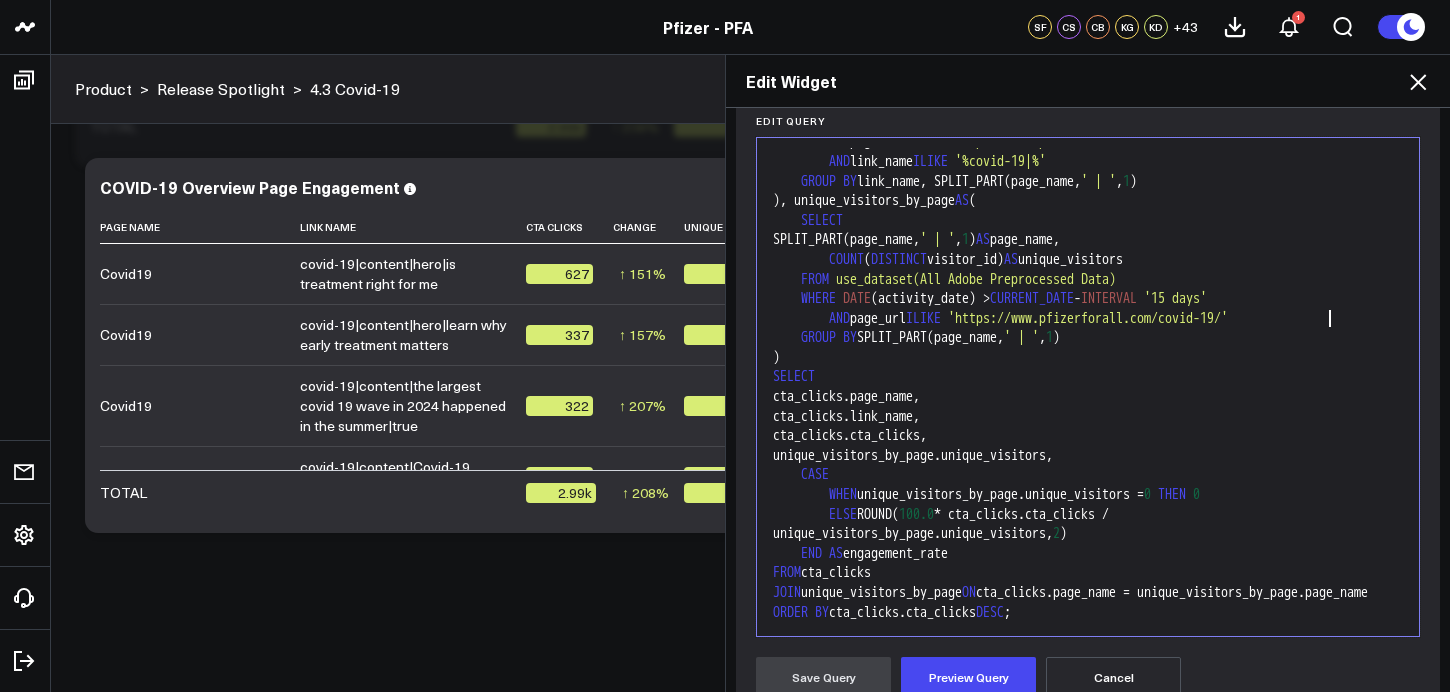 click on "'https://www.pfizerforall.com/covid-19/'" at bounding box center (1088, 318) 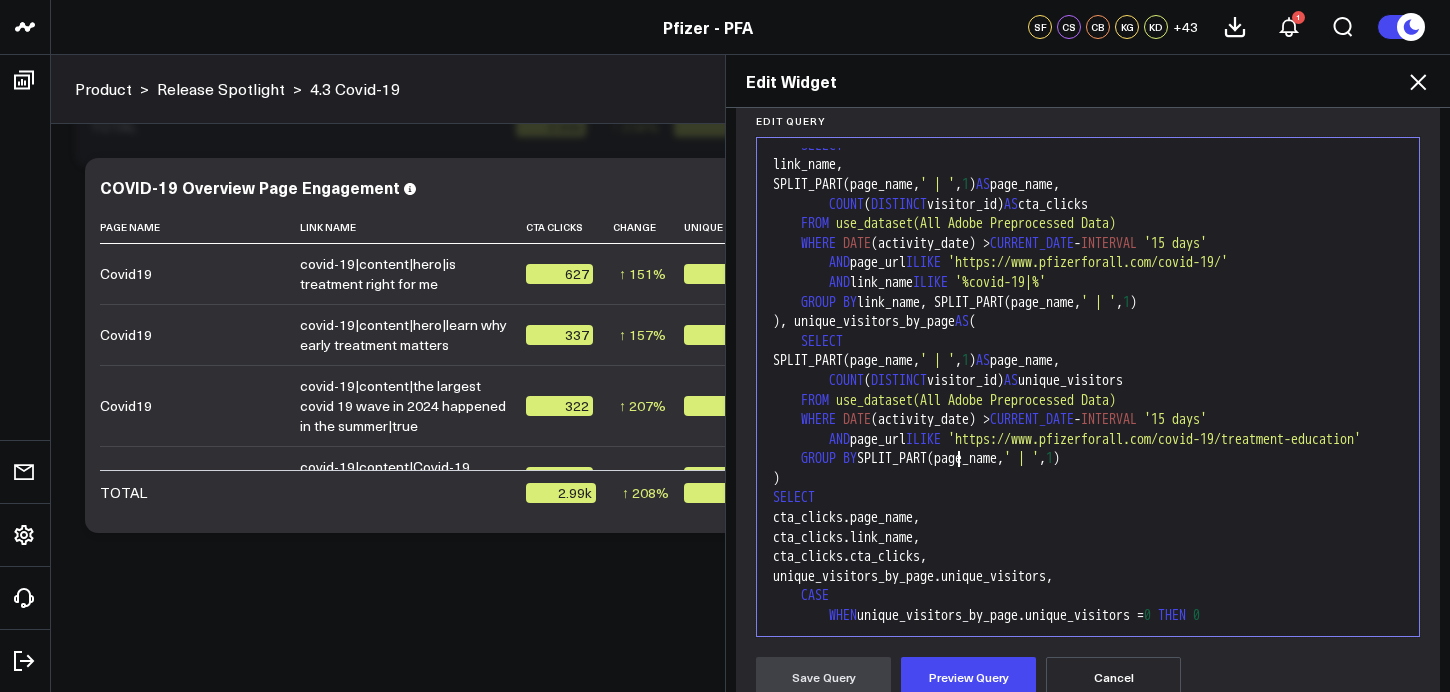 scroll, scrollTop: 62, scrollLeft: 0, axis: vertical 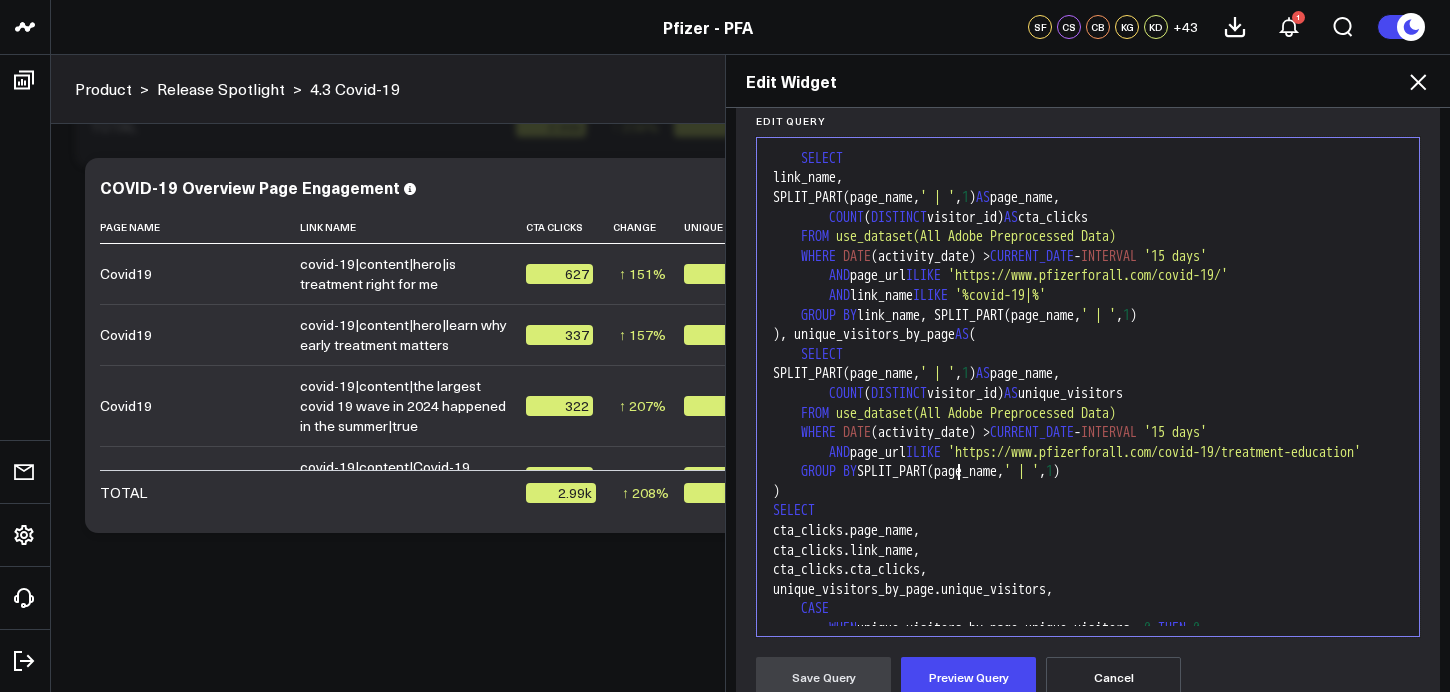 click on "'https://www.pfizerforall.com/covid-19/'" at bounding box center (1088, 275) 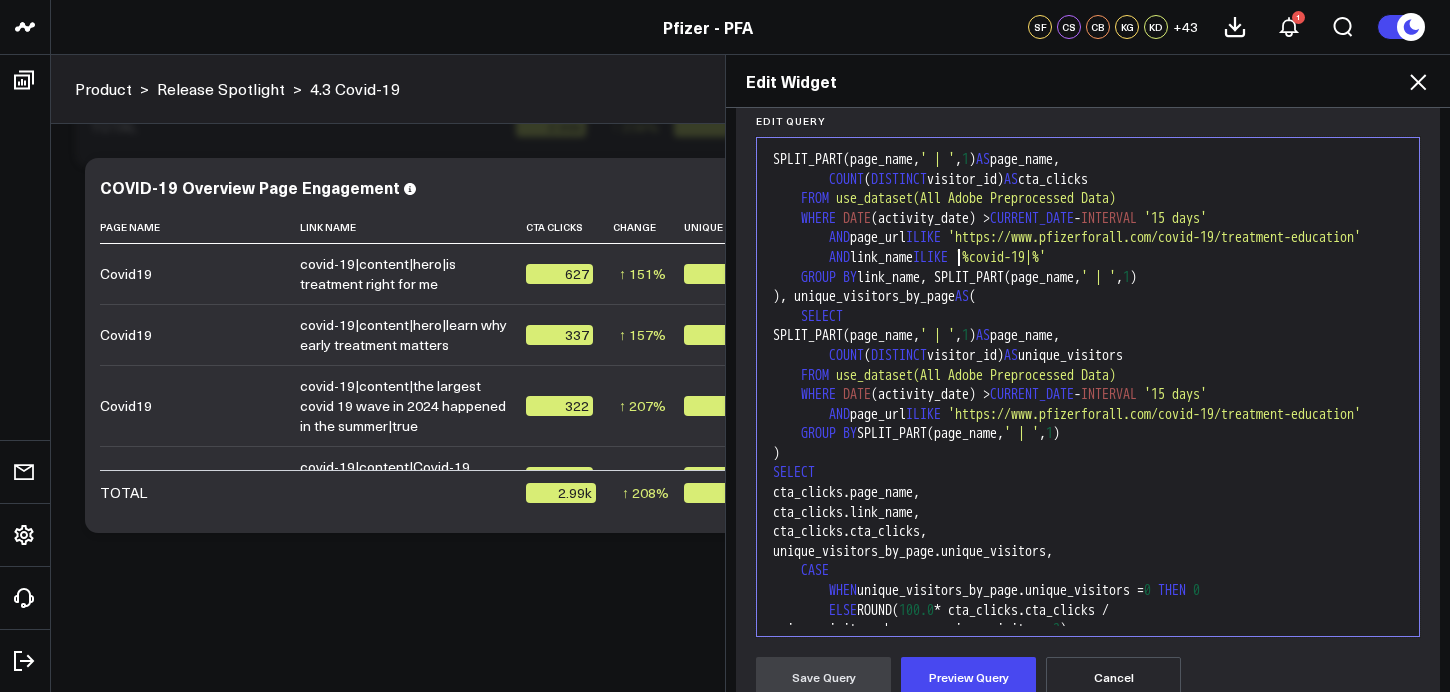 scroll, scrollTop: 82, scrollLeft: 0, axis: vertical 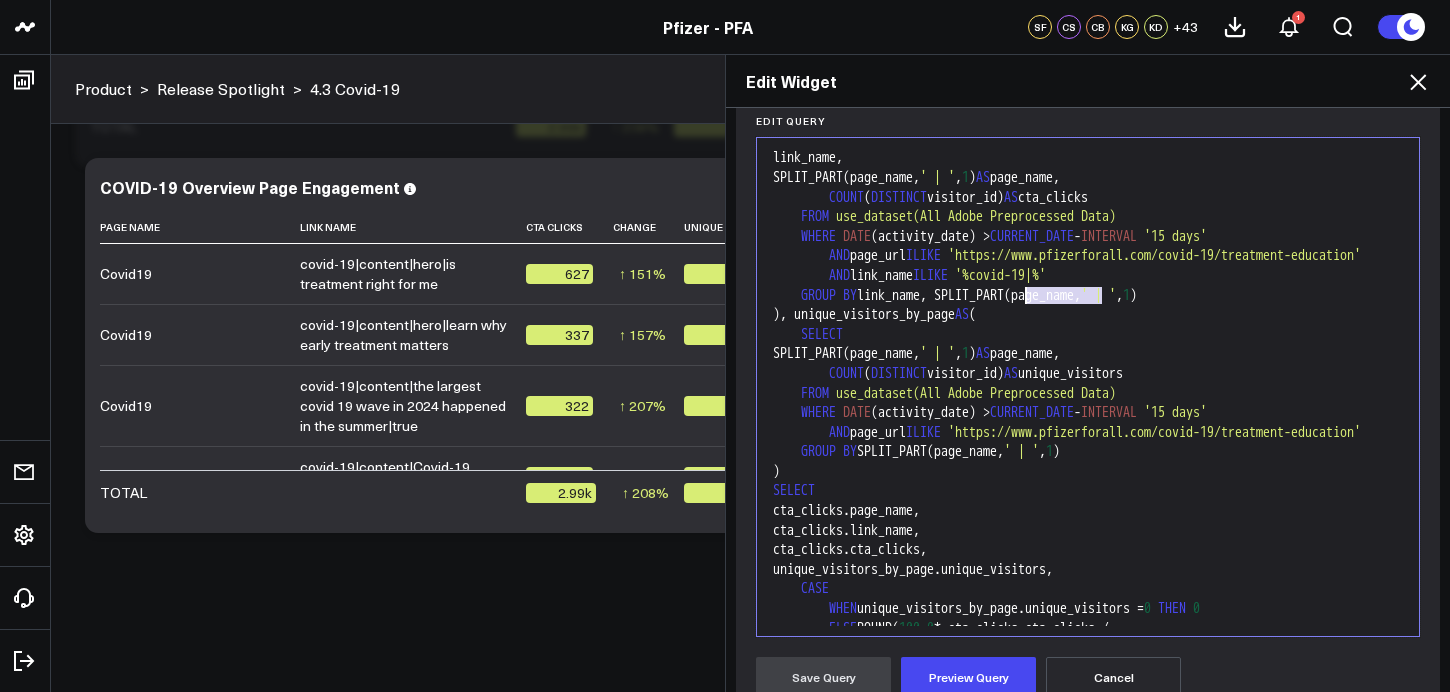 drag, startPoint x: 1100, startPoint y: 296, endPoint x: 1029, endPoint y: 298, distance: 71.02816 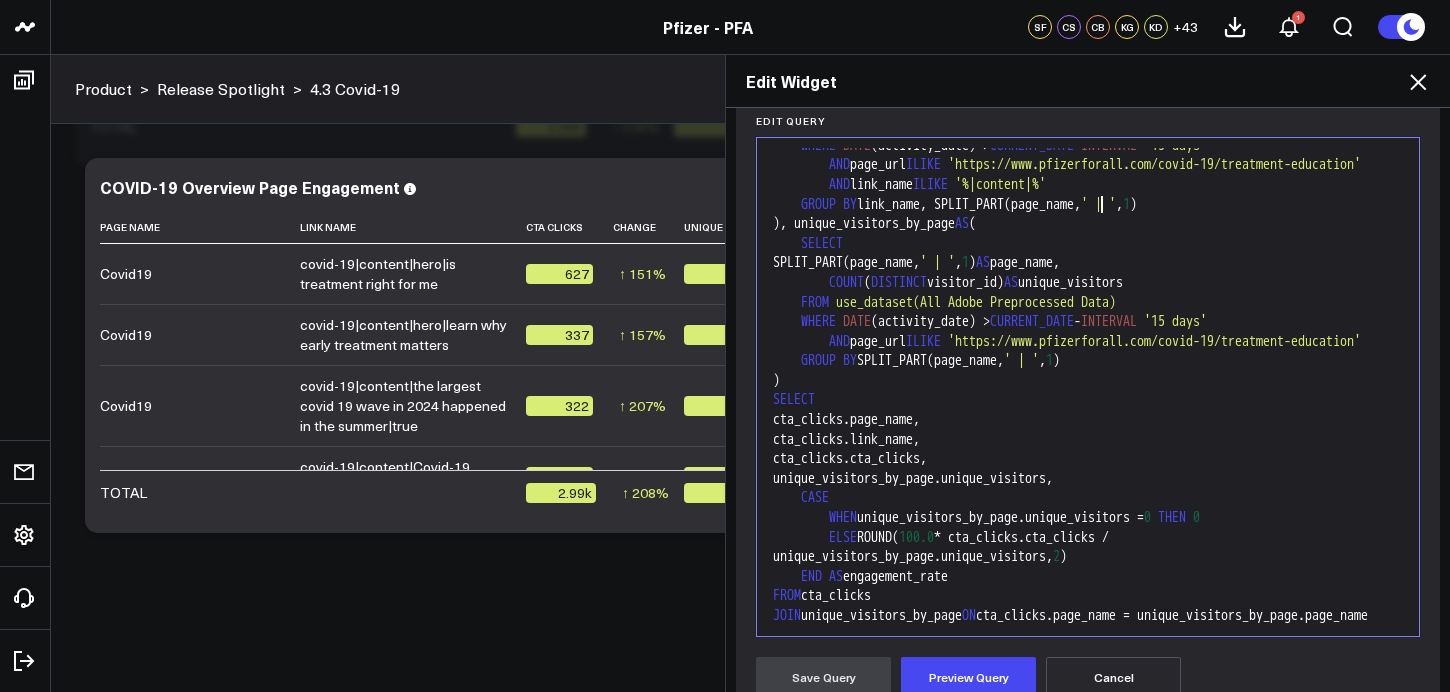 scroll, scrollTop: 220, scrollLeft: 0, axis: vertical 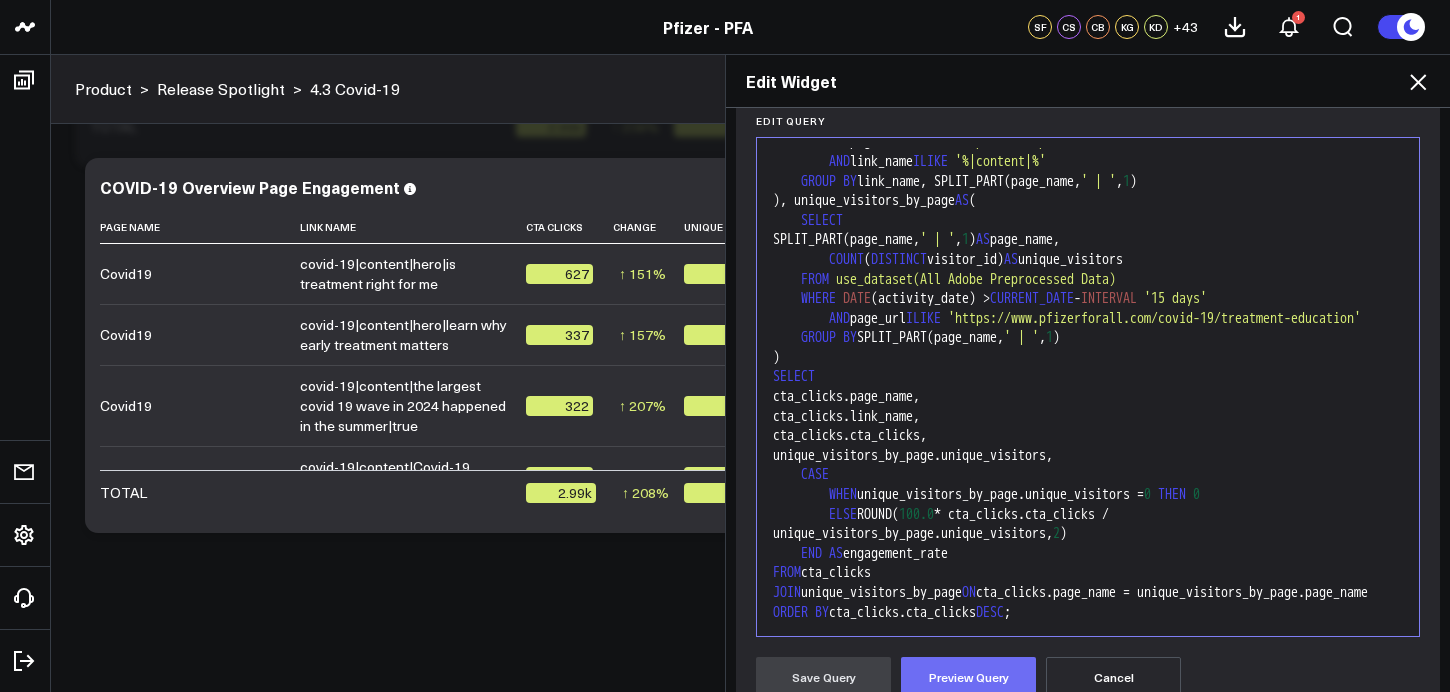 click on "Preview Query" at bounding box center [968, 677] 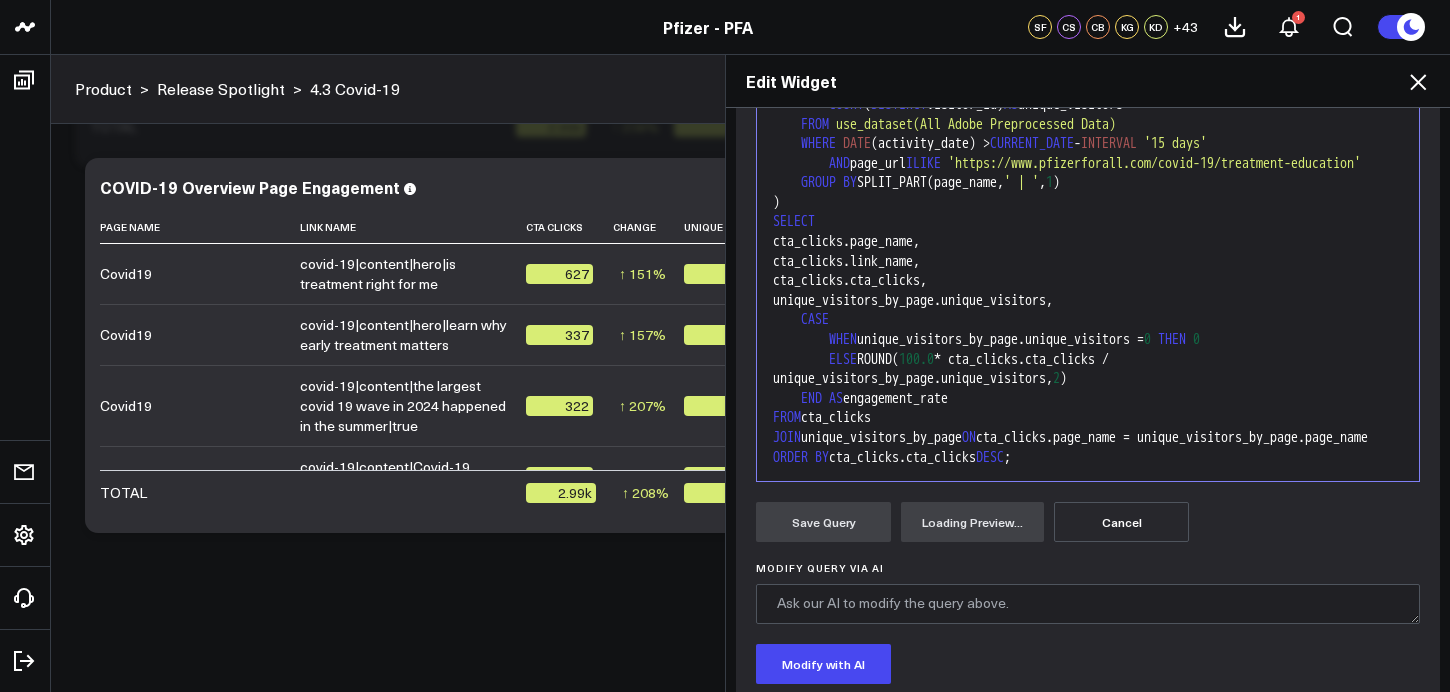 scroll, scrollTop: 536, scrollLeft: 0, axis: vertical 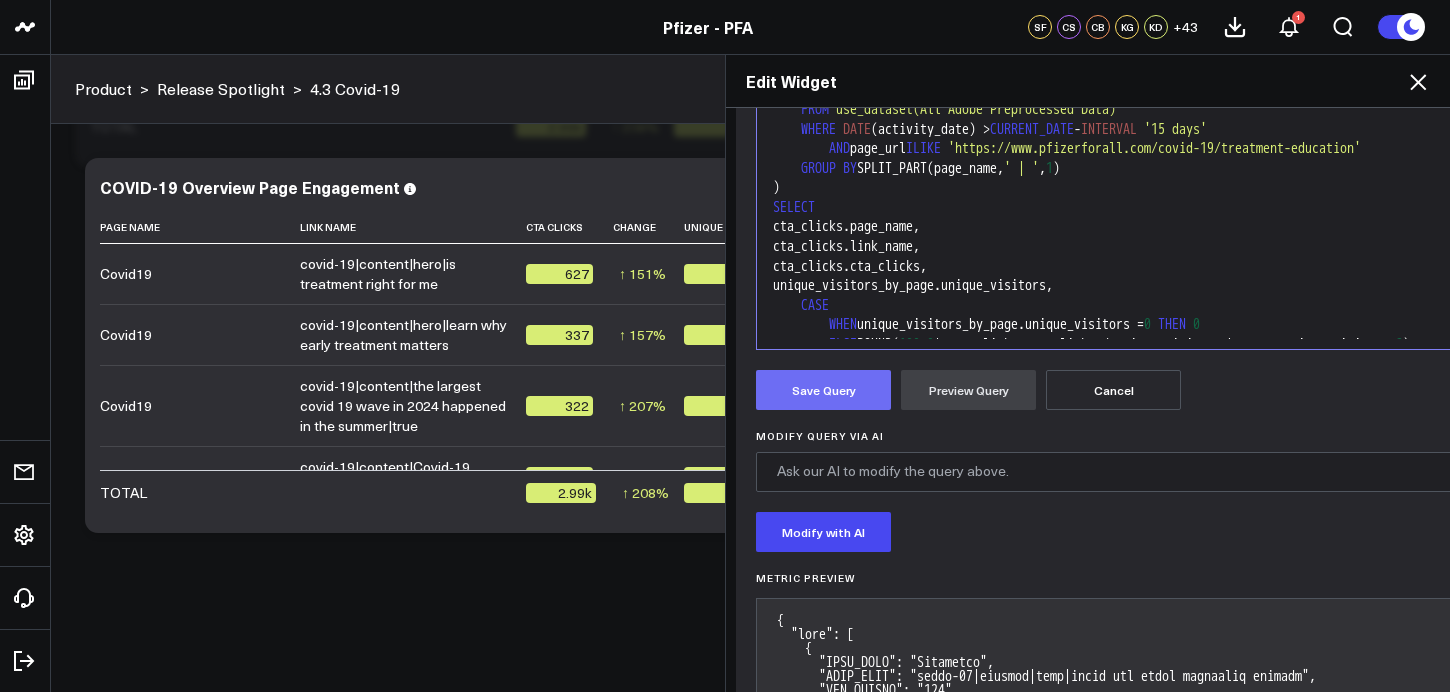 click on "Save Query" at bounding box center [823, 390] 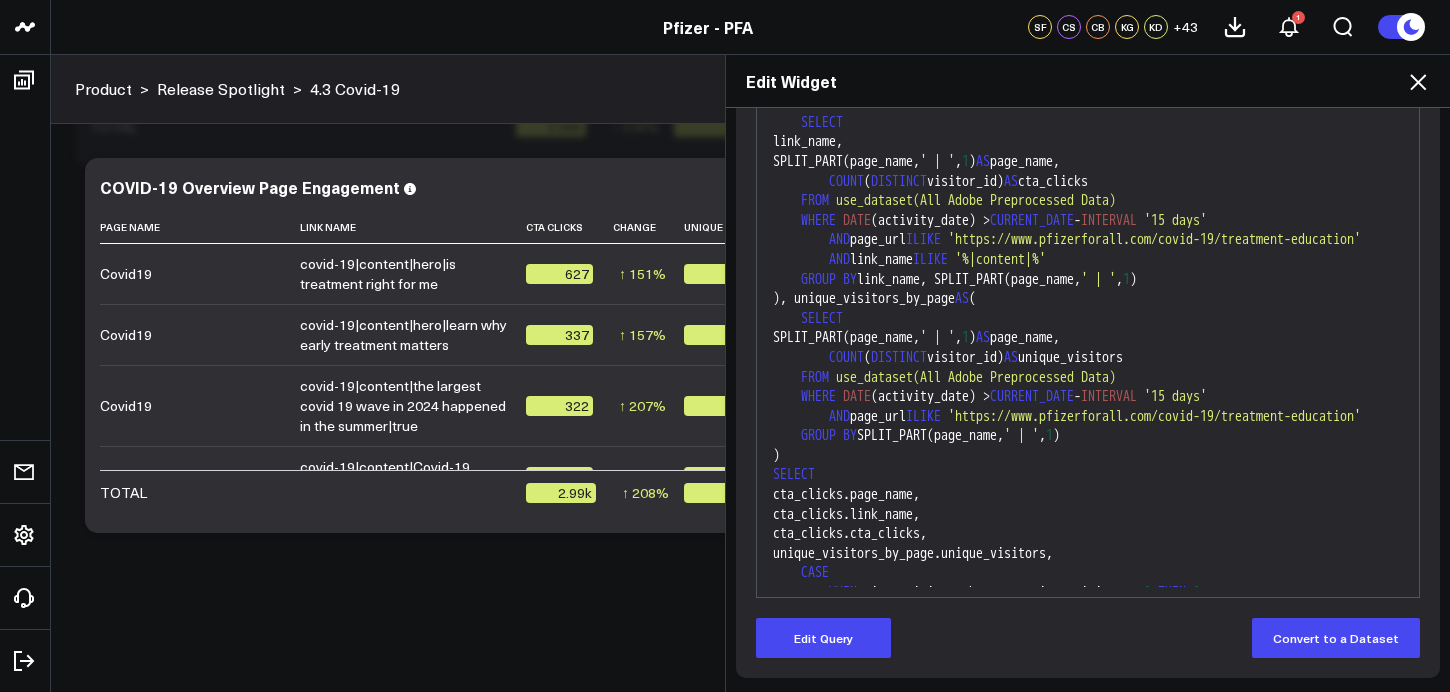 scroll, scrollTop: 288, scrollLeft: 0, axis: vertical 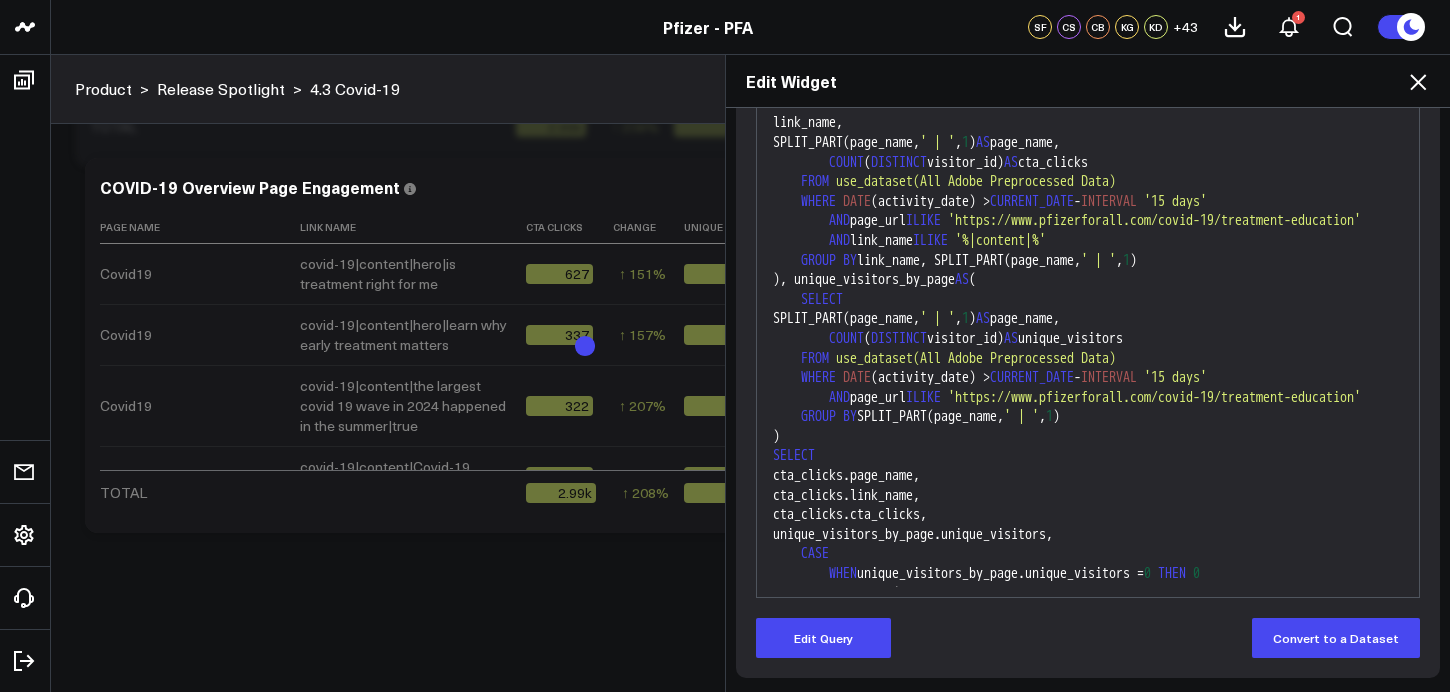 click 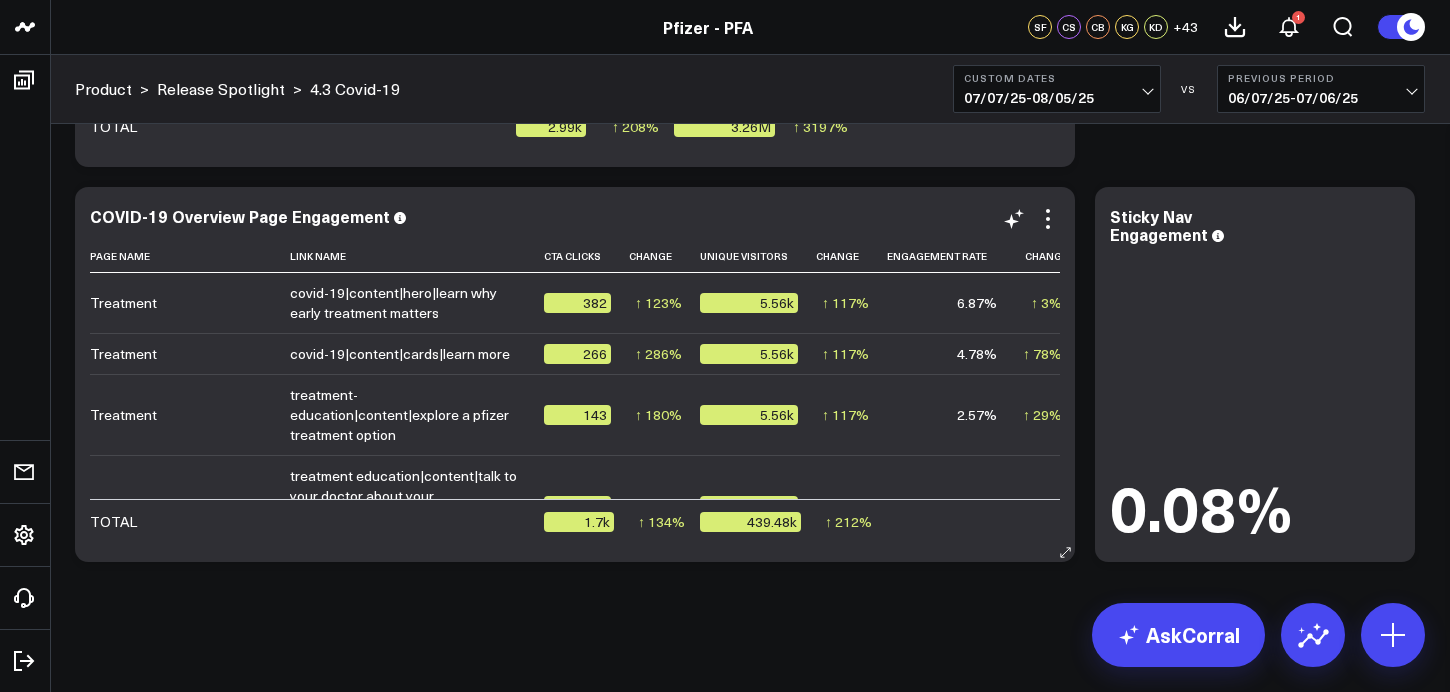 scroll, scrollTop: 2, scrollLeft: 0, axis: vertical 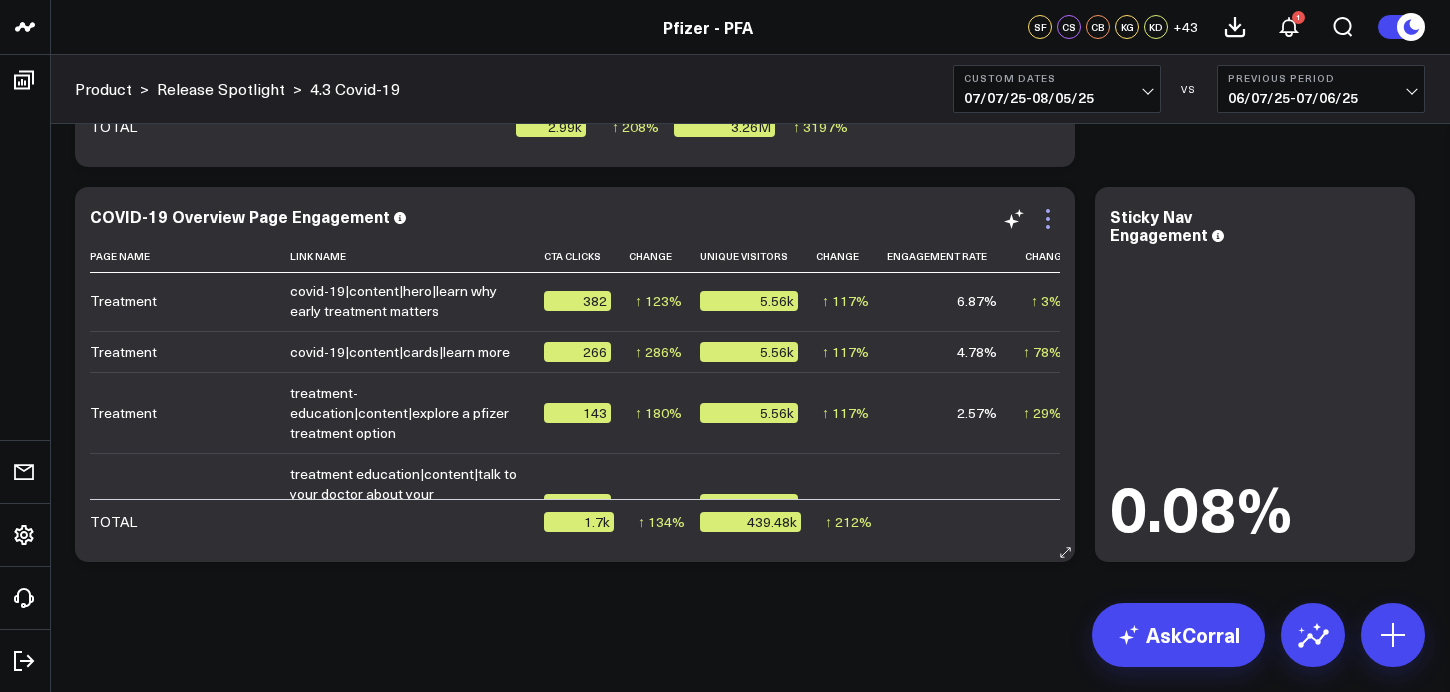 click 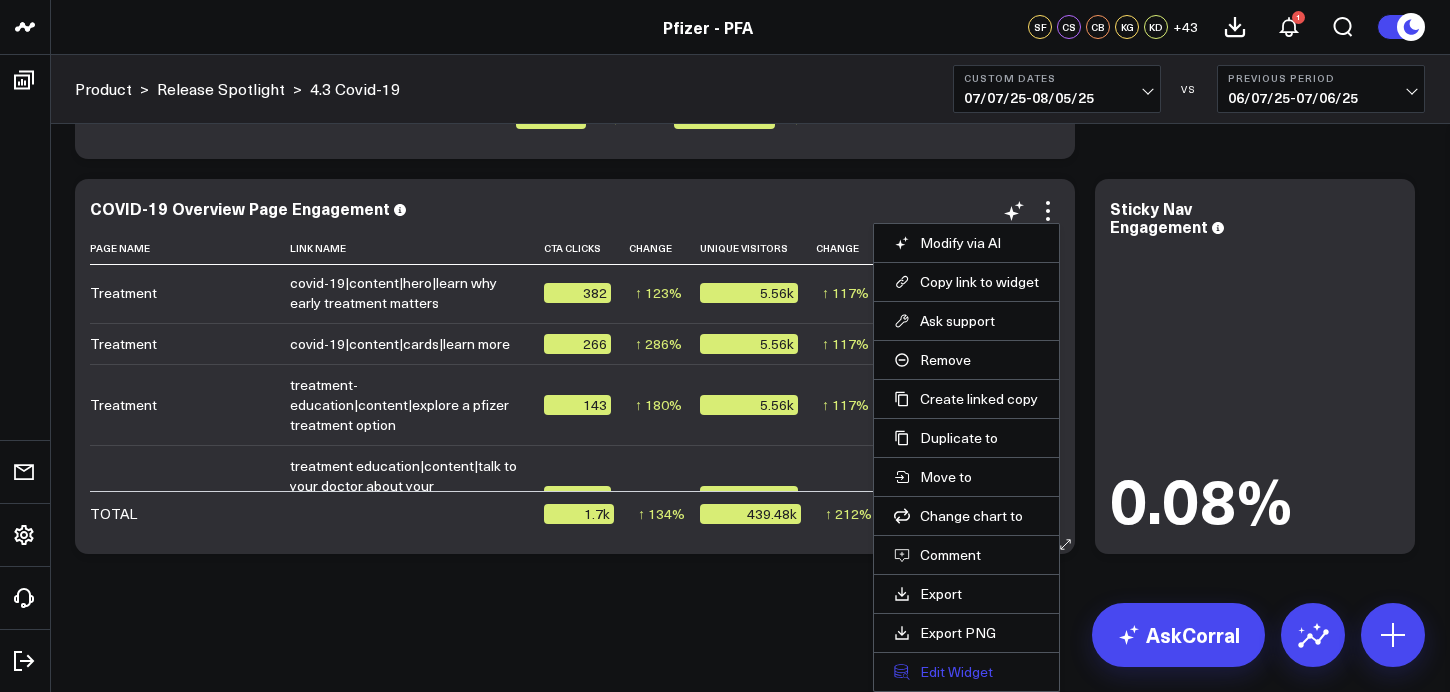 click on "Edit Widget" at bounding box center [966, 672] 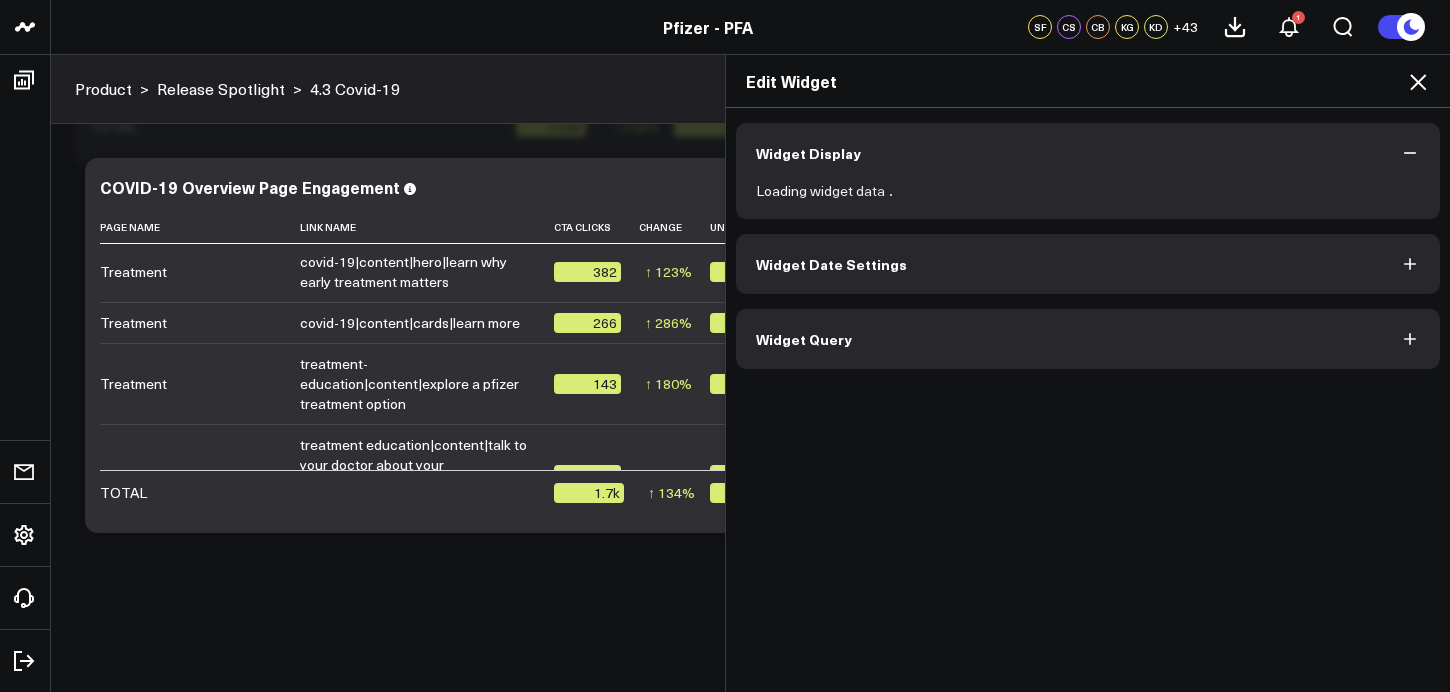scroll, scrollTop: 7037, scrollLeft: 0, axis: vertical 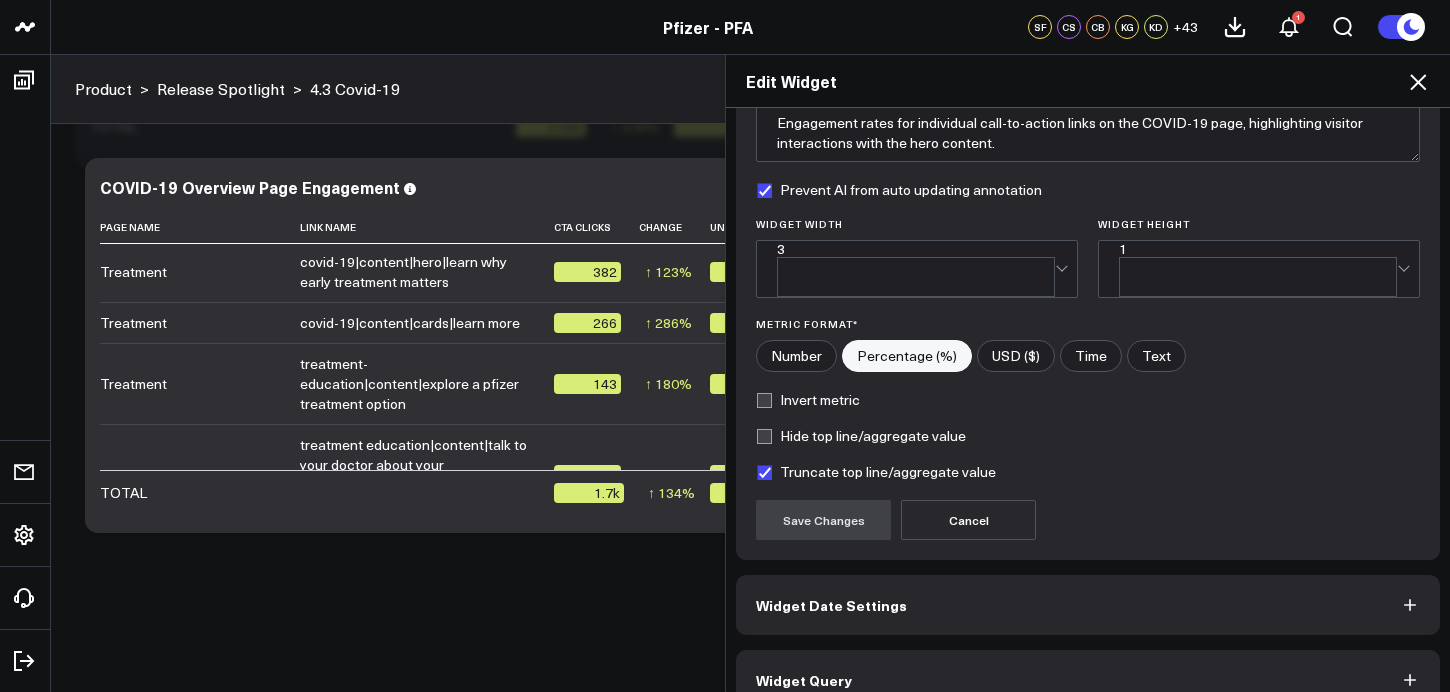 click on "Widget Query" at bounding box center [1088, 680] 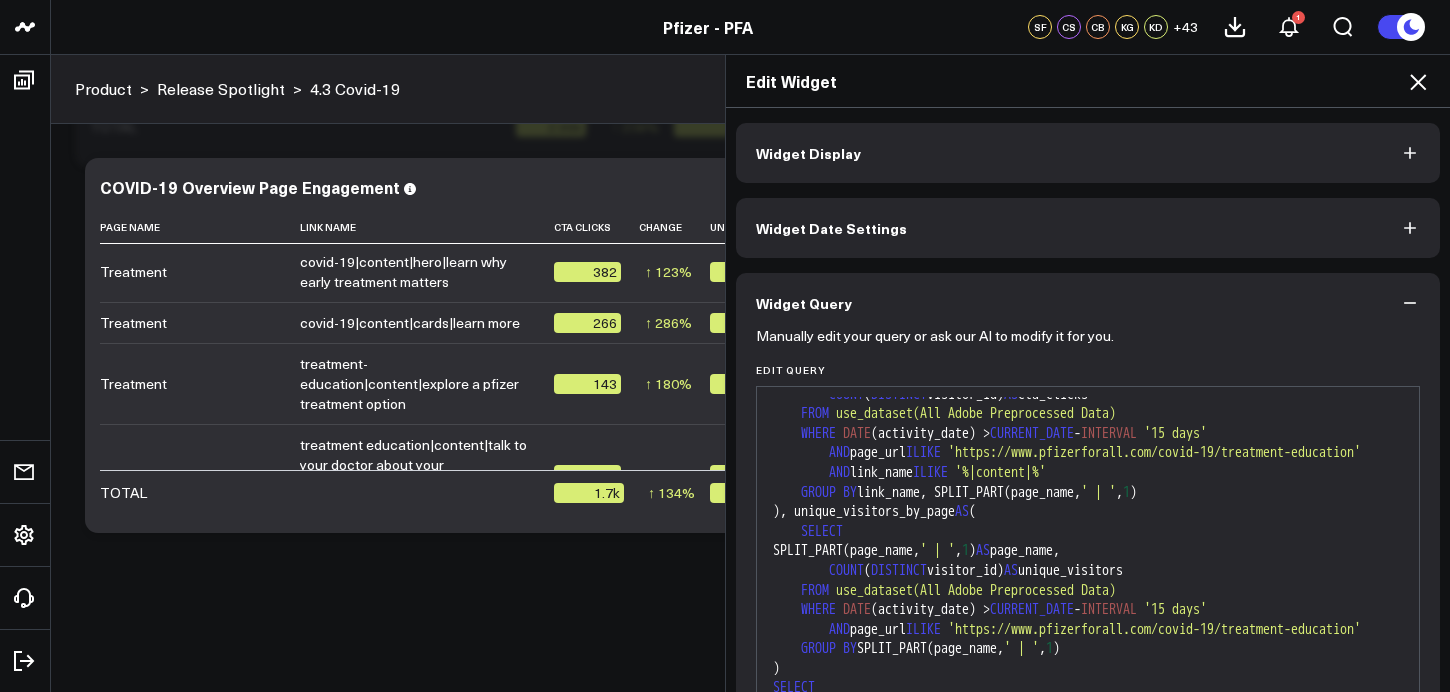scroll, scrollTop: 145, scrollLeft: 0, axis: vertical 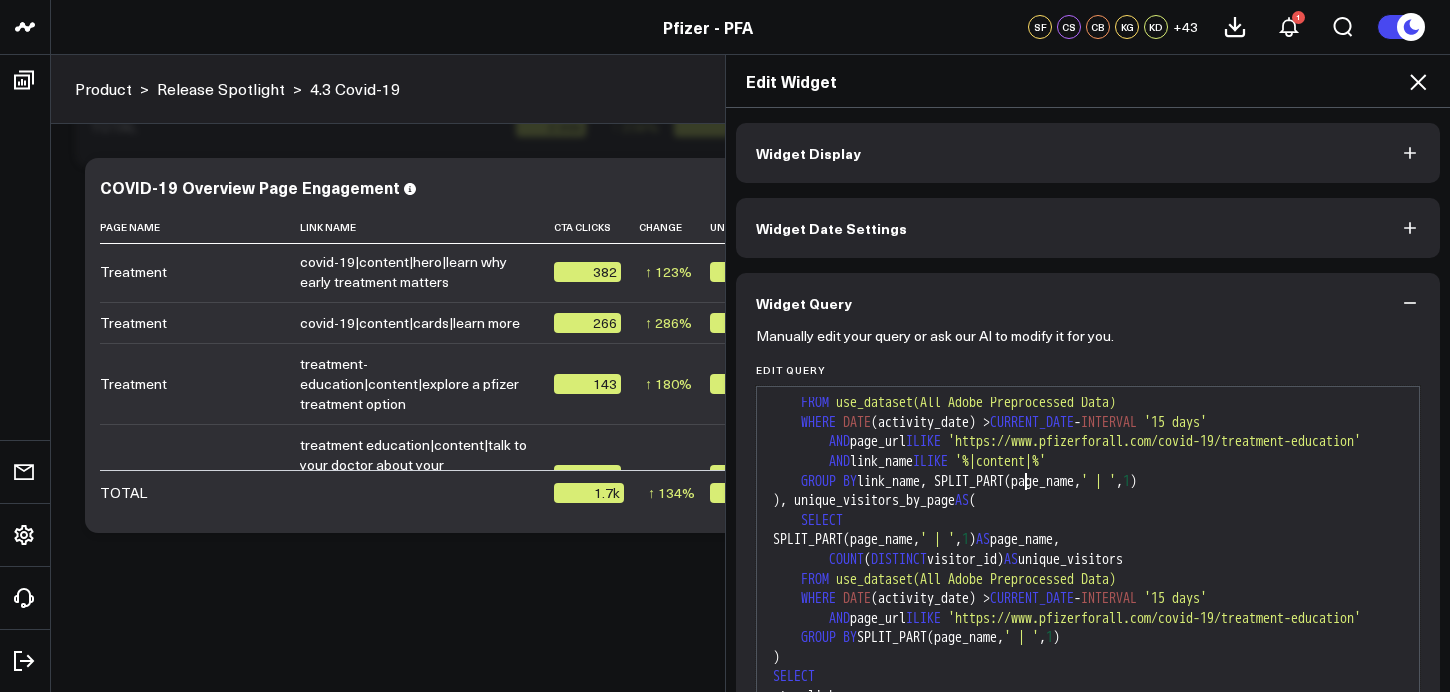 click on "'%|content|%'" at bounding box center [1000, 461] 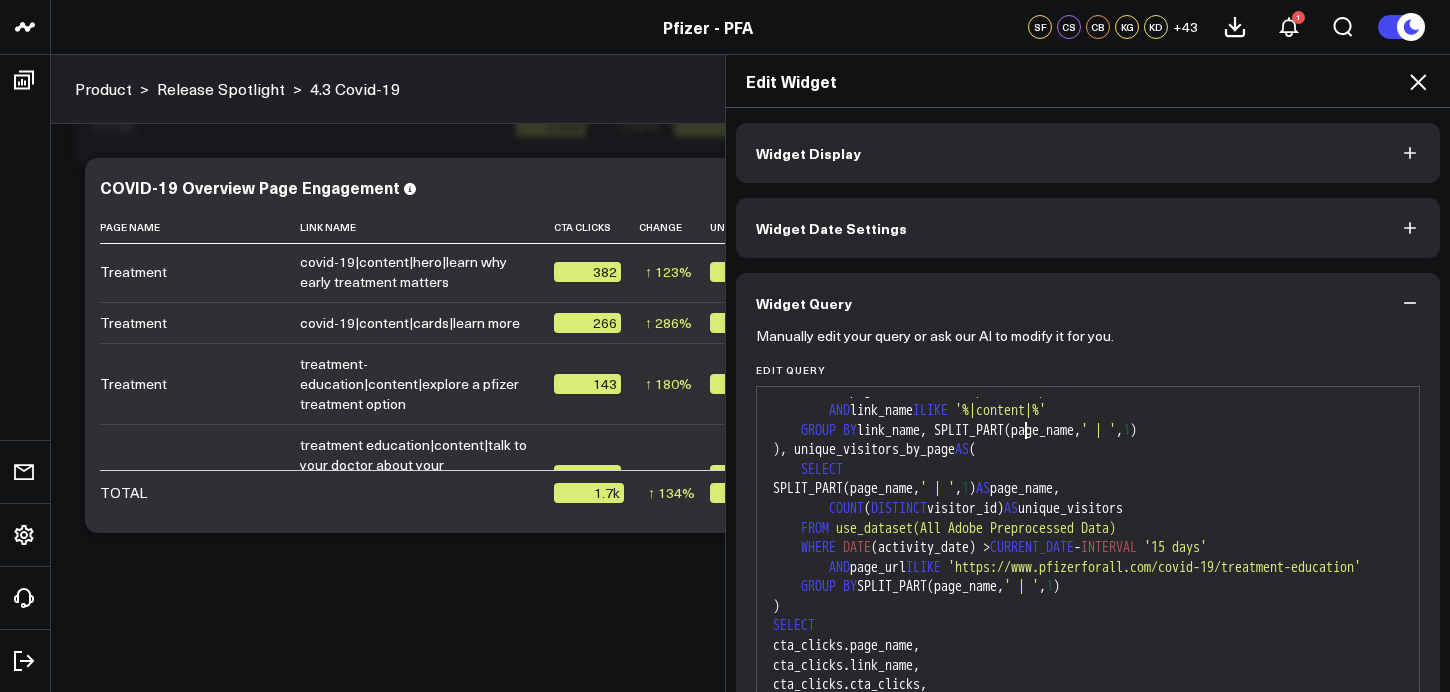 scroll, scrollTop: 255, scrollLeft: 0, axis: vertical 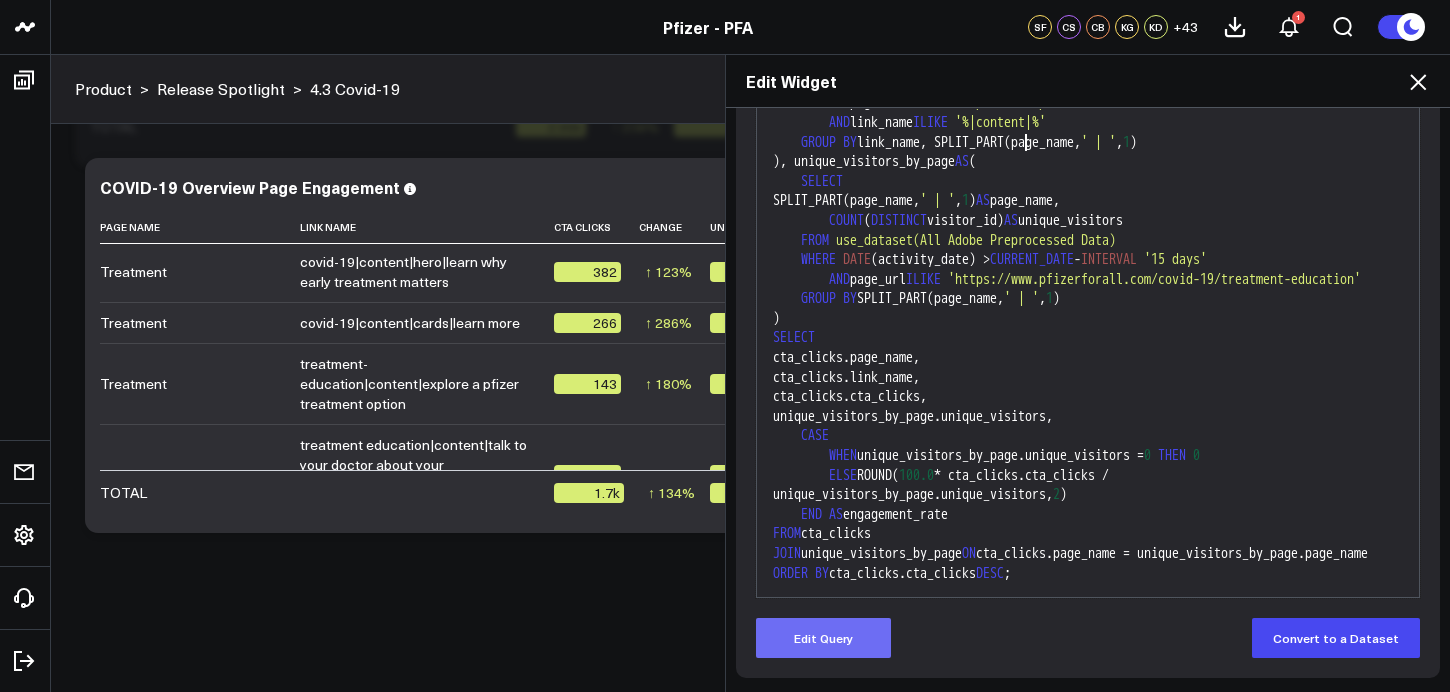 click on "Edit Query" at bounding box center [823, 638] 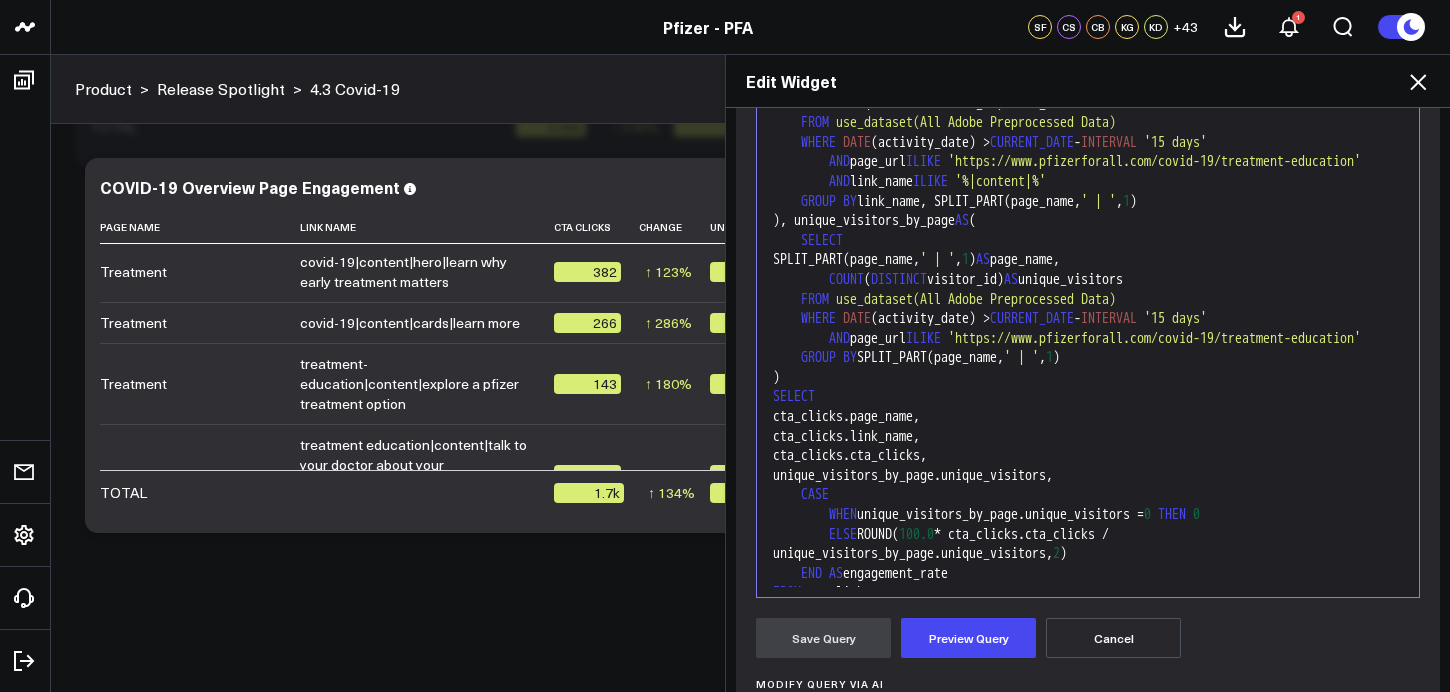 scroll, scrollTop: 130, scrollLeft: 0, axis: vertical 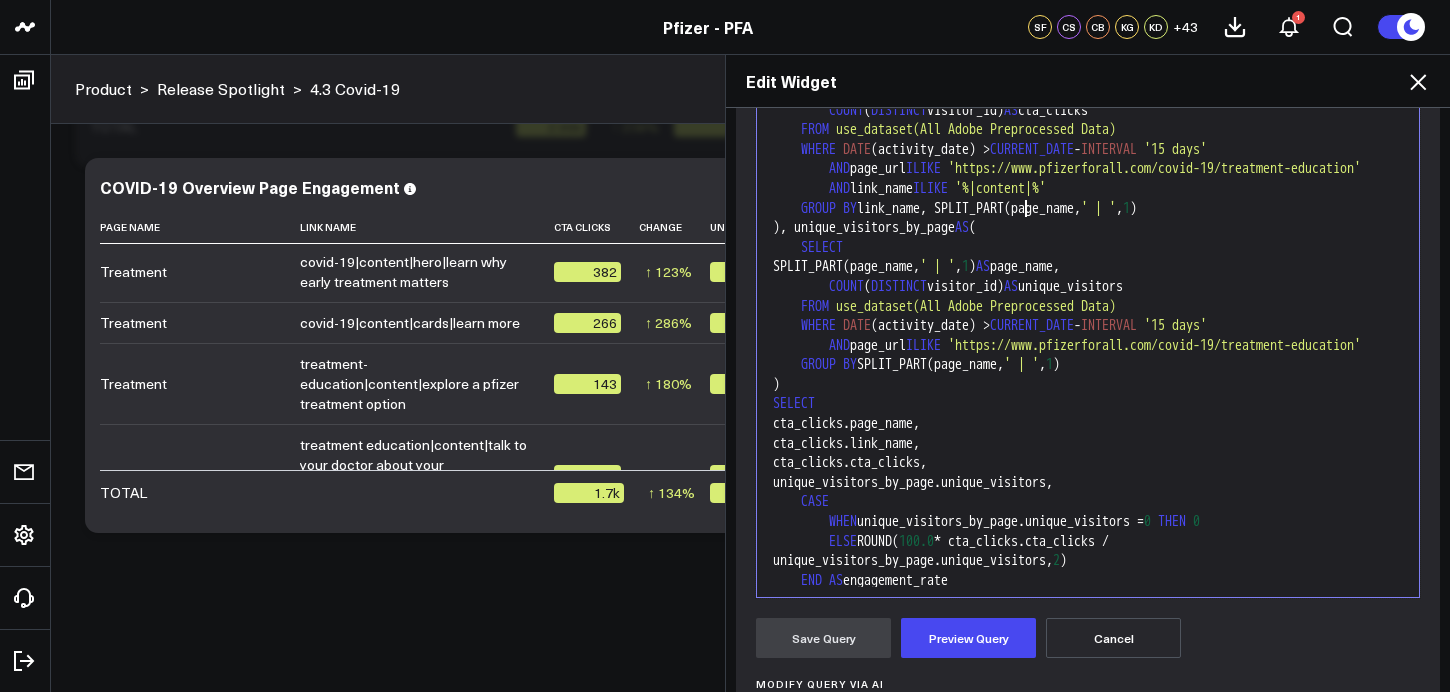 click on "'%|content|%'" at bounding box center (1000, 188) 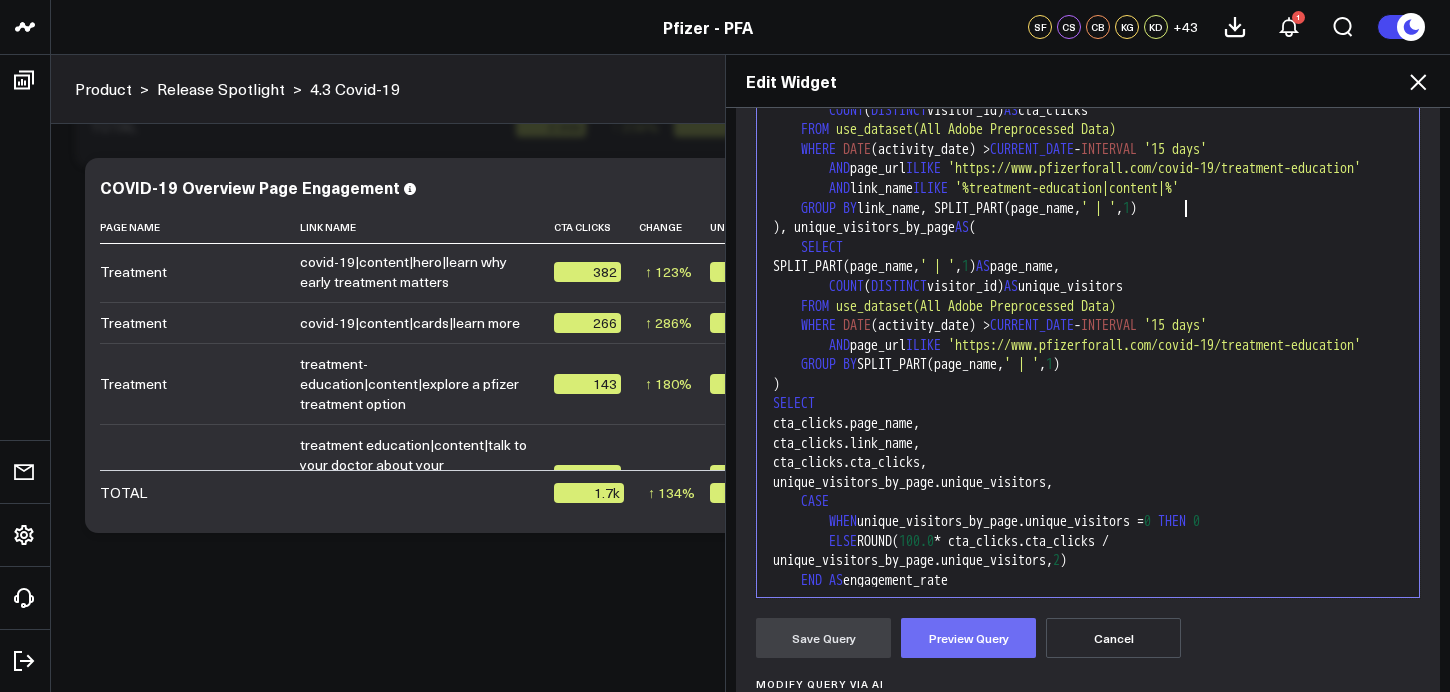 click on "Preview Query" at bounding box center (968, 638) 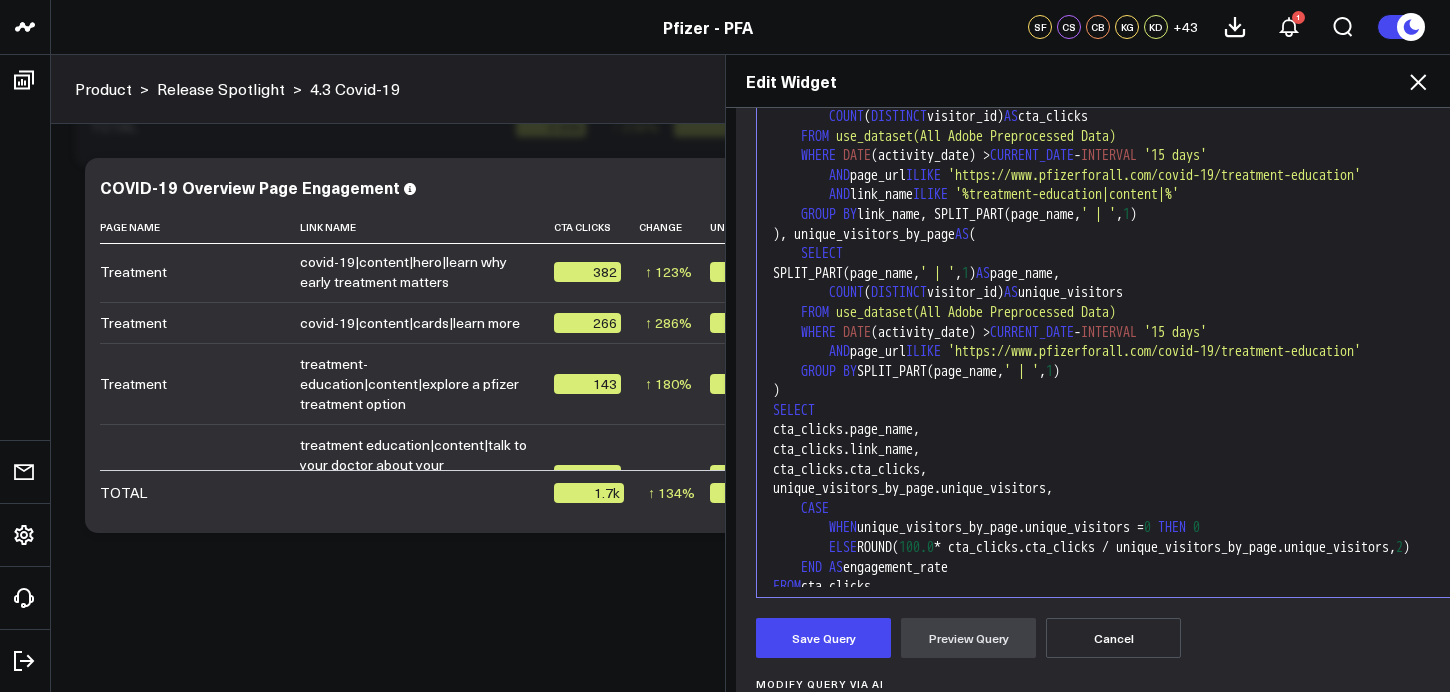 scroll, scrollTop: 157, scrollLeft: 0, axis: vertical 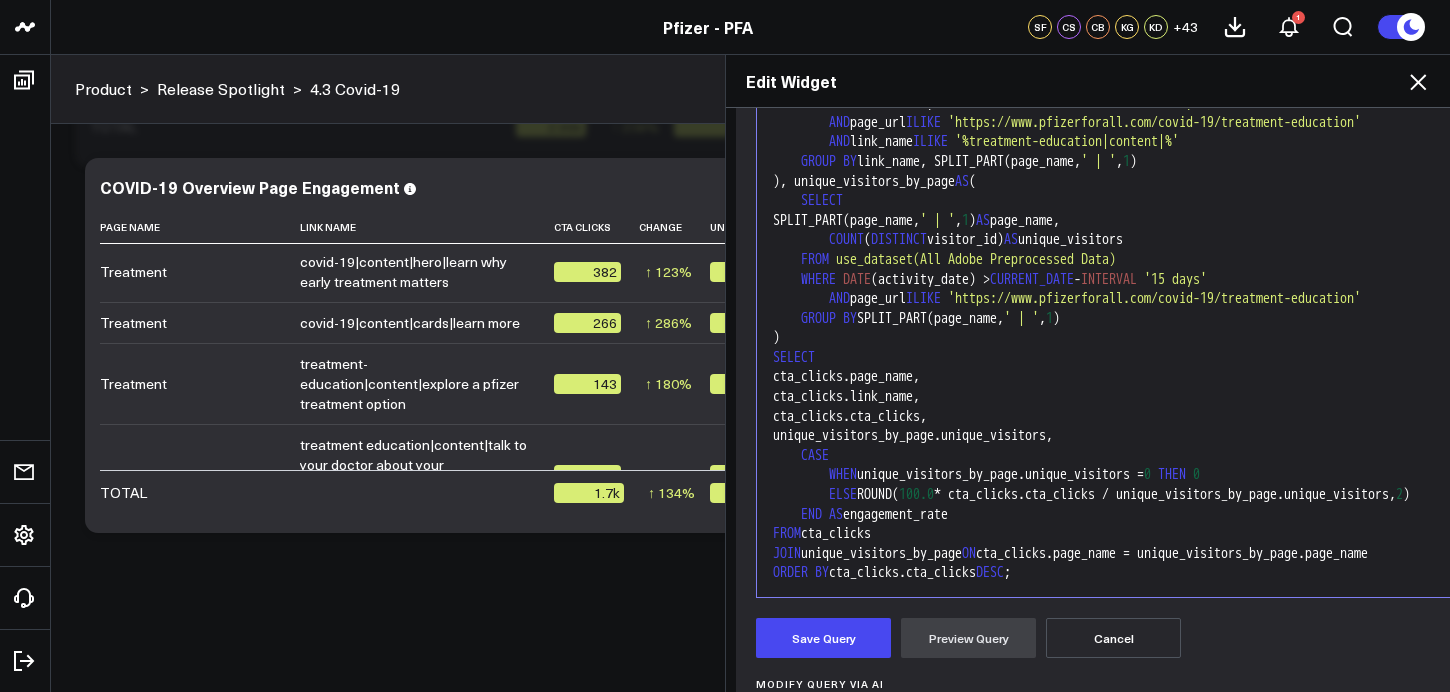 click on "Manually edit your query or ask our AI to modify it for you. Edit Query 99 1 2 3 4 5 6 7 8 9 10 11 12 13 14 15 16 17 18 19 20 21 22 23 24 25 26 27 28 29 30 31 32 › ⌄ -- Break out engagement rate by individual CTAs on the Covid page, showing calculation columns and including page name WITH  cta_clicks  AS  (      SELECT         link_name,         SPLIT_PART(page_name,  ' | ' ,  1 )  AS  page_name,          COUNT ( DISTINCT  visitor_id)  AS  cta_clicks      FROM   use_dataset(All Adobe Preprocessed Data)      WHERE   DATE (activity_date) >  CURRENT_DATE  -  INTERVAL   '15 days'          AND  page_url  ILIKE   'https://www.pfizerforall.com/covid-19/treatment-education'          AND  link_name  ILIKE   '%treatment-education|content|%'      GROUP   BY  link_name, SPLIT_PART(page_name,  ' | ' ,  1 ) ), unique_visitors_by_page  AS  (      SELECT         SPLIT_PART(page_name,  ' | ' ,  1 )  AS  page_name,          COUNT ( DISTINCT  visitor_id)  AS  unique_visitors      FROM        WHERE   DATE (activity_date) >" at bounding box center (1294, 1819) 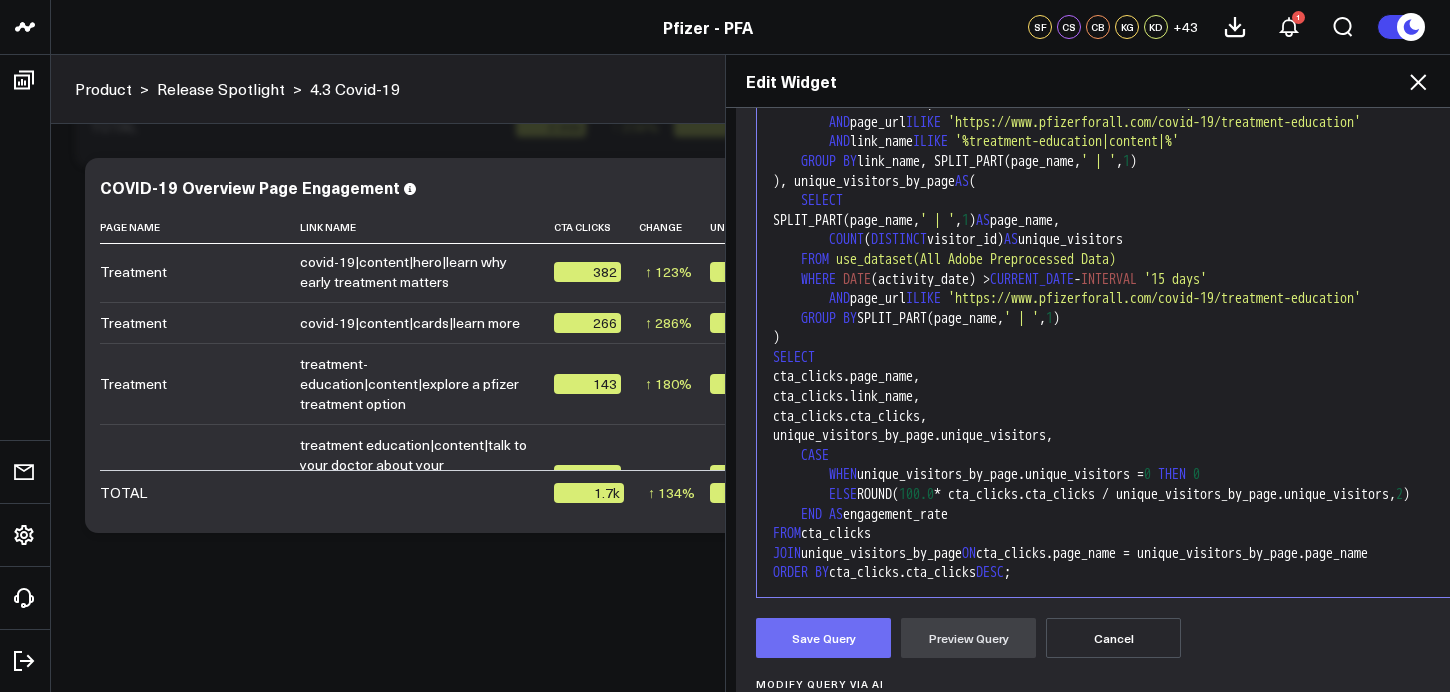 click on "Save Query" at bounding box center [823, 638] 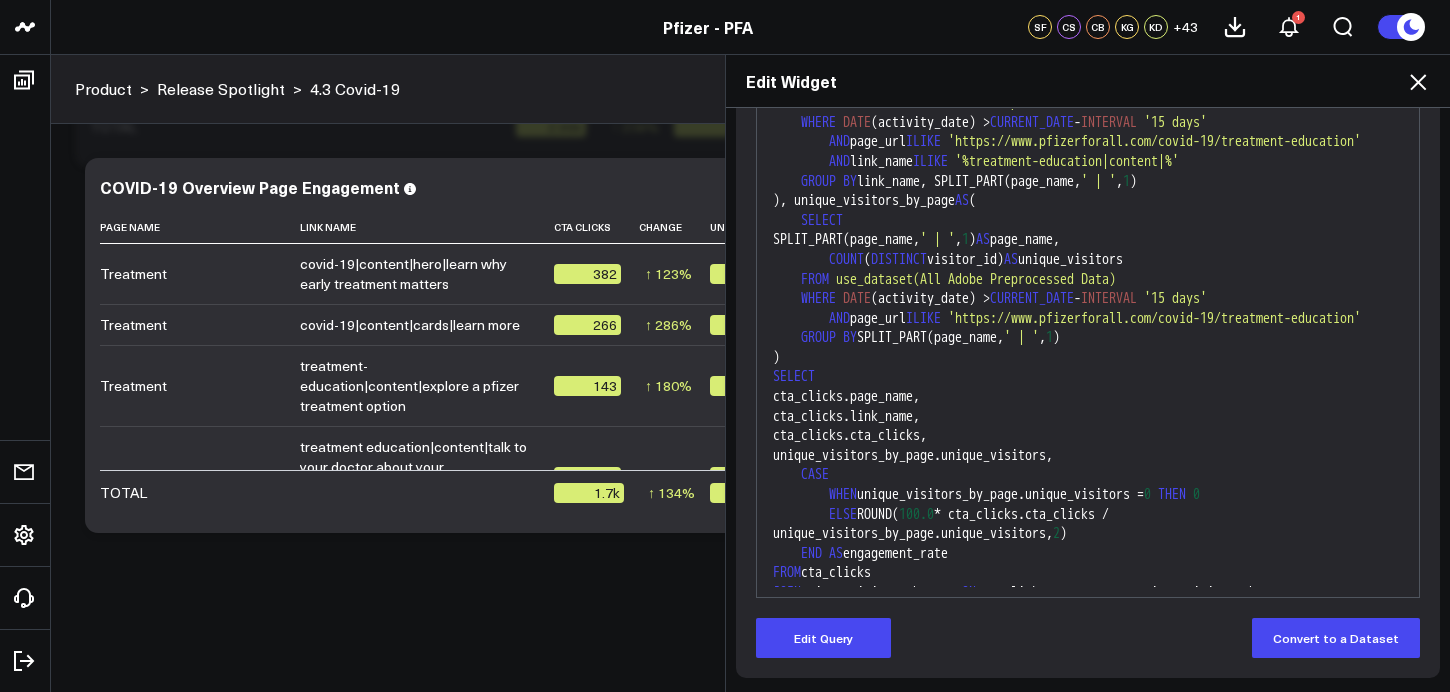 scroll, scrollTop: 255, scrollLeft: 0, axis: vertical 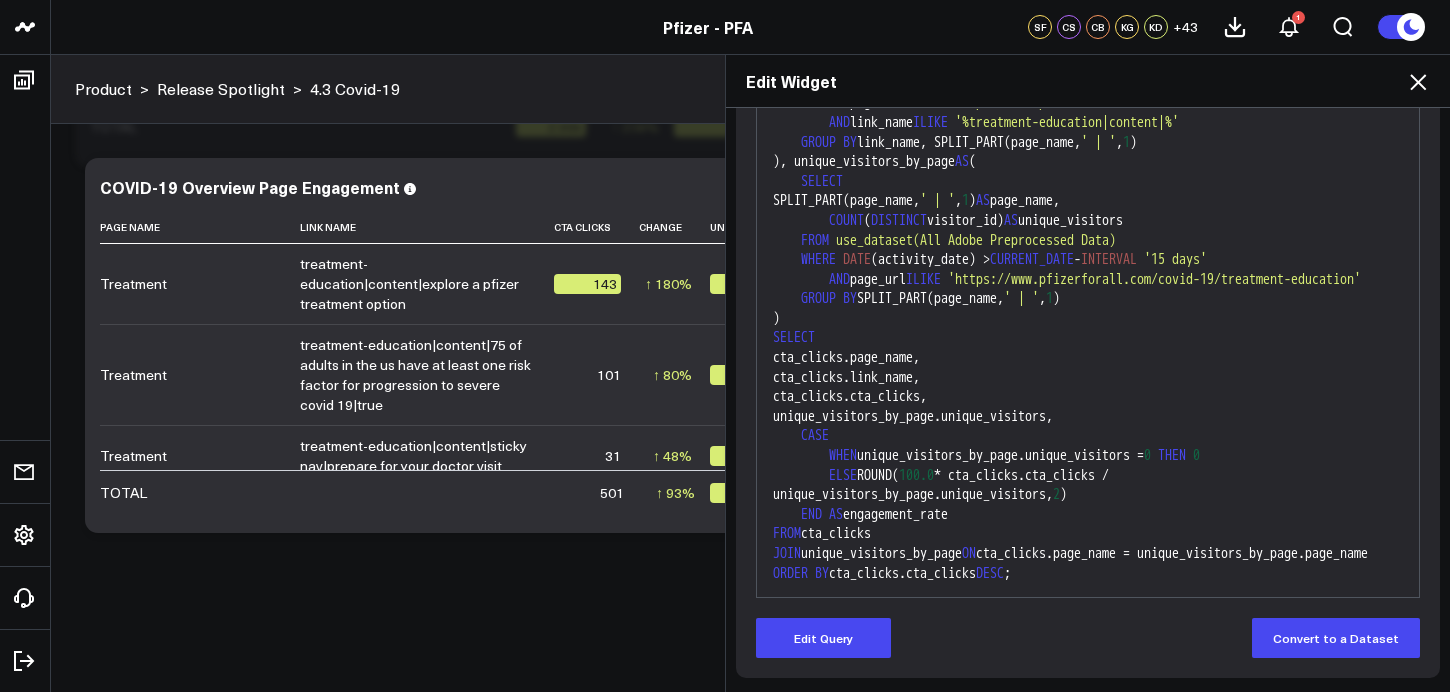 click 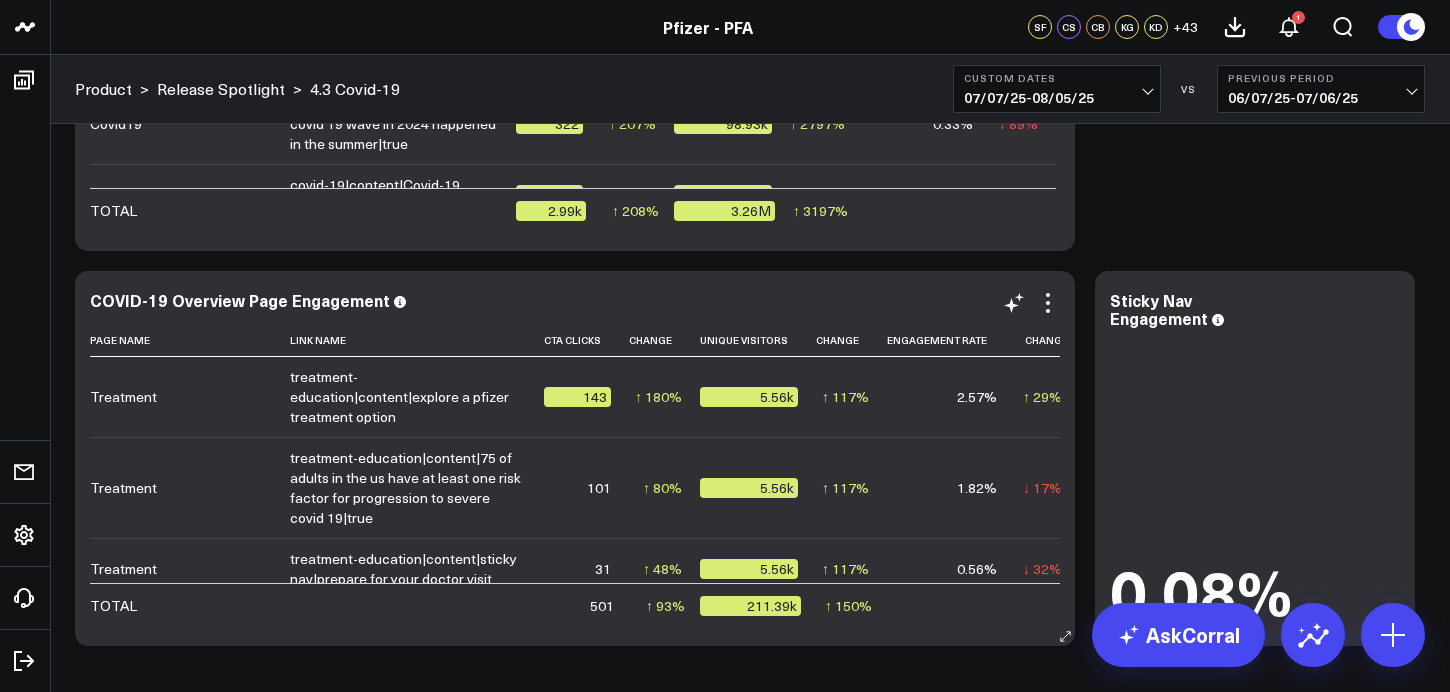 scroll, scrollTop: 6952, scrollLeft: 0, axis: vertical 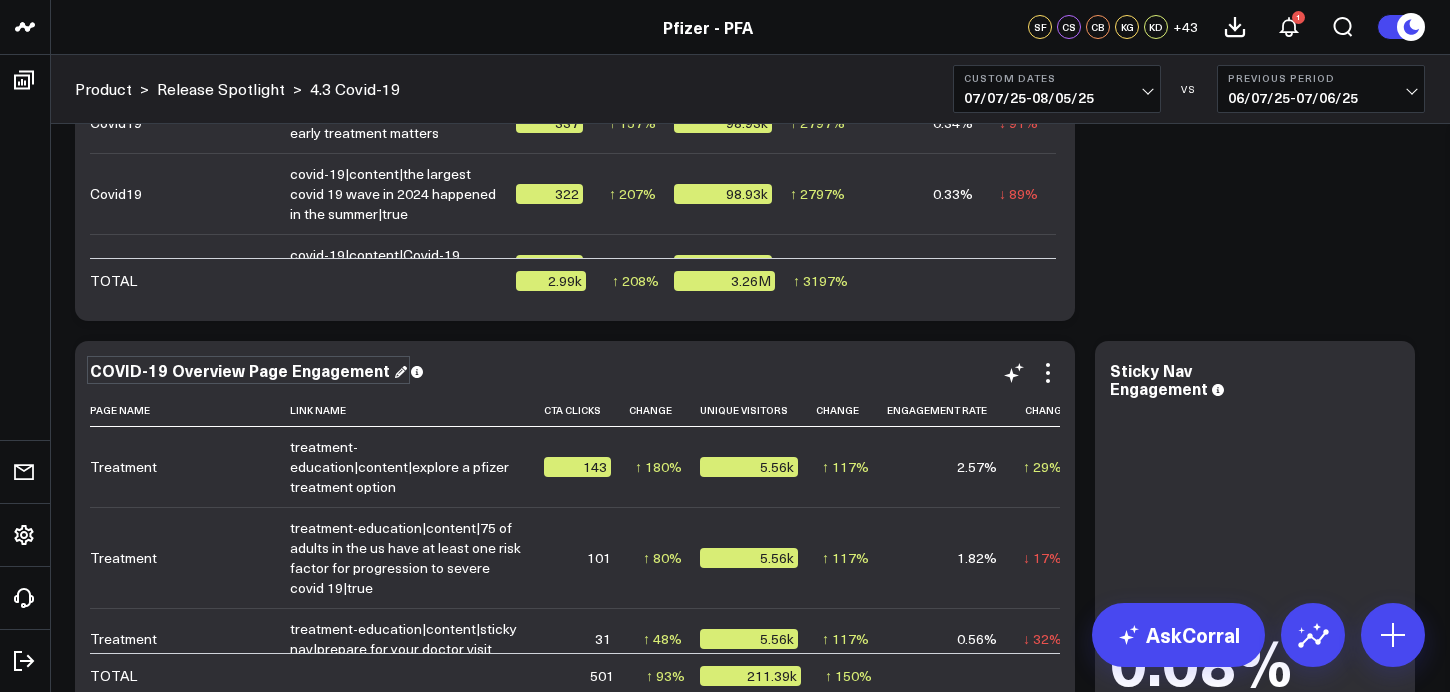 click on "COVID-19 Overview Page Engagement" at bounding box center (248, 370) 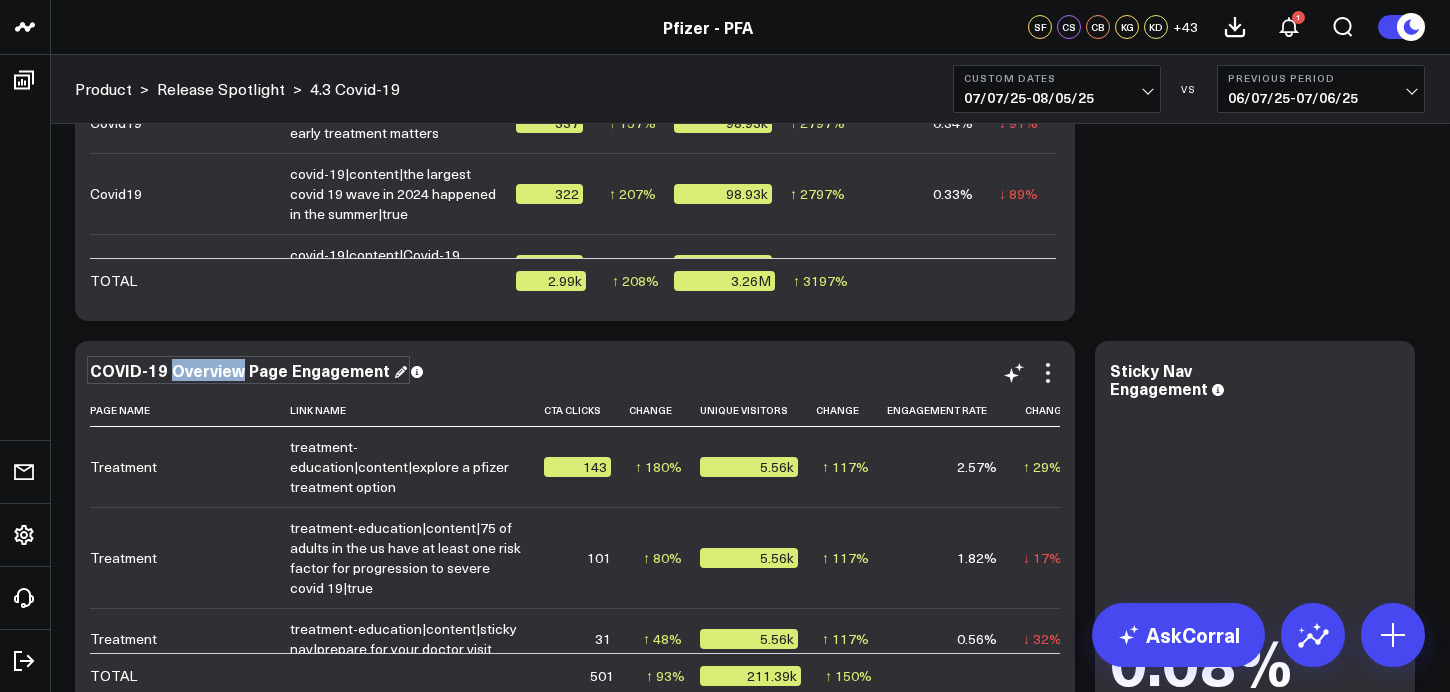 click on "COVID-19 Overview Page Engagement" at bounding box center [248, 370] 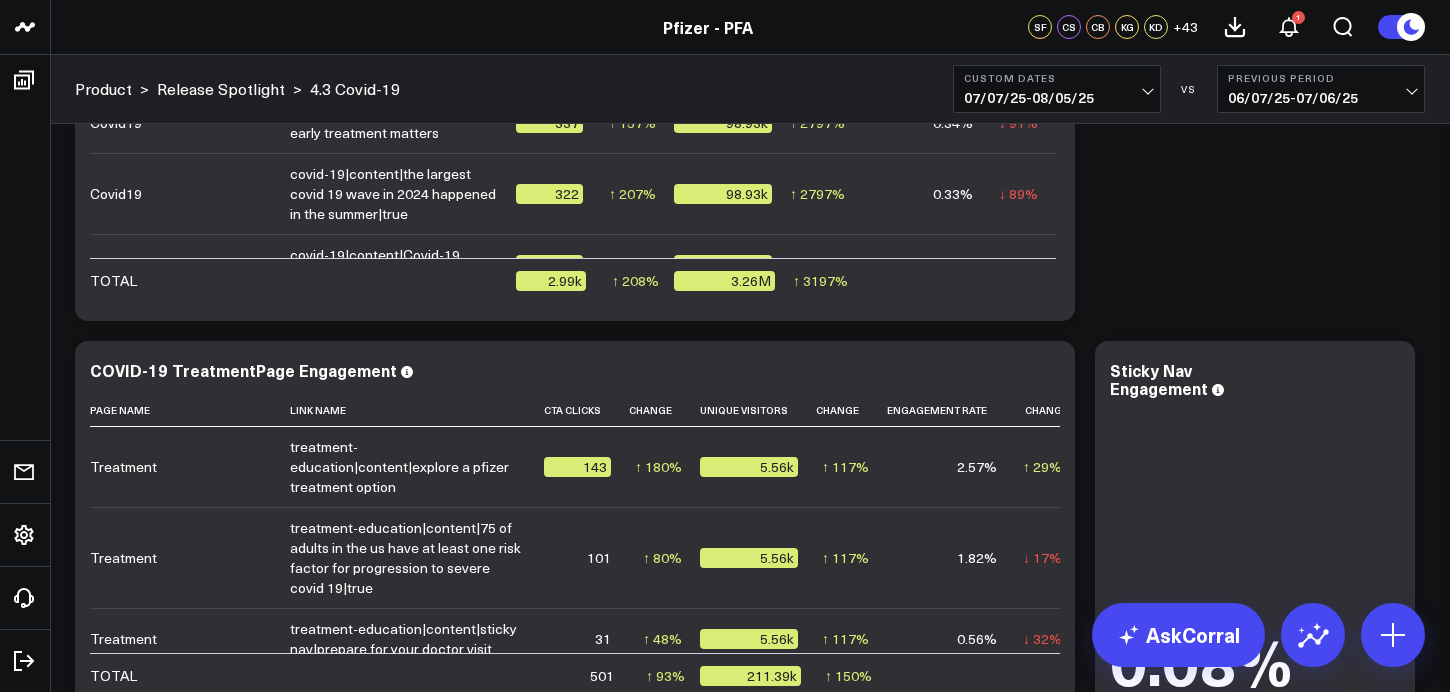 click on "Modify via AI Copy link to widget Ask support Remove Create linked copy Executive Summary Product Release Spotlight 4.3 Covid-19 Product Summary OKRs 5.1 Release OKRs 5.2 Release OKRs Homepage Health Questionnaires COVID-19 / Respiratory Menopause Migraine mTOQ Vaccines Prescription Savings Optimizations (WIP) Education Articles Navigation (WIP) Media Performance Website Website HVA Performance Site Experience / DXA Telehealth & Pharmacy Prescription Delivery - Alto Telehealth - UpScript Telehealth Investigation - Ad Hoc Crossix Crossix Visitor Profiles Crossix Conversion Events Essence Data Freshness Duplicate to Executive Summary Product Release Spotlight 4.3 Covid-19 Product Summary OKRs 5.1 Release OKRs 5.2 Release OKRs Homepage Health Questionnaires COVID-19 / Respiratory Menopause Migraine mTOQ Vaccines Prescription Savings Optimizations (WIP) Education Articles Navigation (WIP) Media Performance Website Website HVA Performance Site Experience / DXA Telehealth & Pharmacy Prescription Delivery - Alto ↑" at bounding box center [750, -2969] 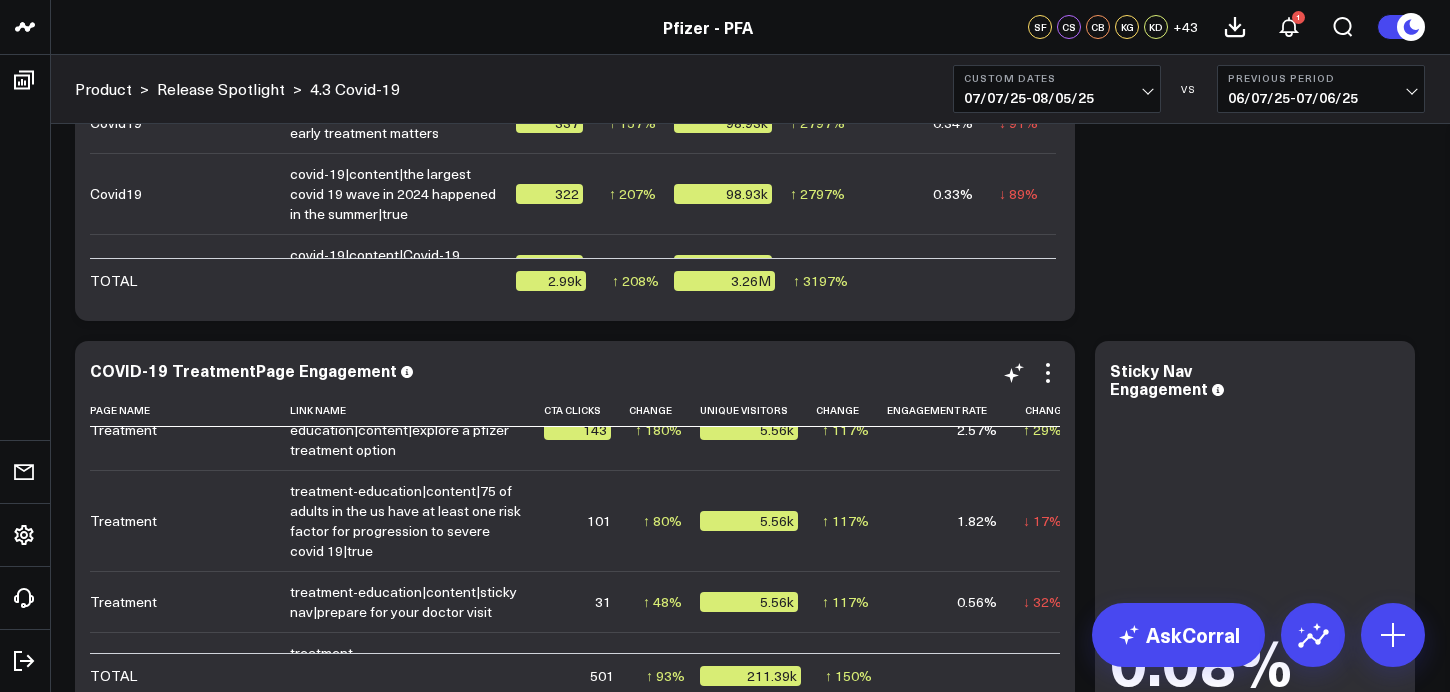 scroll, scrollTop: 4, scrollLeft: 0, axis: vertical 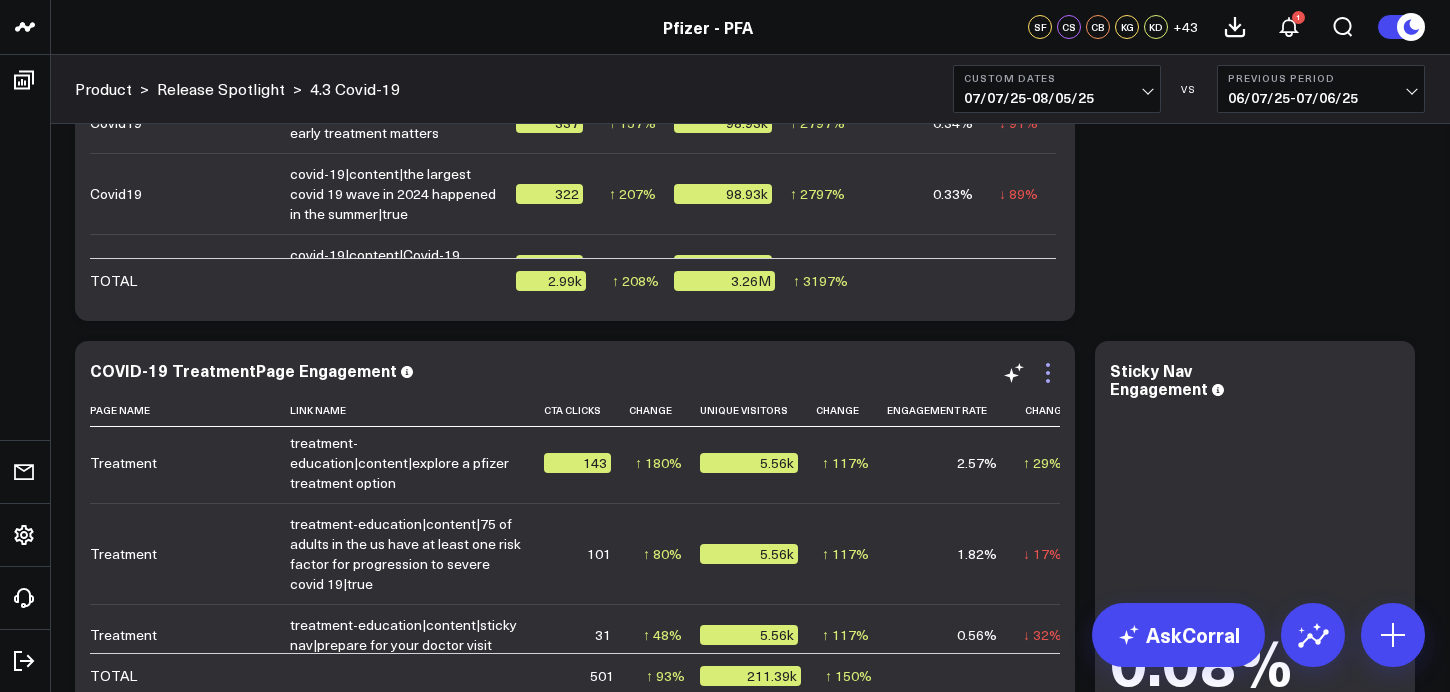 click 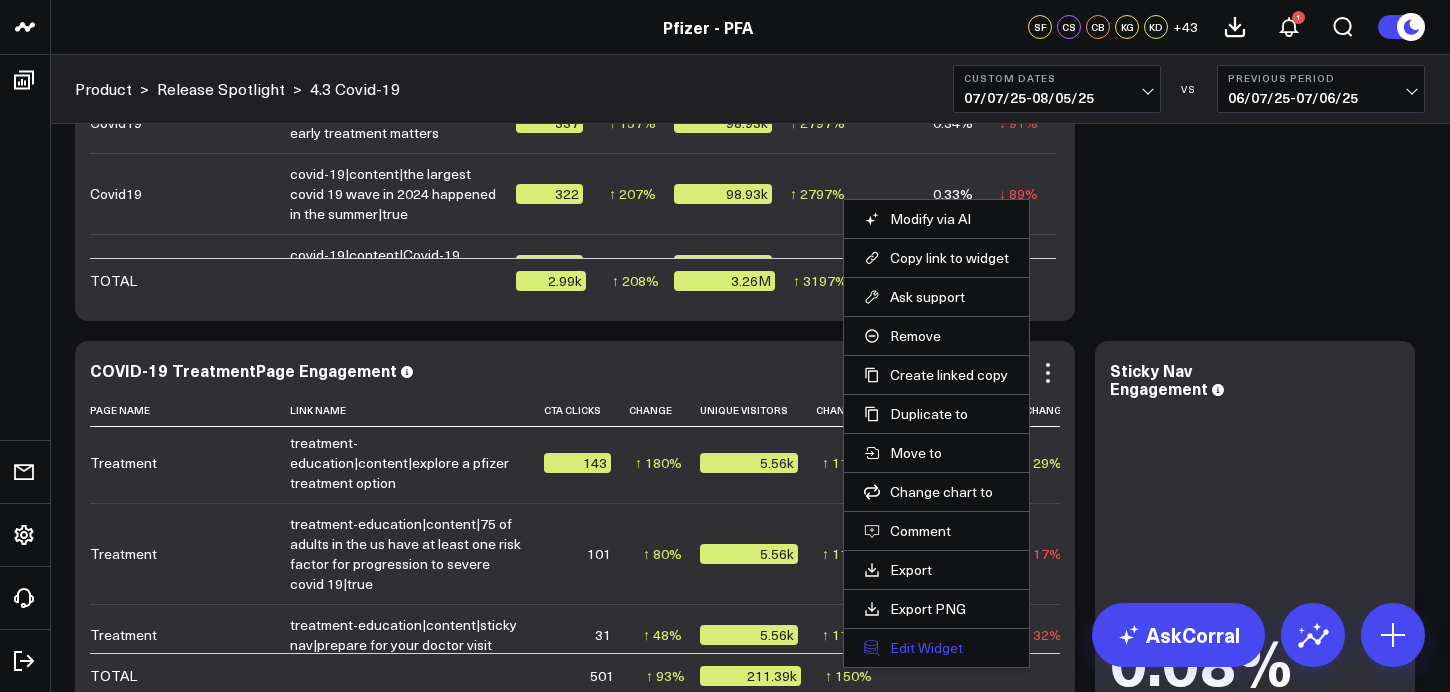 click on "Edit Widget" at bounding box center [936, 648] 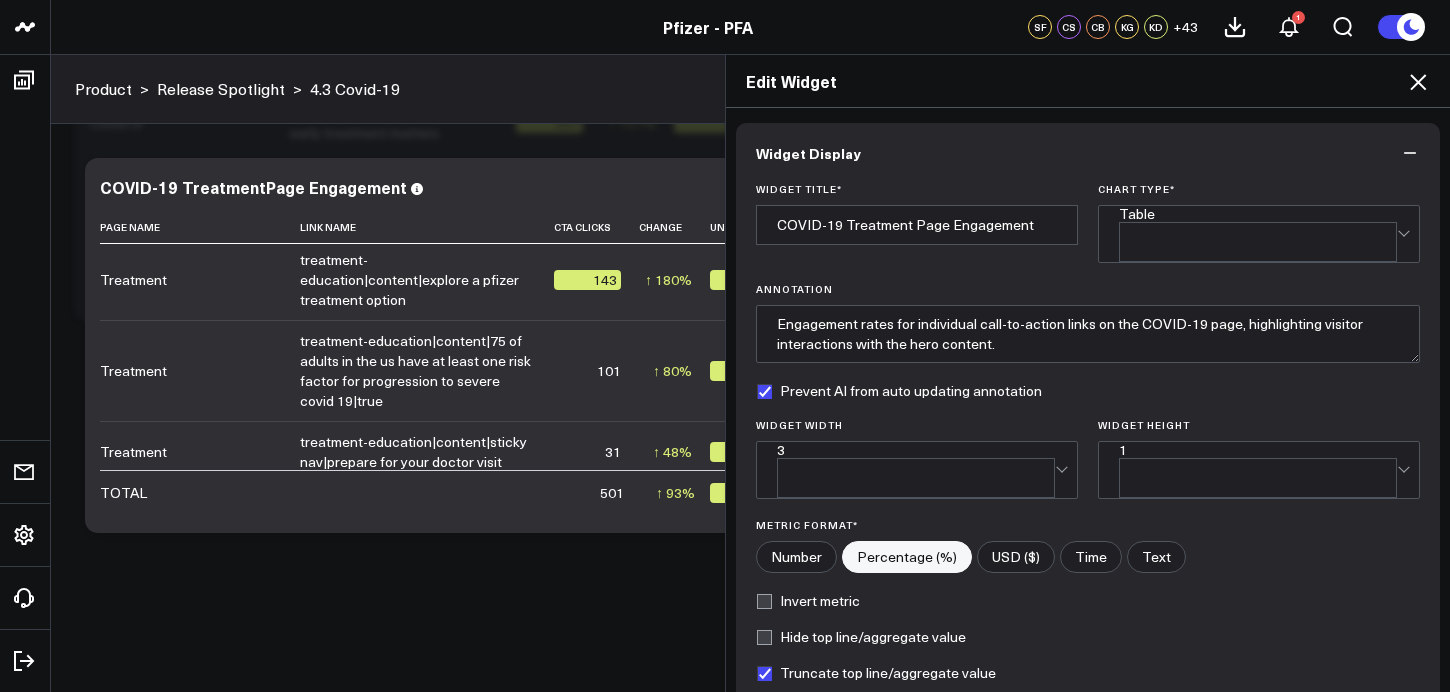 scroll, scrollTop: 201, scrollLeft: 0, axis: vertical 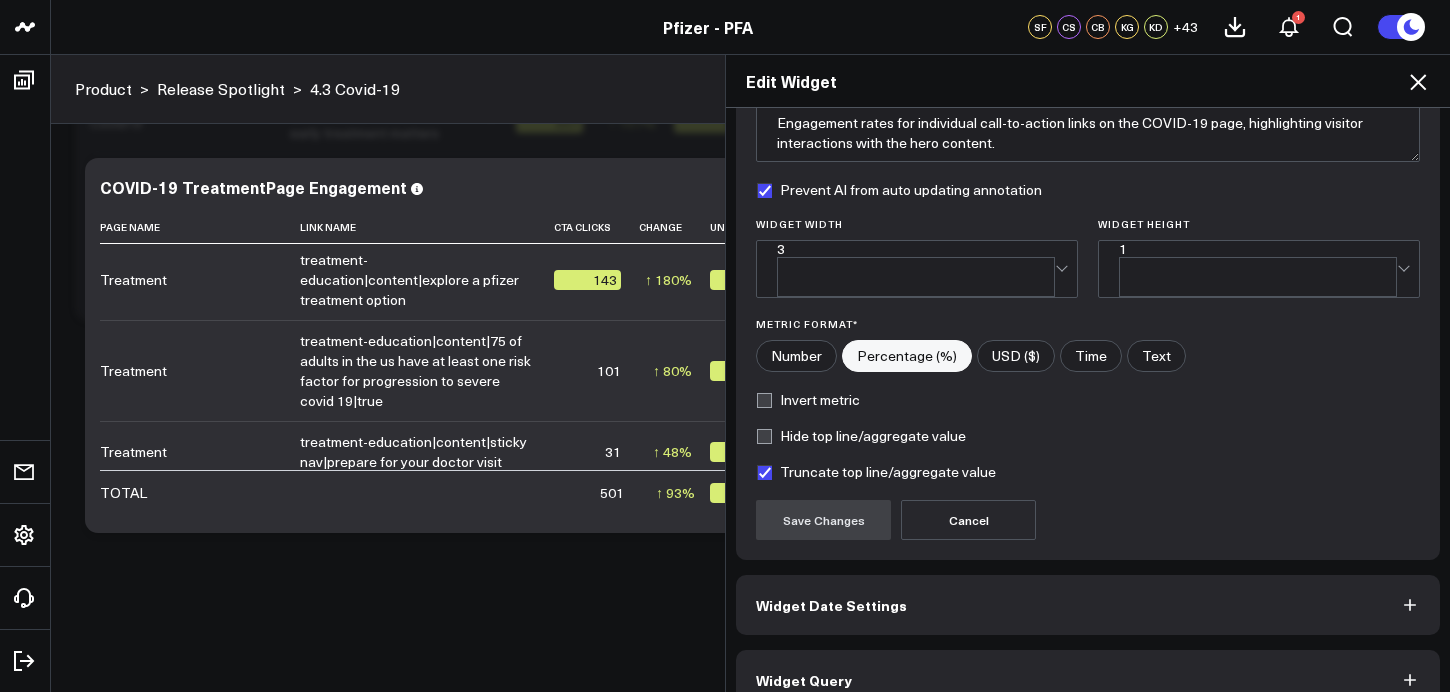 click on "Widget Query" at bounding box center [1088, 680] 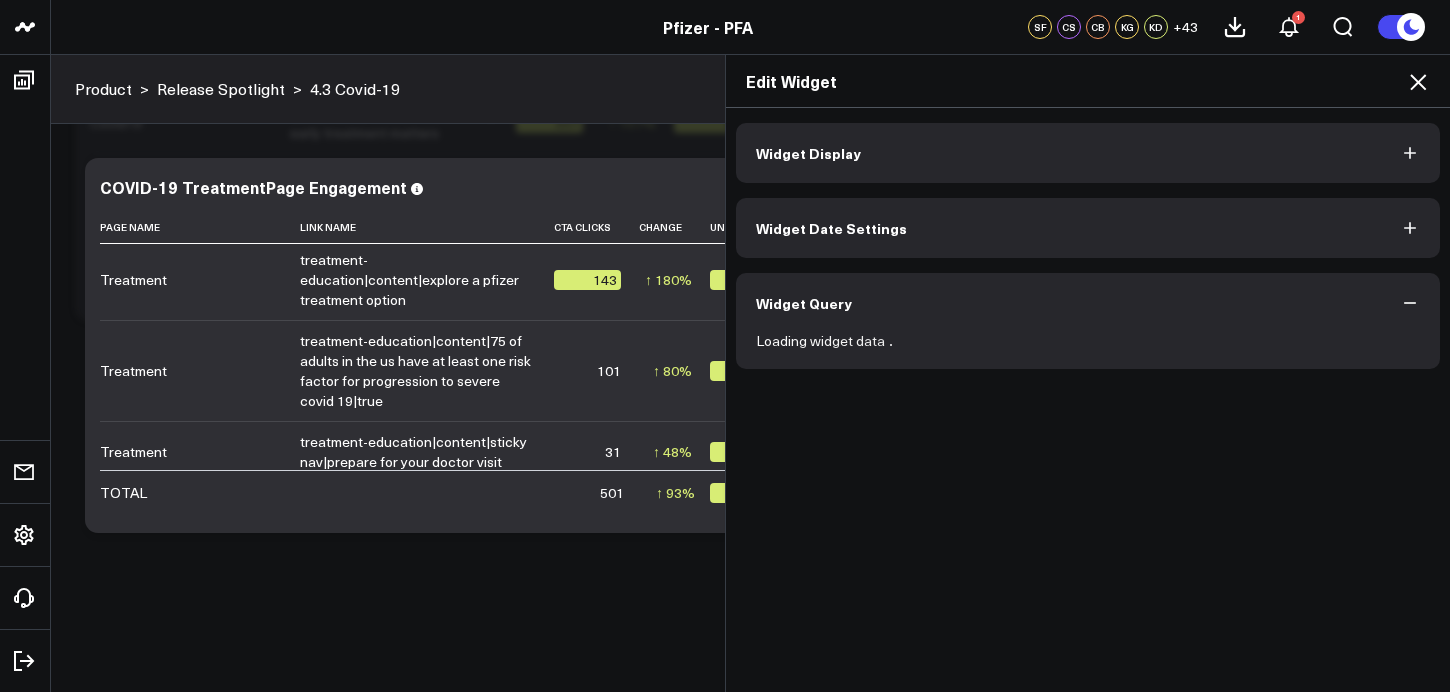scroll, scrollTop: 0, scrollLeft: 0, axis: both 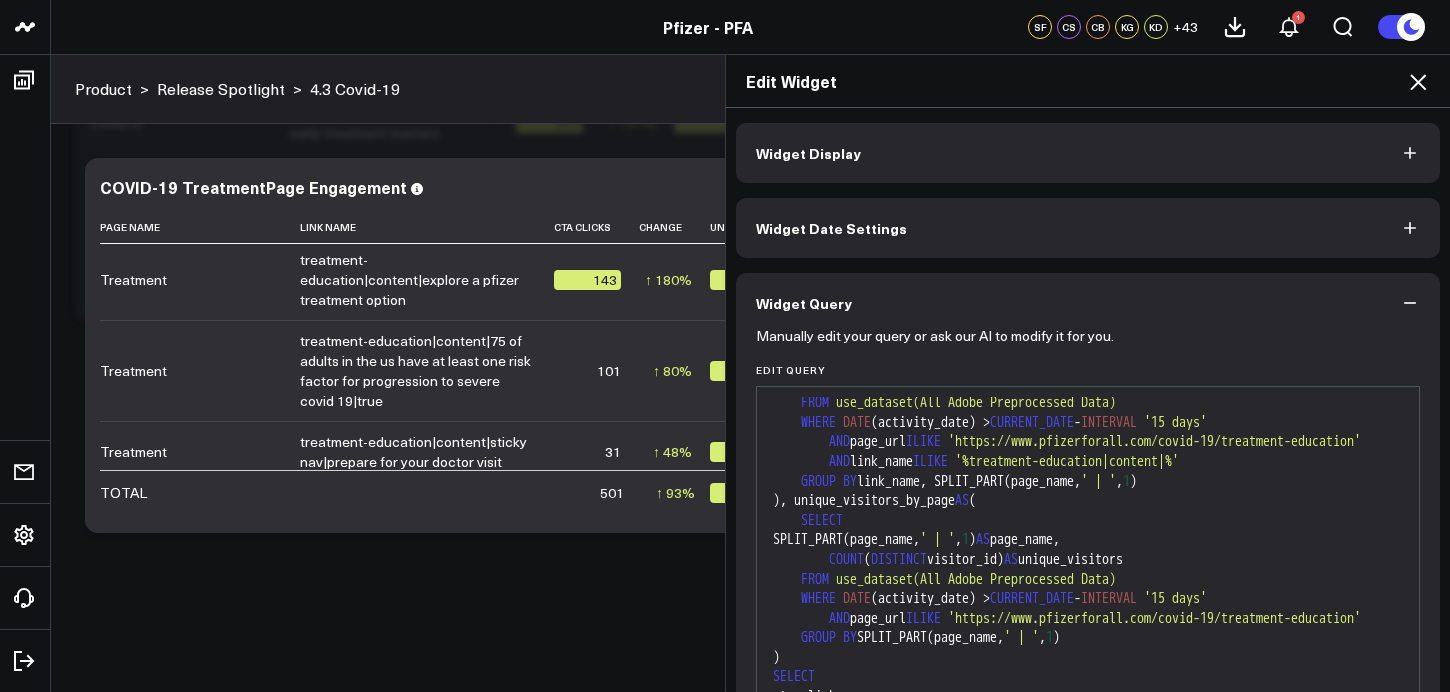 click on "'%treatment-education|content|%'" at bounding box center [1067, 461] 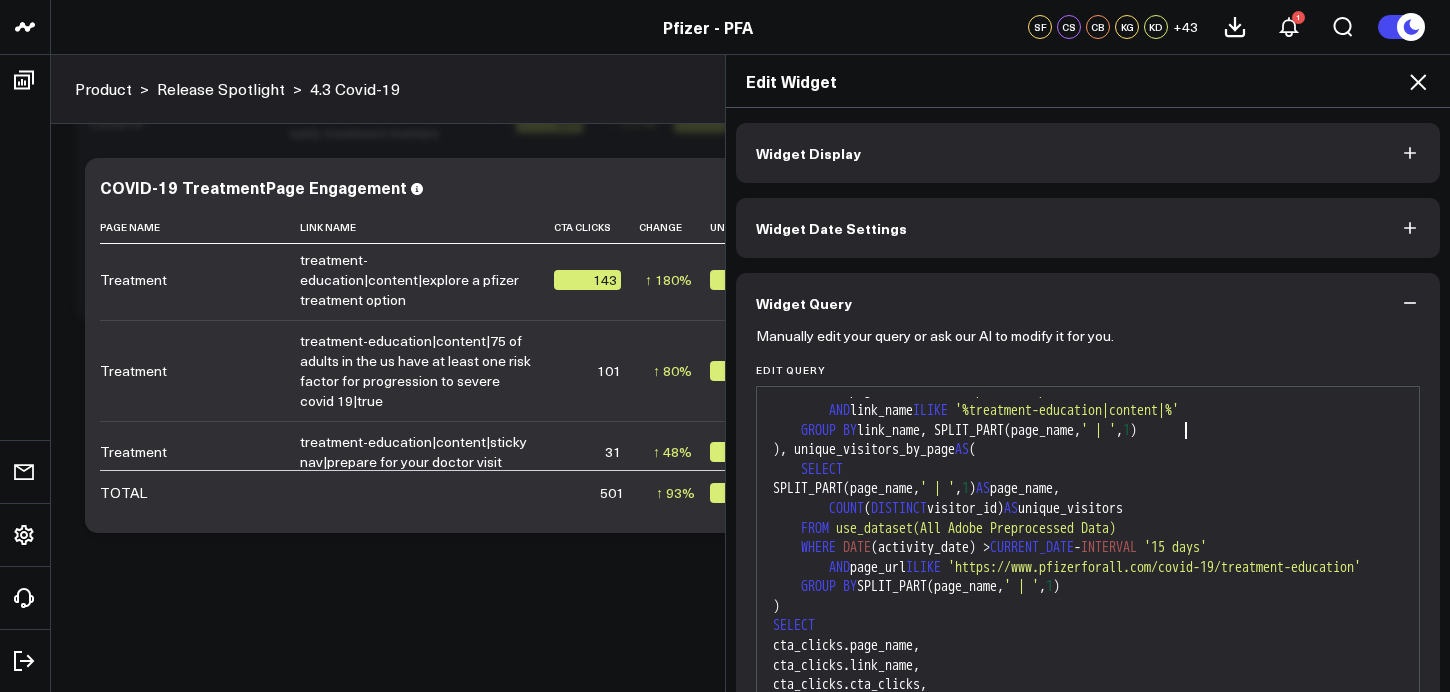 scroll, scrollTop: 255, scrollLeft: 0, axis: vertical 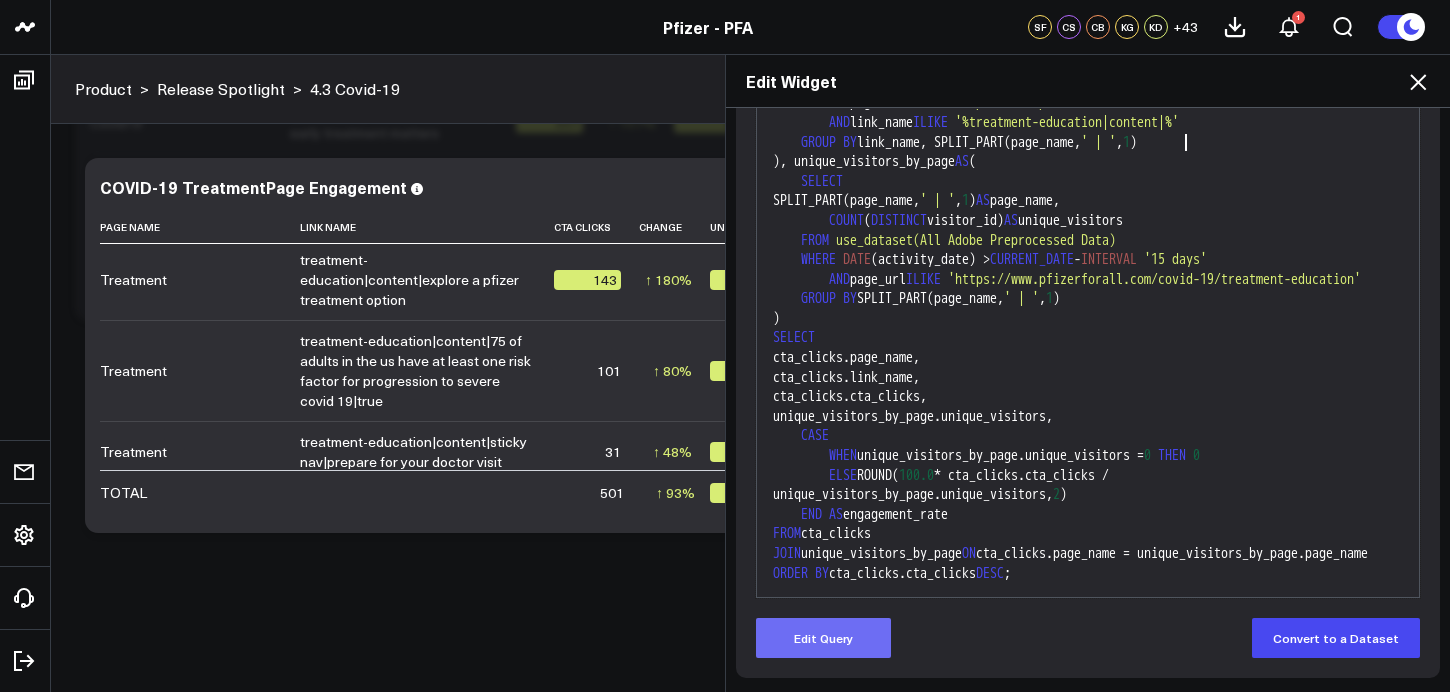 click on "Edit Query" at bounding box center (823, 638) 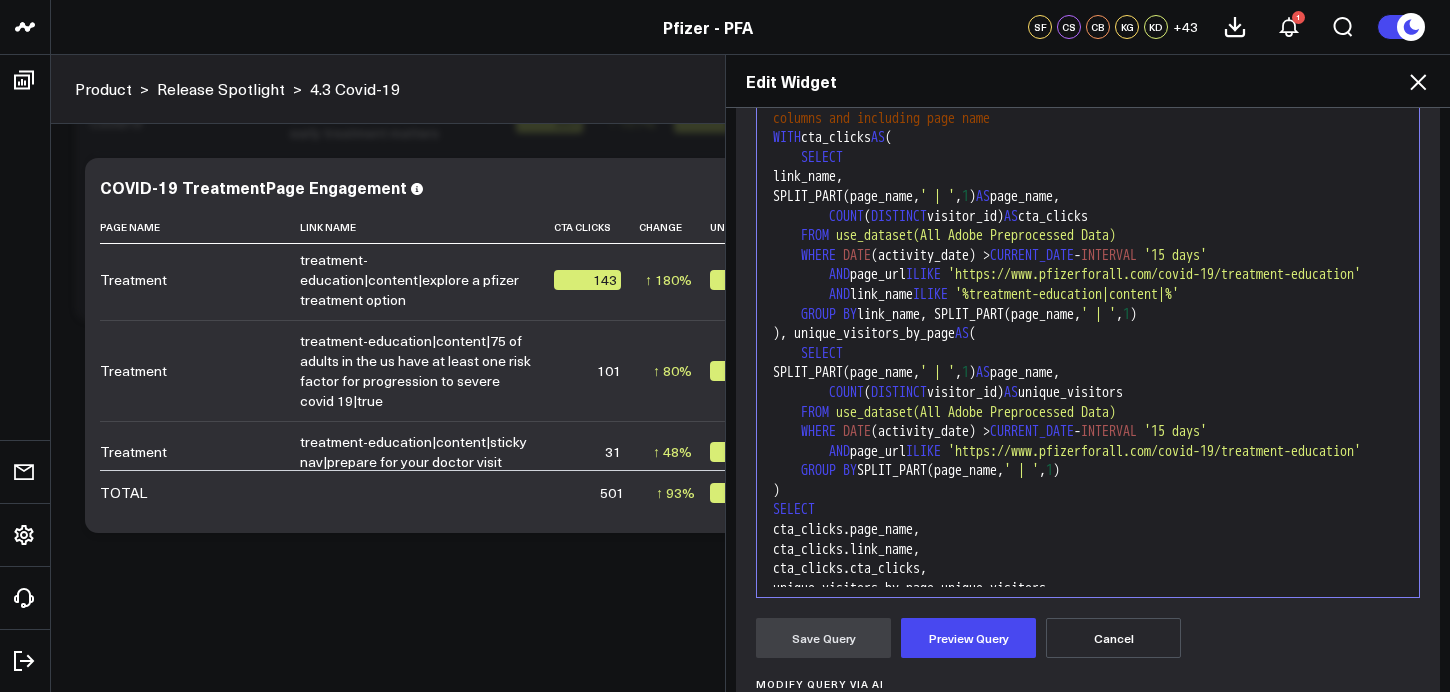 scroll, scrollTop: 17, scrollLeft: 0, axis: vertical 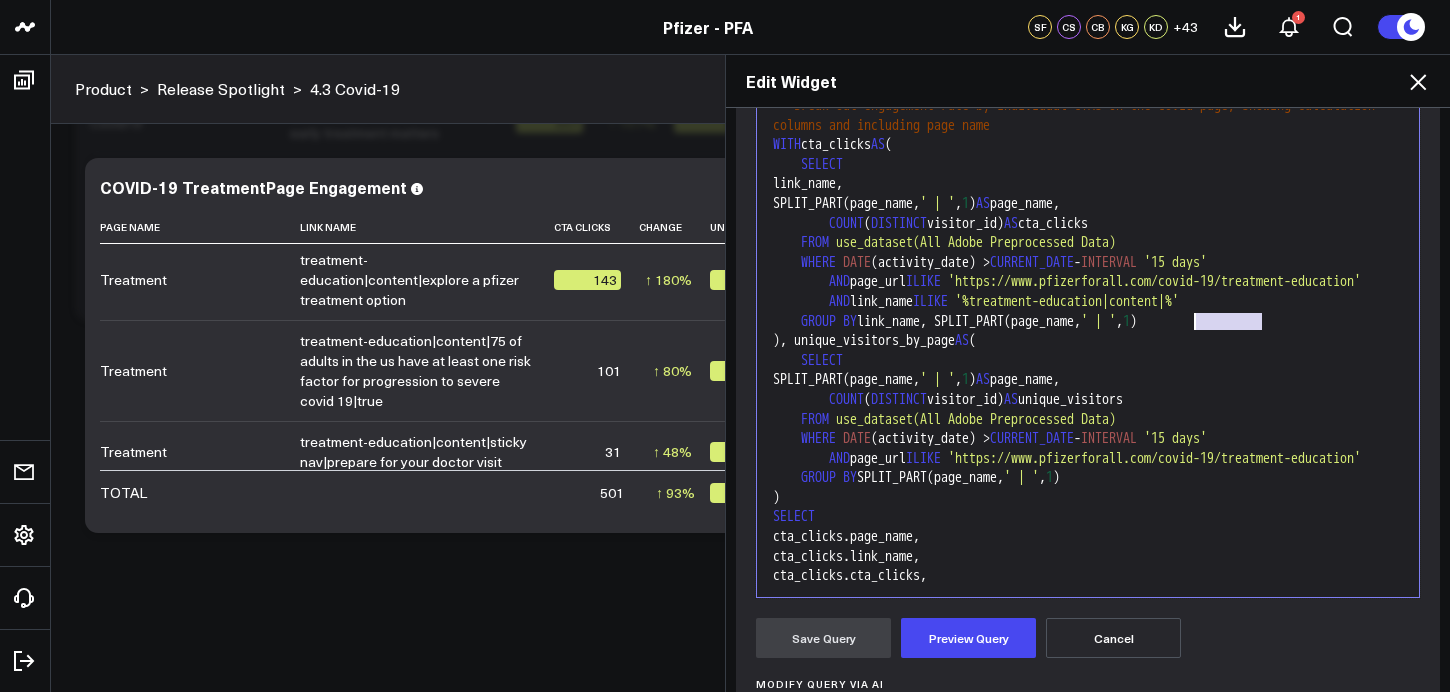 drag, startPoint x: 1259, startPoint y: 323, endPoint x: 1197, endPoint y: 325, distance: 62.03225 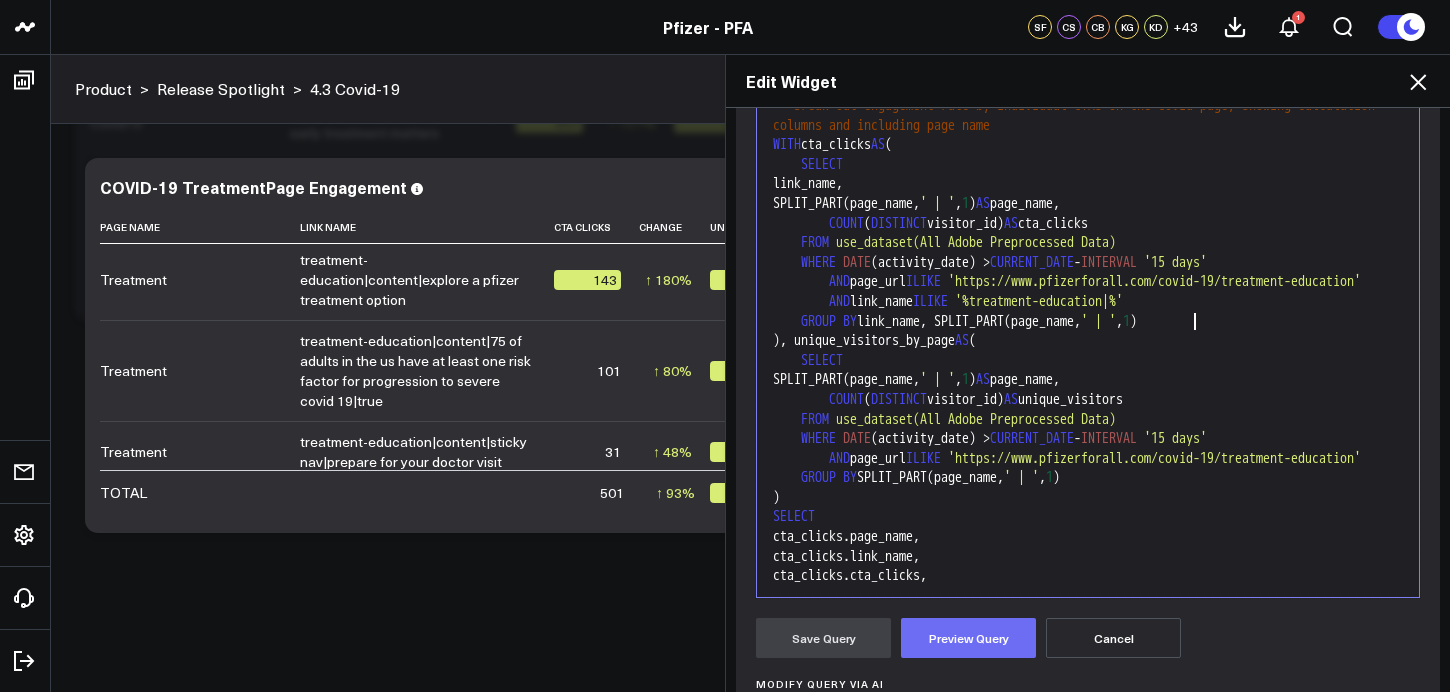 click on "Preview Query" at bounding box center (968, 638) 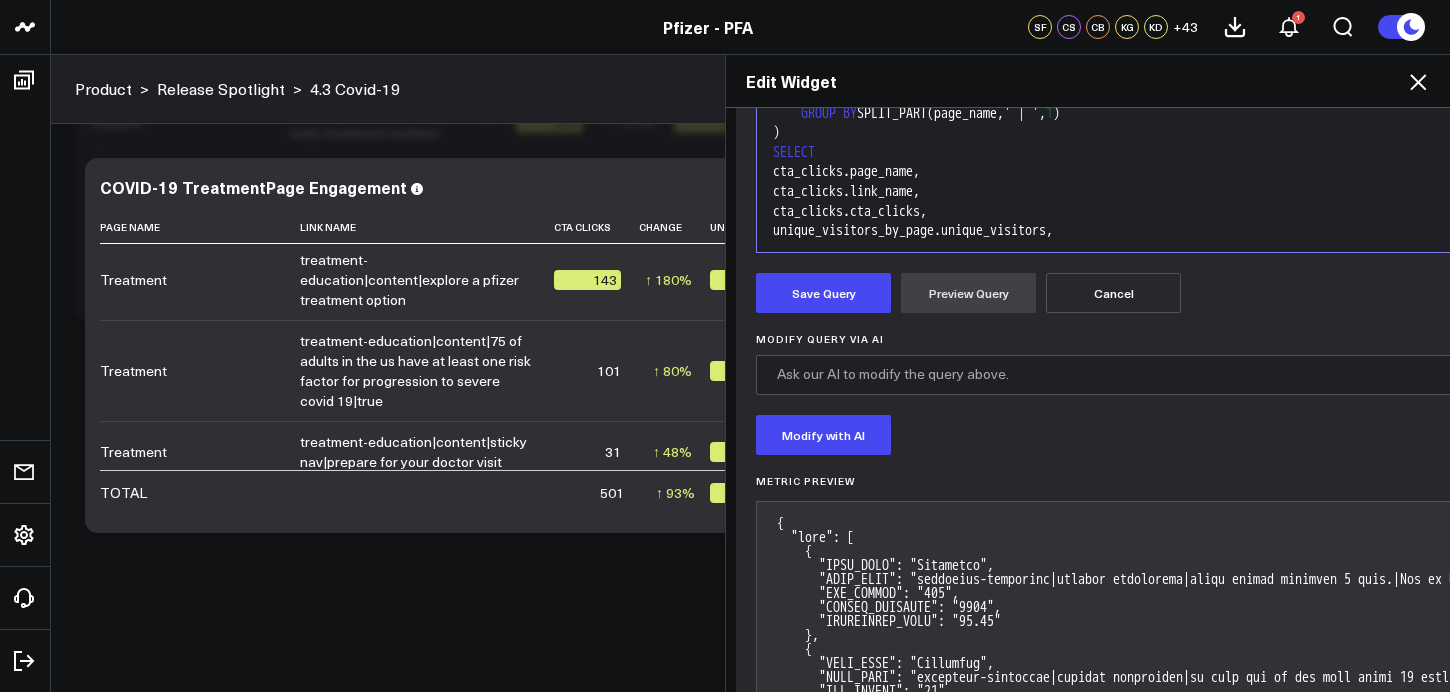 scroll, scrollTop: 644, scrollLeft: 0, axis: vertical 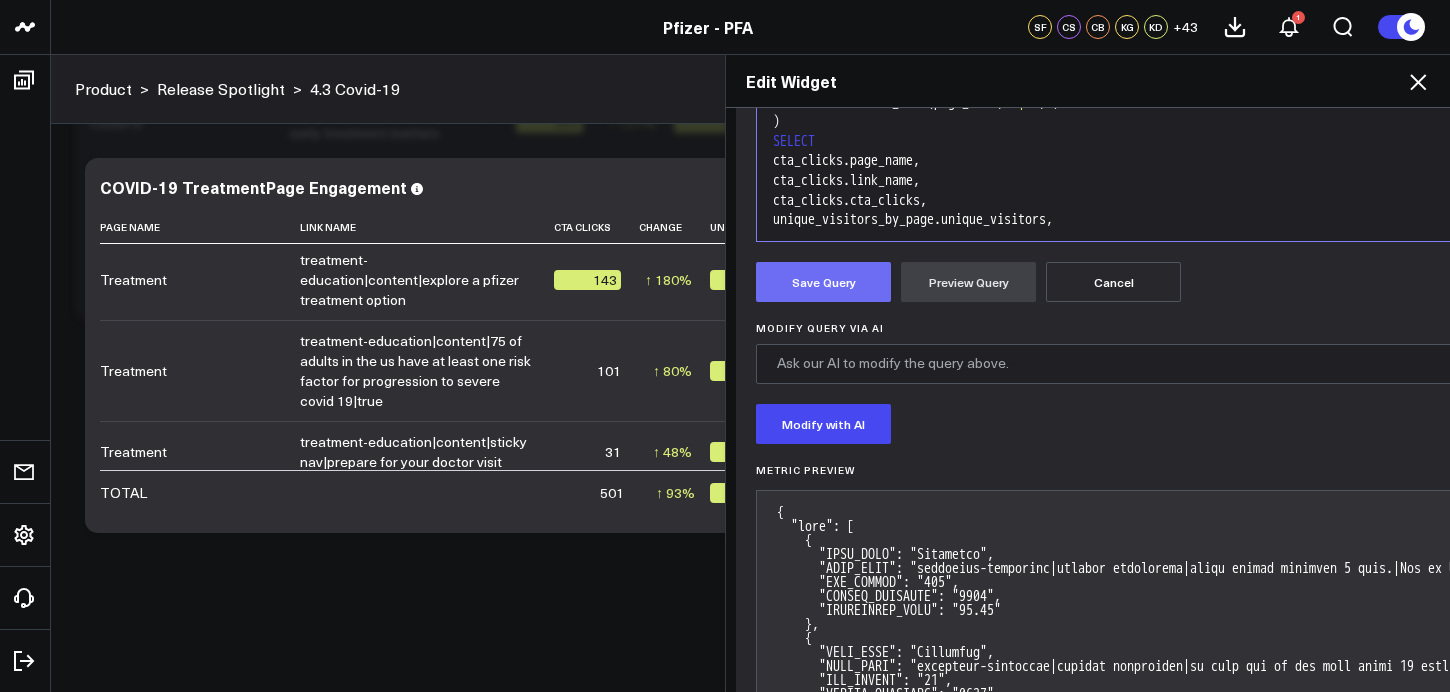 click on "Save Query" at bounding box center (823, 282) 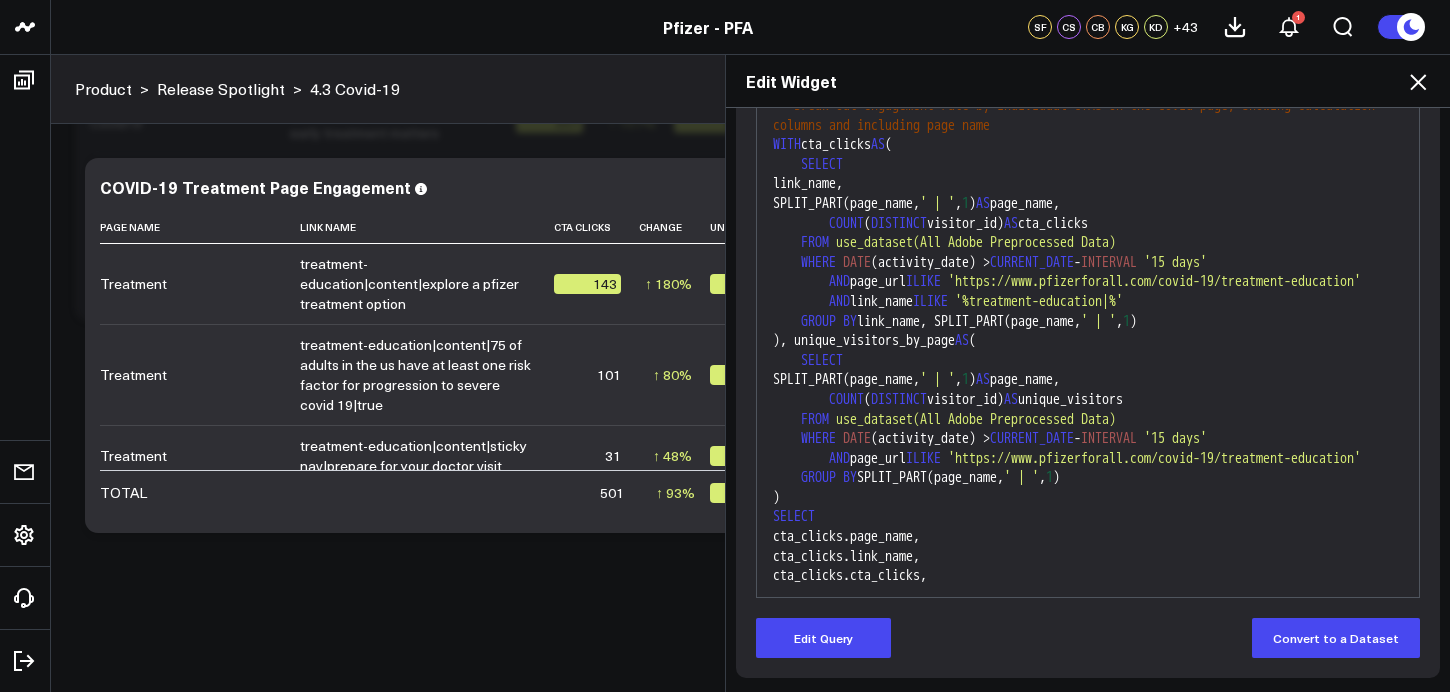 scroll, scrollTop: 288, scrollLeft: 0, axis: vertical 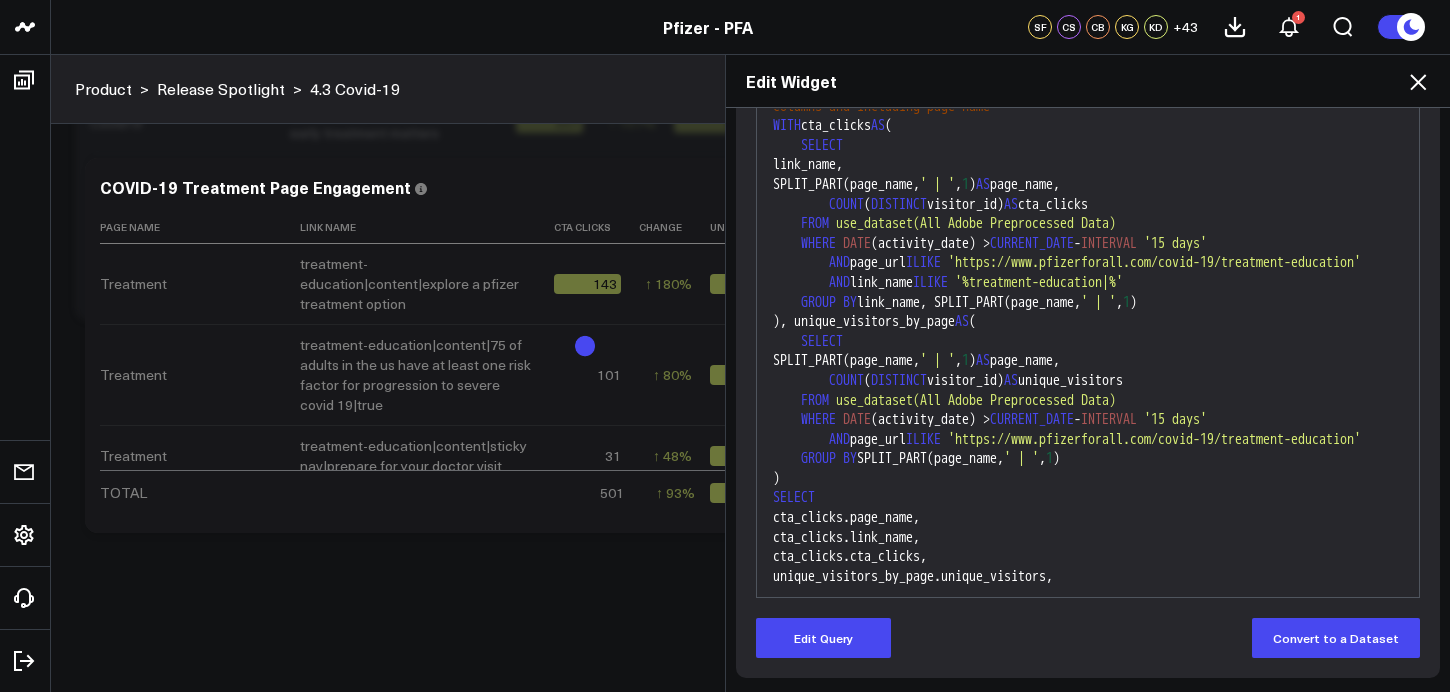 click 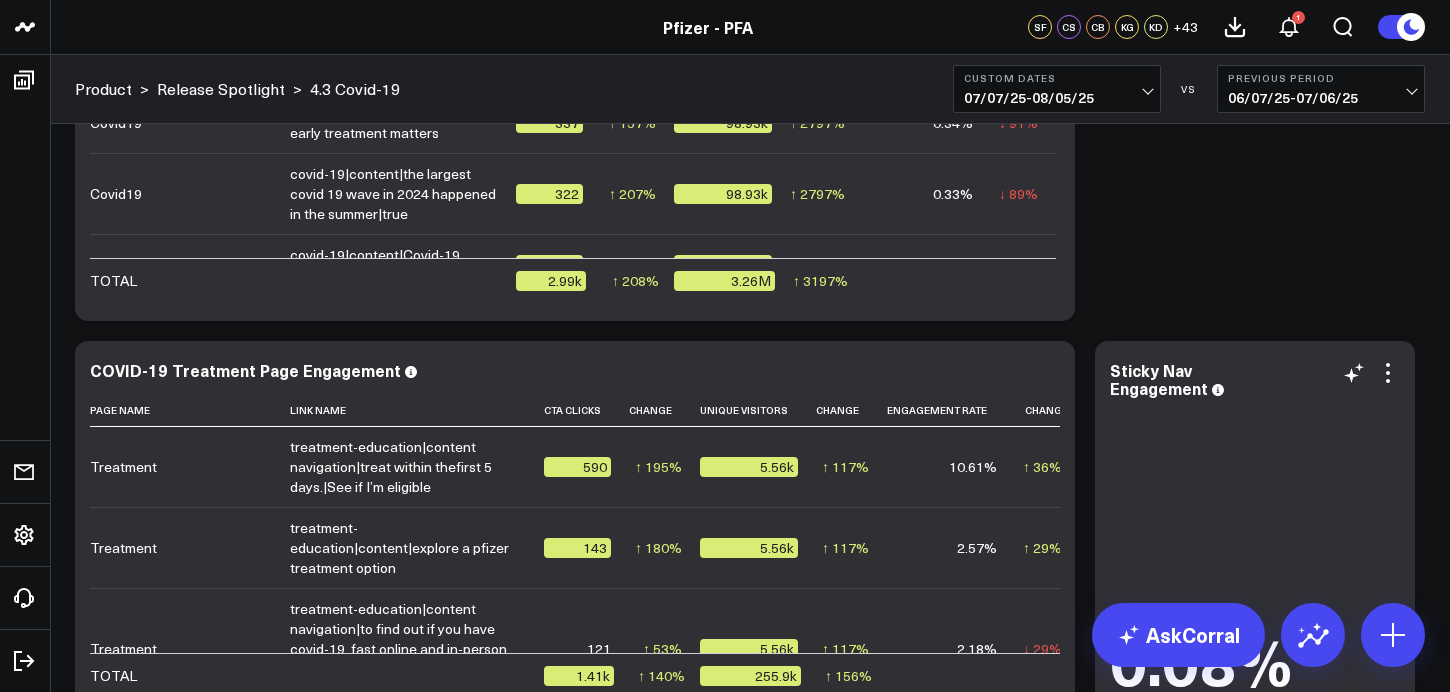 scroll, scrollTop: 6728, scrollLeft: 0, axis: vertical 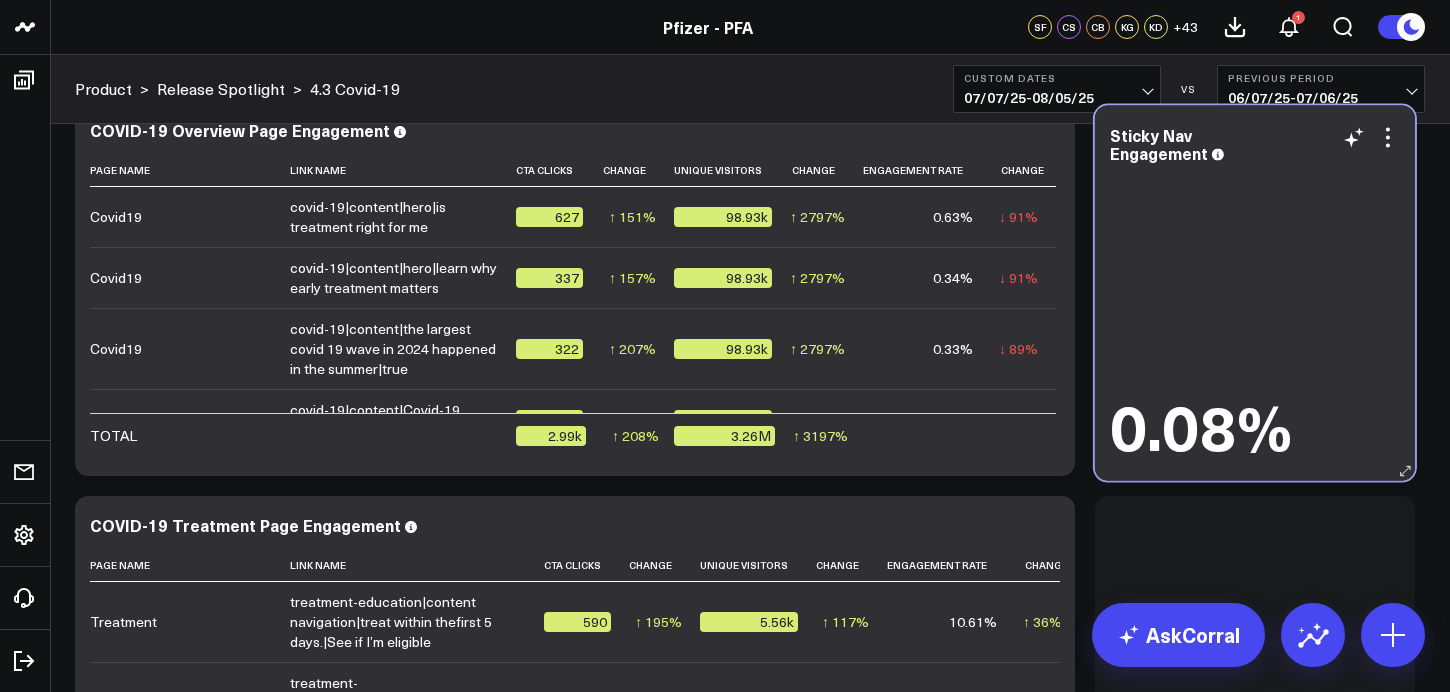 drag, startPoint x: 1290, startPoint y: 511, endPoint x: 1288, endPoint y: 117, distance: 394.00507 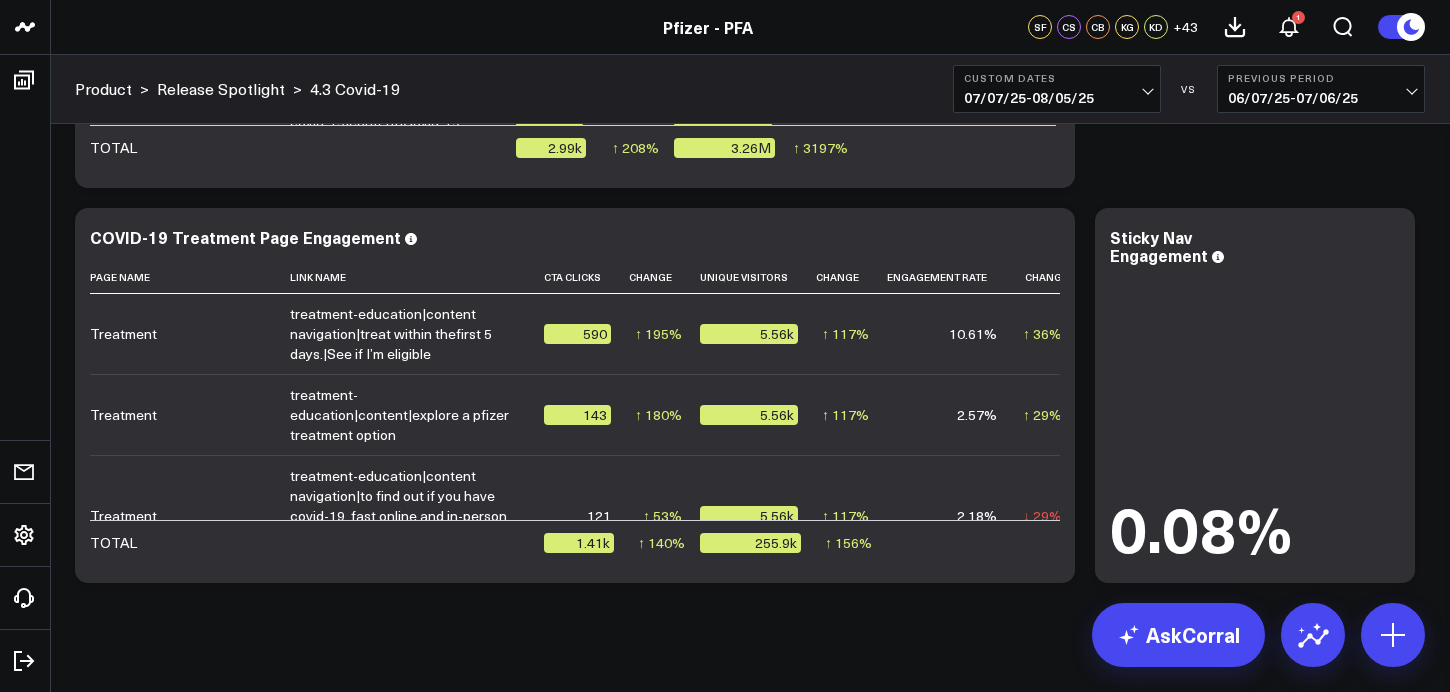 scroll, scrollTop: 7035, scrollLeft: 0, axis: vertical 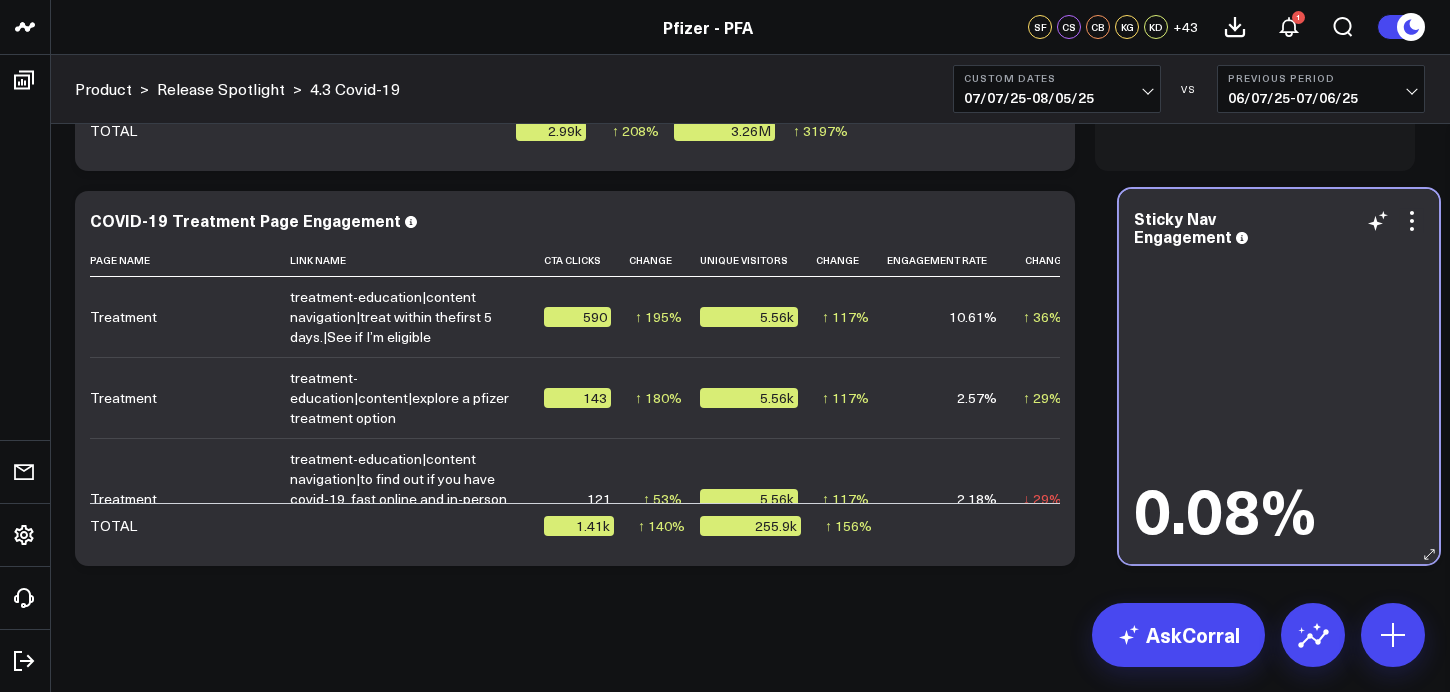 drag, startPoint x: 1273, startPoint y: 214, endPoint x: 1257, endPoint y: 208, distance: 17.088007 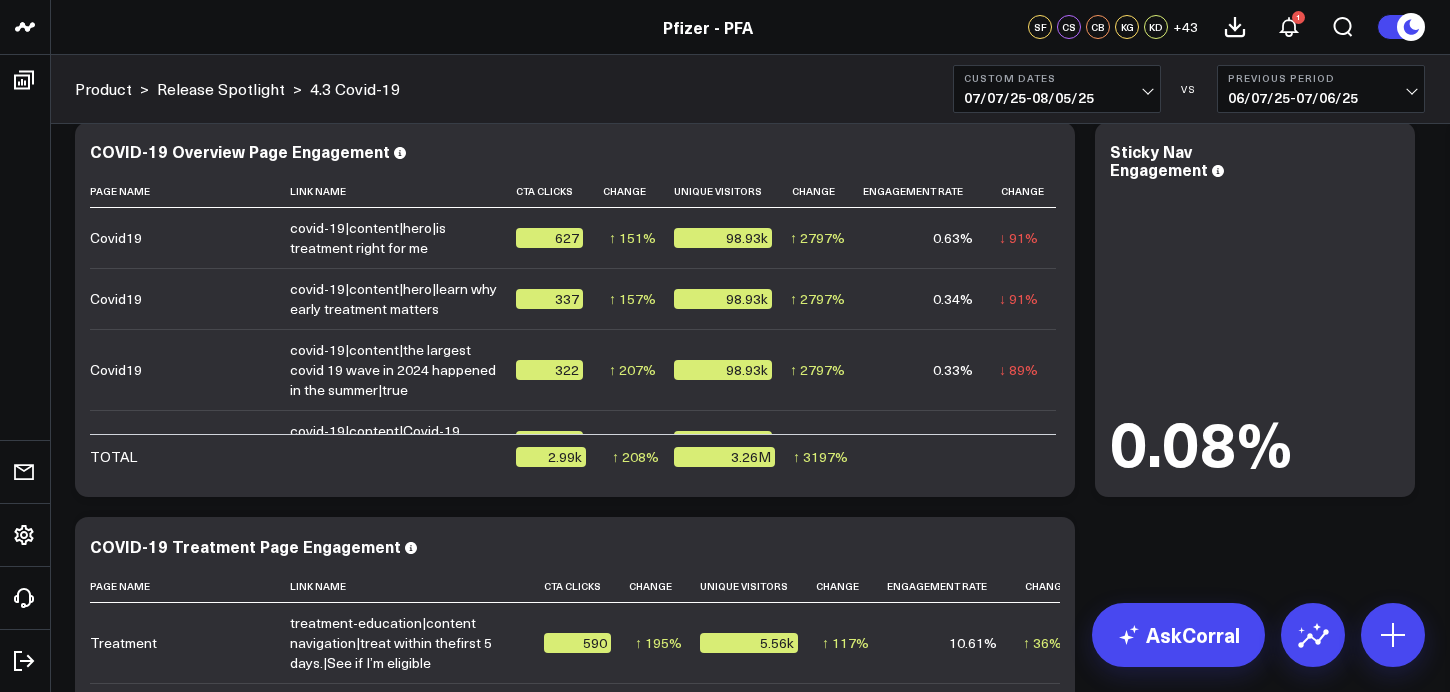 scroll, scrollTop: 6678, scrollLeft: 0, axis: vertical 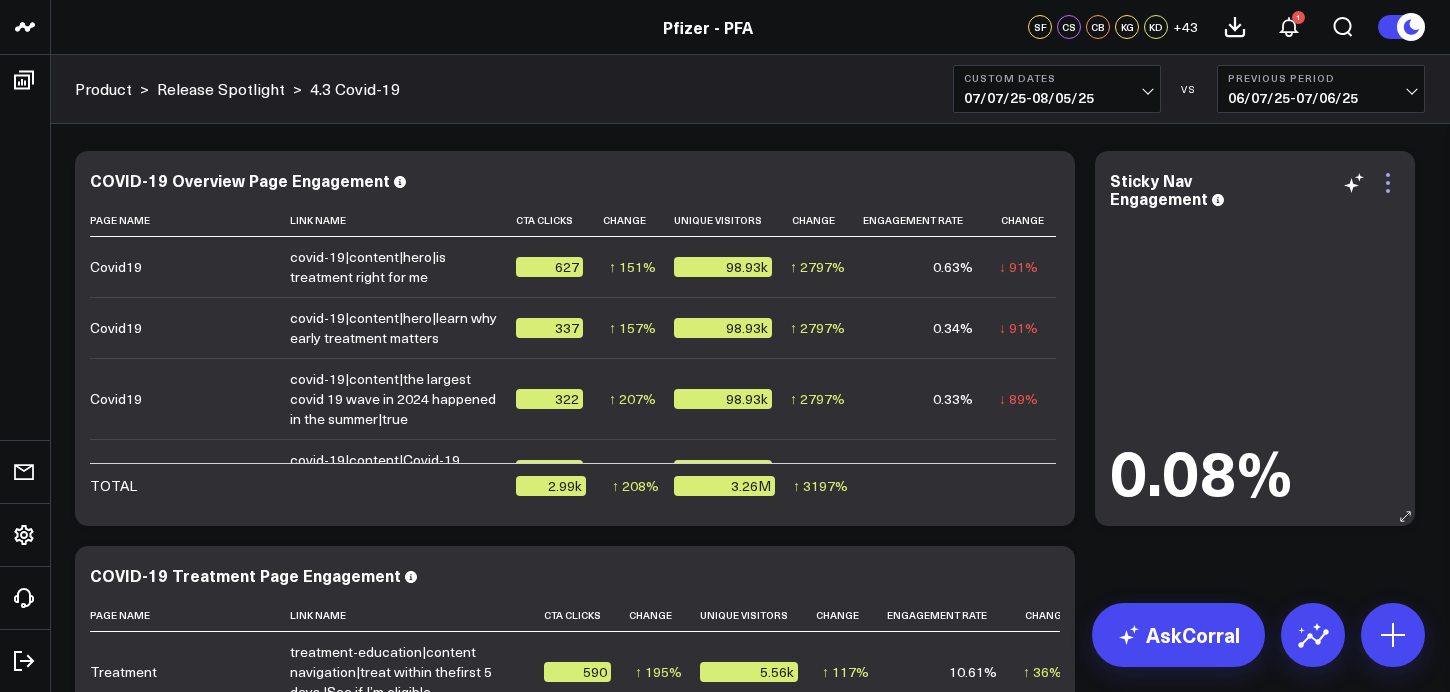 click 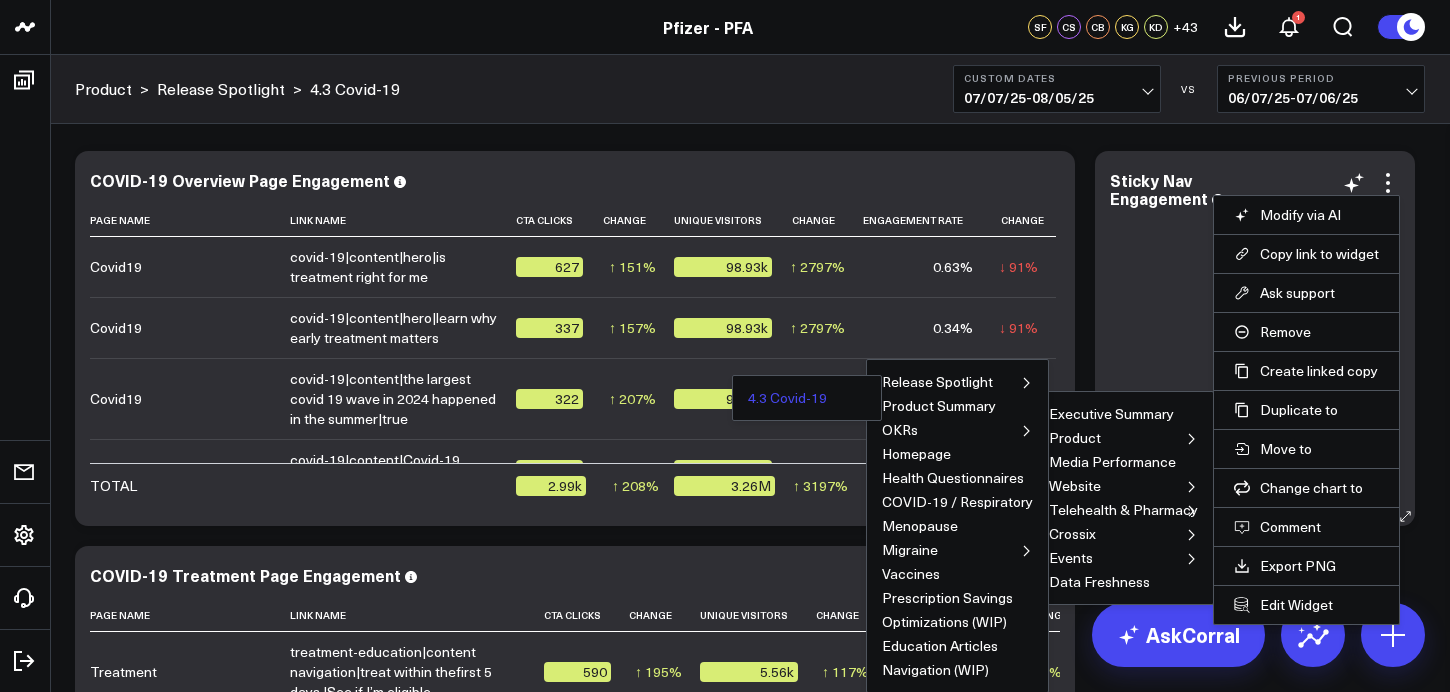 click on "4.3 Covid-19" at bounding box center [787, 398] 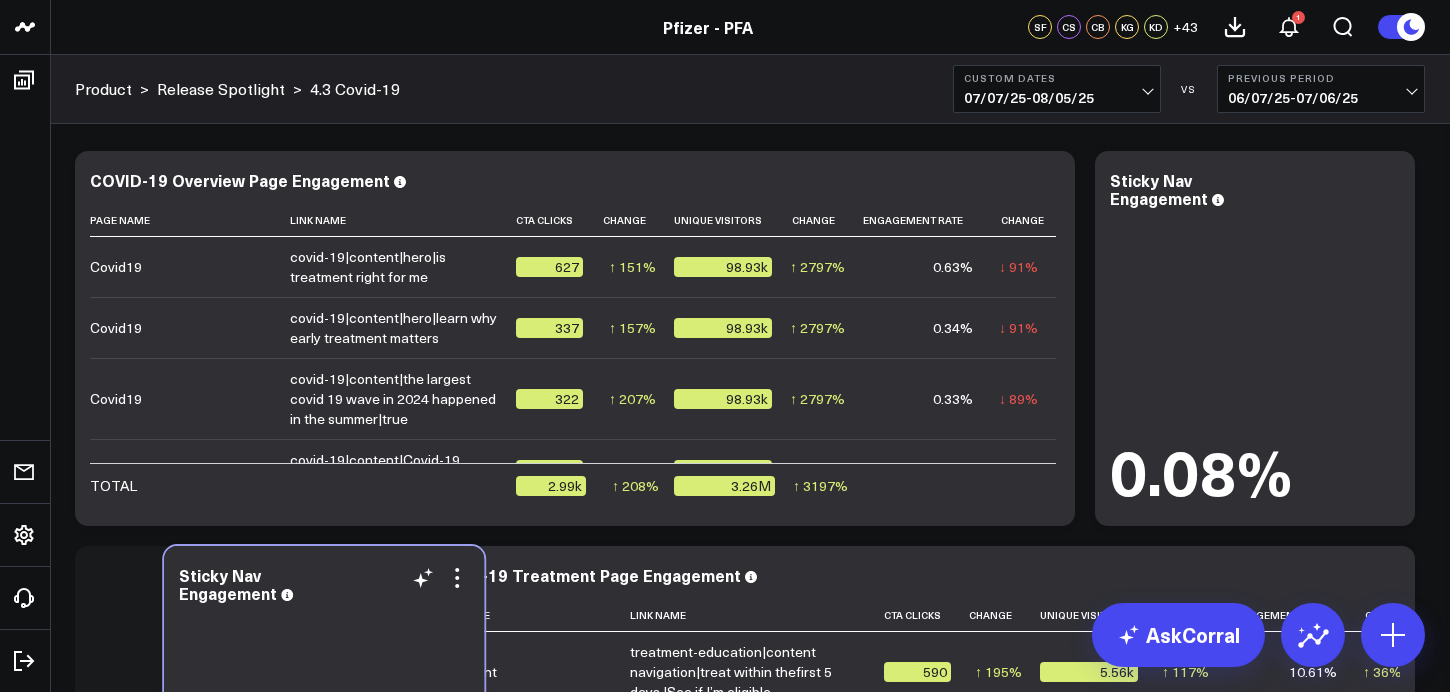 scroll, scrollTop: 0, scrollLeft: 0, axis: both 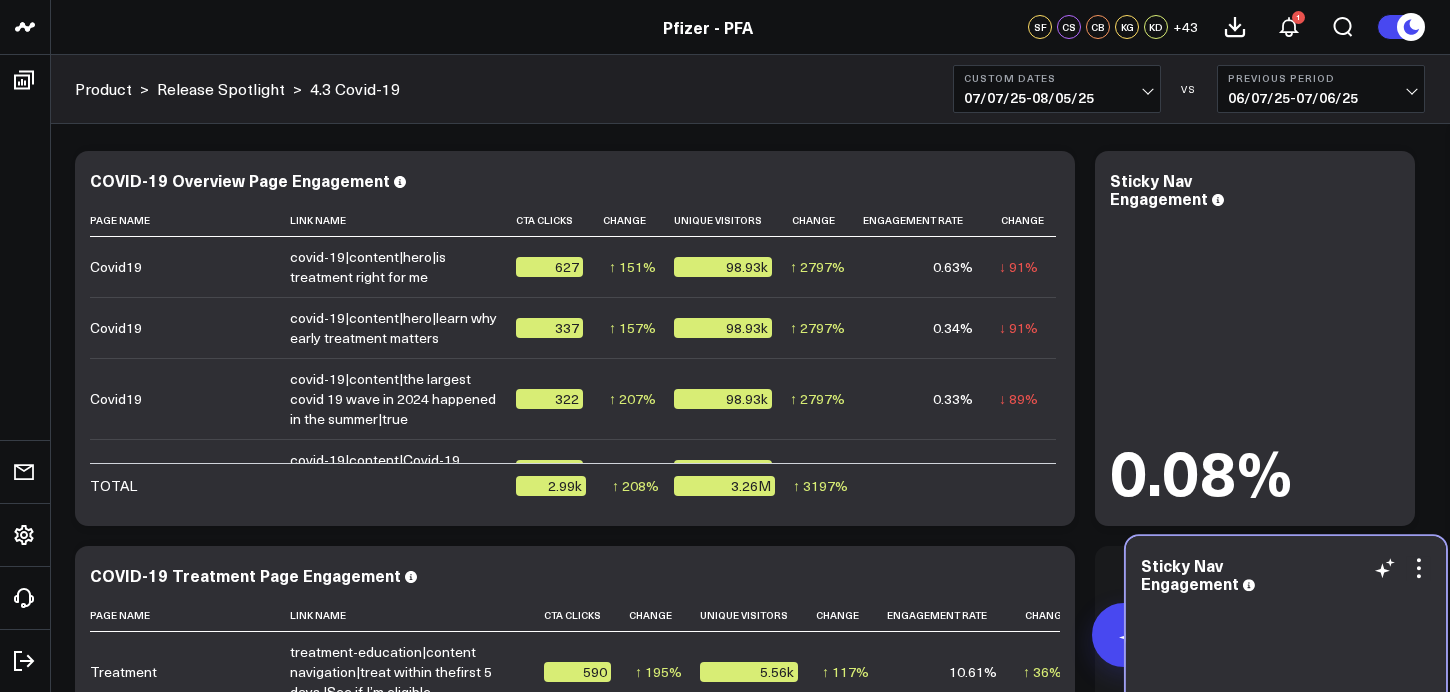 click on "Sticky Nav Engagement" at bounding box center [1286, 574] 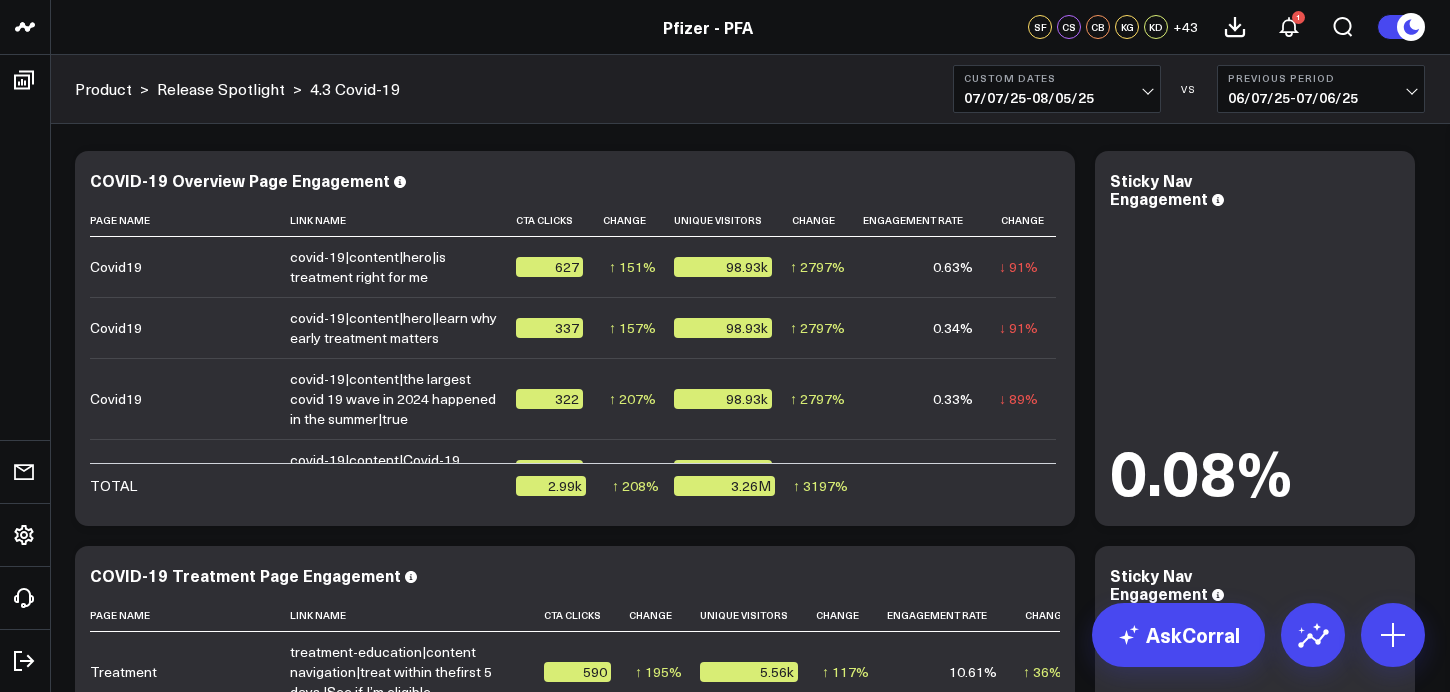 scroll, scrollTop: 6856, scrollLeft: 0, axis: vertical 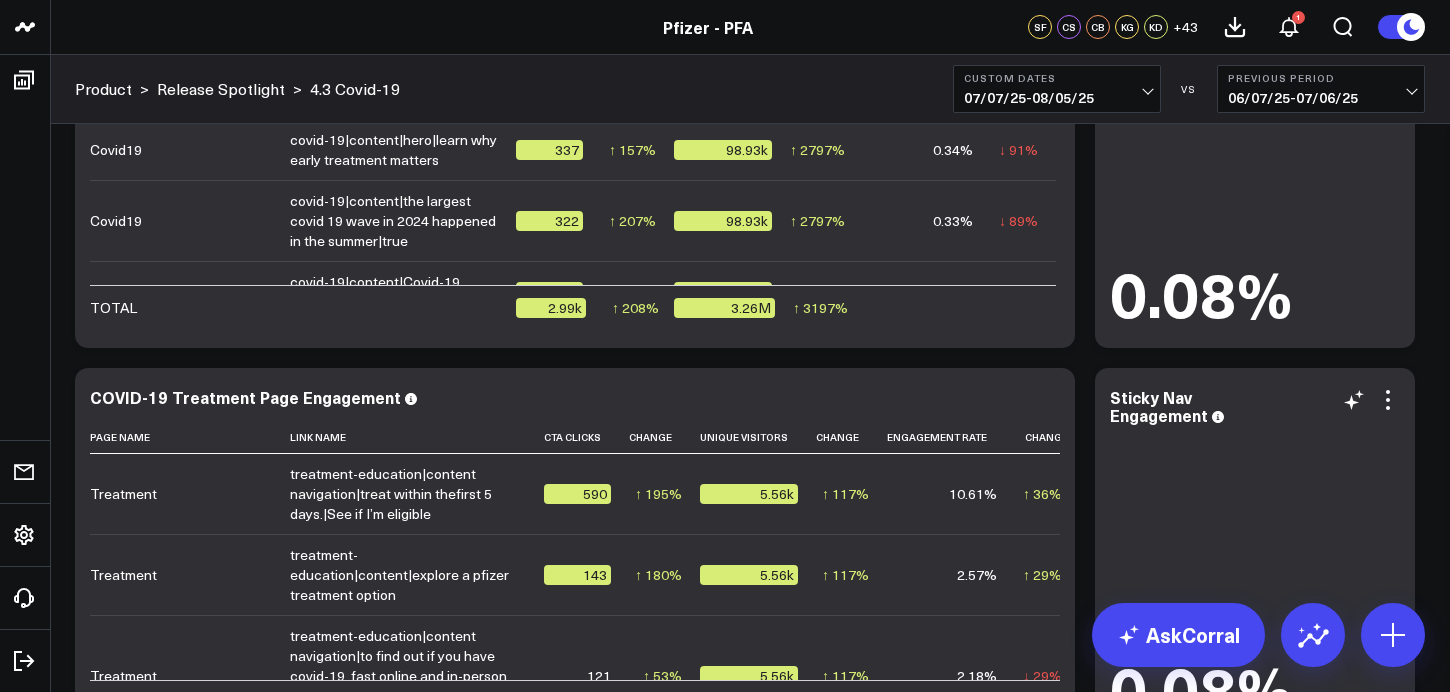click on "Sticky Nav Engagement 0.08%" at bounding box center [1255, 555] 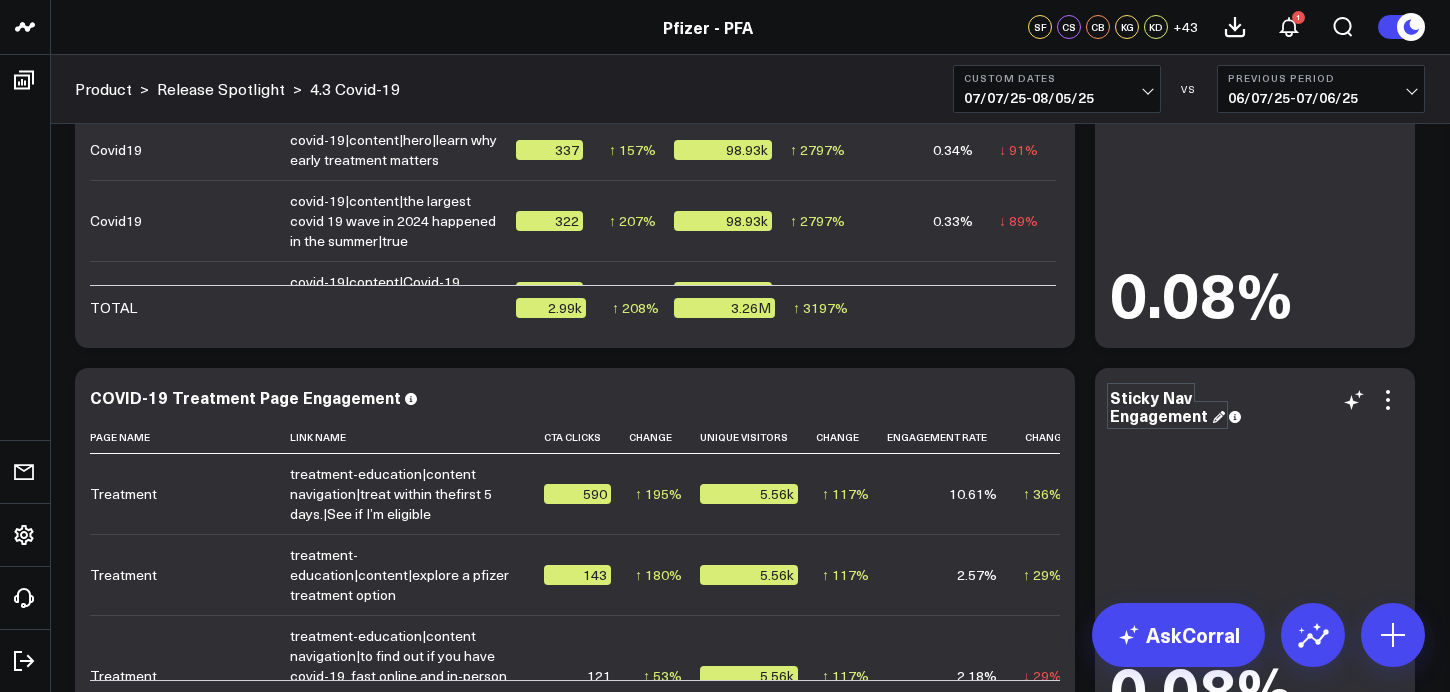 click on "Sticky Nav Engagement" at bounding box center [1167, 406] 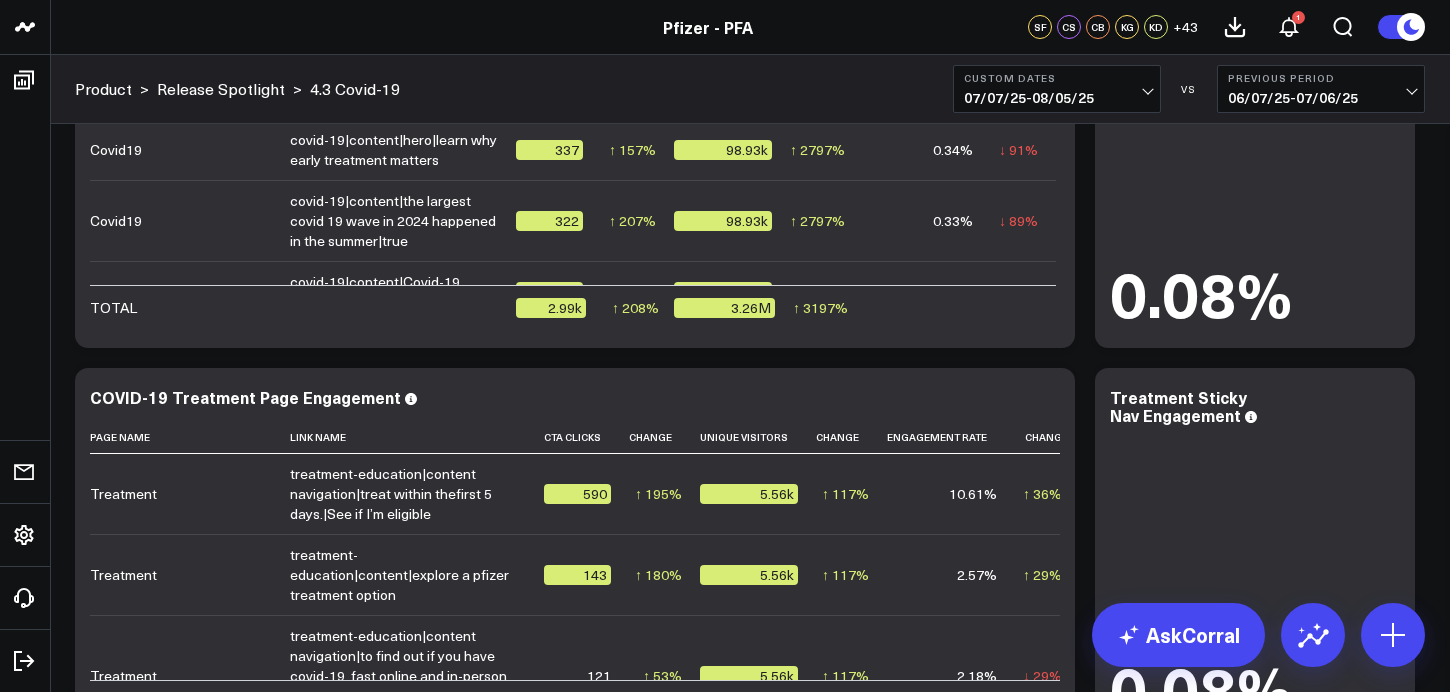 click on "Modify via AI Copy link to widget Ask support Remove Create linked copy Executive Summary Product Release Spotlight 4.3 Covid-19 Product Summary OKRs 5.1 Release OKRs 5.2 Release OKRs Homepage Health Questionnaires COVID-19 / Respiratory Menopause Migraine mTOQ Vaccines Prescription Savings Optimizations (WIP) Education Articles Navigation (WIP) Media Performance Website Website HVA Performance Site Experience / DXA Telehealth & Pharmacy Prescription Delivery - Alto Telehealth - UpScript Telehealth Investigation - Ad Hoc Crossix Crossix Visitor Profiles Crossix Conversion Events Essence Data Freshness Duplicate to Executive Summary Product Release Spotlight 4.3 Covid-19 Product Summary OKRs 5.1 Release OKRs 5.2 Release OKRs Homepage Health Questionnaires COVID-19 / Respiratory Menopause Migraine mTOQ Vaccines Prescription Savings Optimizations (WIP) Education Articles Navigation (WIP) Media Performance Website Website HVA Performance Site Experience / DXA Telehealth & Pharmacy Prescription Delivery - Alto ↑" at bounding box center (750, -2890) 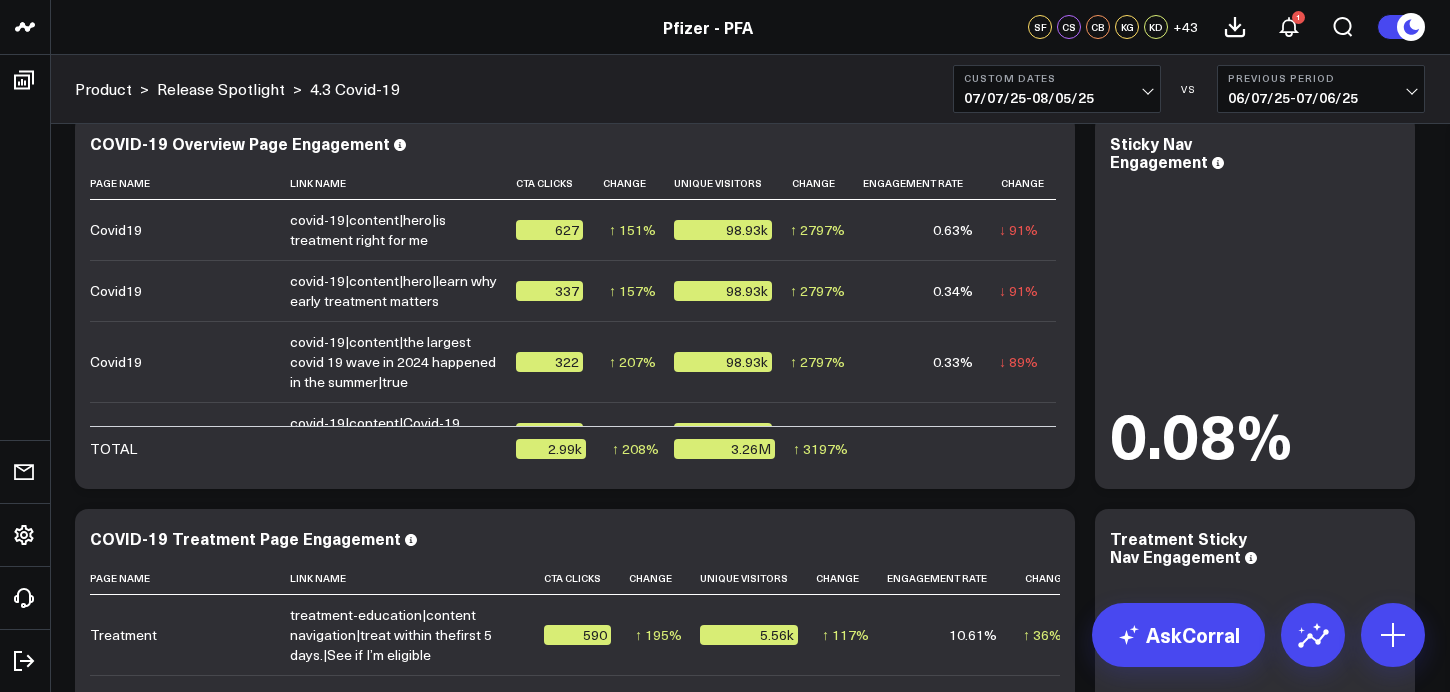 scroll, scrollTop: 6651, scrollLeft: 0, axis: vertical 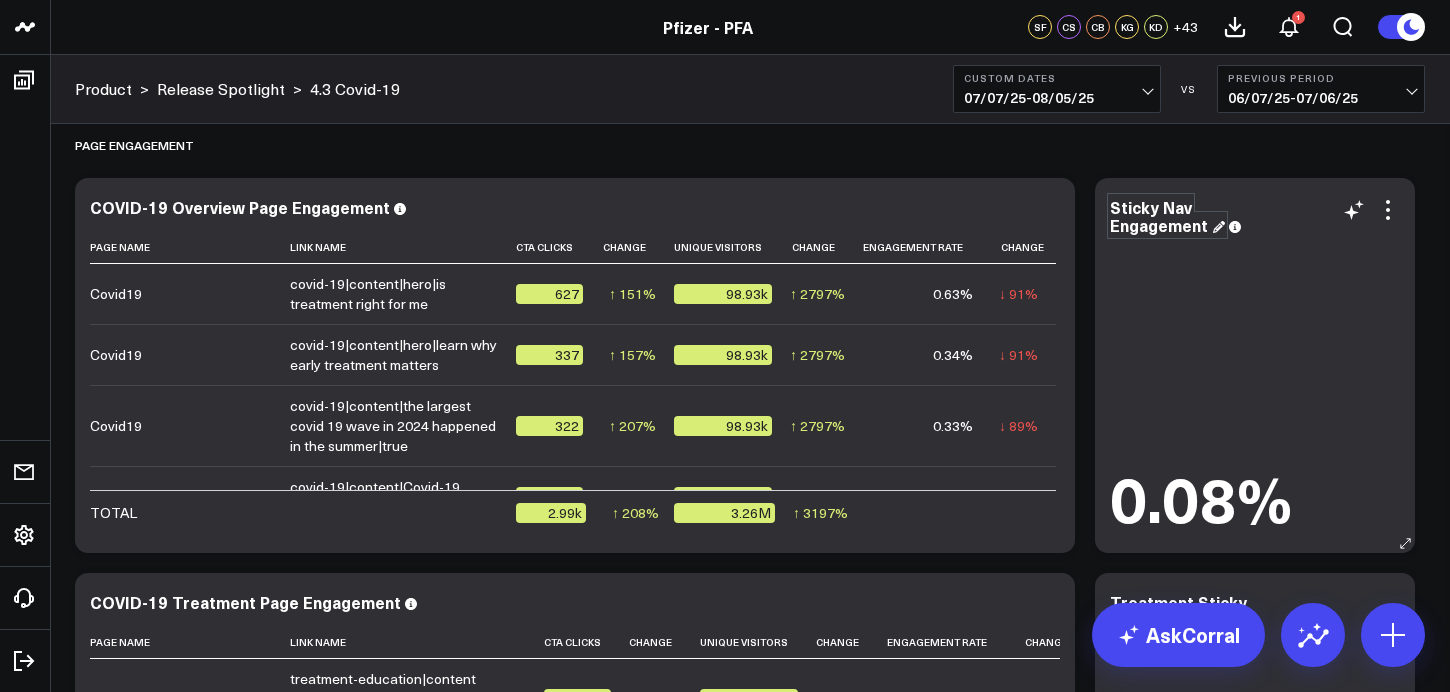 click on "Sticky Nav Engagement" at bounding box center (1167, 216) 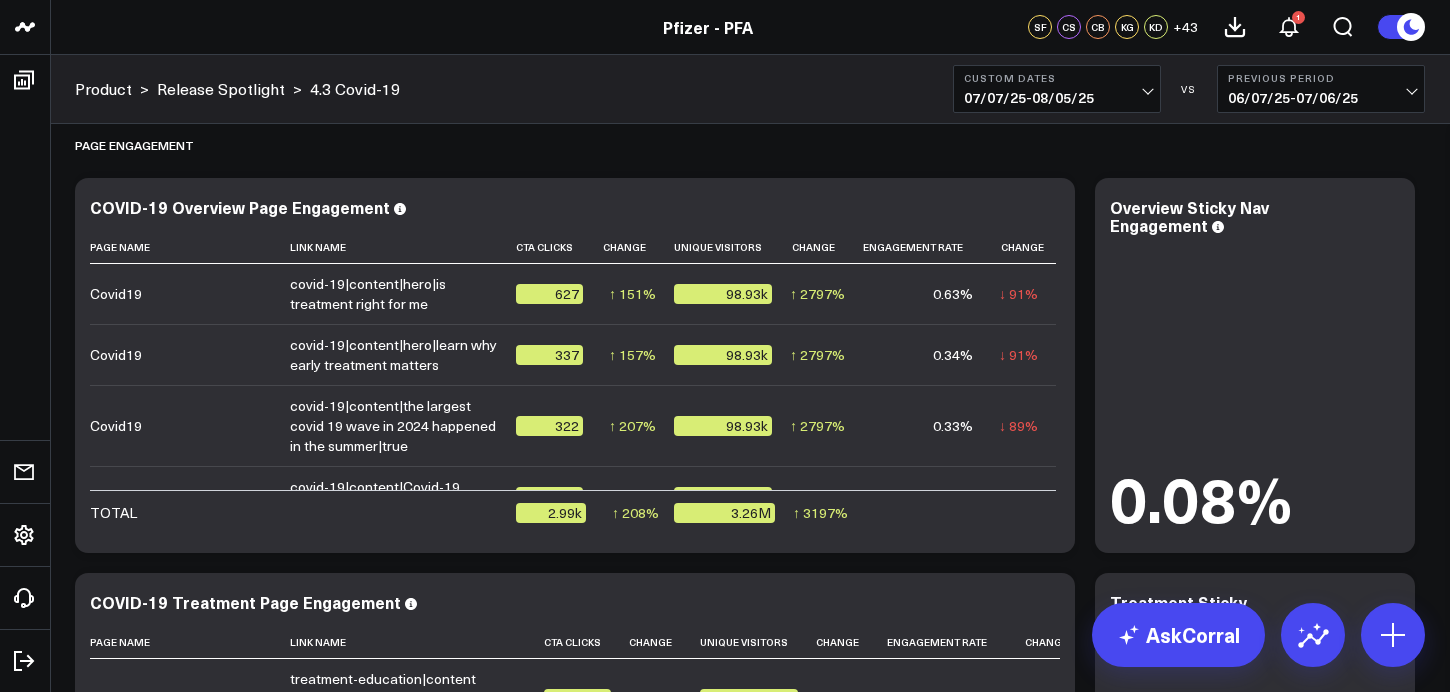 click on "Modify via AI Copy link to widget Ask support Remove Create linked copy Executive Summary Product Release Spotlight 4.3 Covid-19 Product Summary OKRs 5.1 Release OKRs 5.2 Release OKRs Homepage Health Questionnaires COVID-19 / Respiratory Menopause Migraine mTOQ Vaccines Prescription Savings Optimizations (WIP) Education Articles Navigation (WIP) Media Performance Website Website HVA Performance Site Experience / DXA Telehealth & Pharmacy Prescription Delivery - Alto Telehealth - UpScript Telehealth Investigation - Ad Hoc Crossix Crossix Visitor Profiles Crossix Conversion Events Essence Data Freshness Duplicate to Executive Summary Product Release Spotlight 4.3 Covid-19 Product Summary OKRs 5.1 Release OKRs 5.2 Release OKRs Homepage Health Questionnaires COVID-19 / Respiratory Menopause Migraine mTOQ Vaccines Prescription Savings Optimizations (WIP) Education Articles Navigation (WIP) Media Performance Website Website HVA Performance Site Experience / DXA Telehealth & Pharmacy Prescription Delivery - Alto ↑" at bounding box center [750, -2685] 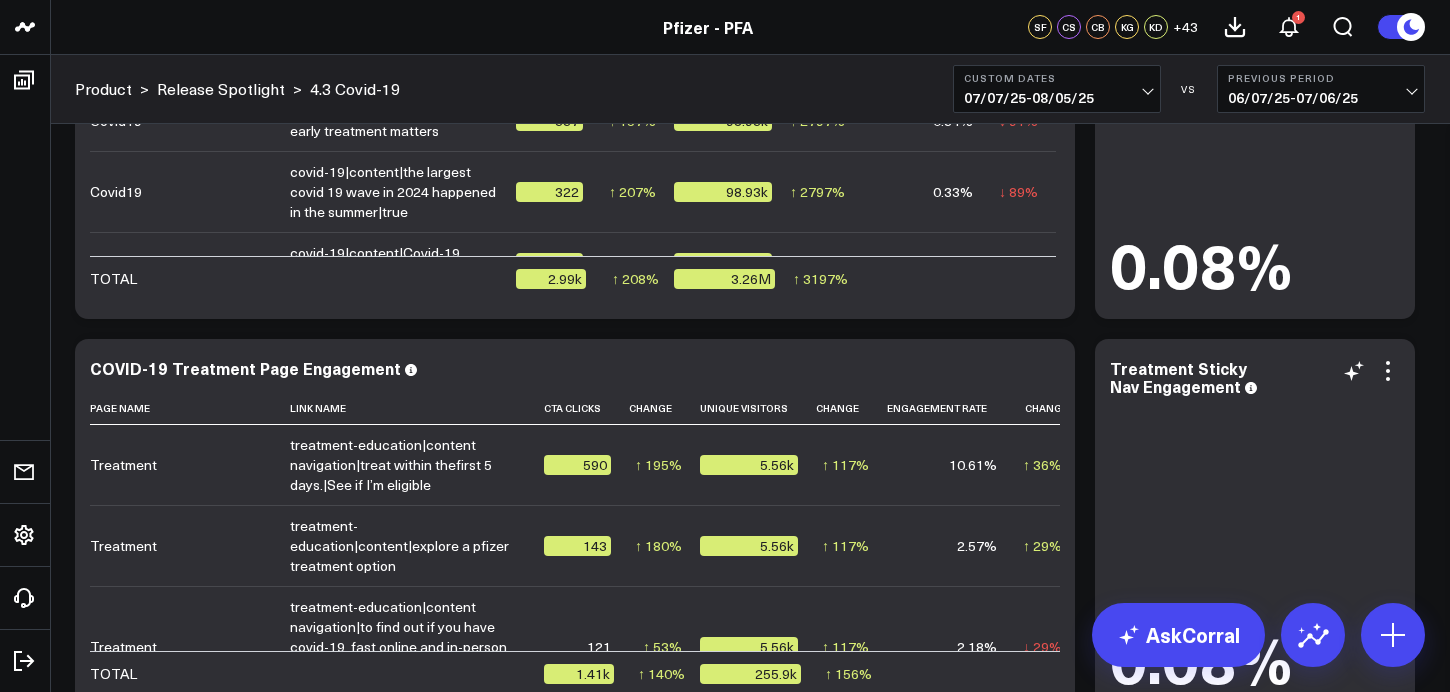 scroll, scrollTop: 6931, scrollLeft: 0, axis: vertical 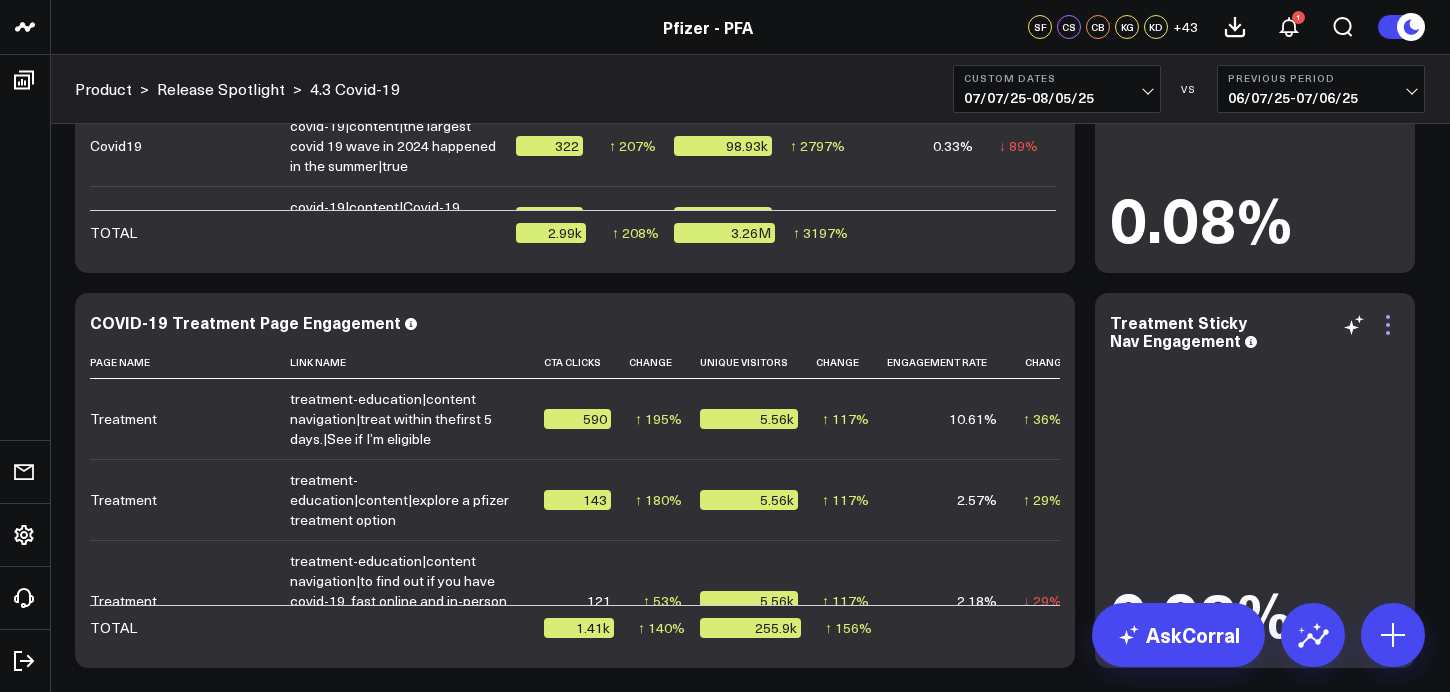 click 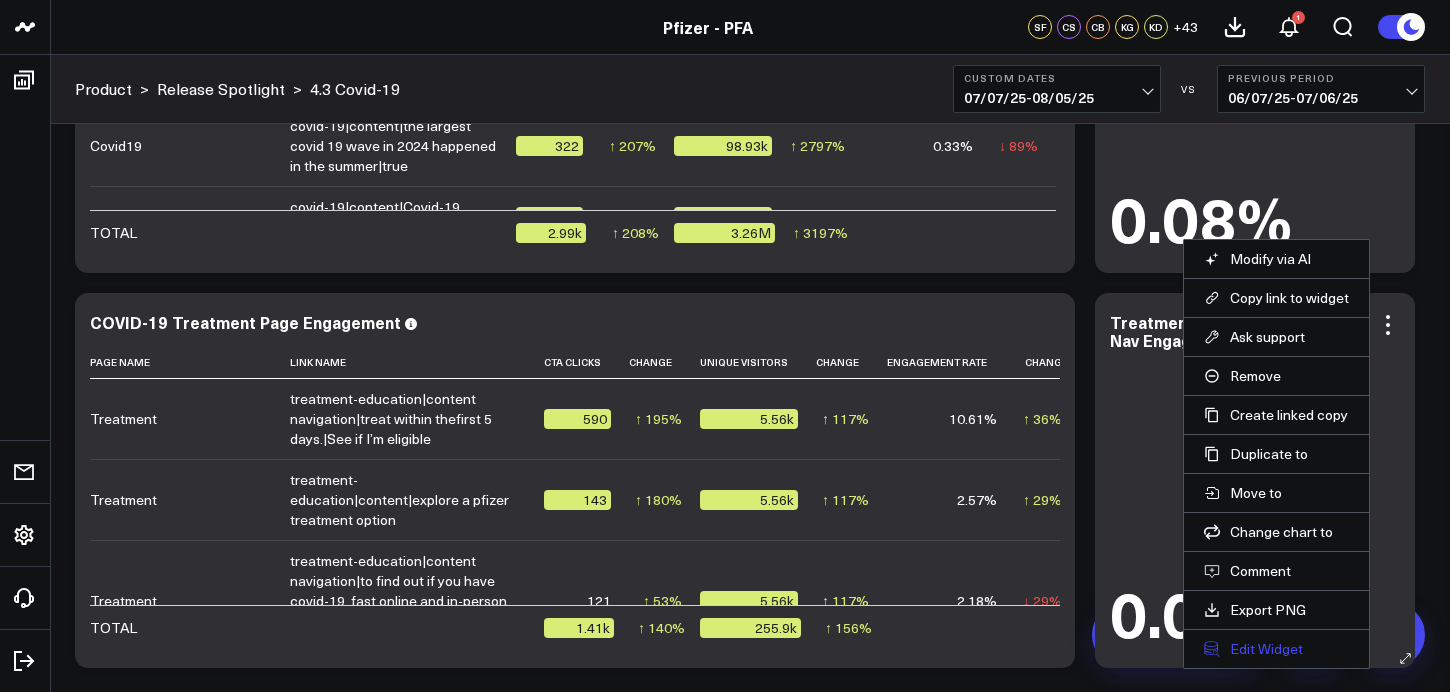 click on "Edit Widget" at bounding box center (1276, 649) 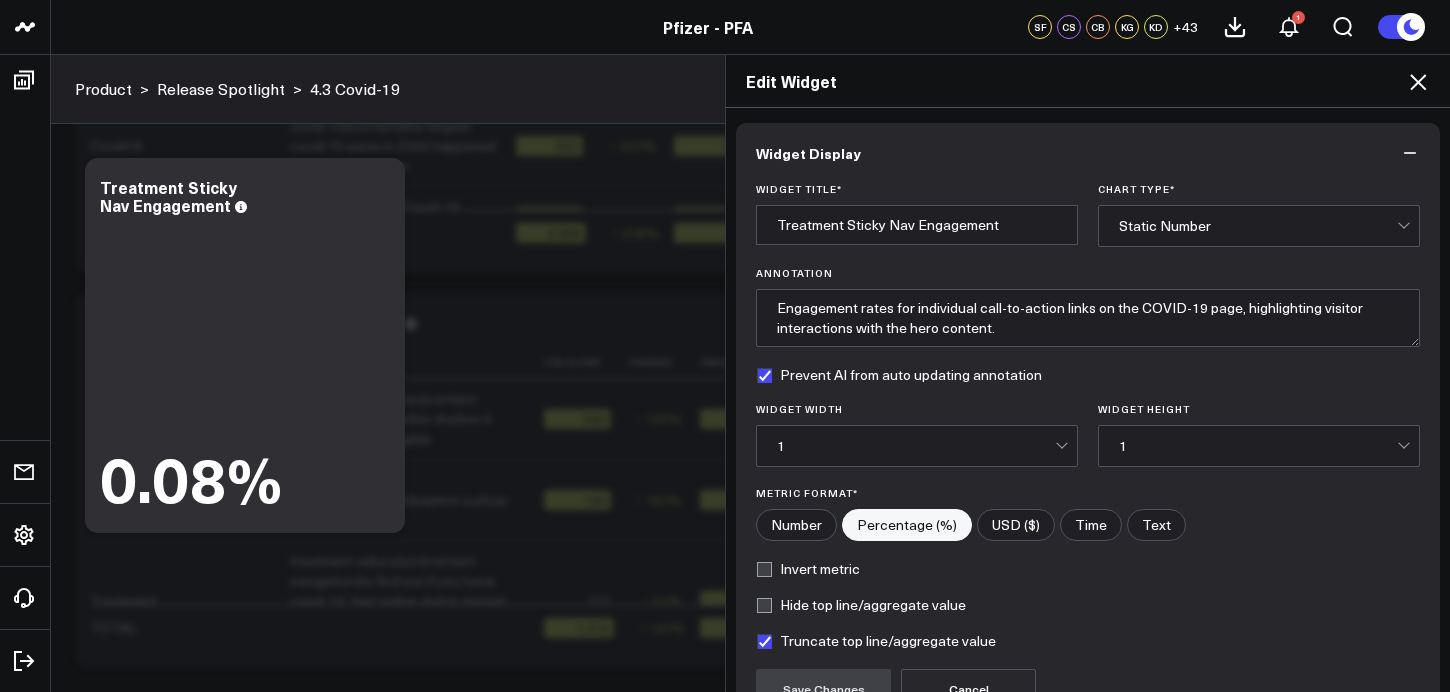 scroll, scrollTop: 201, scrollLeft: 0, axis: vertical 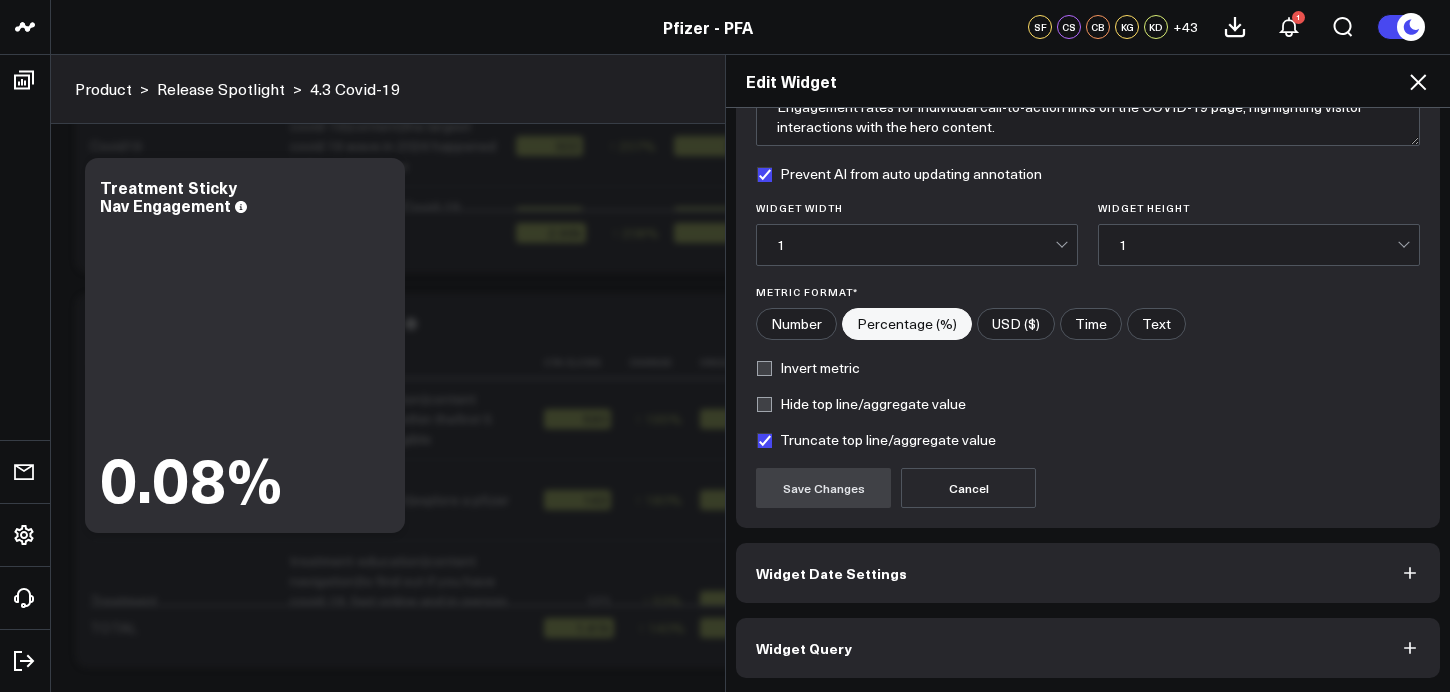 click on "Widget Query" at bounding box center (1088, 648) 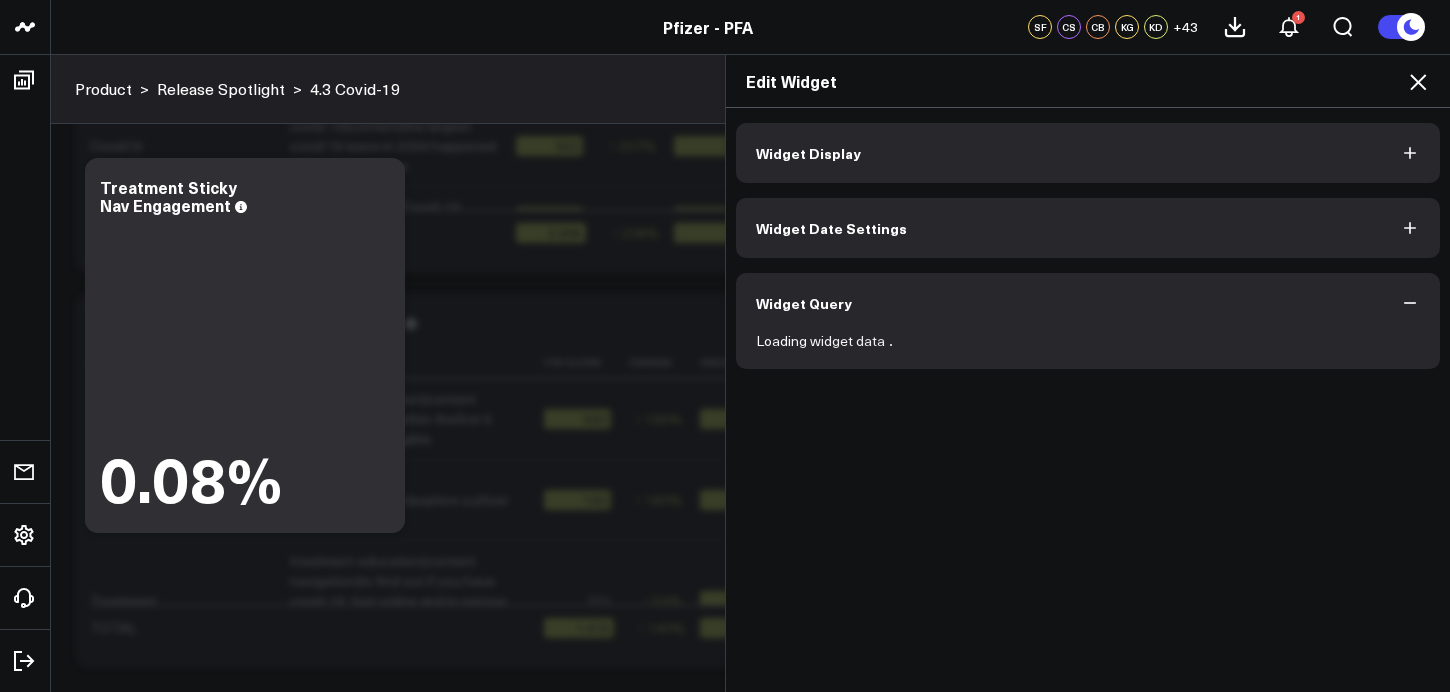 scroll, scrollTop: 0, scrollLeft: 0, axis: both 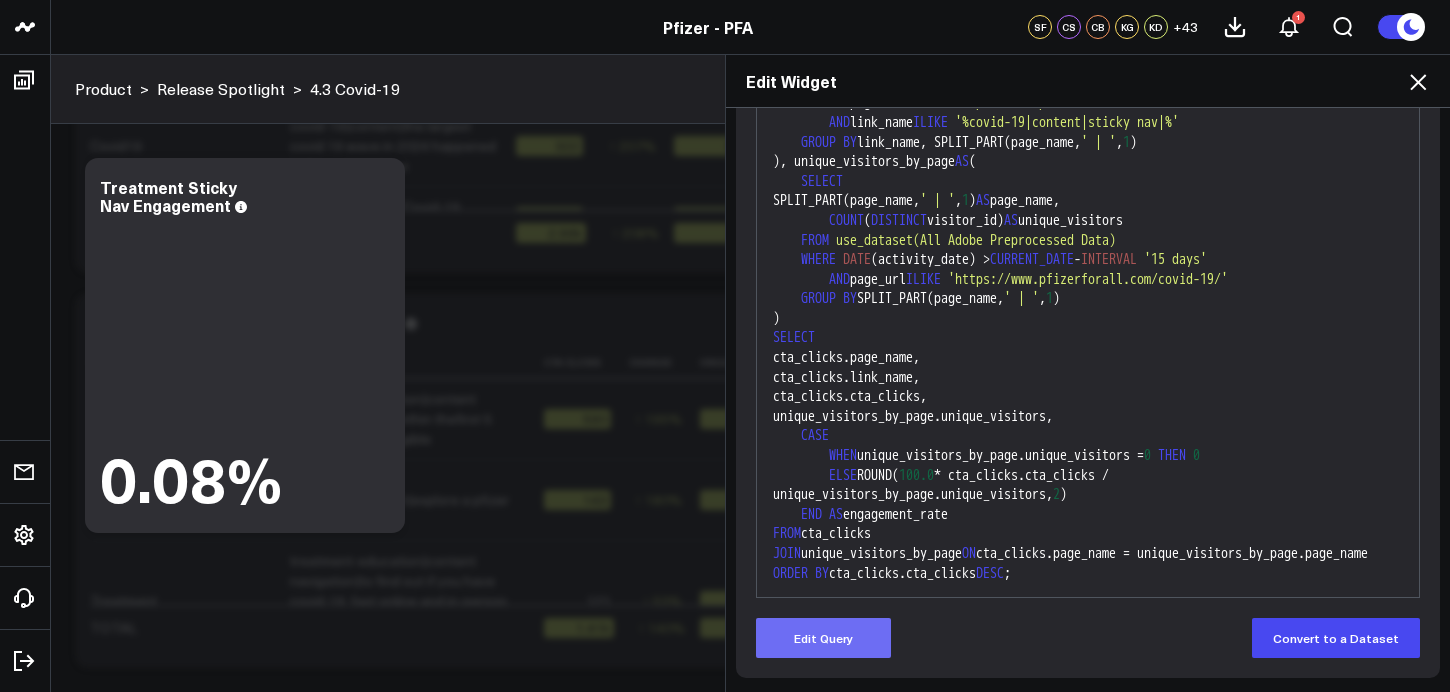 click on "Edit Query" at bounding box center (823, 638) 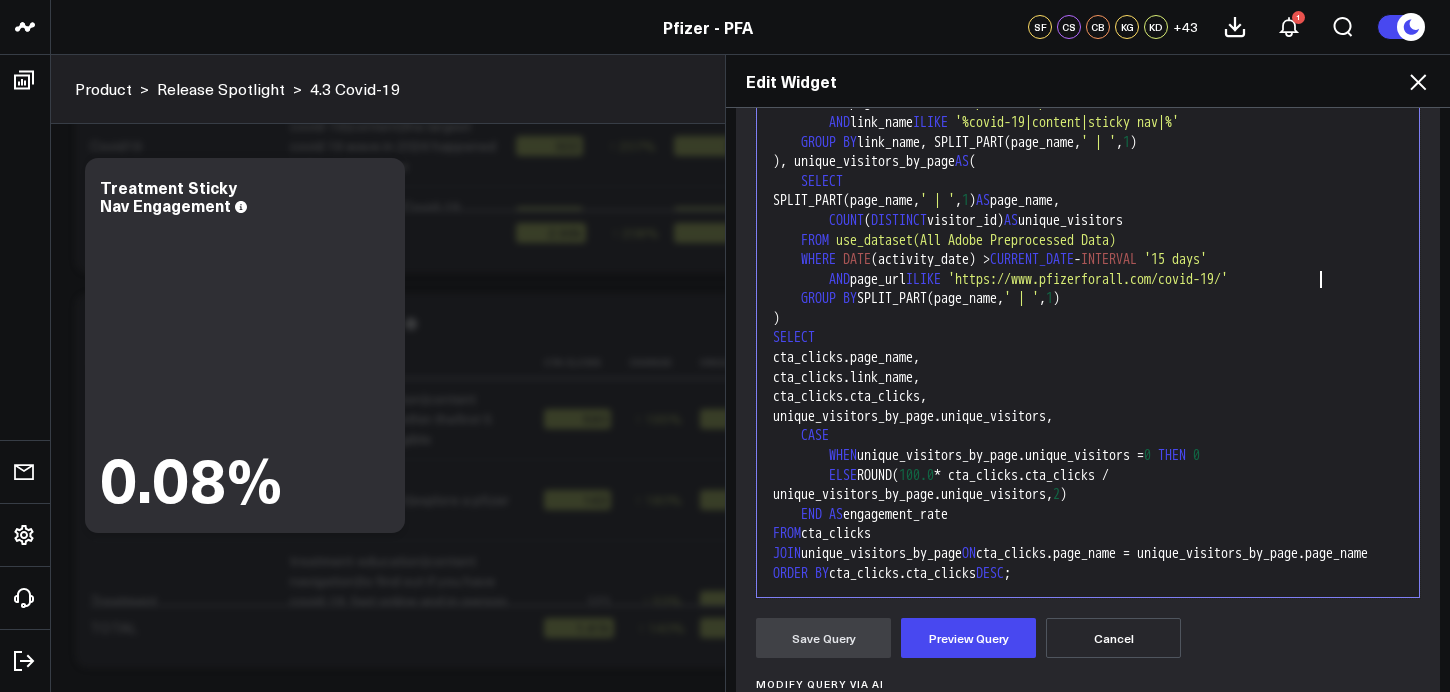 click on "'https://www.pfizerforall.com/covid-19/'" at bounding box center (1088, 279) 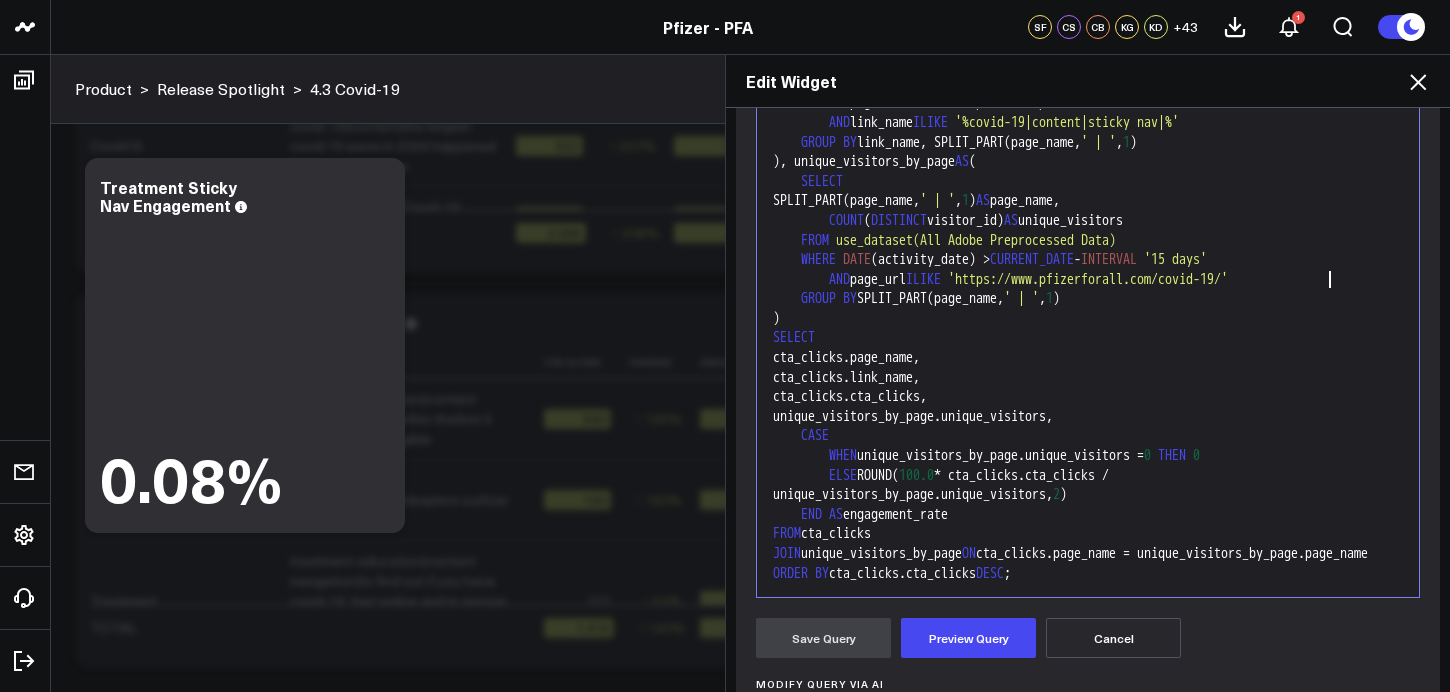 click on "'https://www.pfizerforall.com/covid-19/'" at bounding box center (1088, 279) 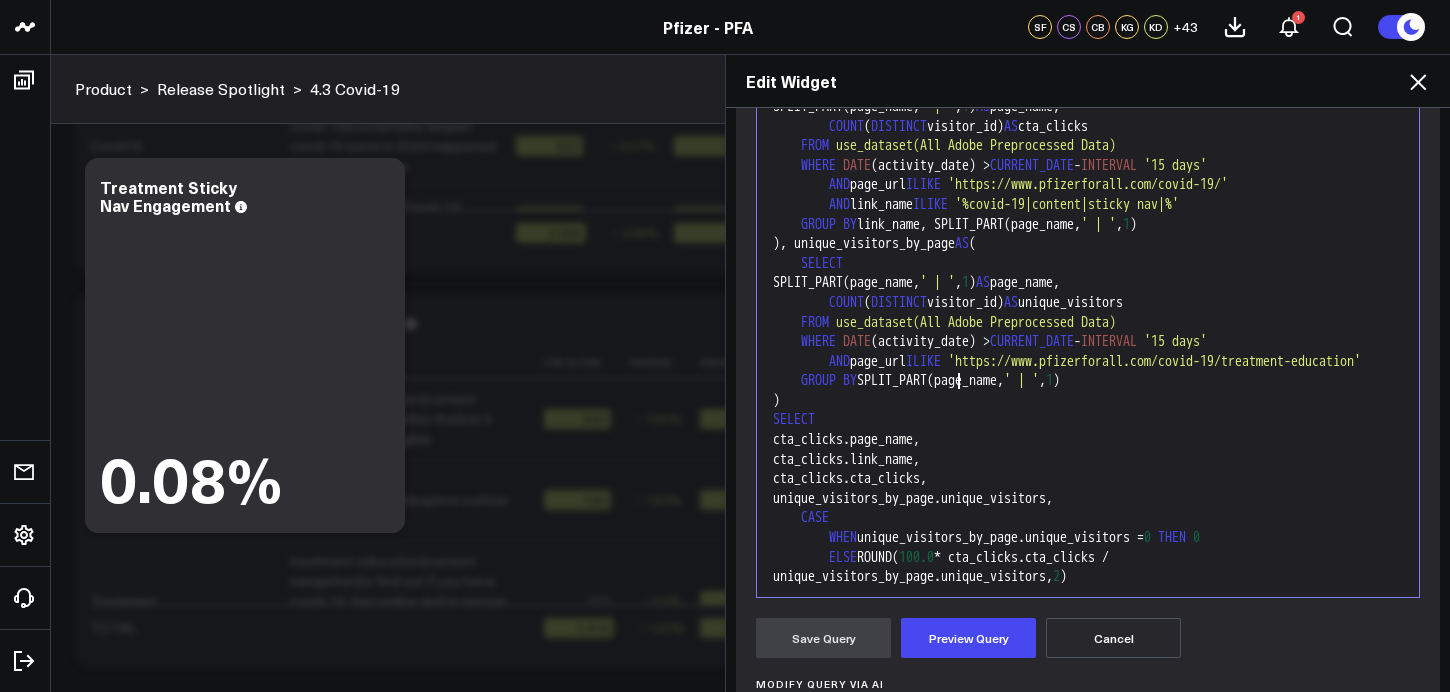 scroll, scrollTop: 108, scrollLeft: 0, axis: vertical 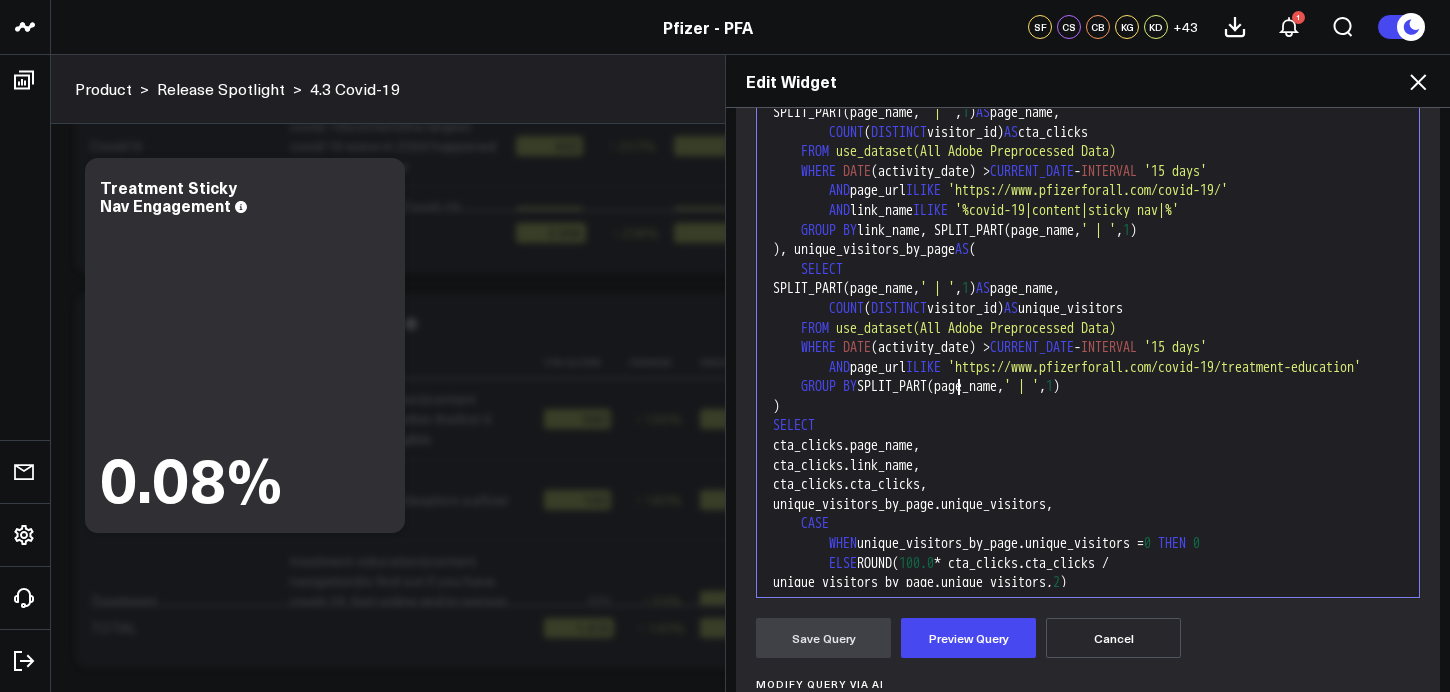 click on "'https://www.pfizerforall.com/covid-19/'" at bounding box center [1088, 190] 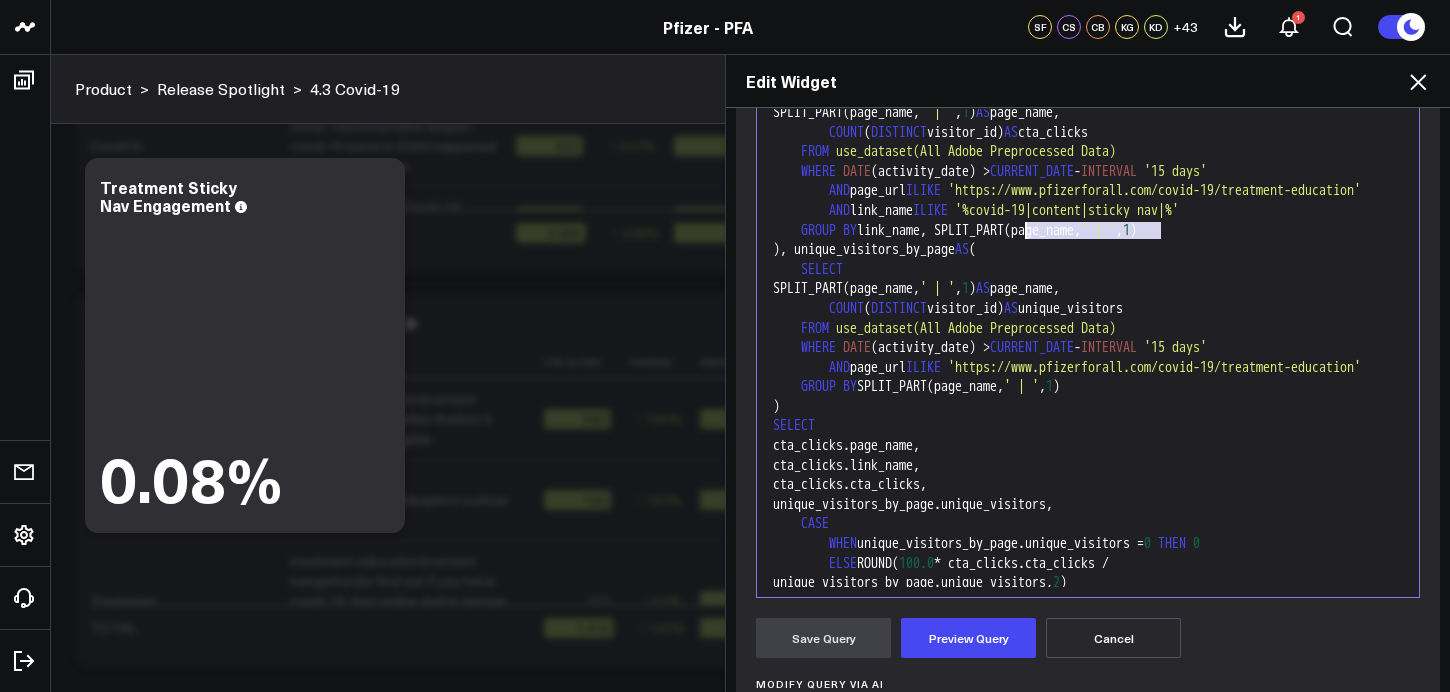 drag, startPoint x: 1160, startPoint y: 229, endPoint x: 1025, endPoint y: 232, distance: 135.03333 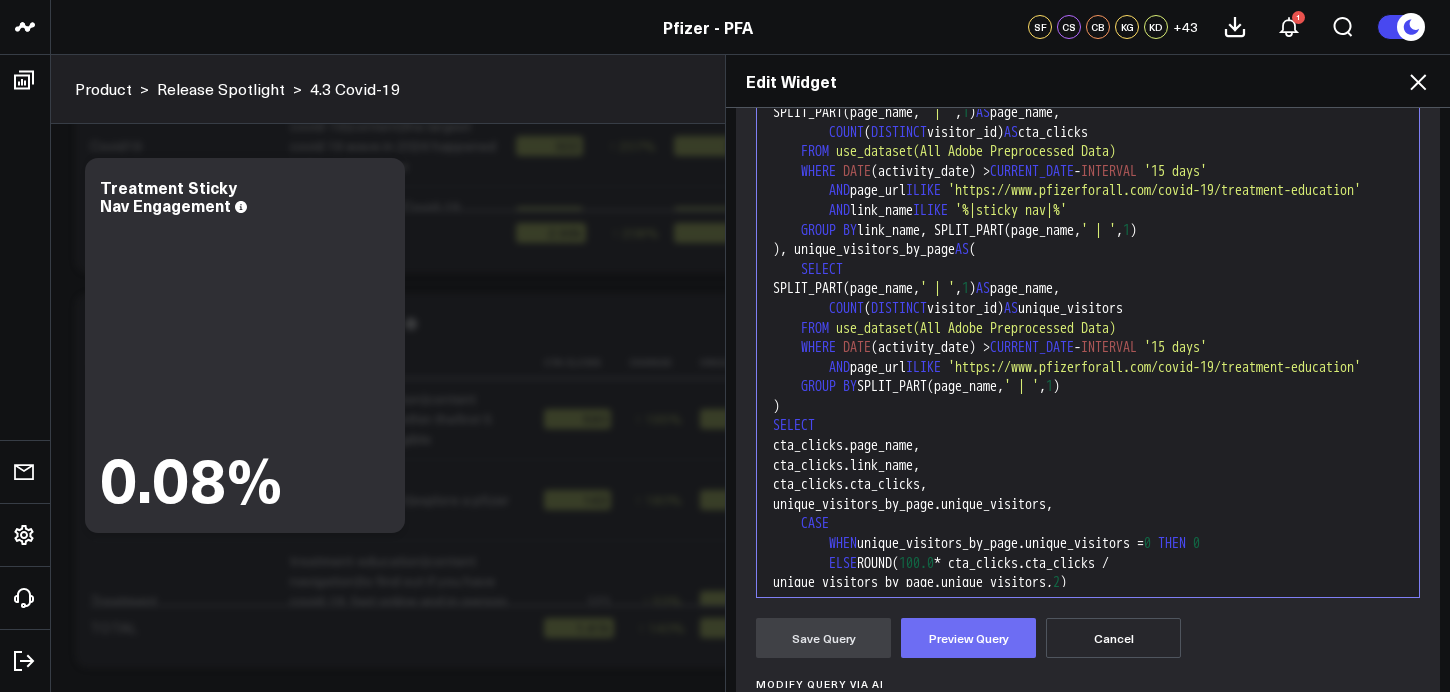 click on "Preview Query" at bounding box center (968, 638) 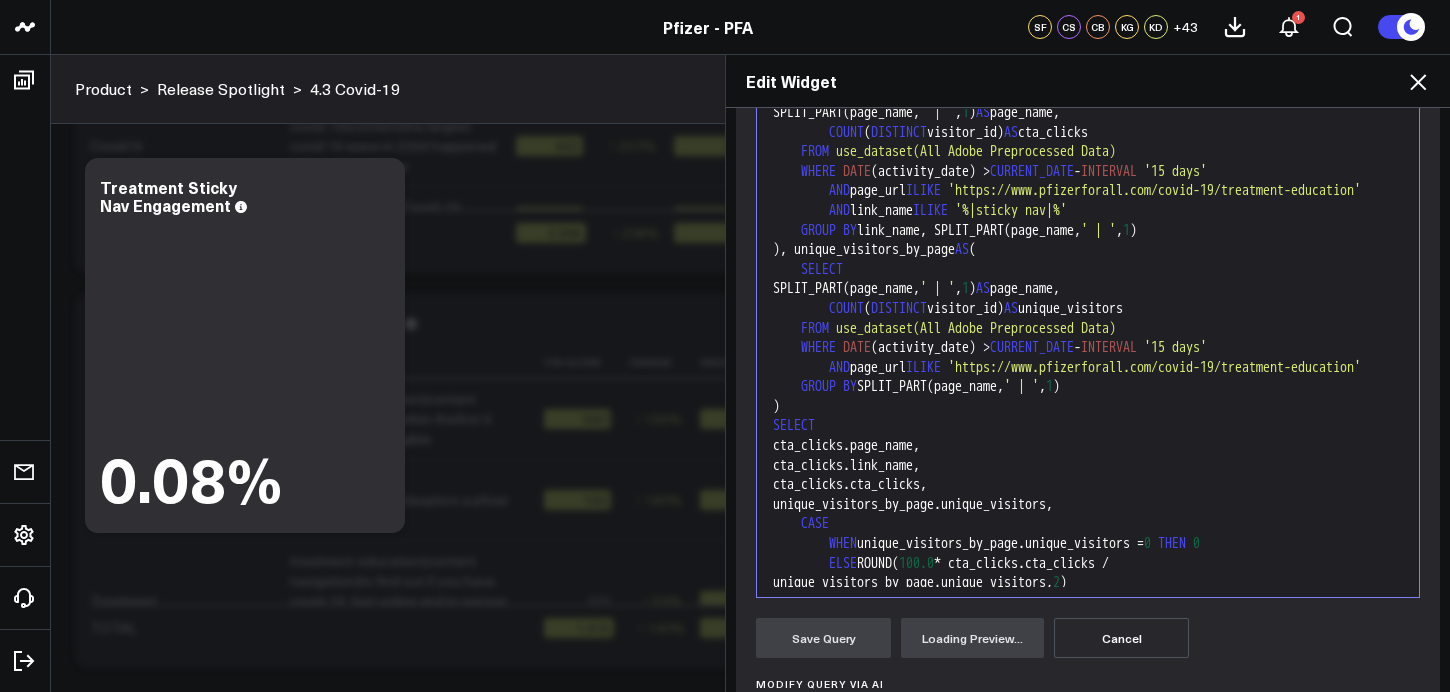 scroll, scrollTop: 536, scrollLeft: 0, axis: vertical 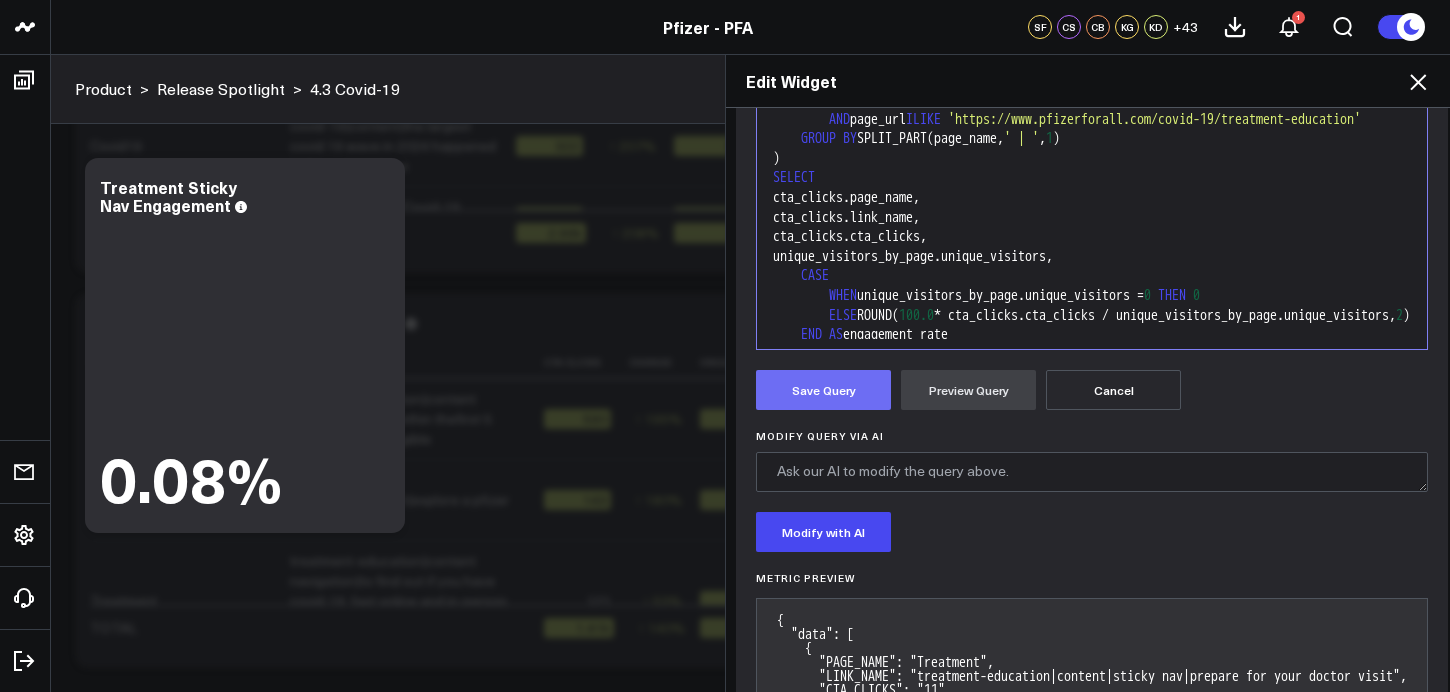 click on "Save Query" at bounding box center [823, 390] 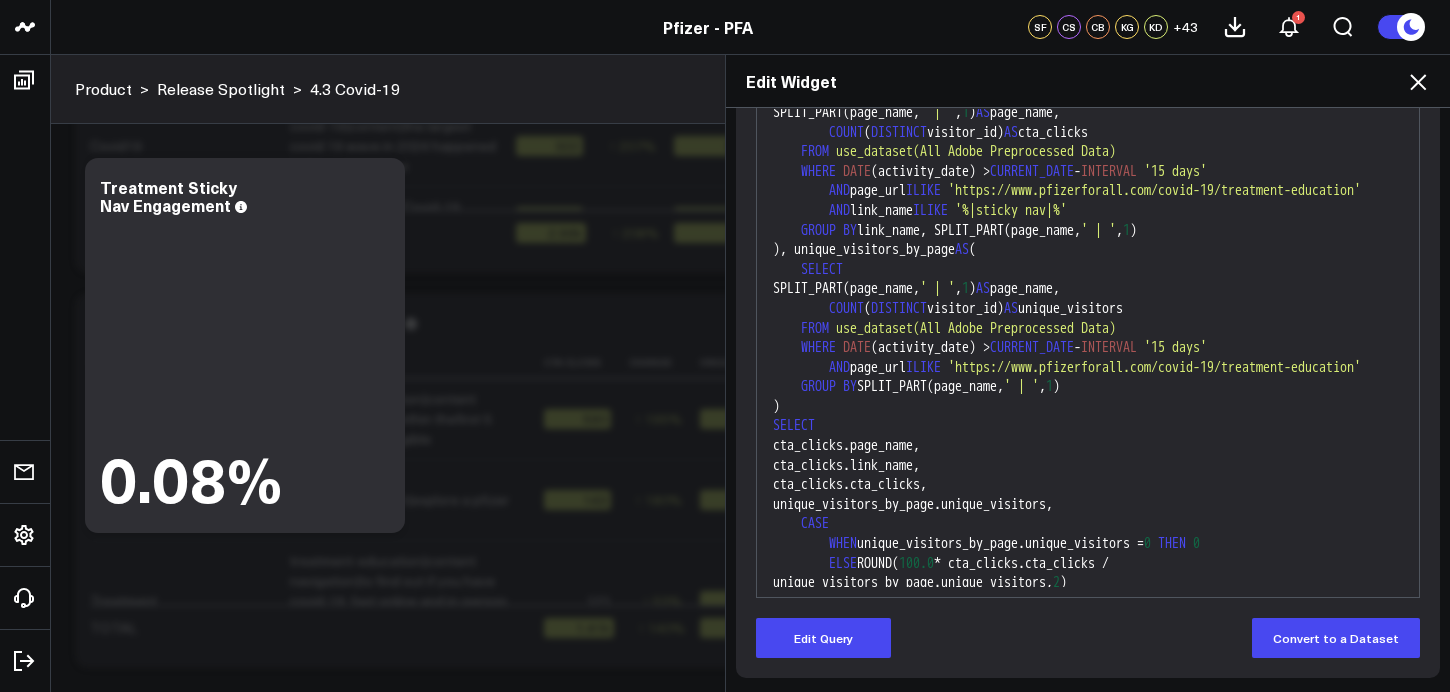 scroll, scrollTop: 288, scrollLeft: 0, axis: vertical 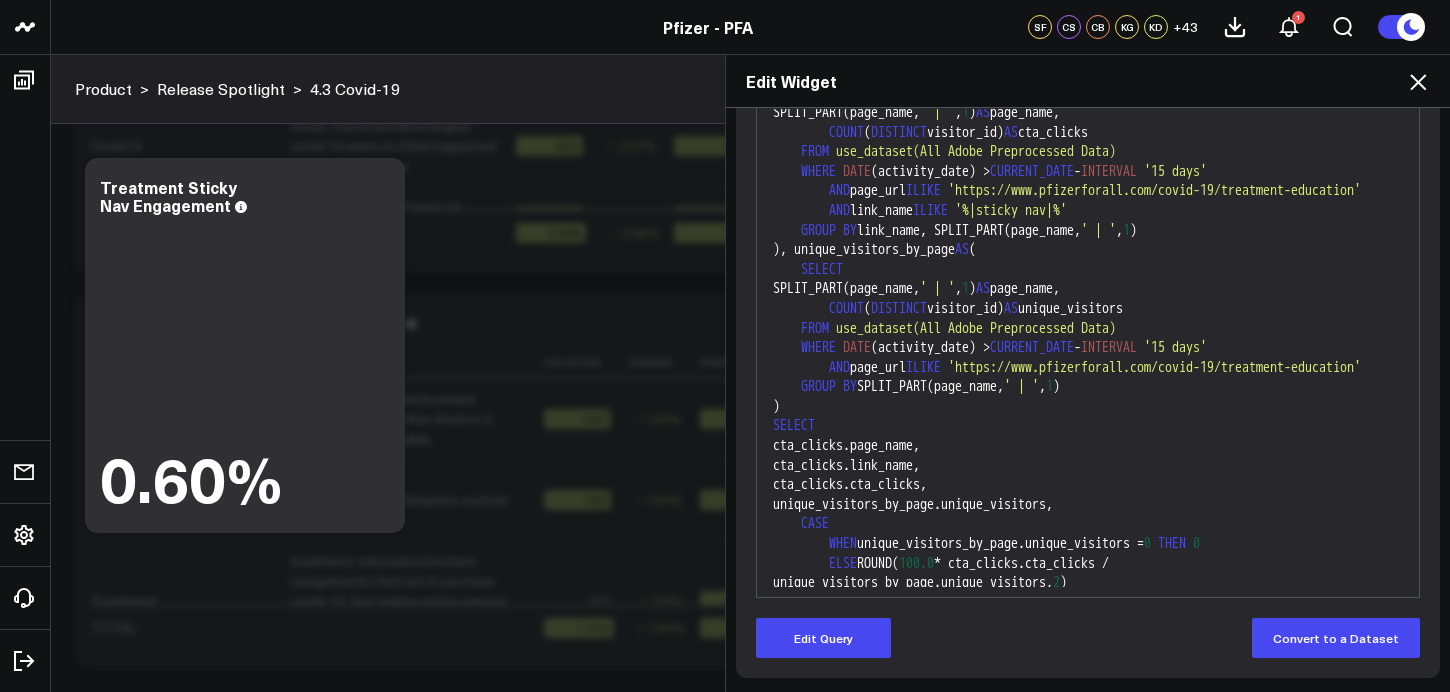 click 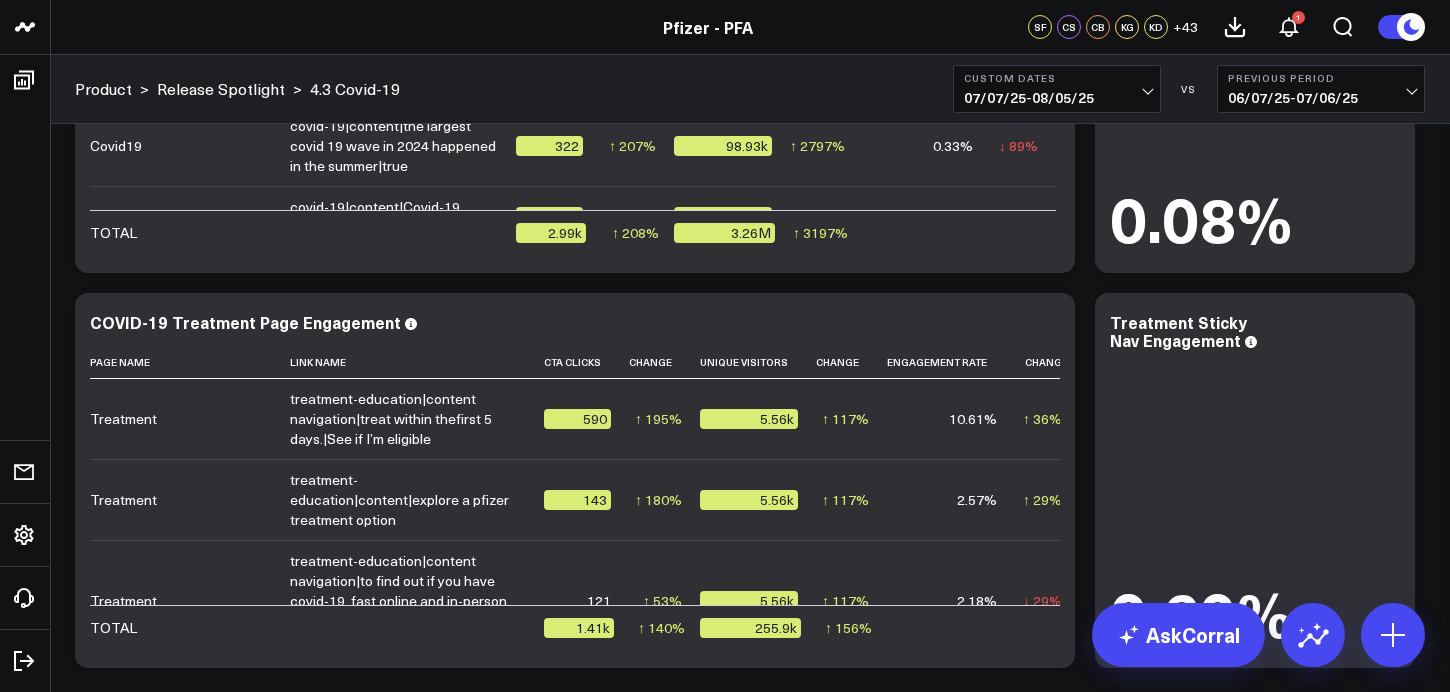 click on "Modify via AI Copy link to widget Ask support Remove Create linked copy Executive Summary Product Release Spotlight 4.3 Covid-19 Product Summary OKRs 5.1 Release OKRs 5.2 Release OKRs Homepage Health Questionnaires COVID-19 / Respiratory Menopause Migraine mTOQ Vaccines Prescription Savings Optimizations (WIP) Education Articles Navigation (WIP) Media Performance Website Website HVA Performance Site Experience / DXA Telehealth & Pharmacy Prescription Delivery - Alto Telehealth - UpScript Telehealth Investigation - Ad Hoc Crossix Crossix Visitor Profiles Crossix Conversion Events Essence Data Freshness Duplicate to Executive Summary Product Release Spotlight 4.3 Covid-19 Product Summary OKRs 5.1 Release OKRs 5.2 Release OKRs Homepage Health Questionnaires COVID-19 / Respiratory Menopause Migraine mTOQ Vaccines Prescription Savings Optimizations (WIP) Education Articles Navigation (WIP) Media Performance Website Website HVA Performance Site Experience / DXA Telehealth & Pharmacy Prescription Delivery - Alto ↑" at bounding box center (750, -2965) 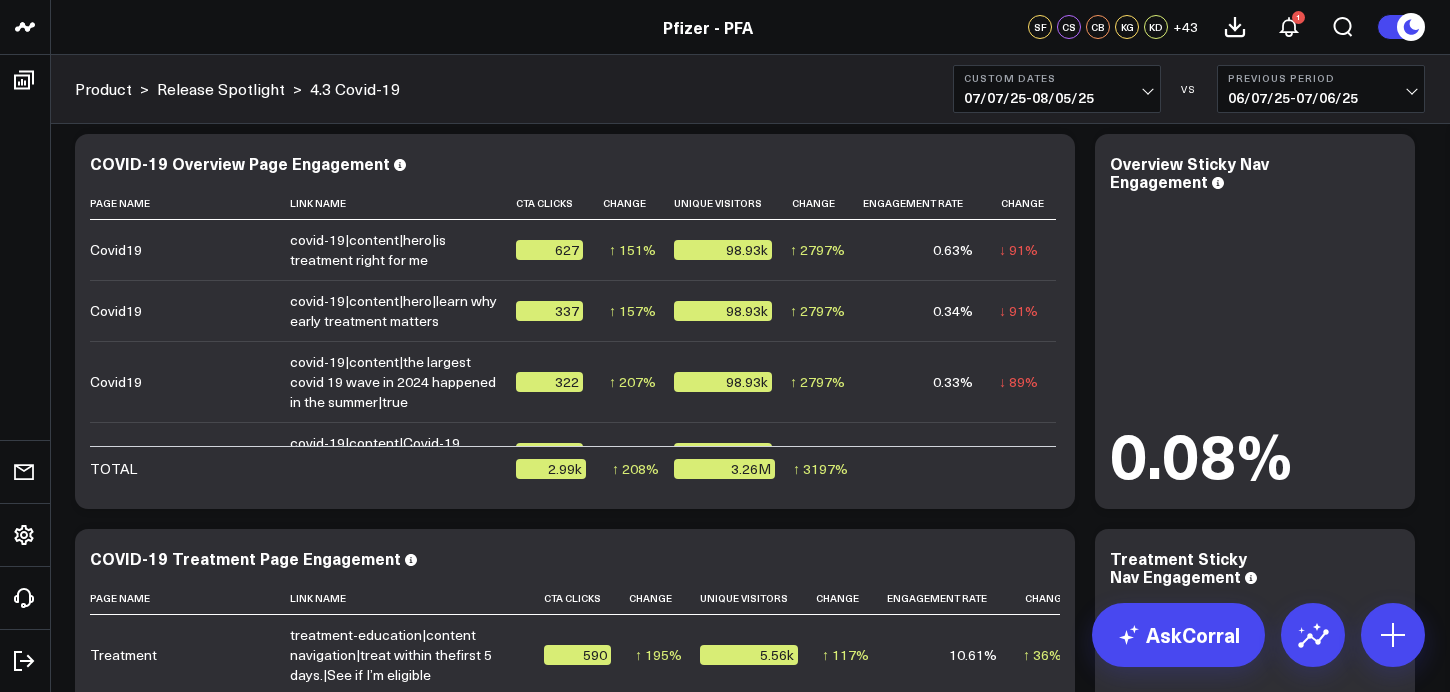 scroll, scrollTop: 6668, scrollLeft: 0, axis: vertical 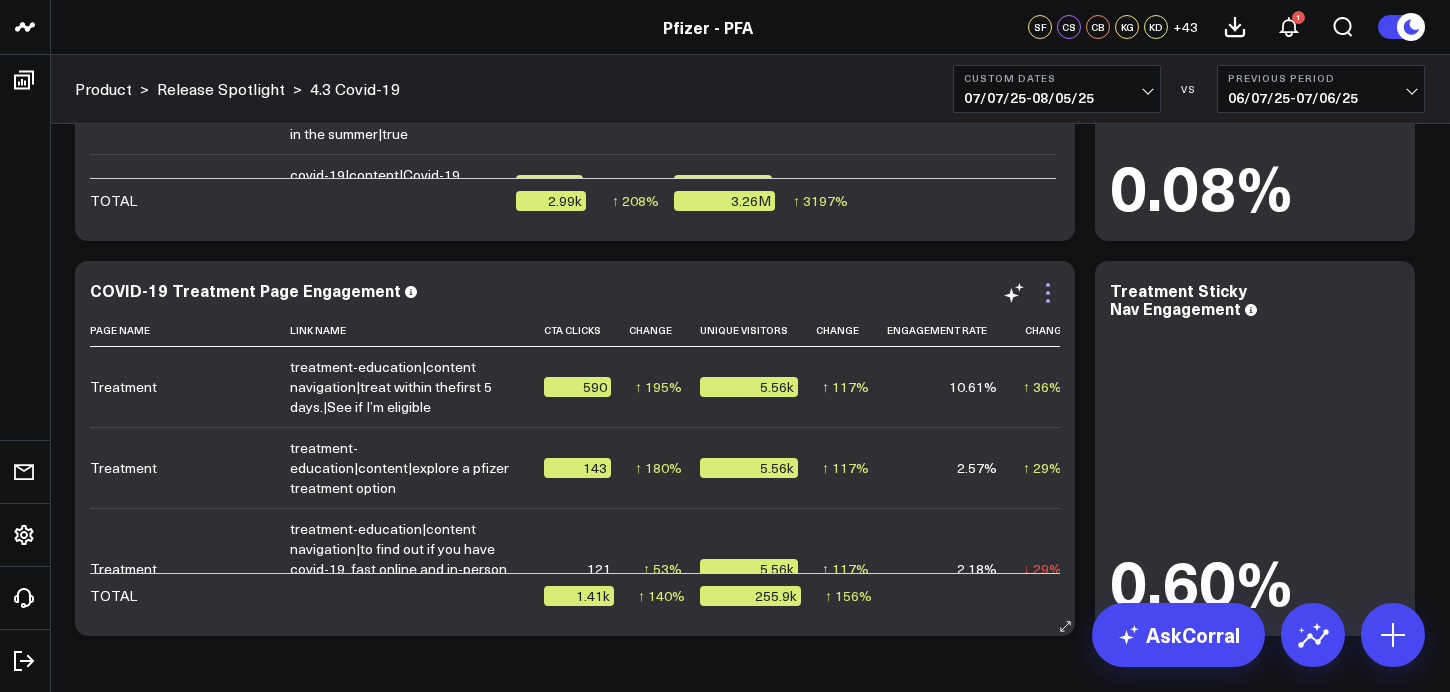 click 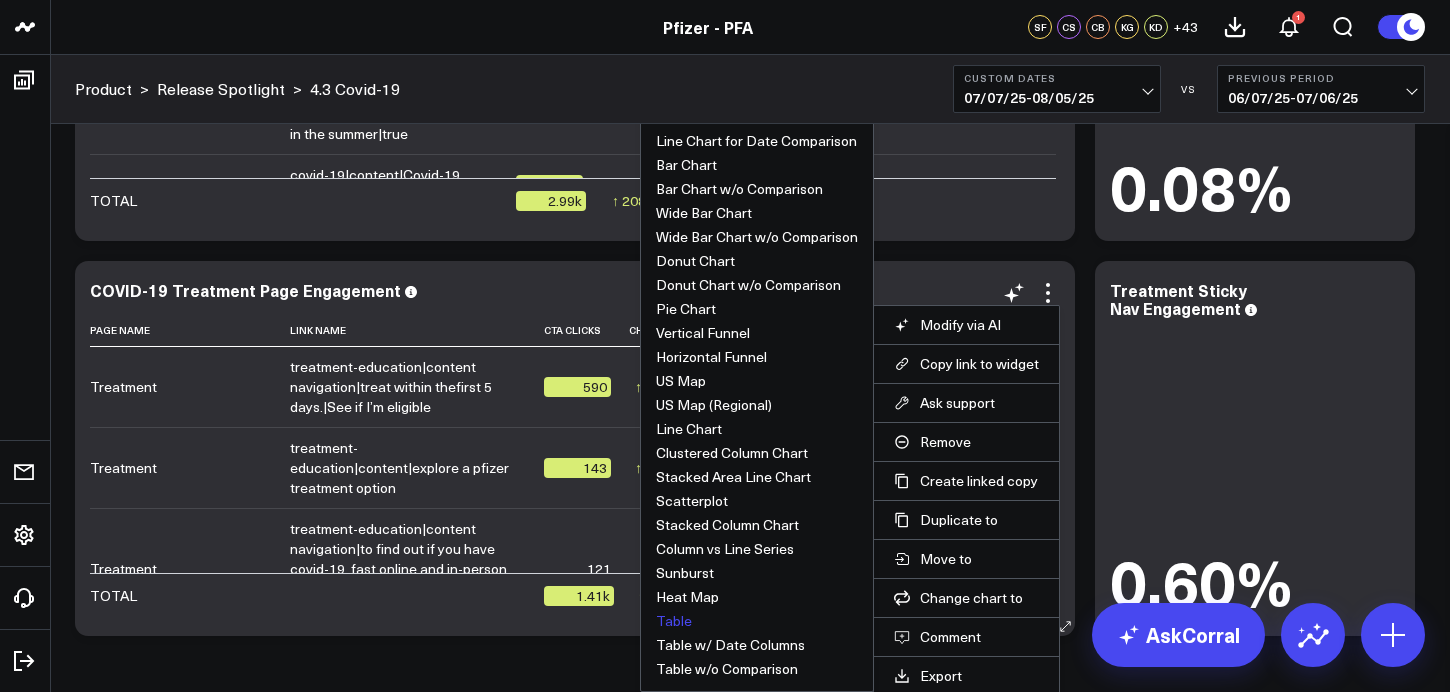 scroll, scrollTop: 7045, scrollLeft: 0, axis: vertical 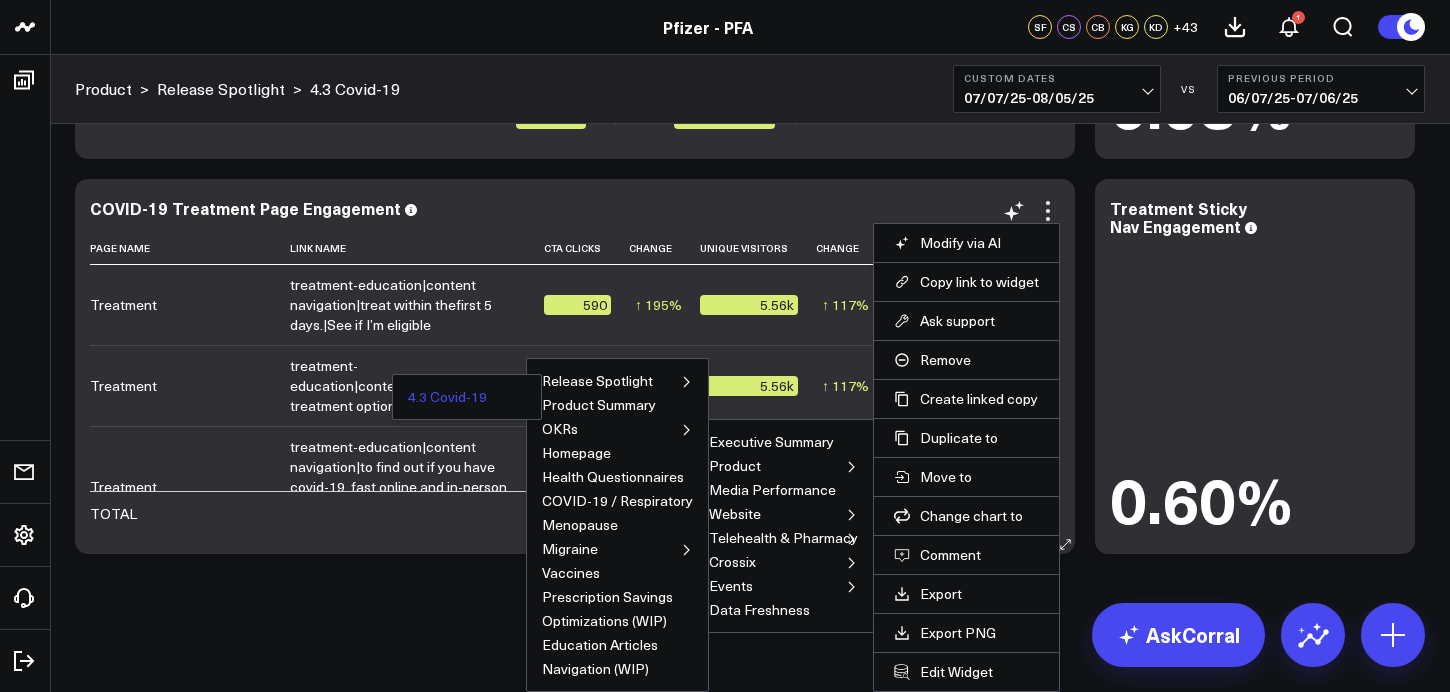 click on "4.3 Covid-19" at bounding box center (467, 397) 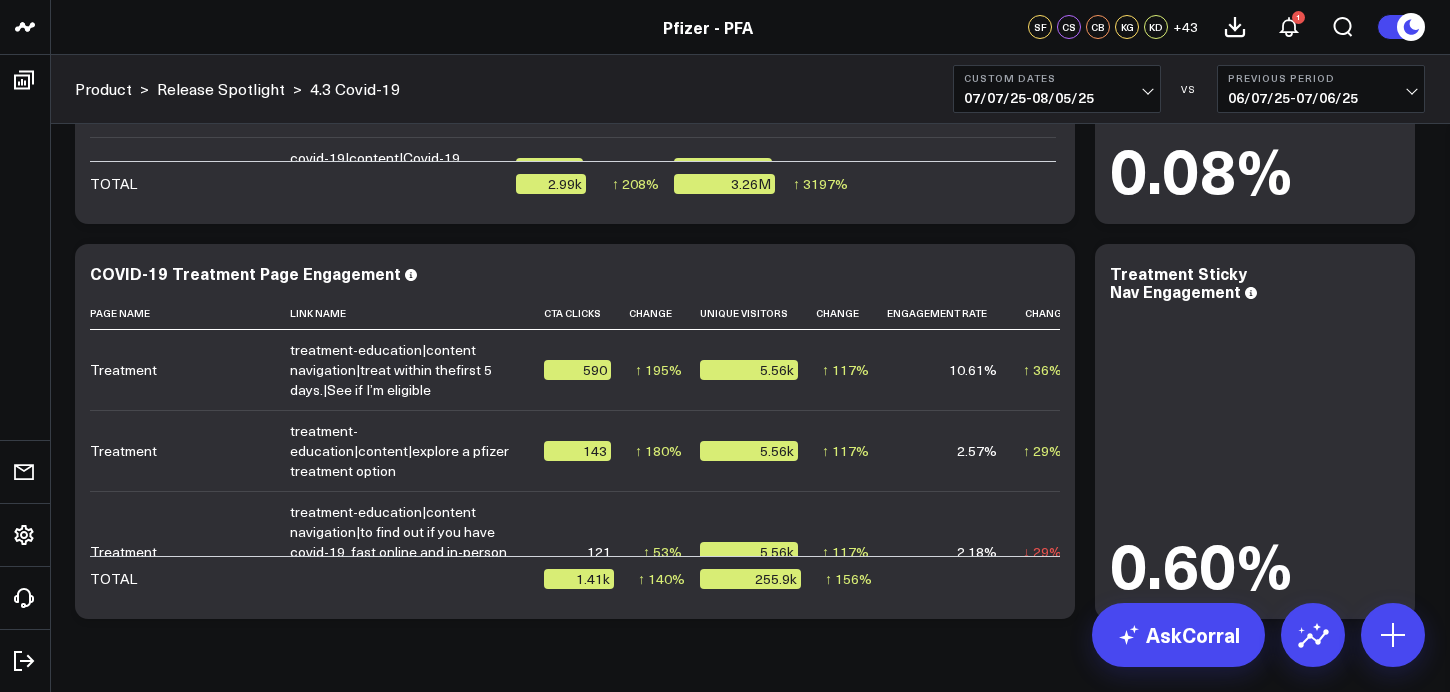 scroll, scrollTop: 7037, scrollLeft: 0, axis: vertical 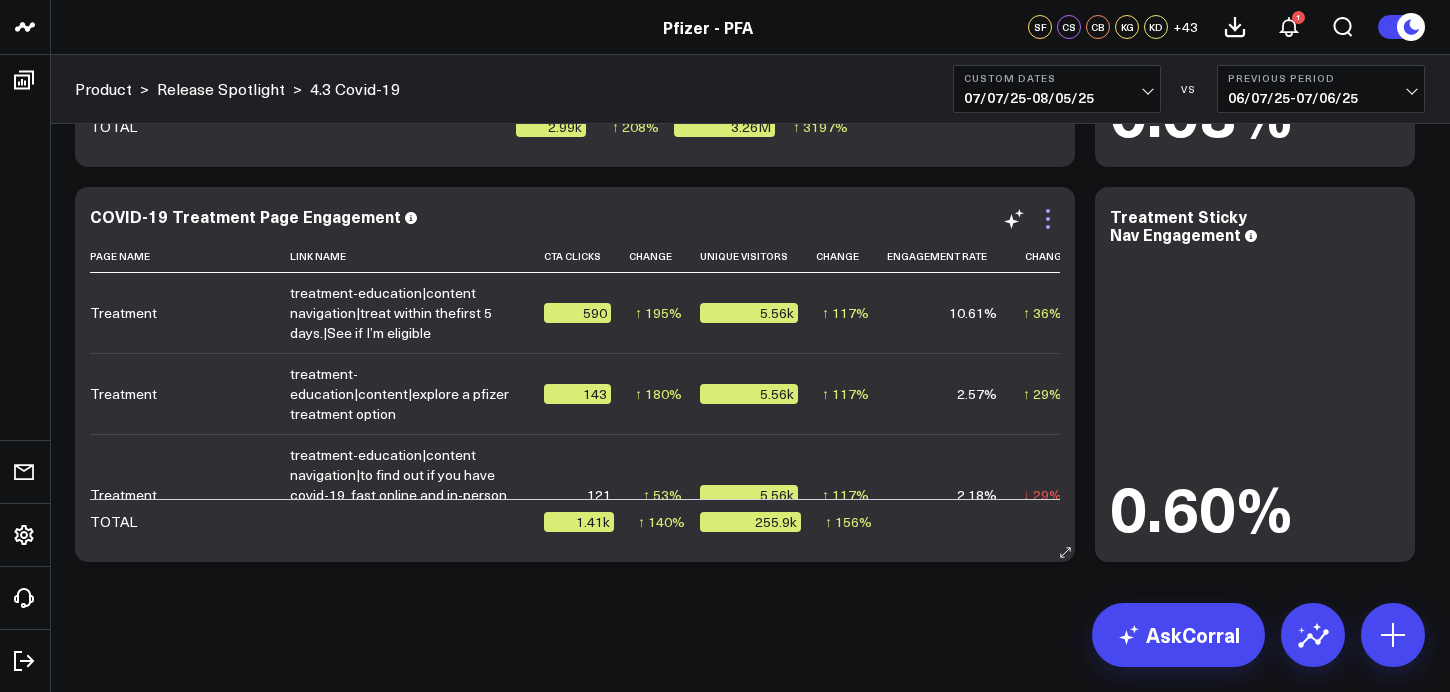 click 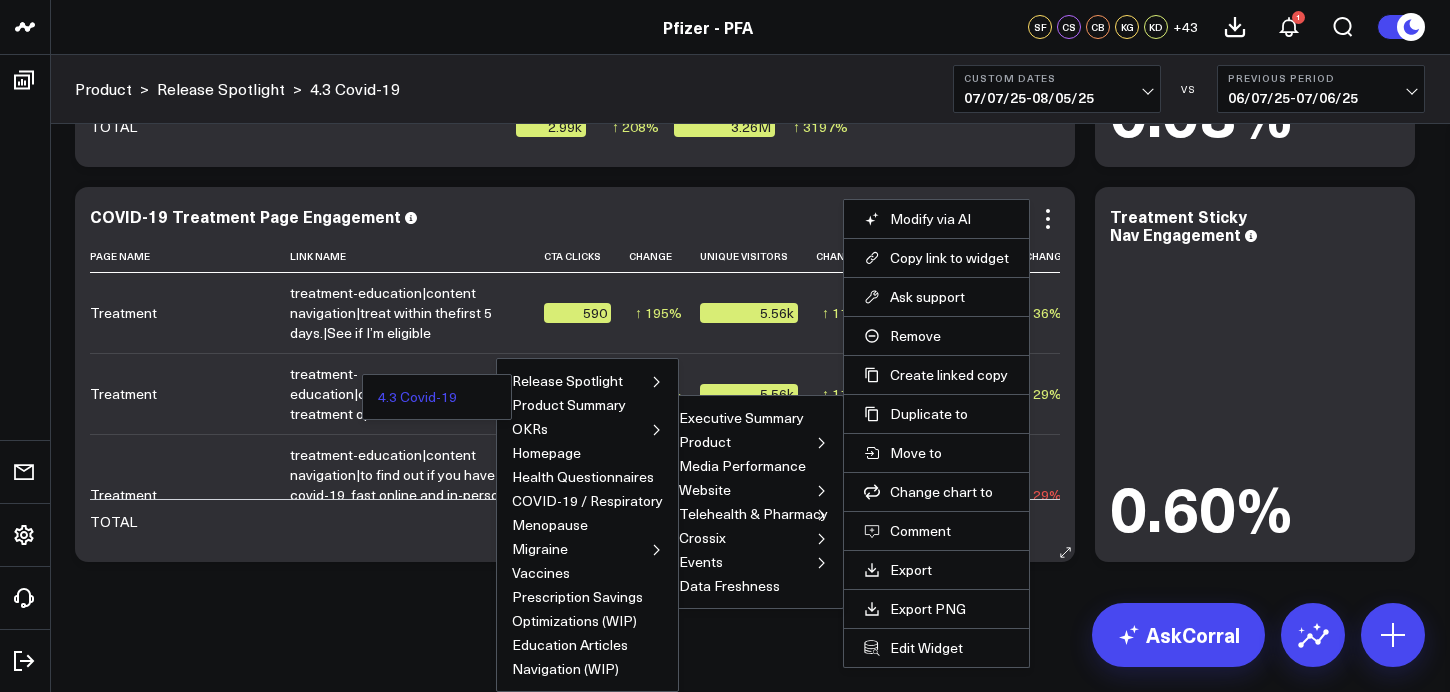click on "4.3 Covid-19" at bounding box center [417, 397] 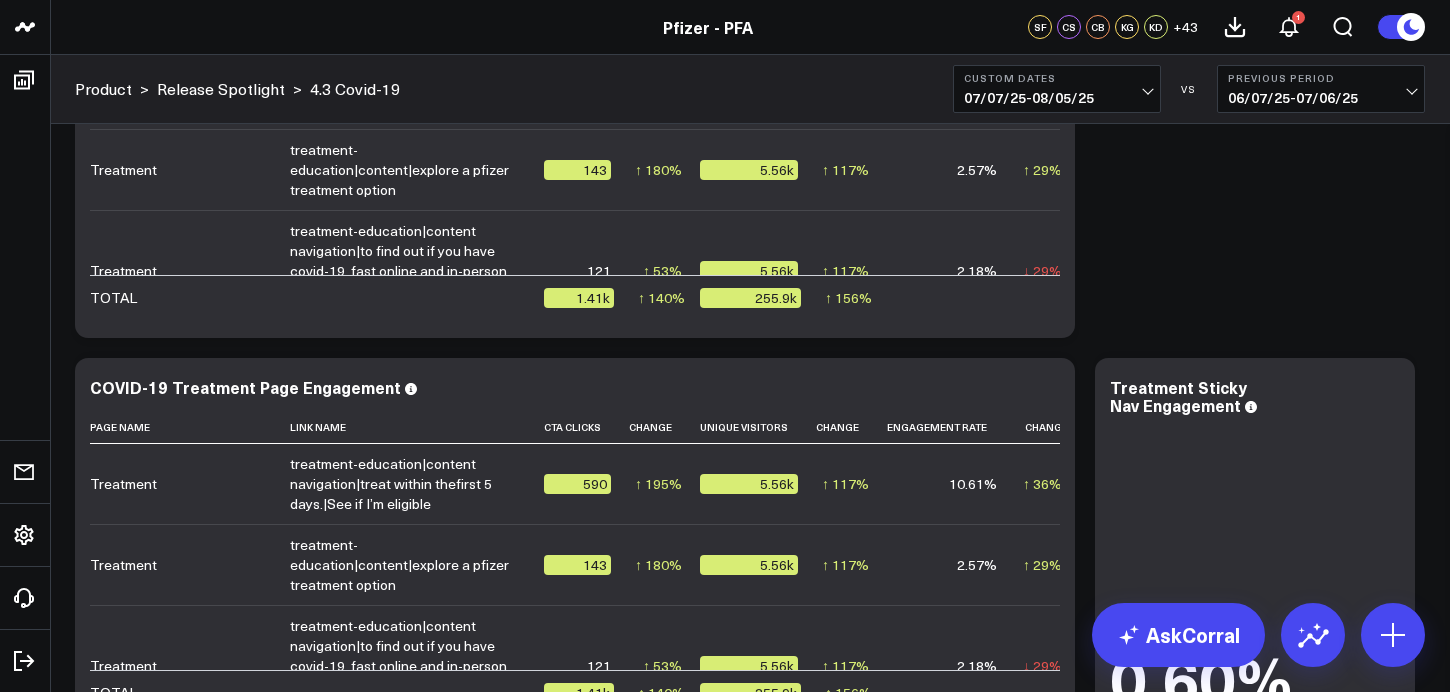 scroll, scrollTop: 7211, scrollLeft: 0, axis: vertical 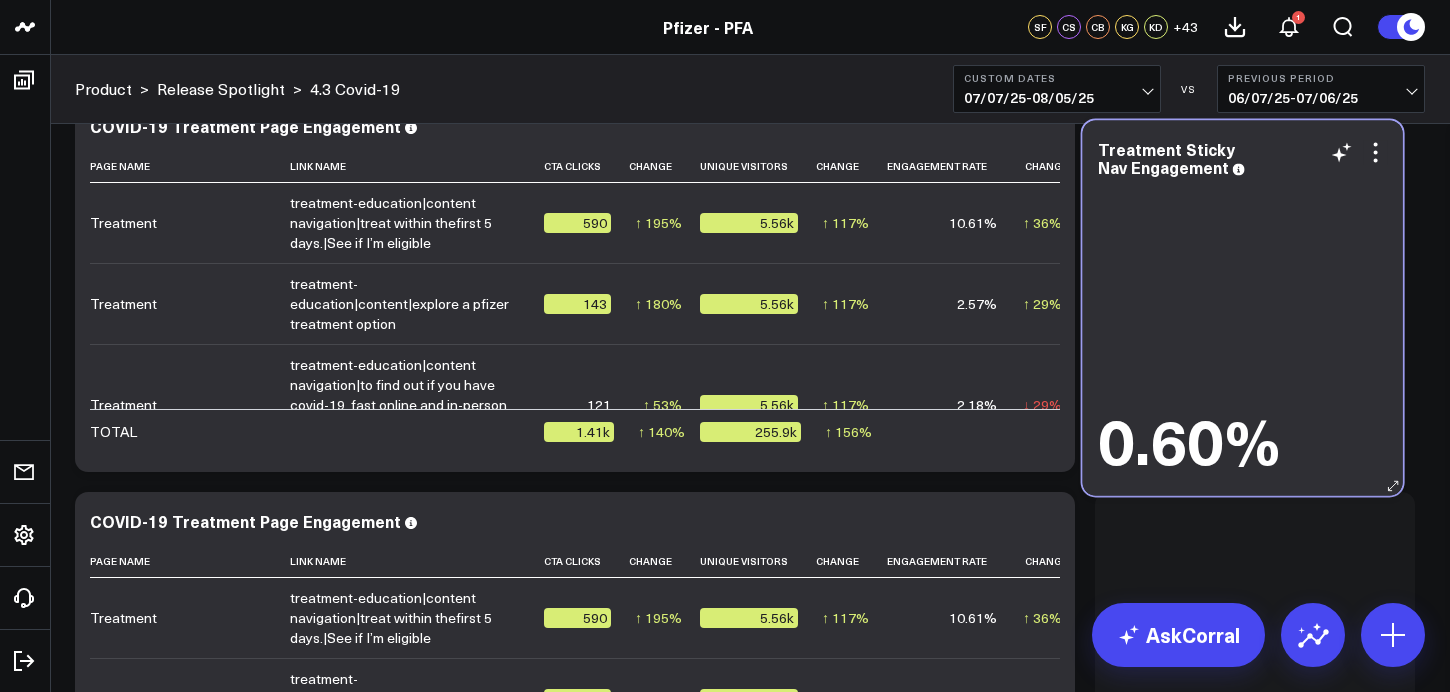 drag, startPoint x: 1307, startPoint y: 422, endPoint x: 1291, endPoint y: 120, distance: 302.42355 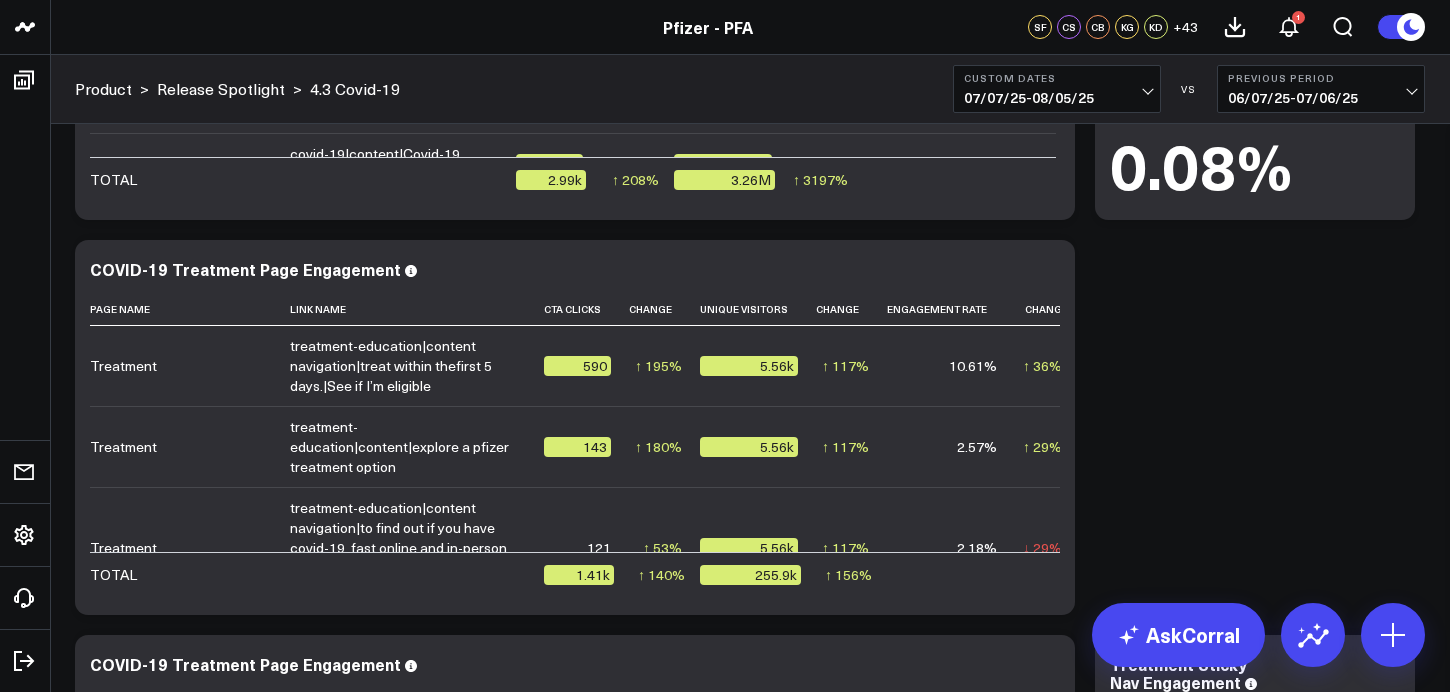 scroll, scrollTop: 7070, scrollLeft: 0, axis: vertical 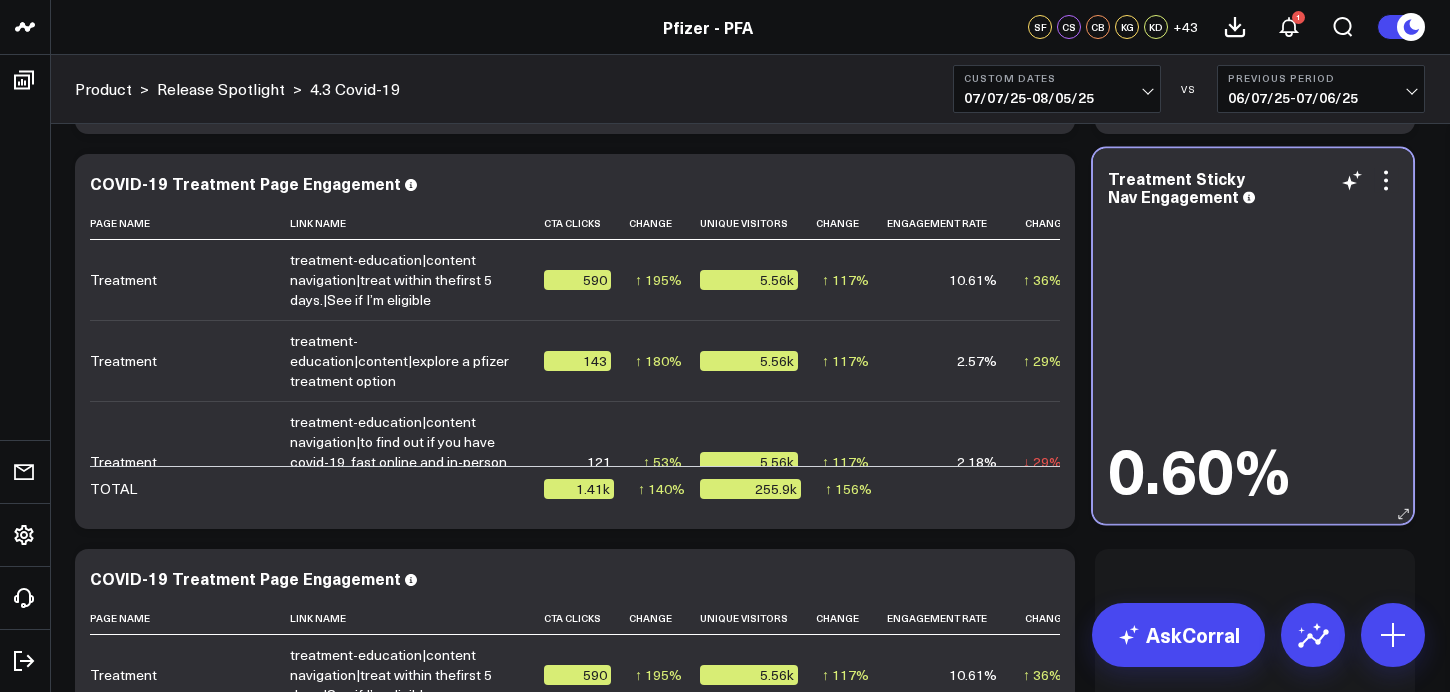 drag, startPoint x: 1293, startPoint y: 558, endPoint x: 1291, endPoint y: 155, distance: 403.00497 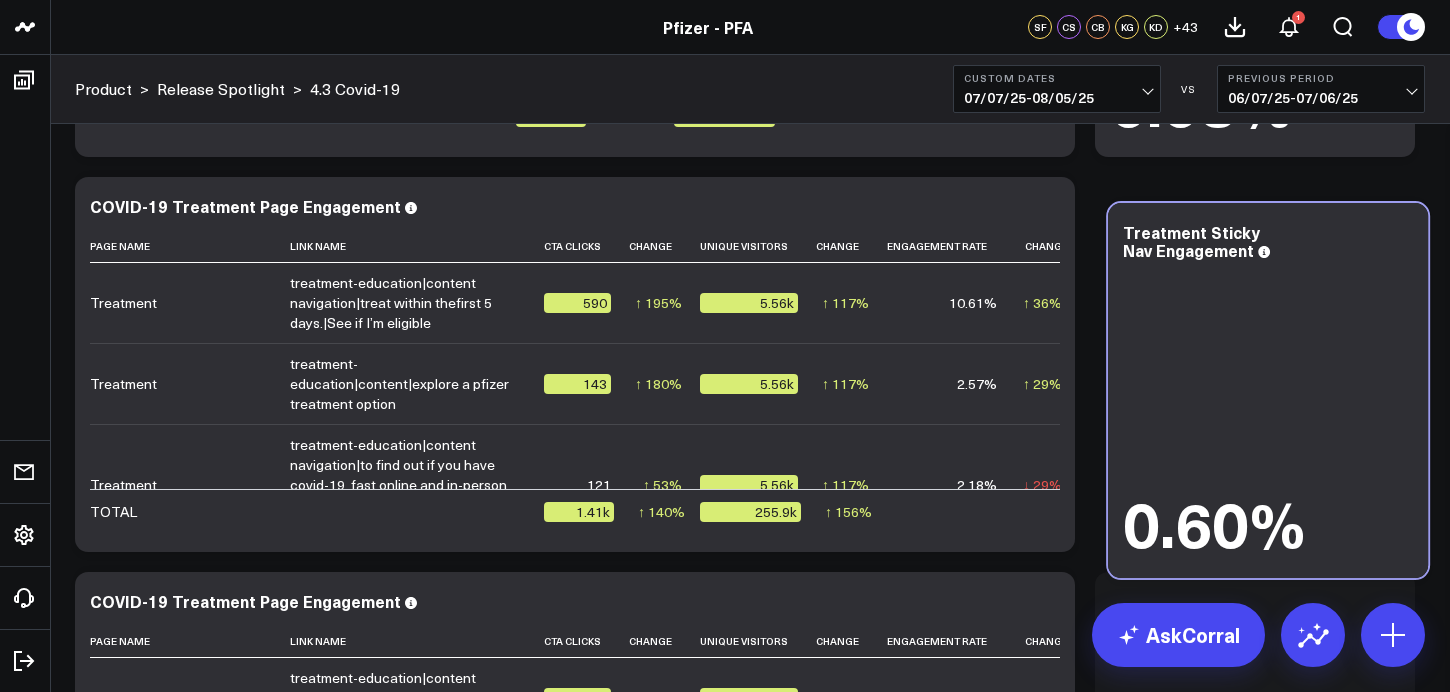 scroll, scrollTop: 7046, scrollLeft: 0, axis: vertical 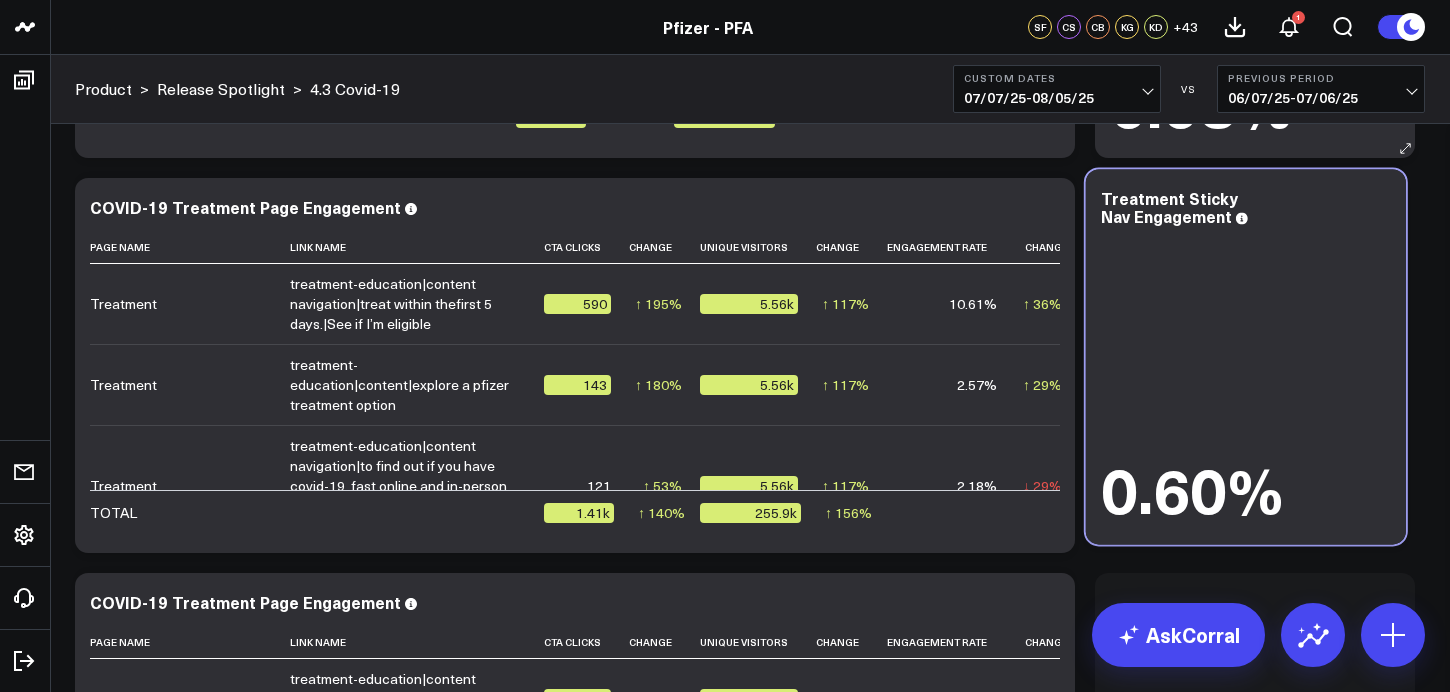 drag, startPoint x: 1283, startPoint y: 557, endPoint x: 1270, endPoint y: 153, distance: 404.2091 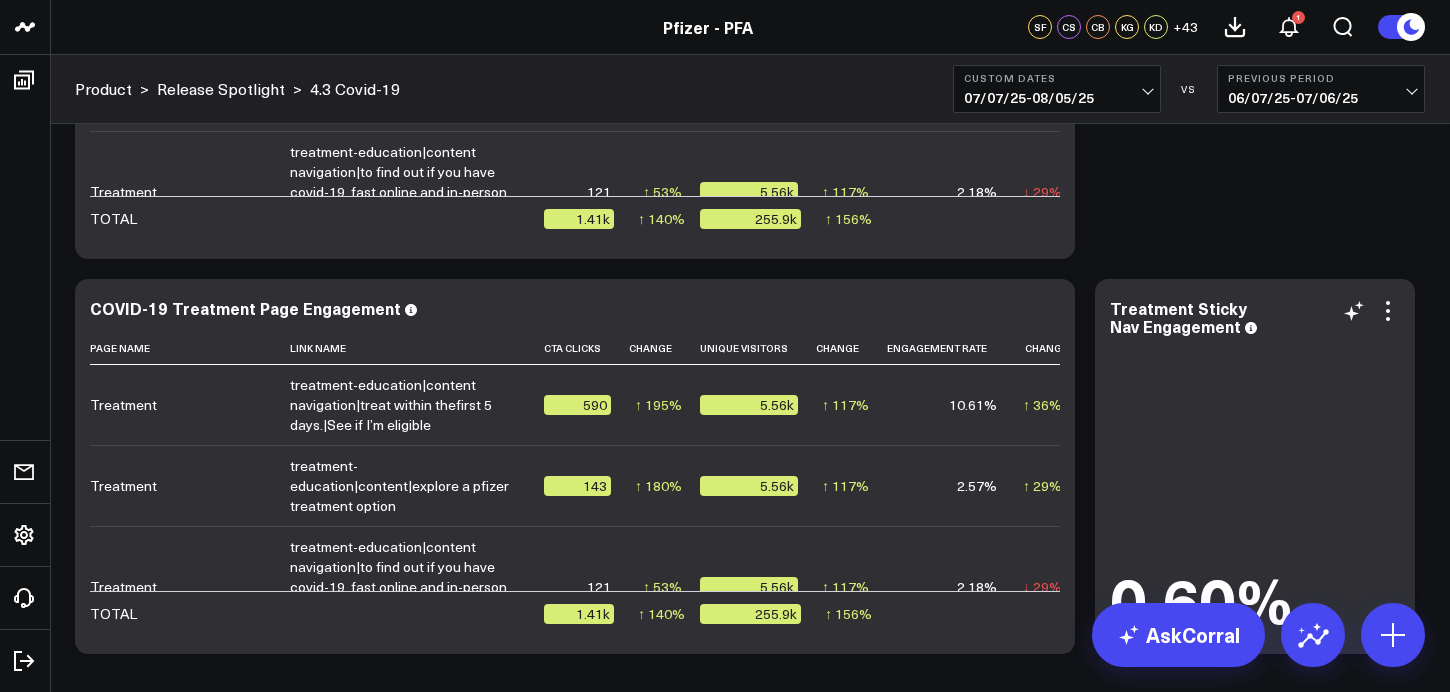 scroll, scrollTop: 7377, scrollLeft: 0, axis: vertical 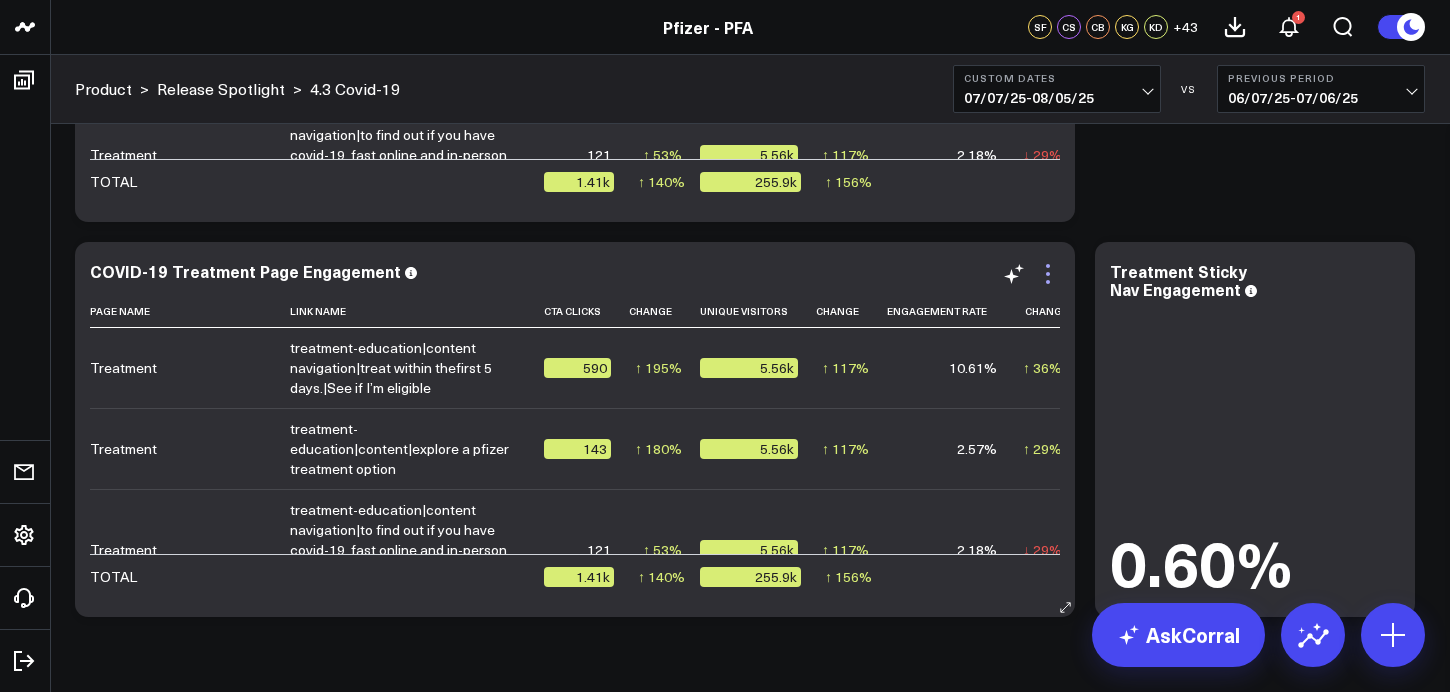 click 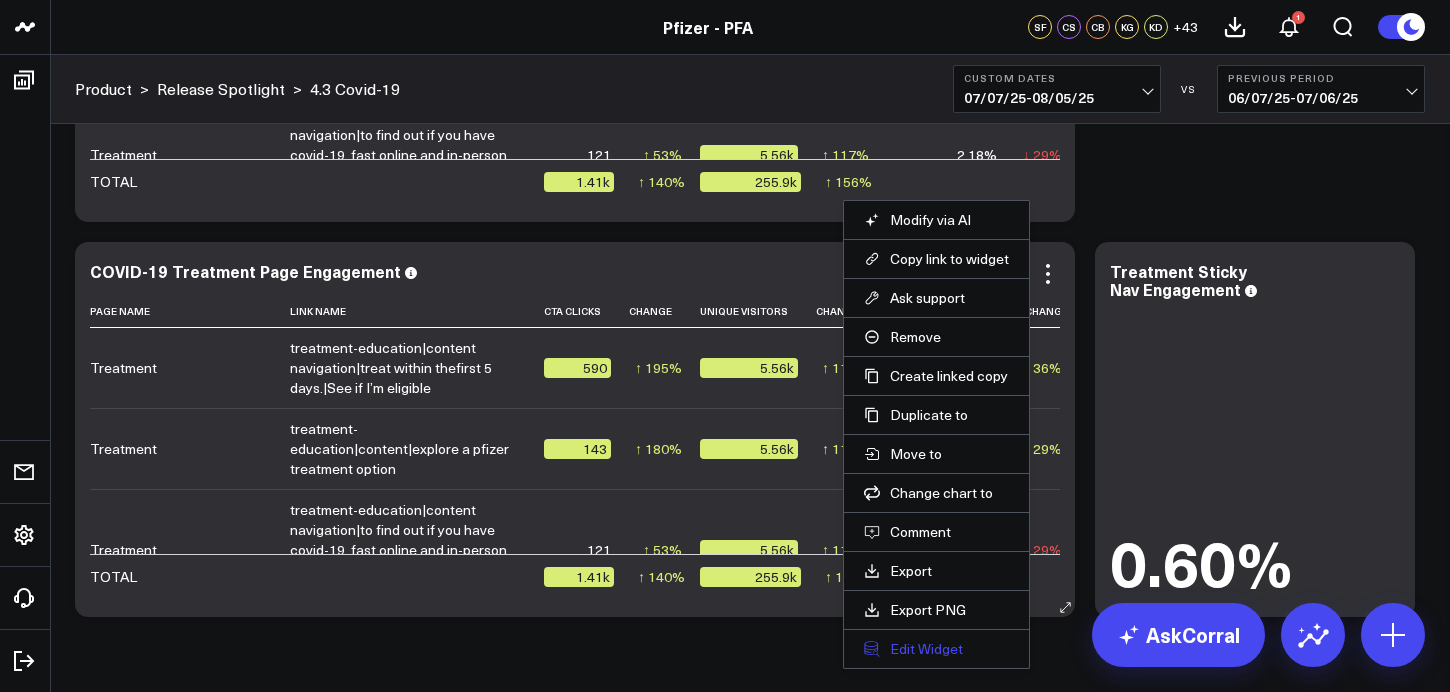 click on "Edit Widget" at bounding box center [936, 649] 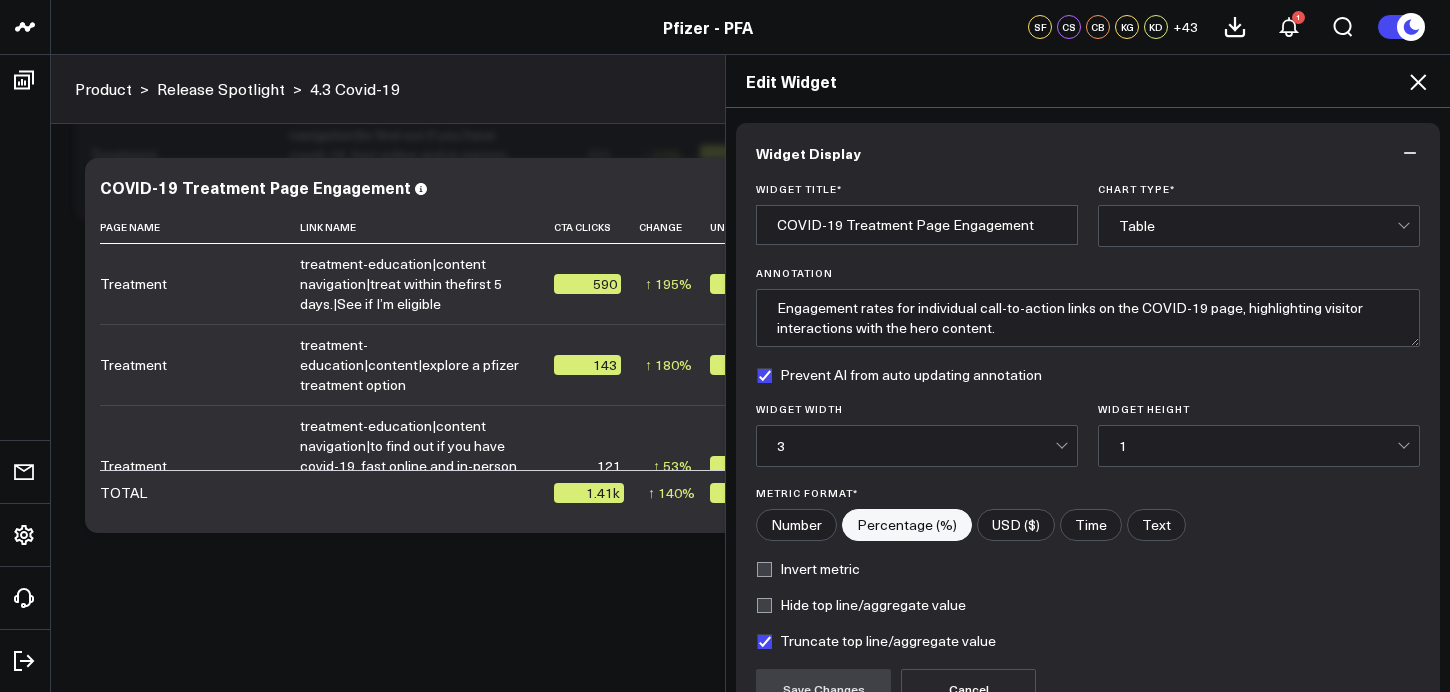 scroll, scrollTop: 201, scrollLeft: 0, axis: vertical 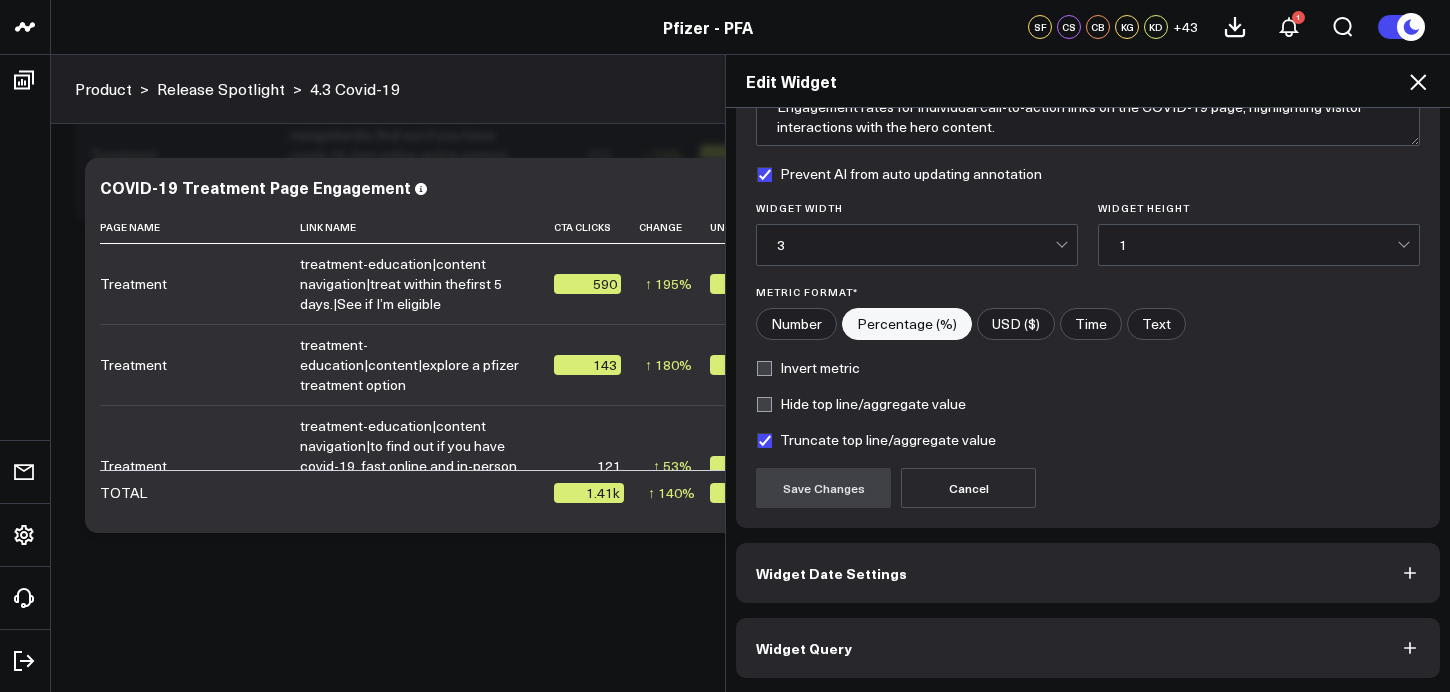 click on "Widget Query" at bounding box center (1088, 648) 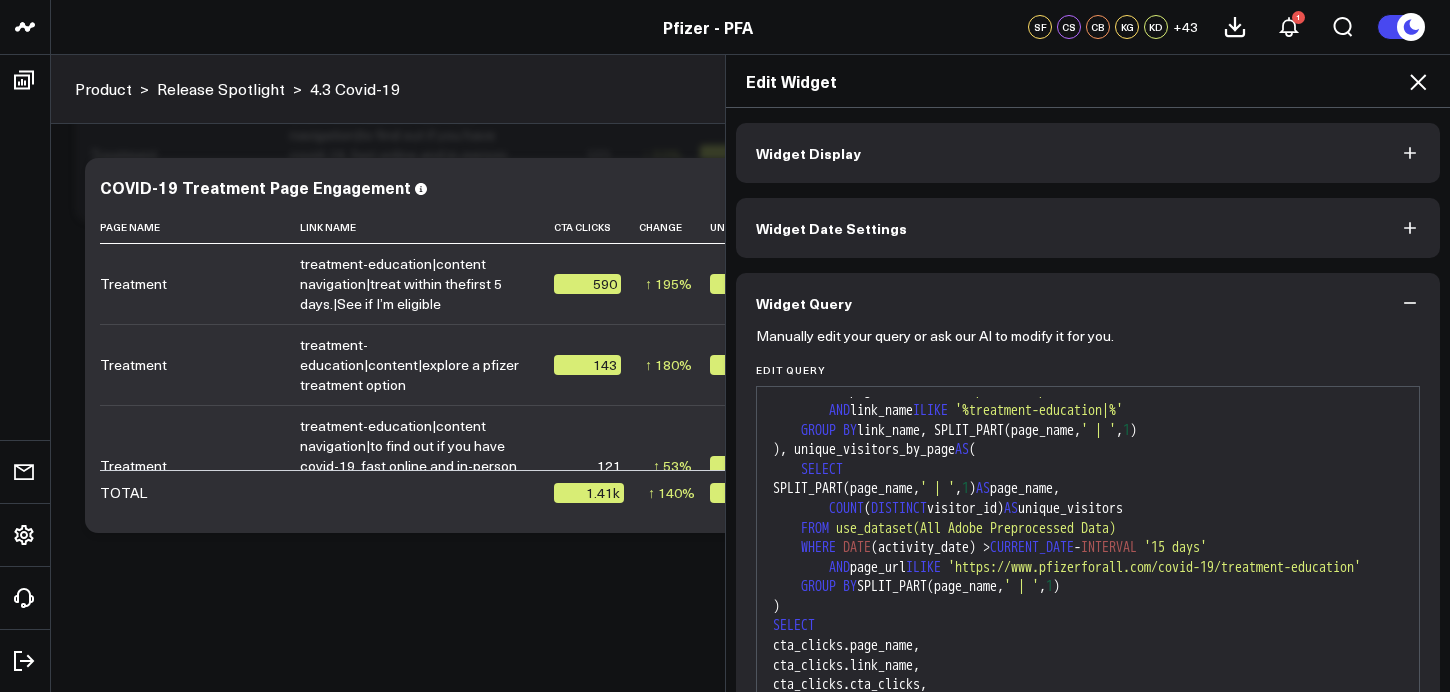 scroll, scrollTop: 255, scrollLeft: 0, axis: vertical 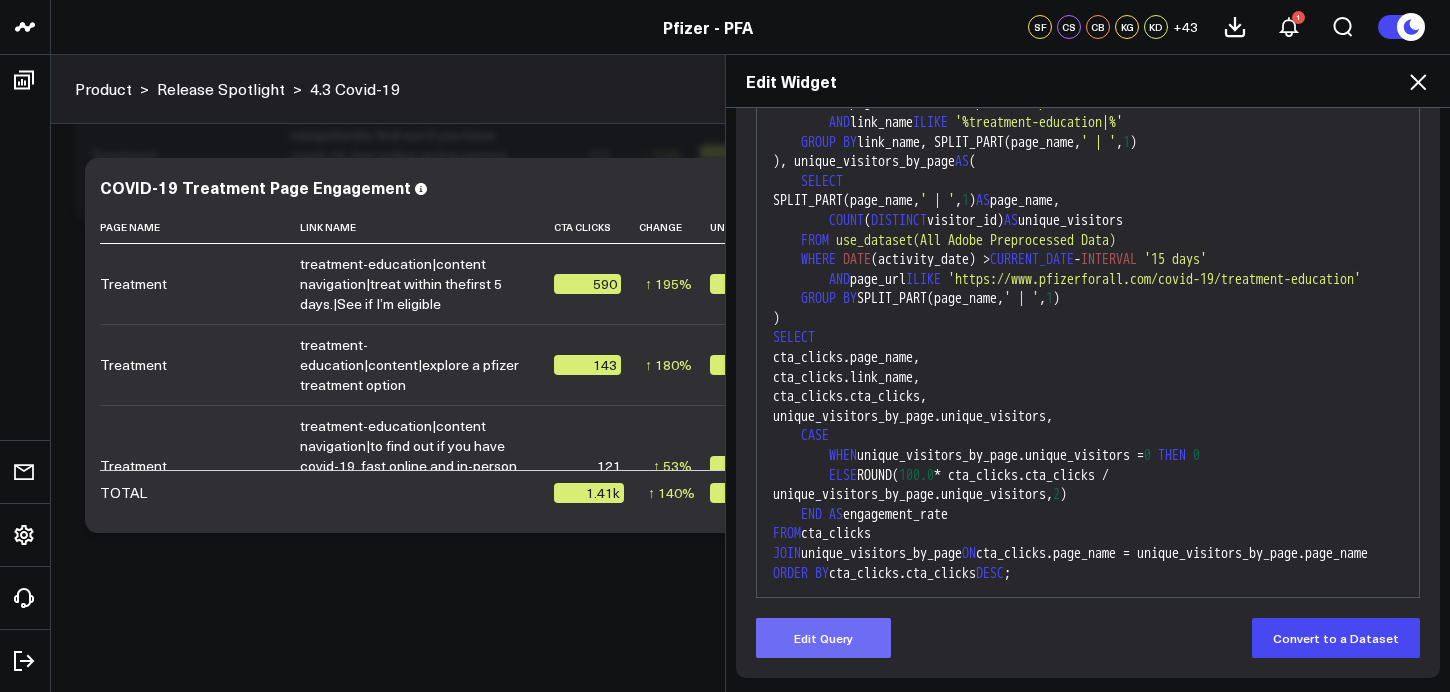click on "Edit Query" at bounding box center (823, 638) 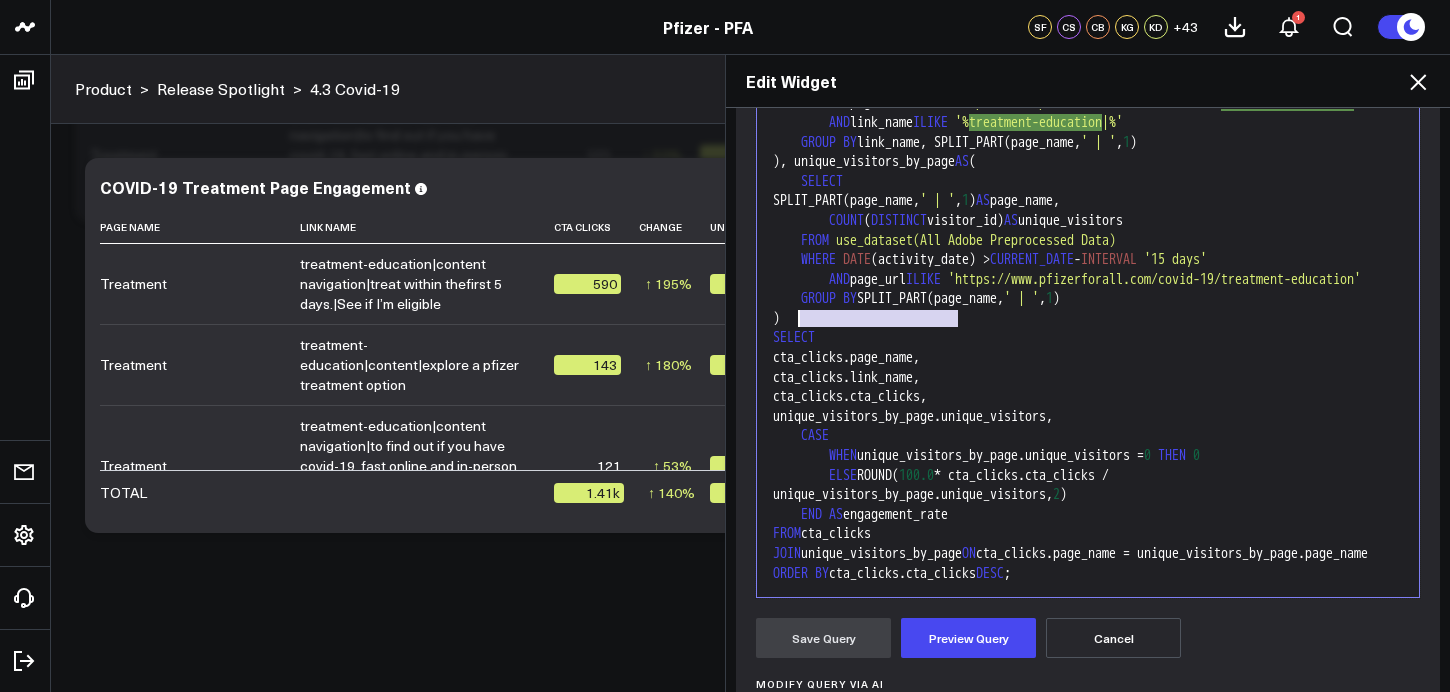 drag, startPoint x: 957, startPoint y: 264, endPoint x: 800, endPoint y: 265, distance: 157.00319 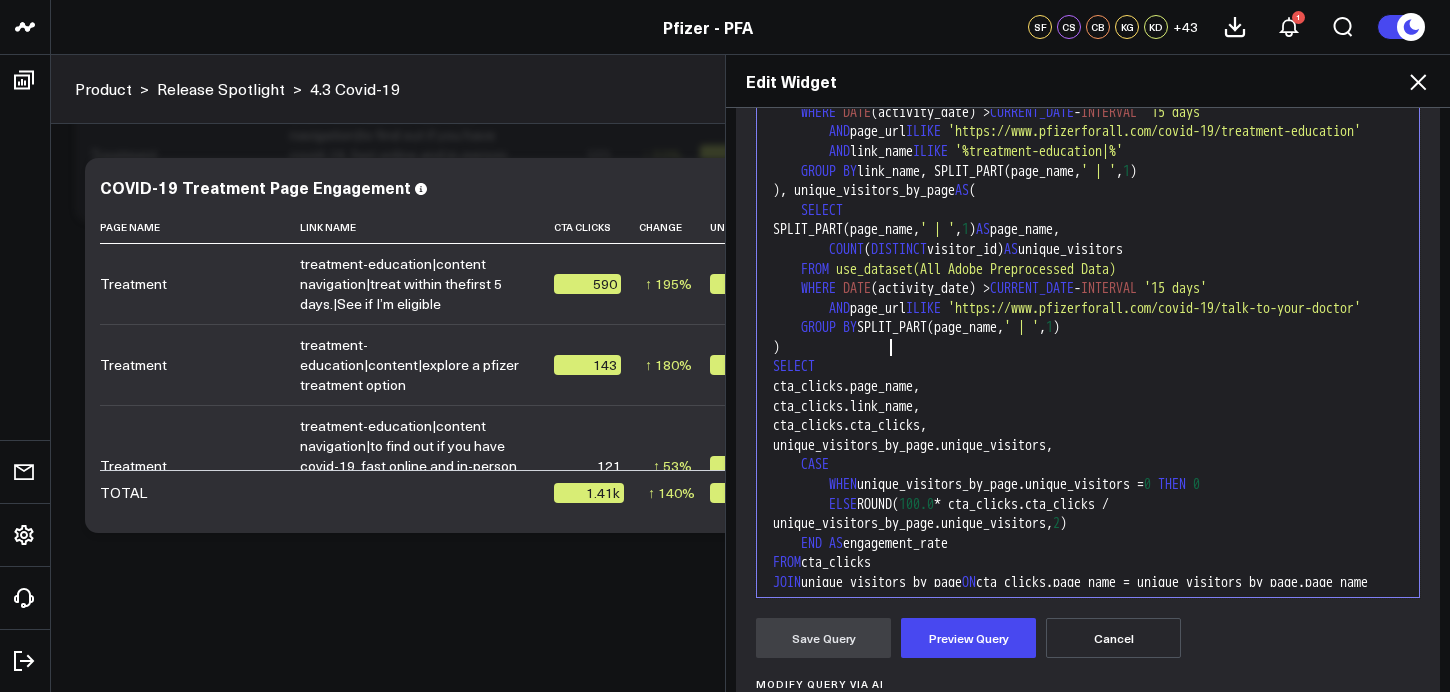 scroll, scrollTop: 147, scrollLeft: 0, axis: vertical 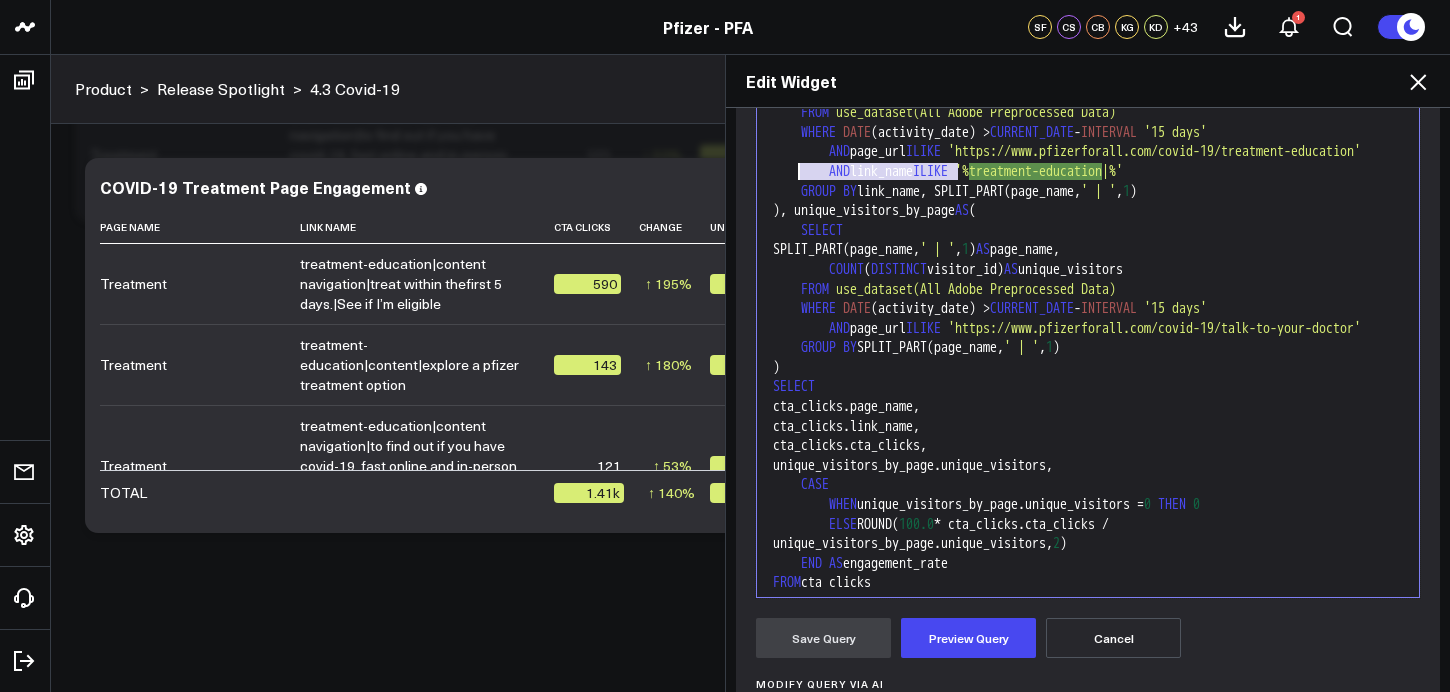 drag, startPoint x: 958, startPoint y: 174, endPoint x: 800, endPoint y: 169, distance: 158.0791 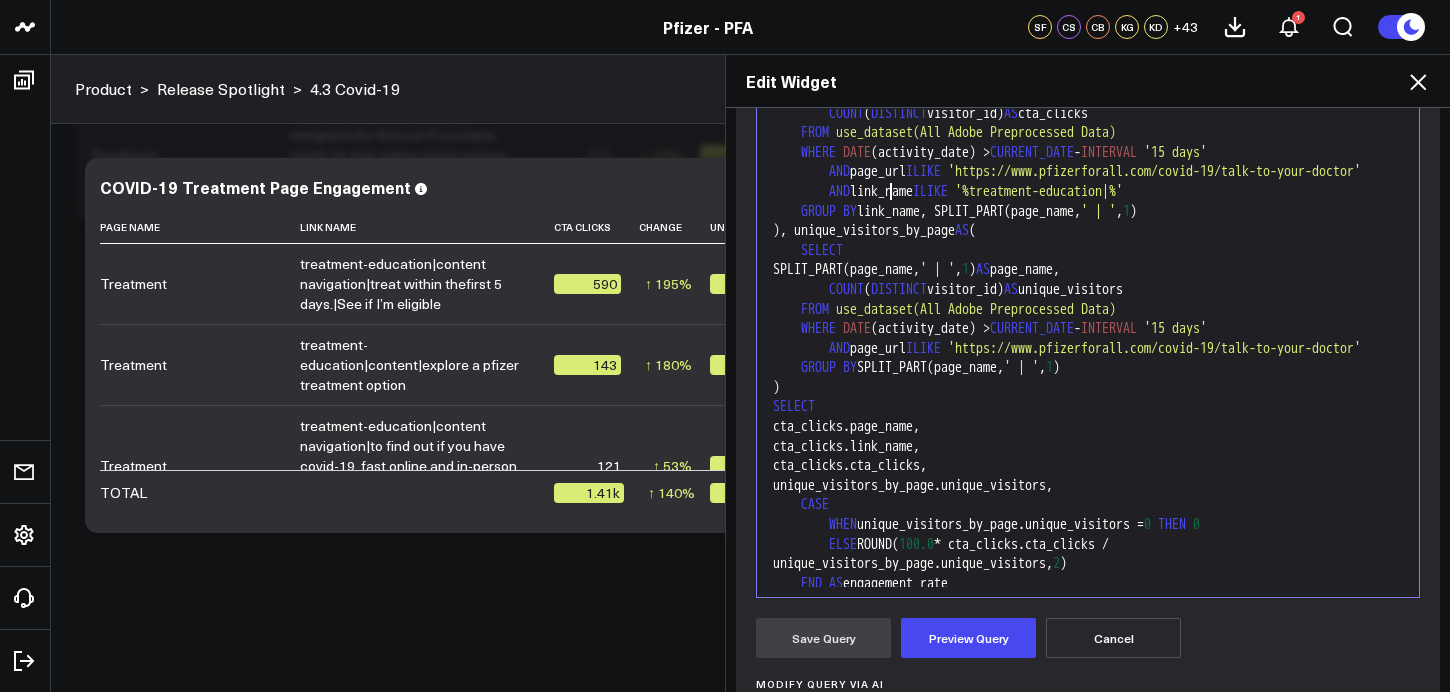 scroll, scrollTop: 112, scrollLeft: 0, axis: vertical 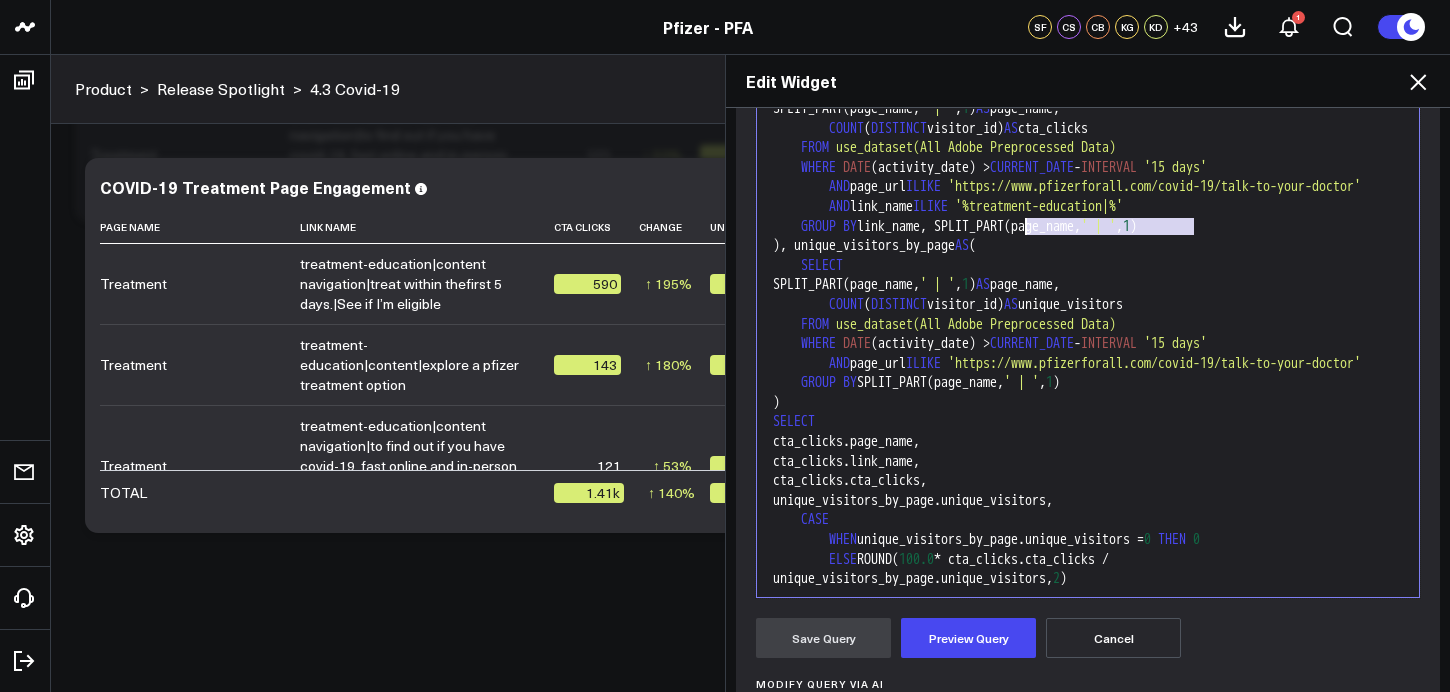 drag, startPoint x: 1193, startPoint y: 227, endPoint x: 1027, endPoint y: 228, distance: 166.003 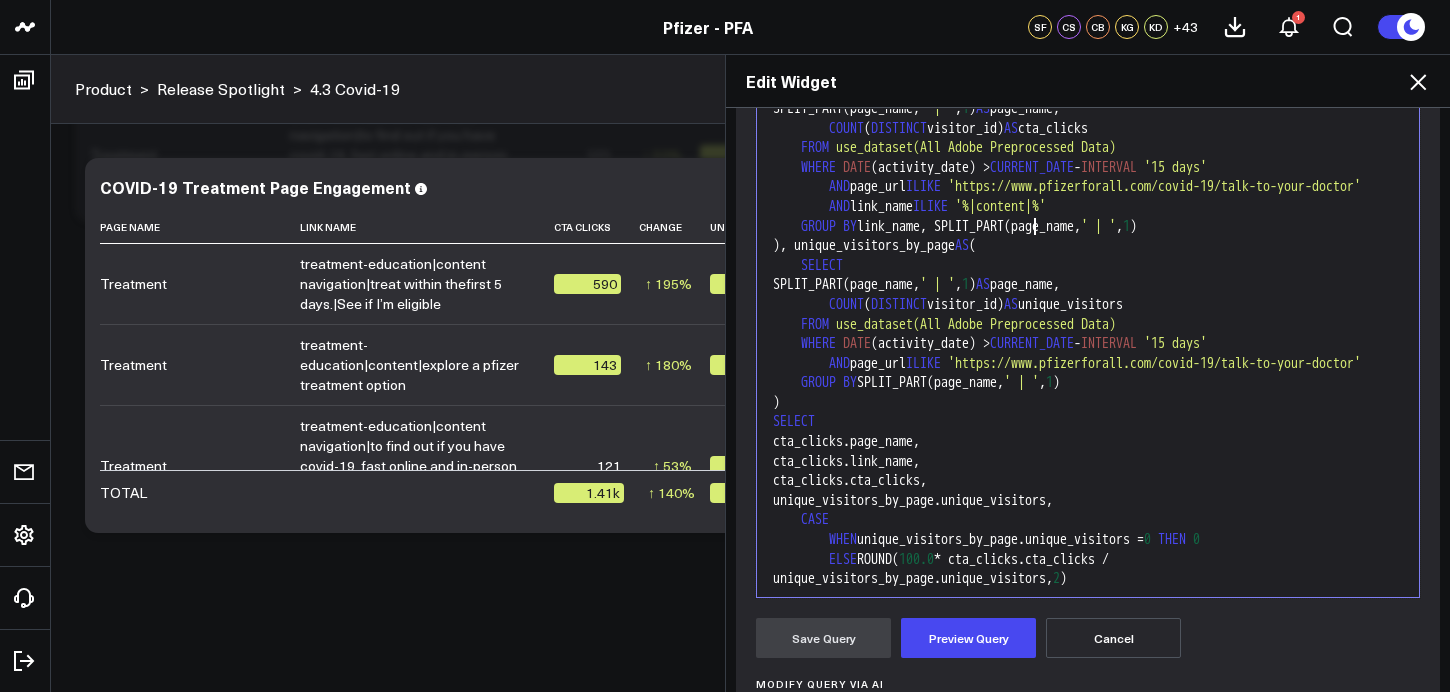 click on "'%|content|%'" at bounding box center (1000, 206) 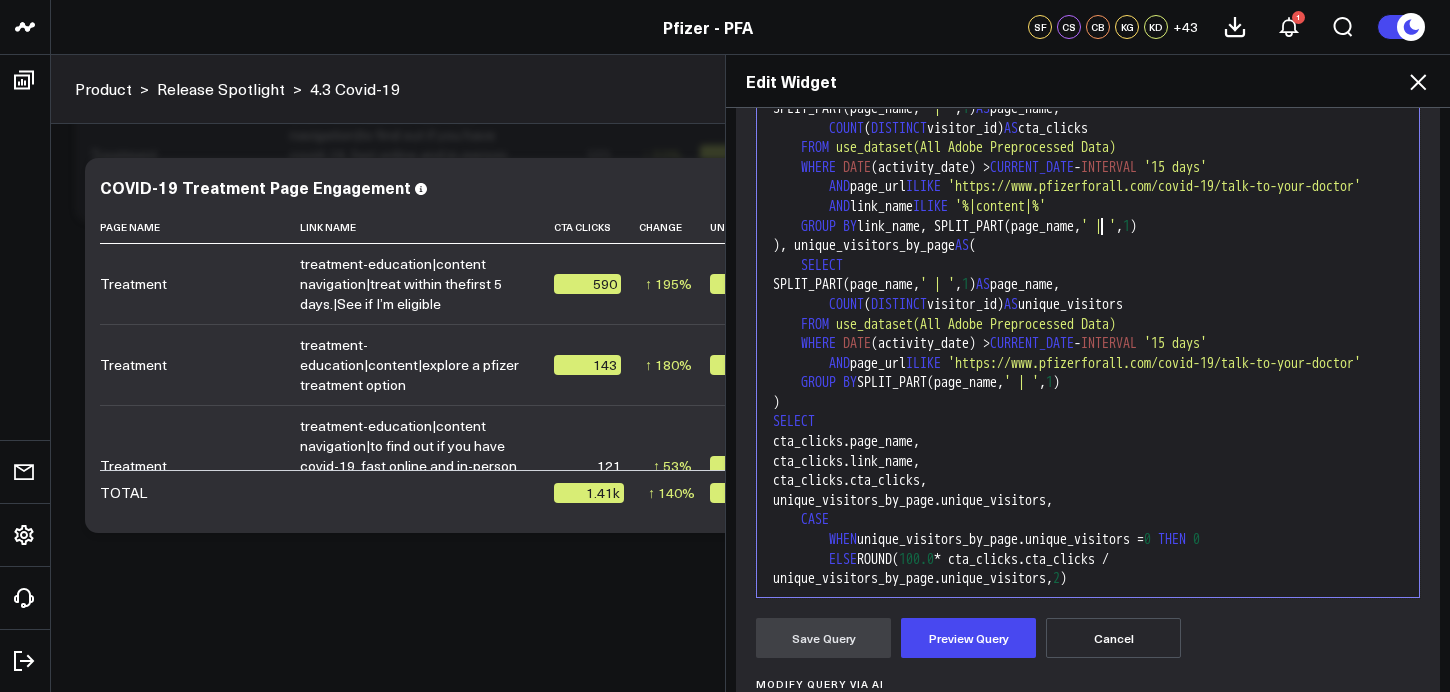 click on "'%|content|%'" at bounding box center [1000, 206] 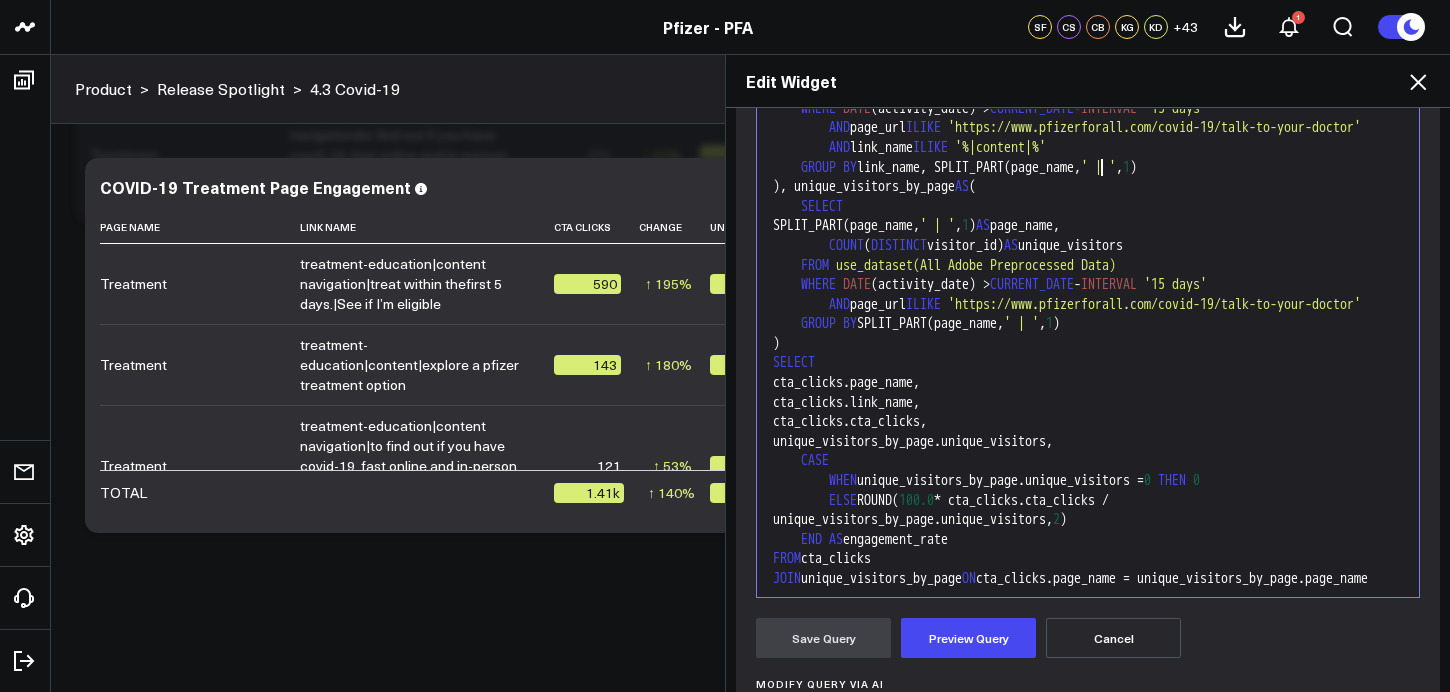 scroll, scrollTop: 255, scrollLeft: 0, axis: vertical 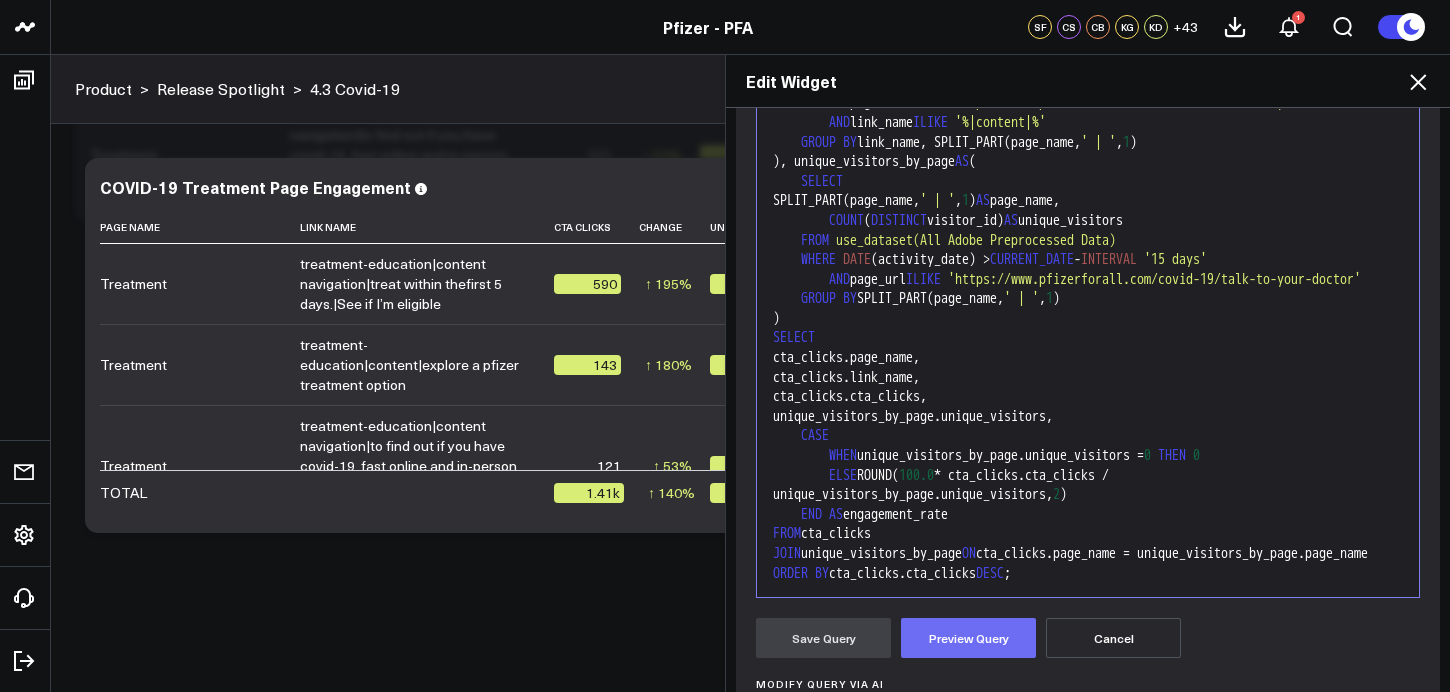 click on "Preview Query" at bounding box center [968, 638] 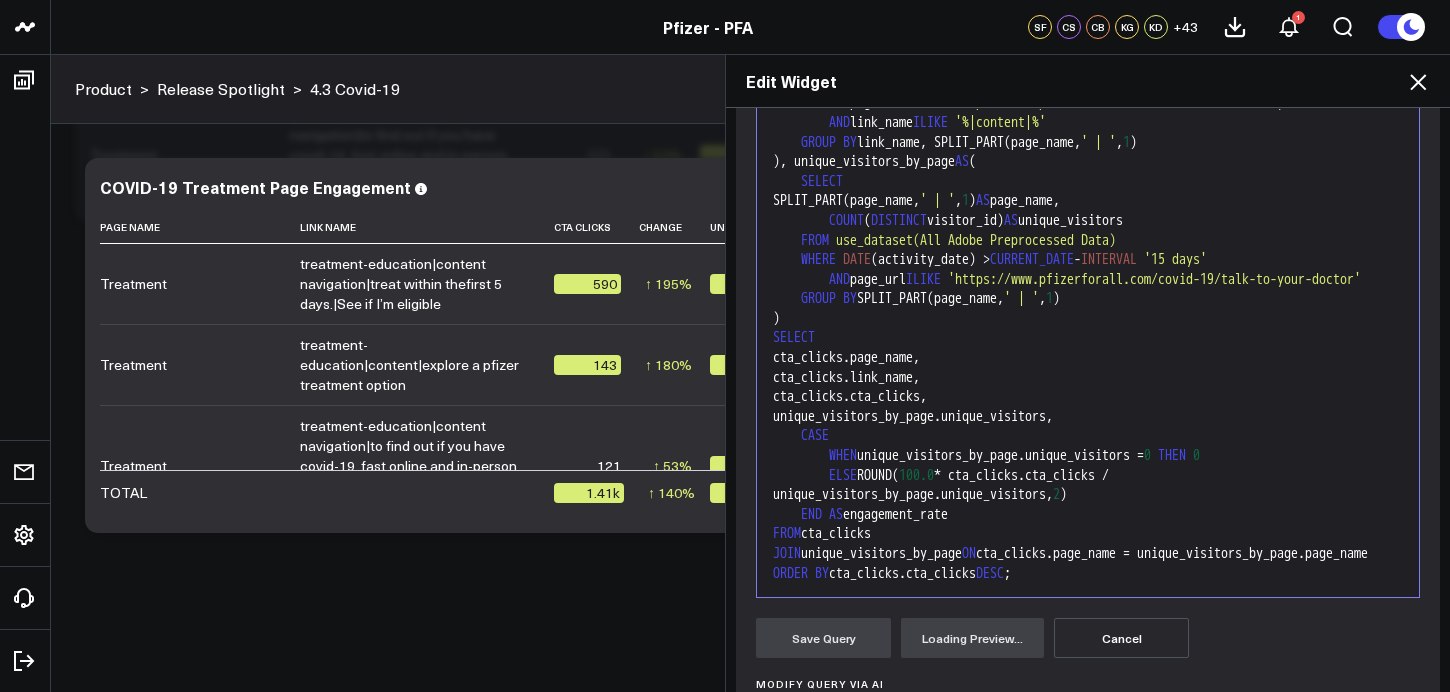 scroll, scrollTop: 536, scrollLeft: 0, axis: vertical 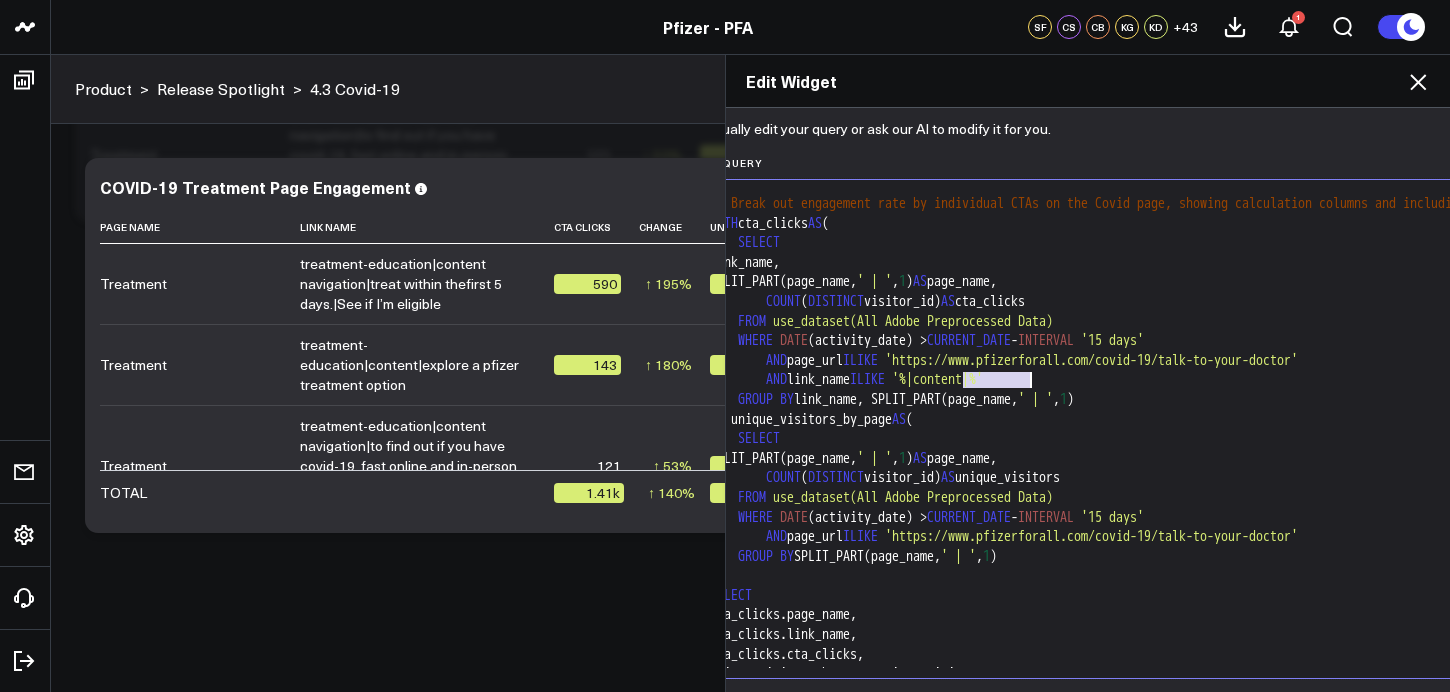 drag, startPoint x: 964, startPoint y: 382, endPoint x: 1030, endPoint y: 384, distance: 66.0303 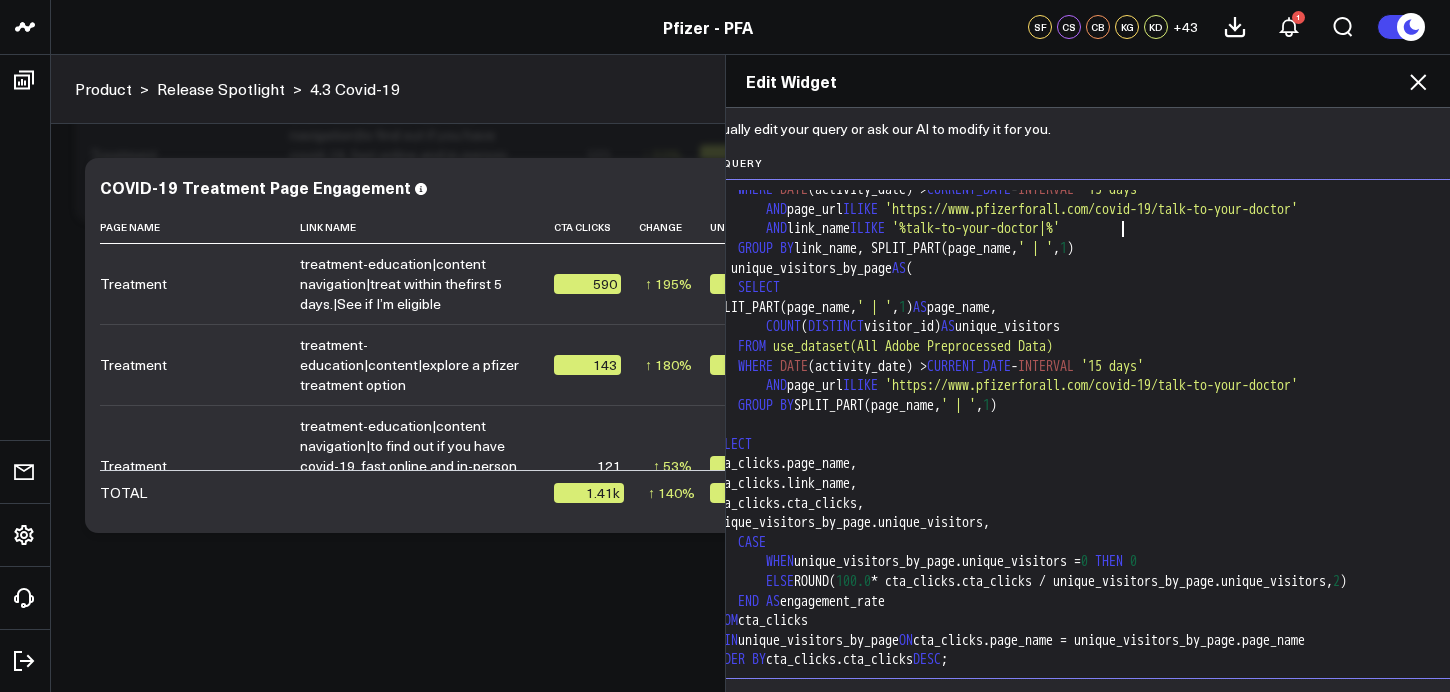 scroll, scrollTop: 157, scrollLeft: 0, axis: vertical 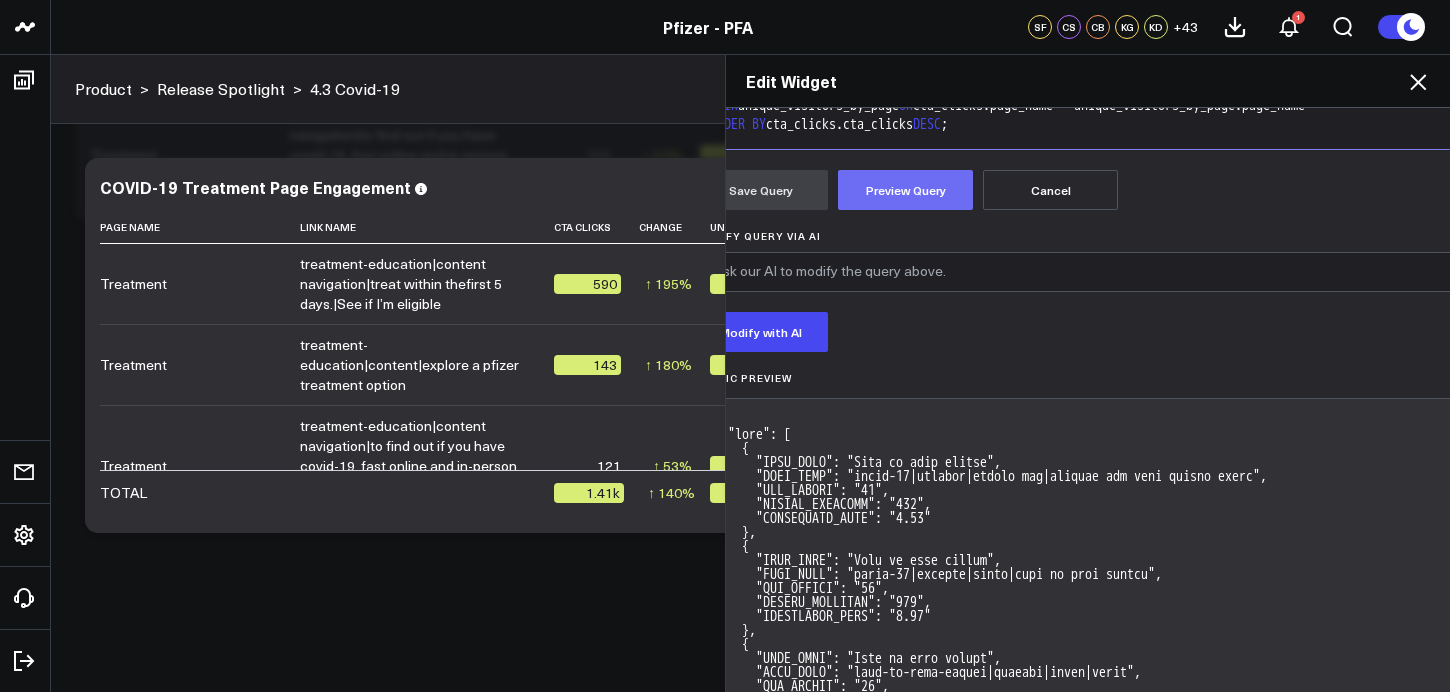 click on "Preview Query" at bounding box center [905, 190] 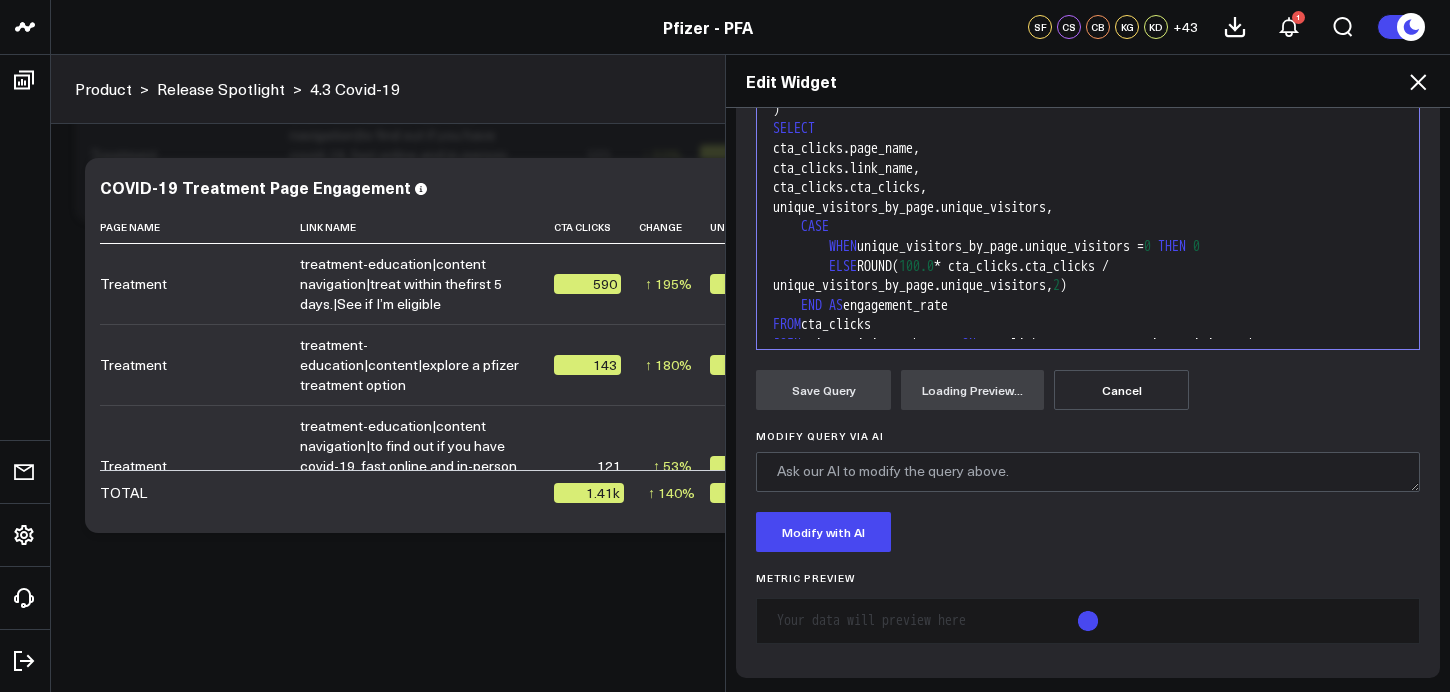 scroll, scrollTop: 536, scrollLeft: 0, axis: vertical 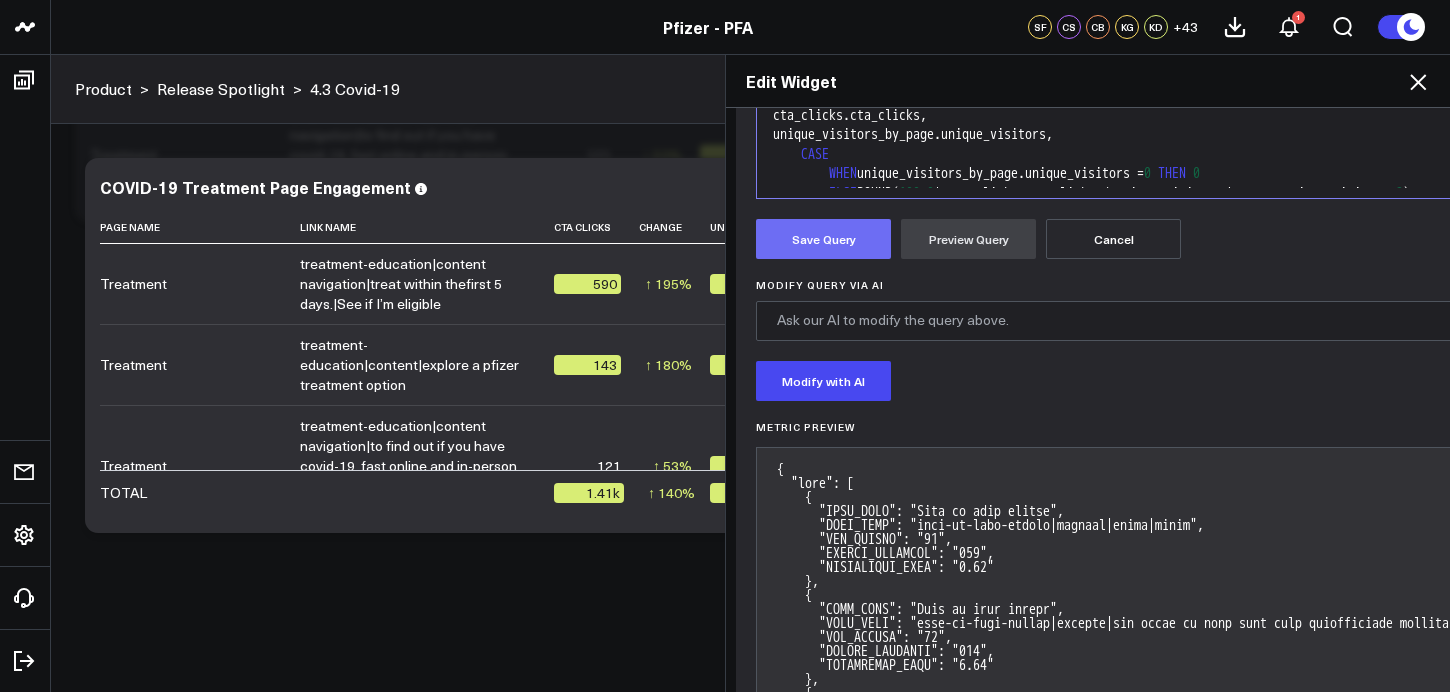 click on "Save Query" at bounding box center [823, 239] 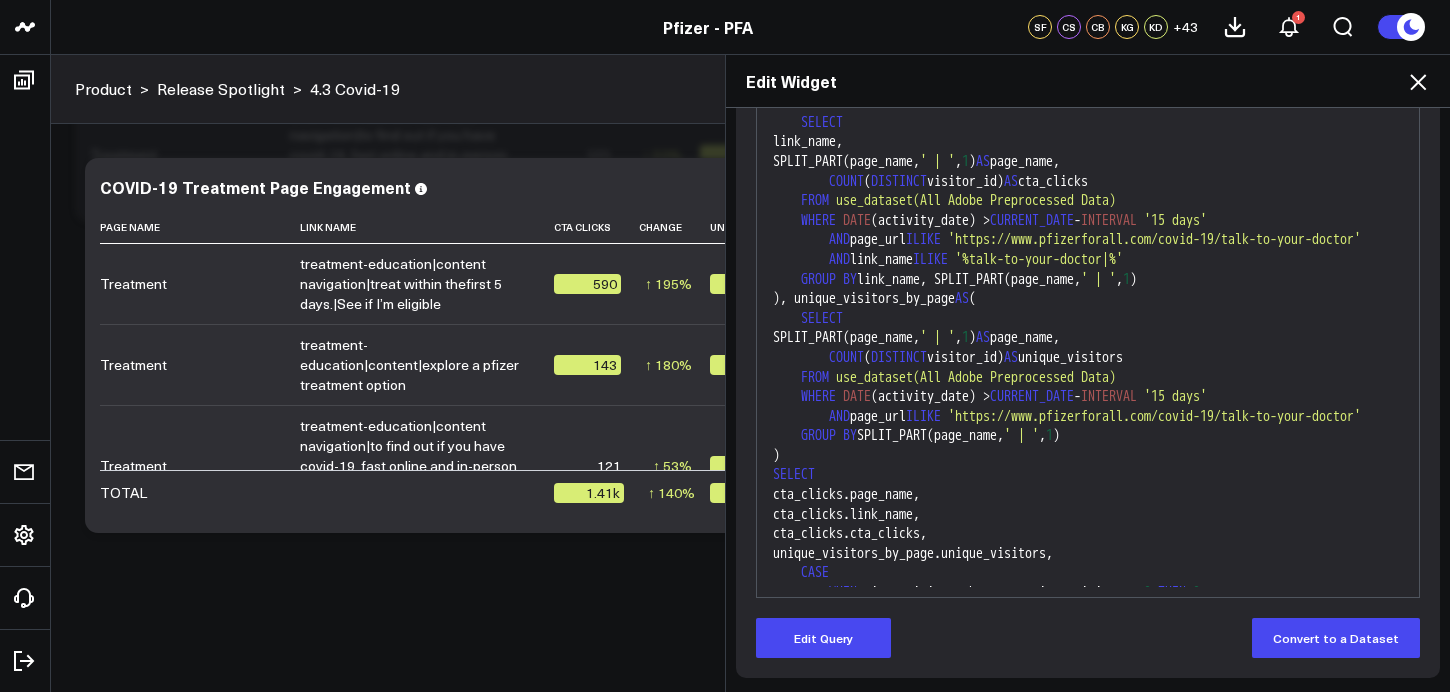 scroll, scrollTop: 78, scrollLeft: 0, axis: vertical 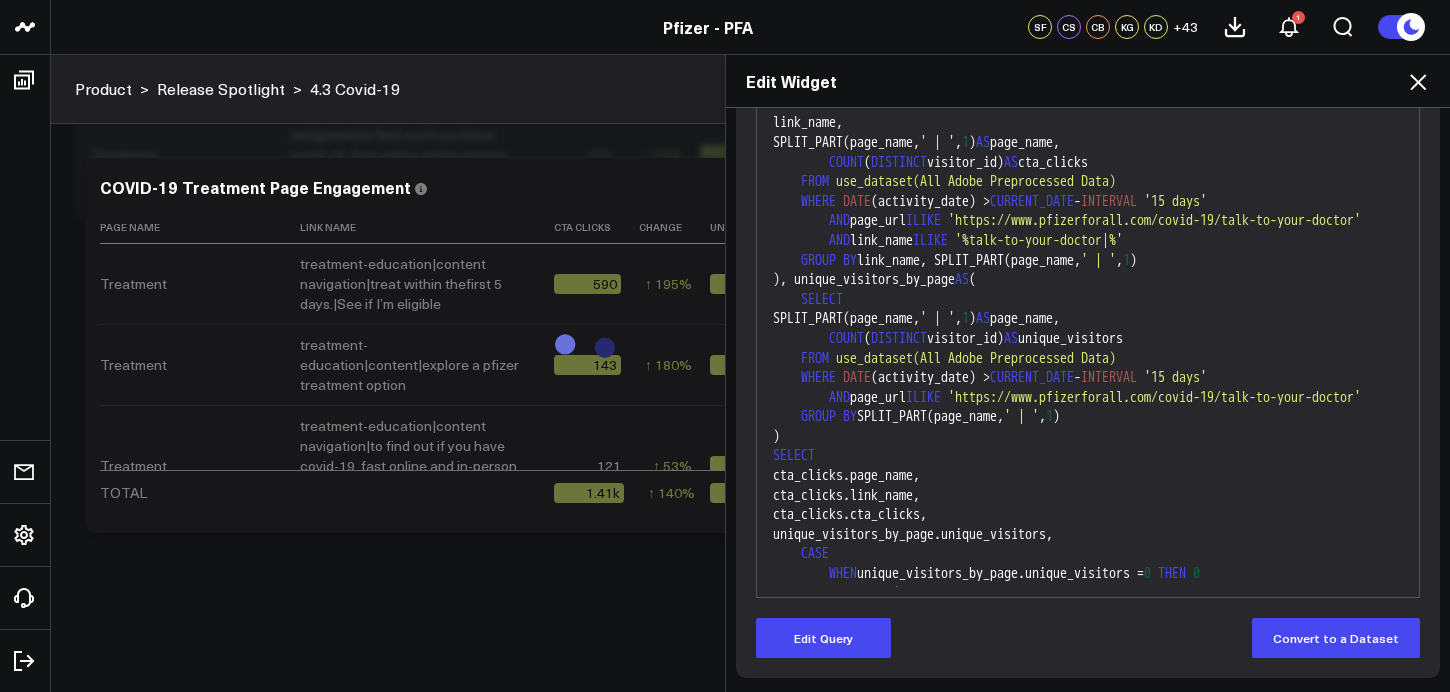 click 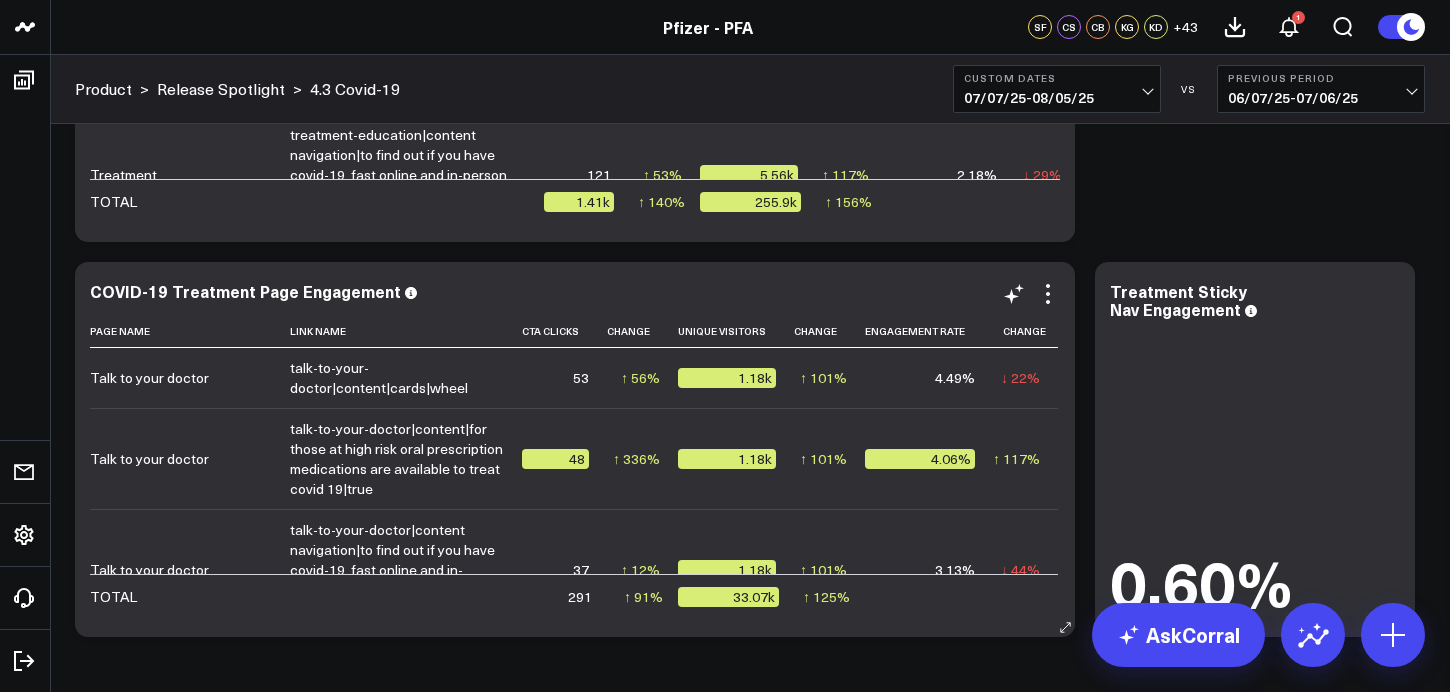 scroll, scrollTop: 7358, scrollLeft: 0, axis: vertical 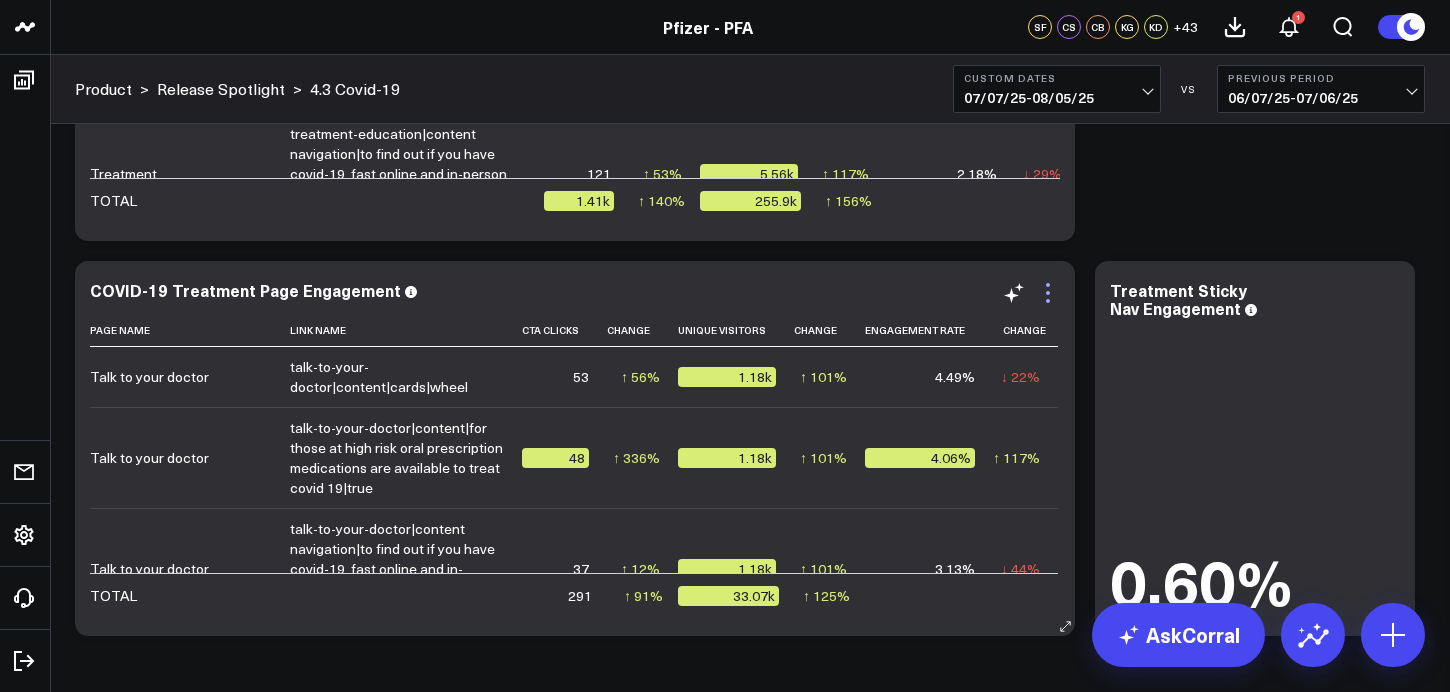 click 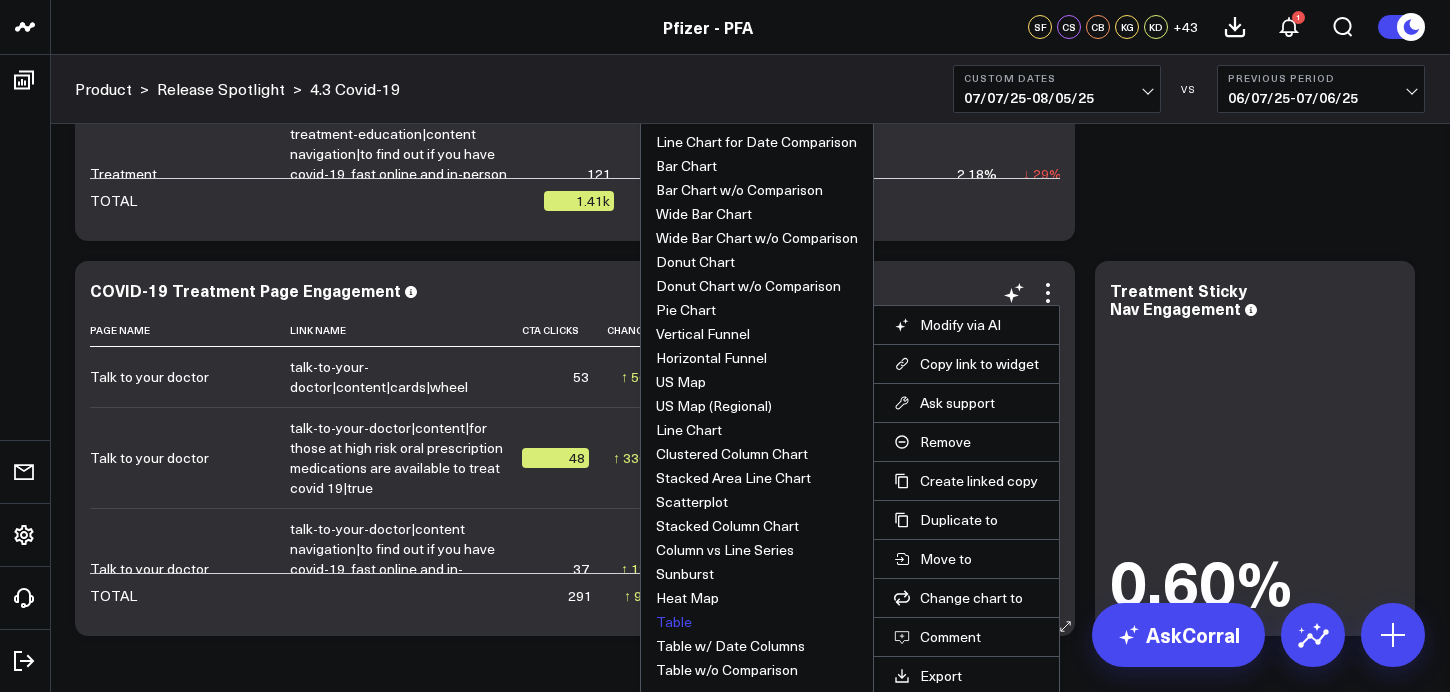 scroll, scrollTop: 7440, scrollLeft: 0, axis: vertical 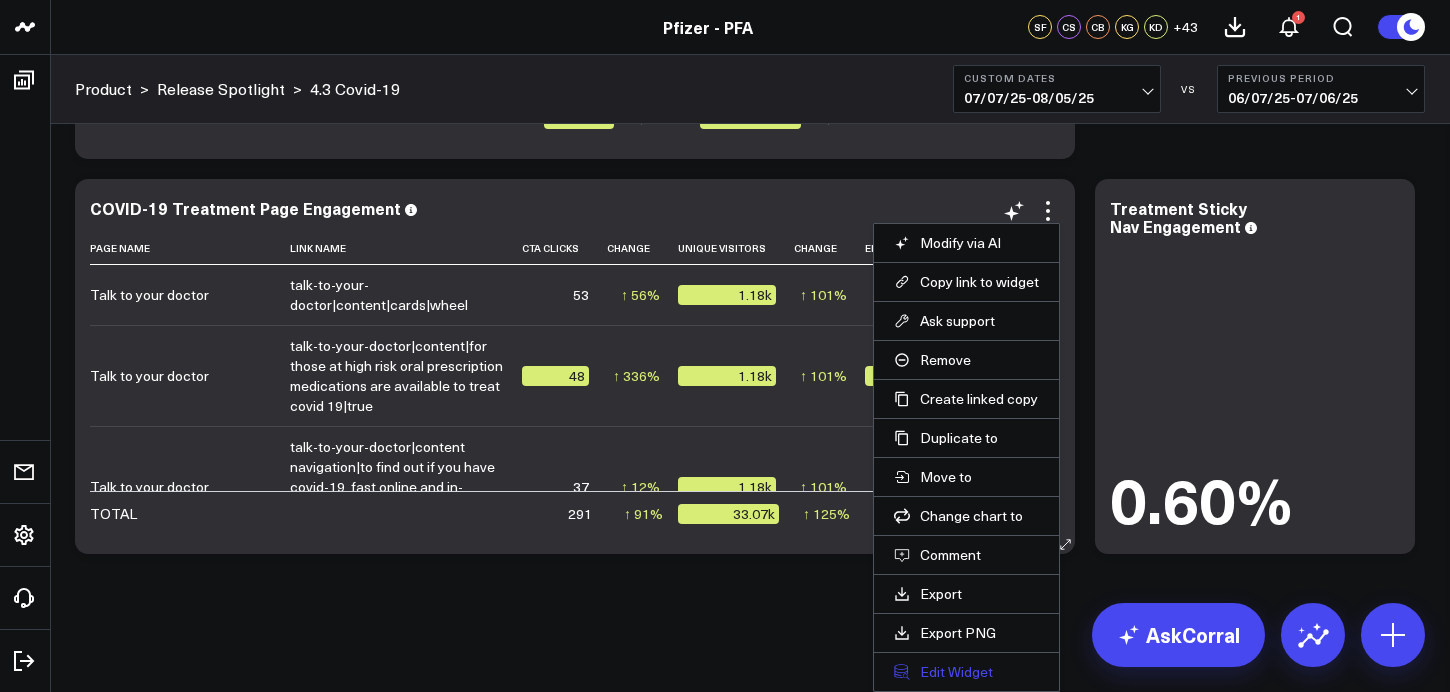 click on "Edit Widget" at bounding box center (966, 672) 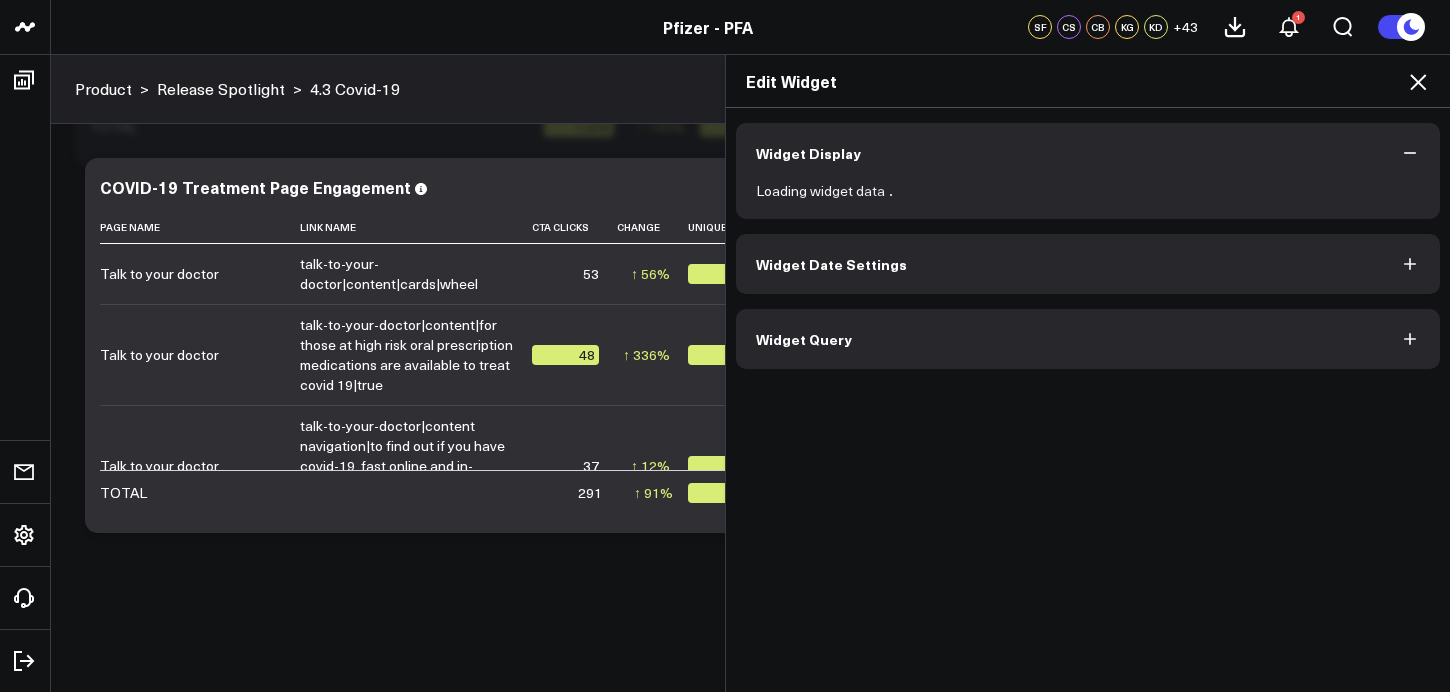 scroll, scrollTop: 7432, scrollLeft: 0, axis: vertical 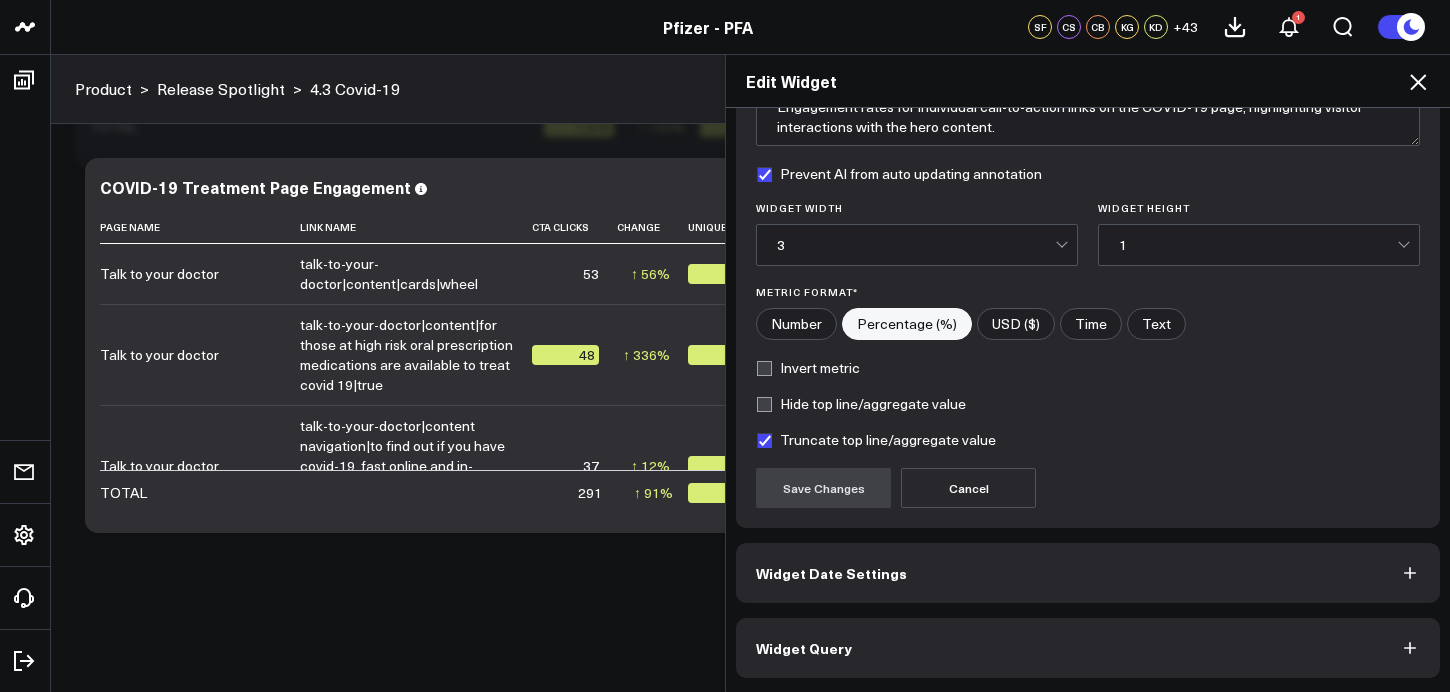 click on "Widget Query" at bounding box center (1088, 648) 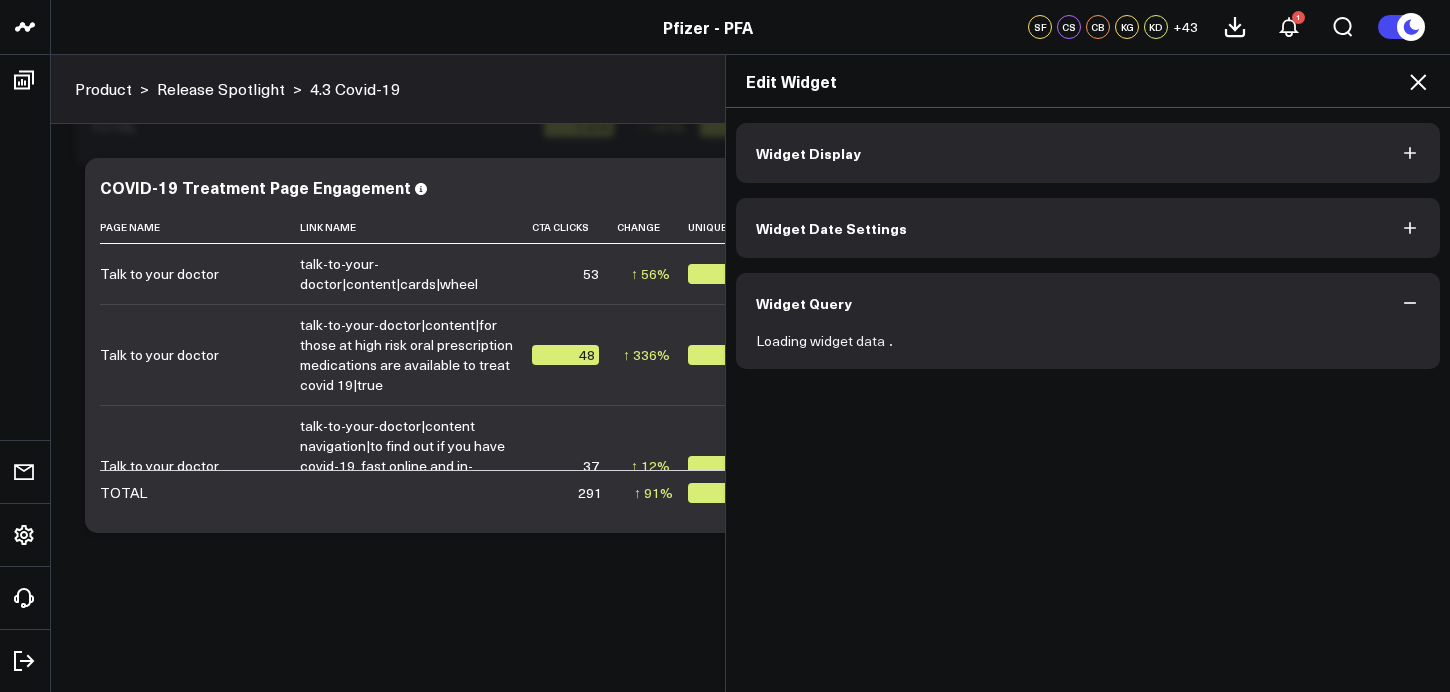 scroll, scrollTop: 0, scrollLeft: 0, axis: both 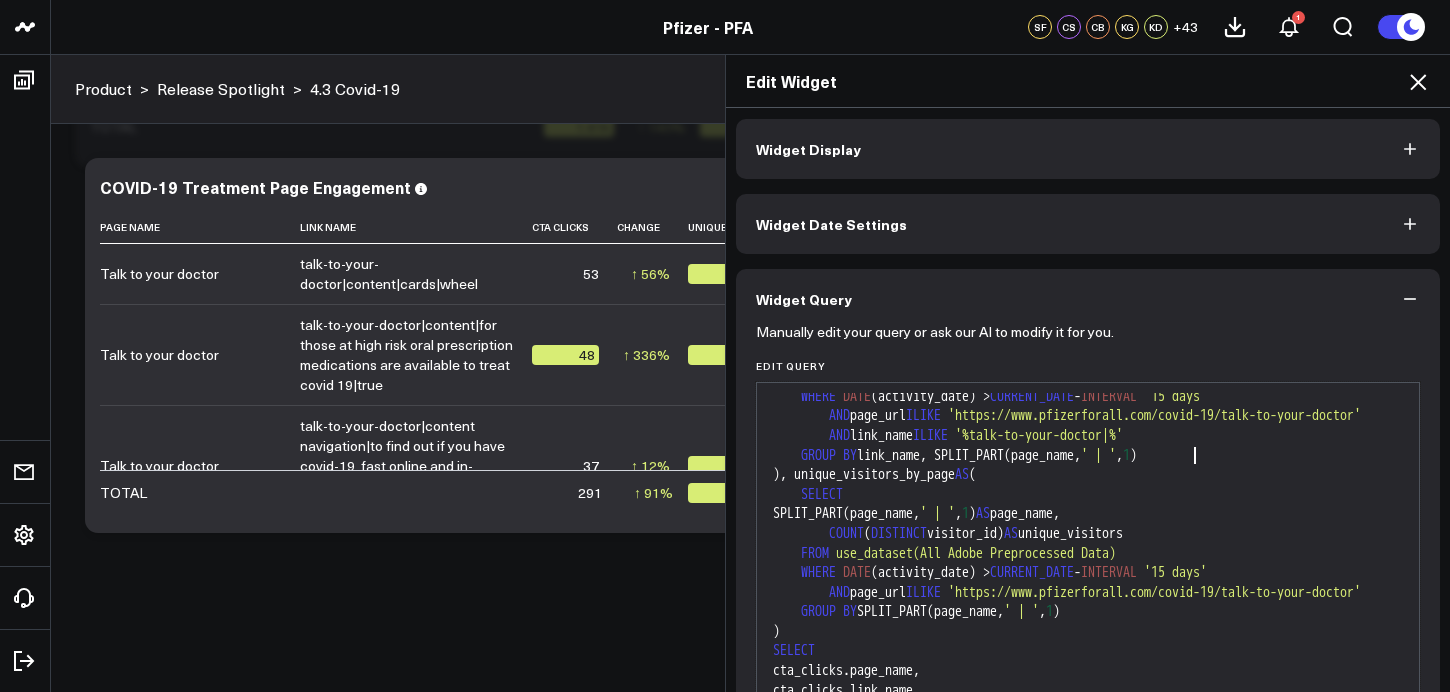 click on "'%talk-to-your-doctor|%'" at bounding box center [1039, 435] 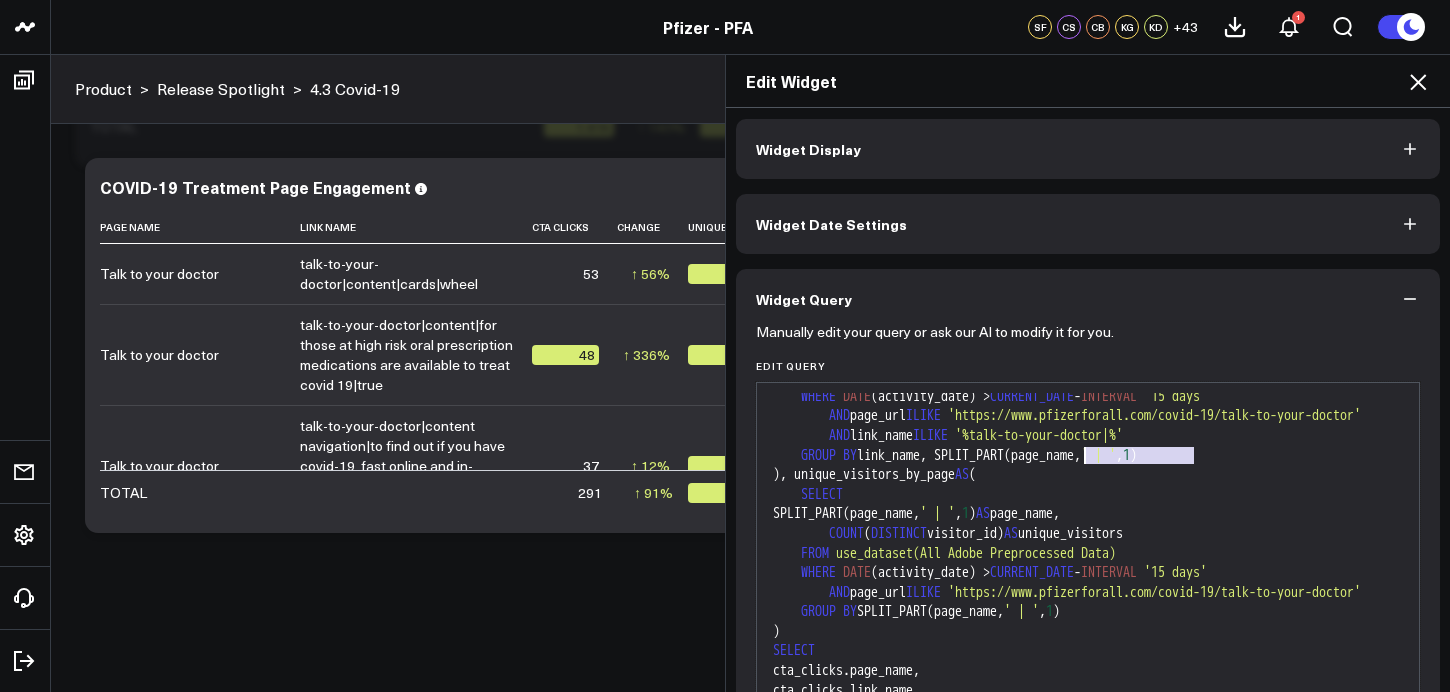 drag, startPoint x: 1195, startPoint y: 459, endPoint x: 1083, endPoint y: 458, distance: 112.00446 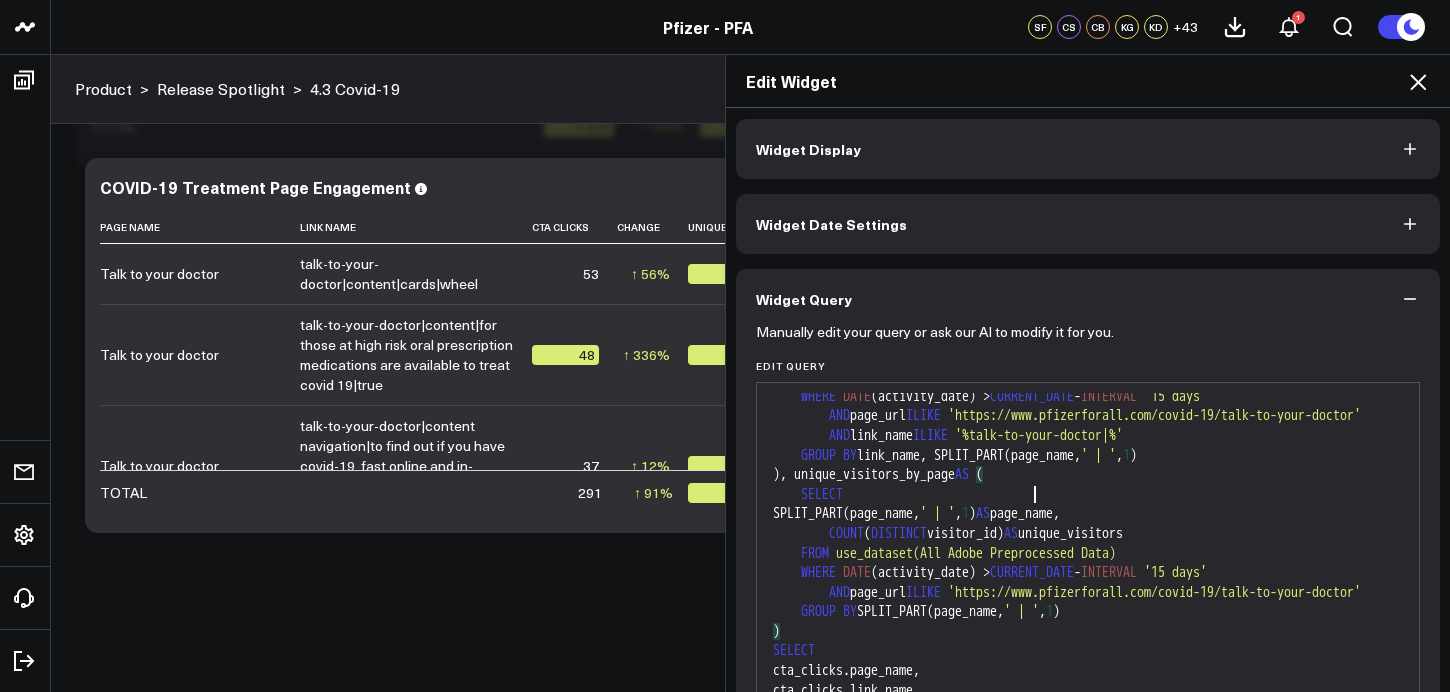 click on "), unique_visitors_by_page  AS   (" at bounding box center [1088, 475] 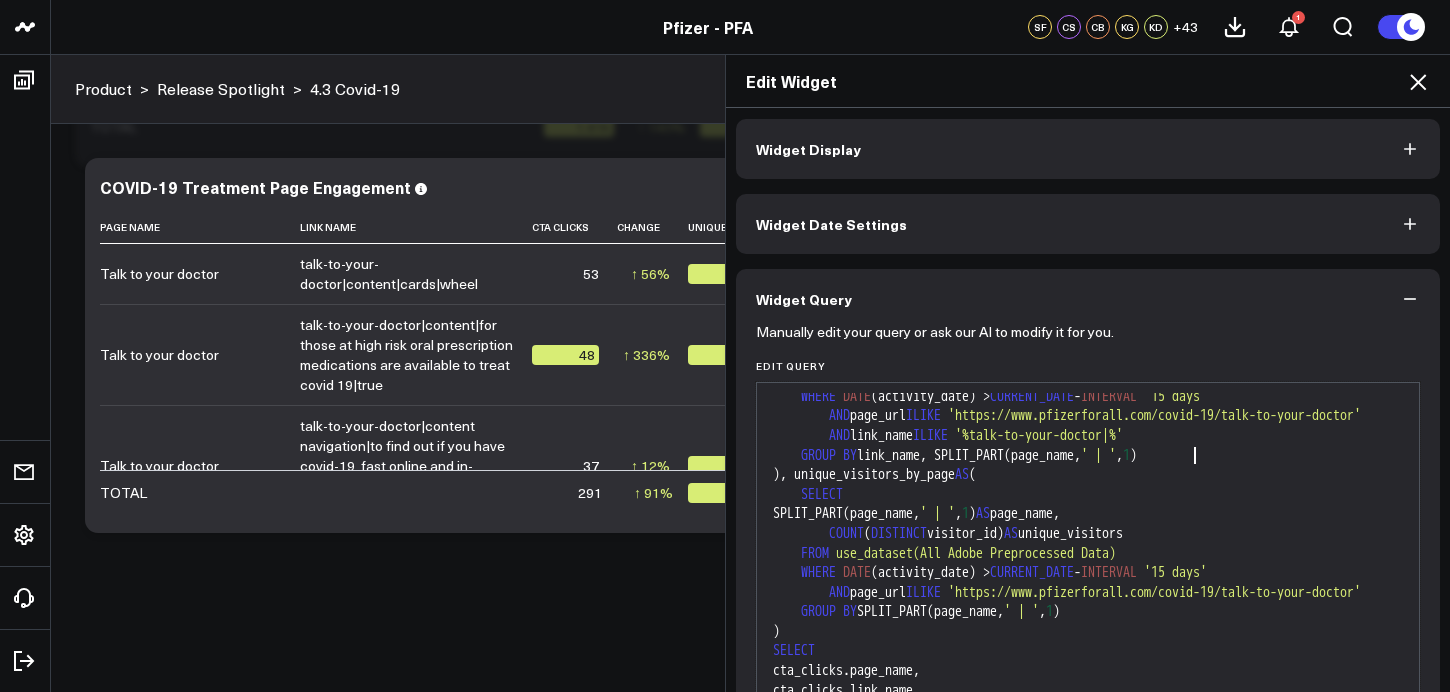 click on "'%talk-to-your-doctor|%'" at bounding box center (1039, 435) 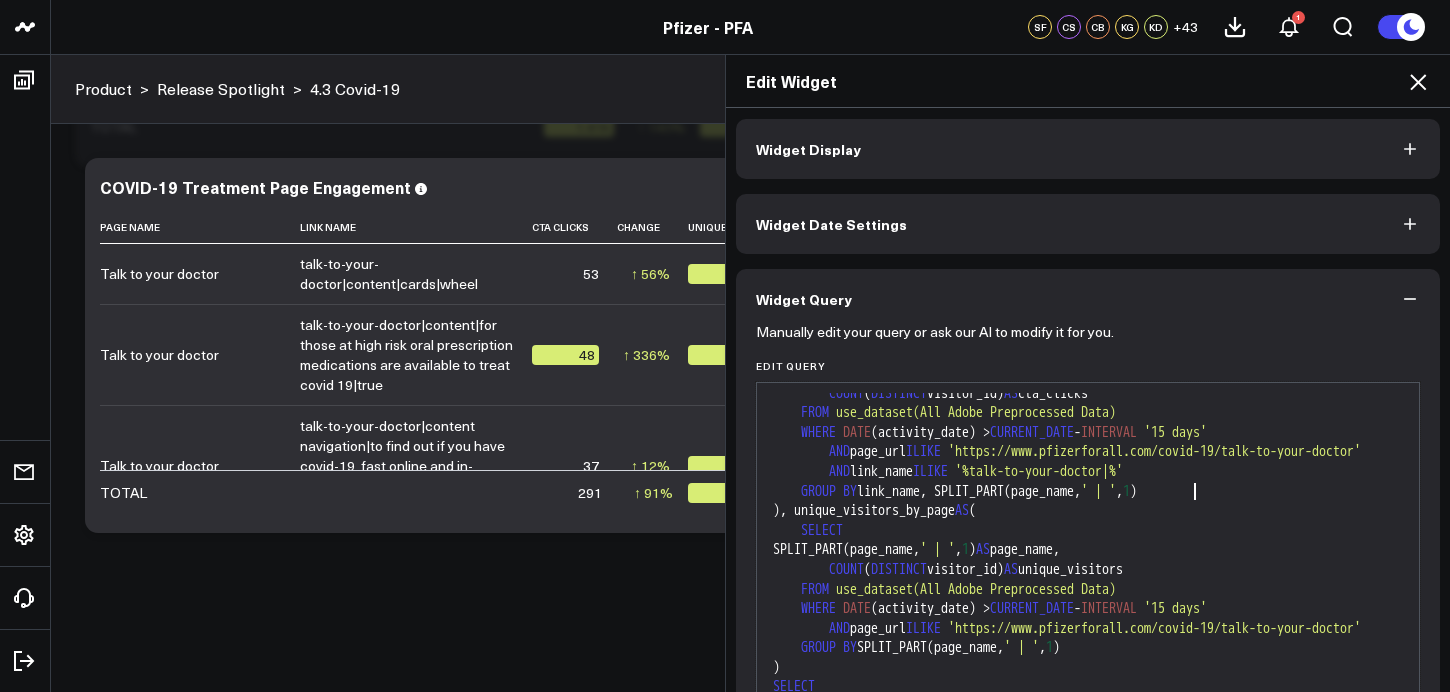scroll, scrollTop: 117, scrollLeft: 0, axis: vertical 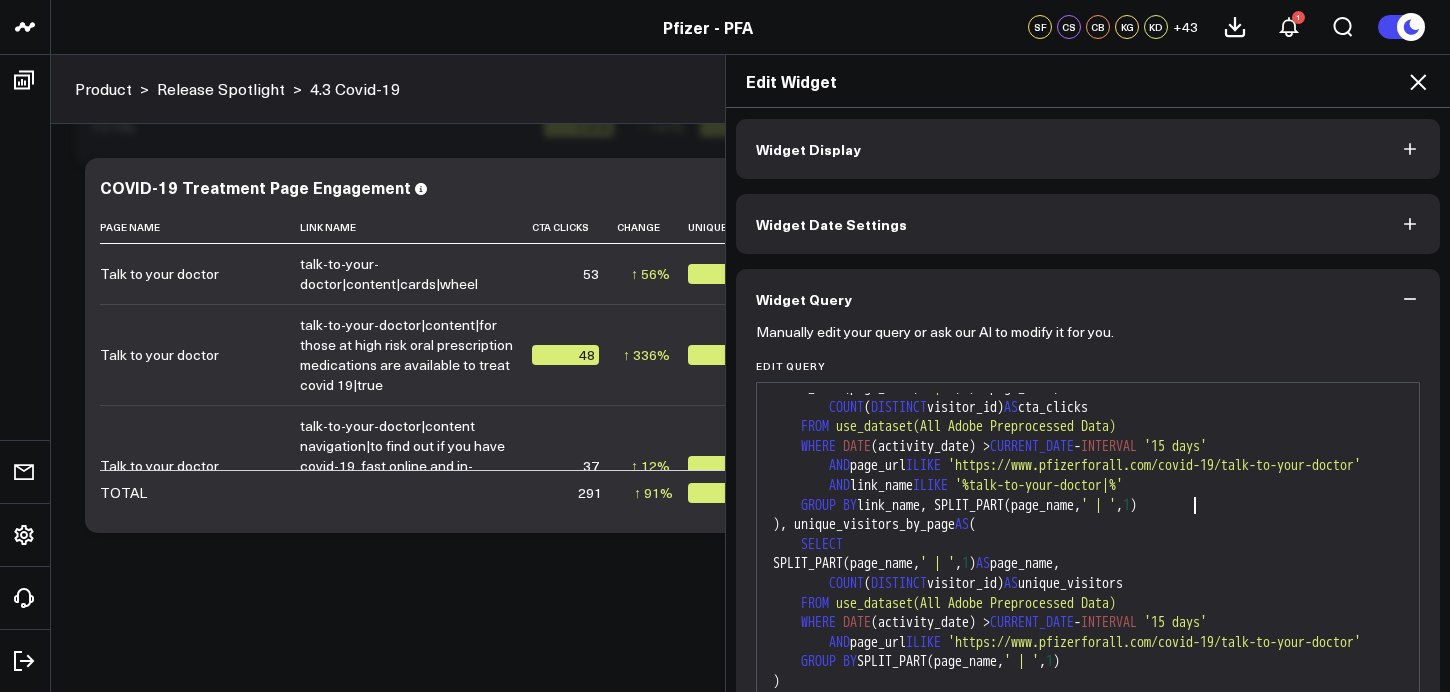 click on "'%talk-to-your-doctor|%'" at bounding box center (1039, 485) 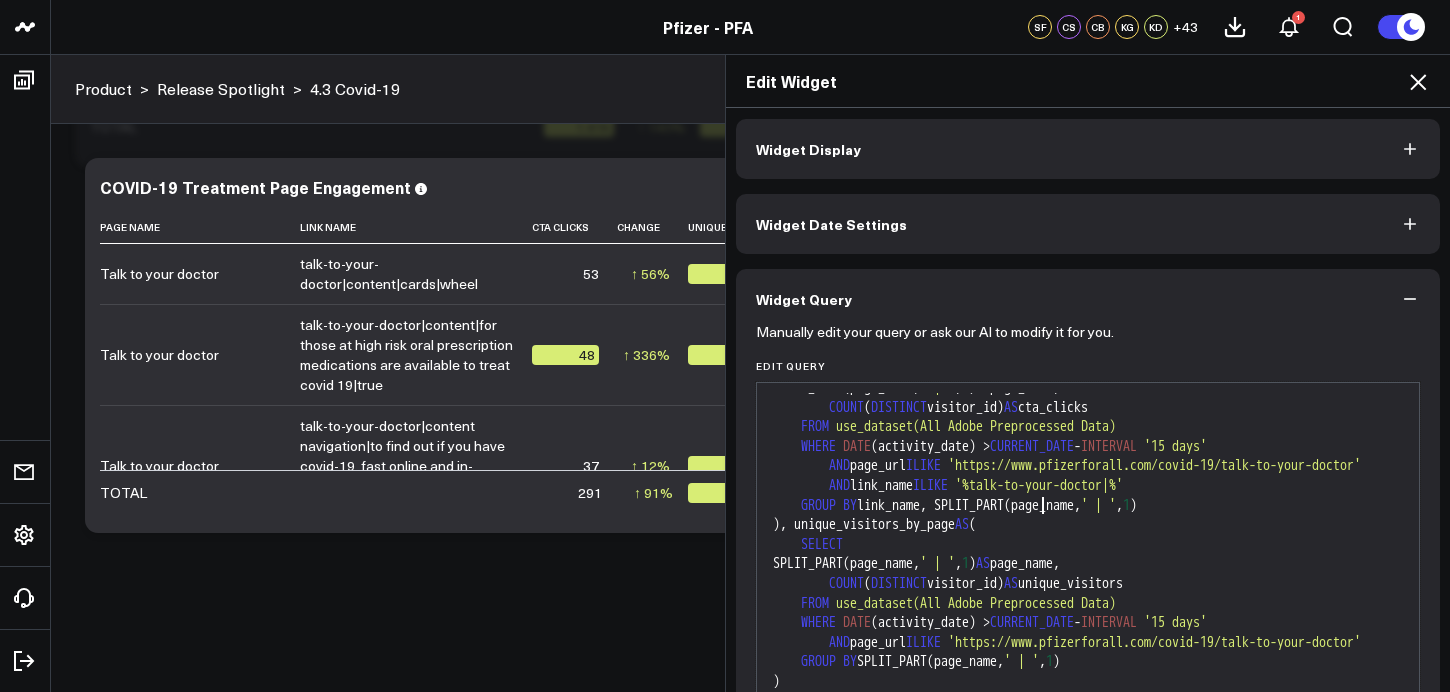 click on "'%talk-to-your-doctor|%'" at bounding box center (1039, 485) 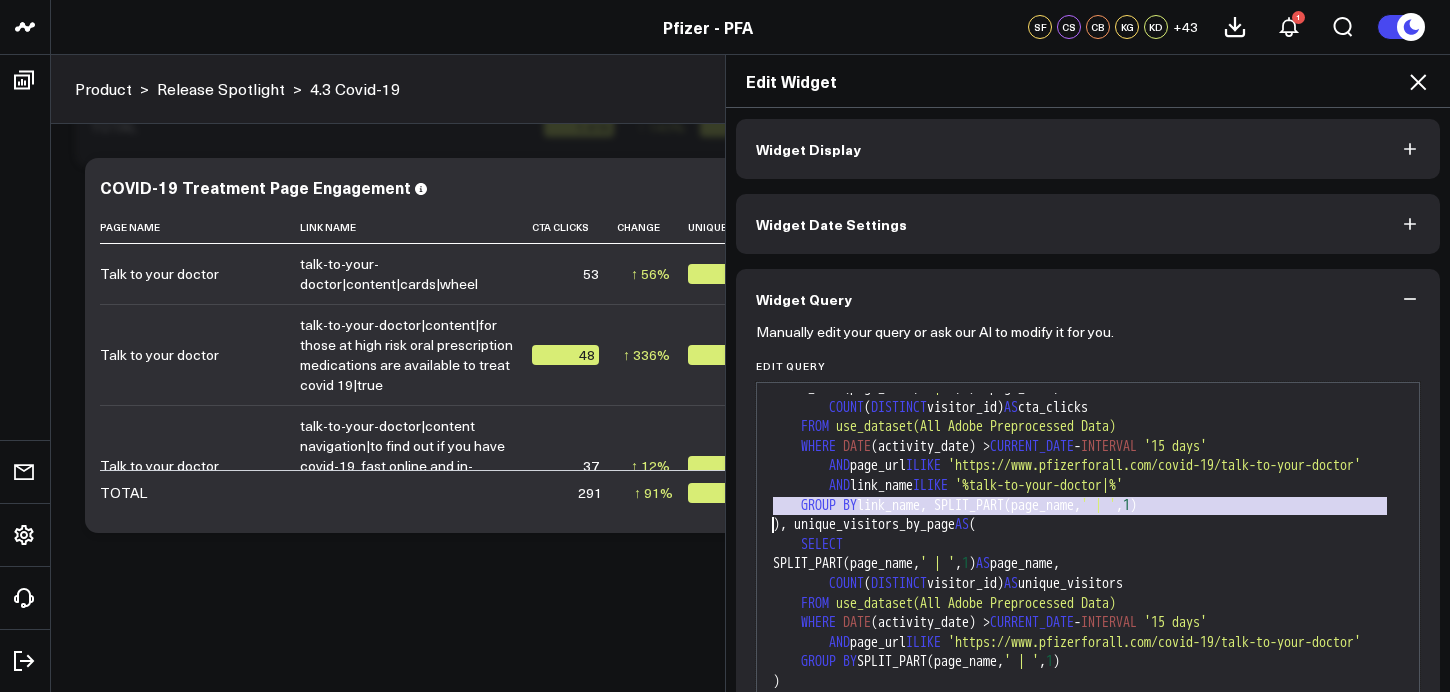 click on "'%talk-to-your-doctor|%'" at bounding box center [1039, 485] 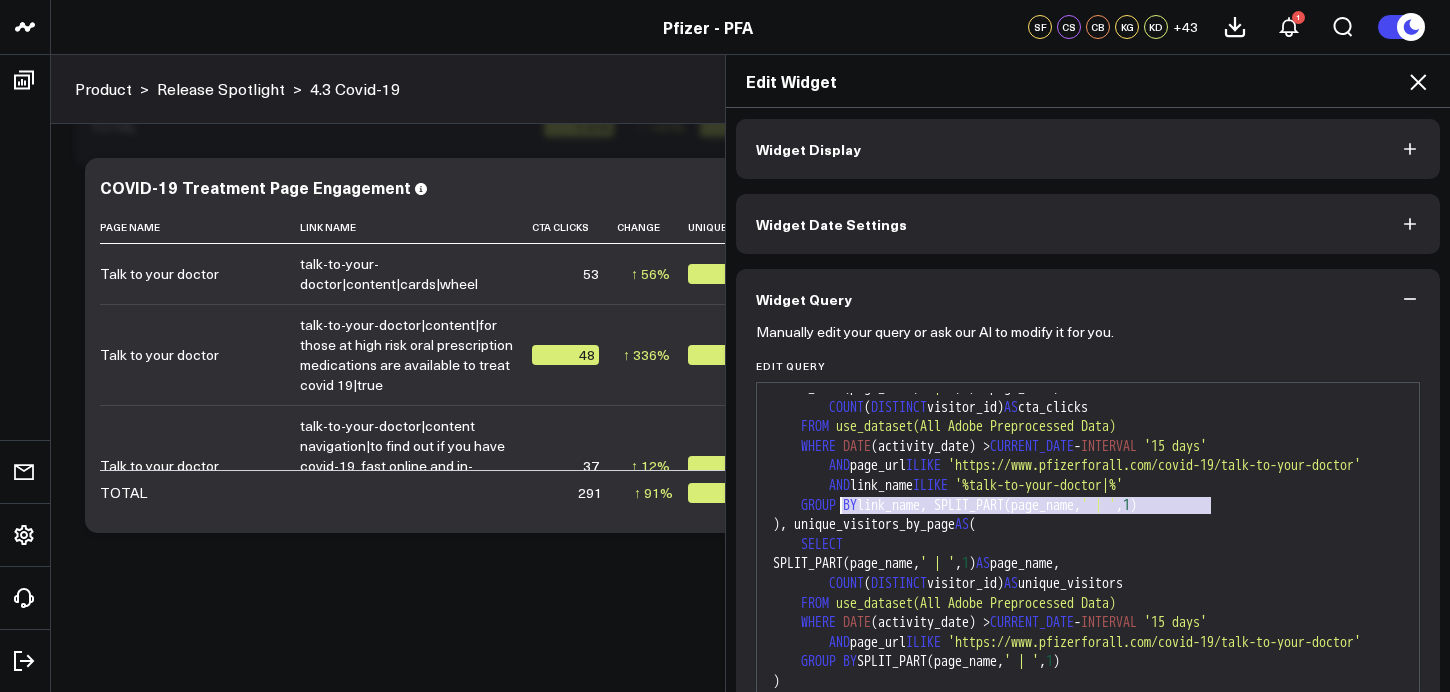 drag, startPoint x: 1213, startPoint y: 502, endPoint x: 841, endPoint y: 511, distance: 372.10886 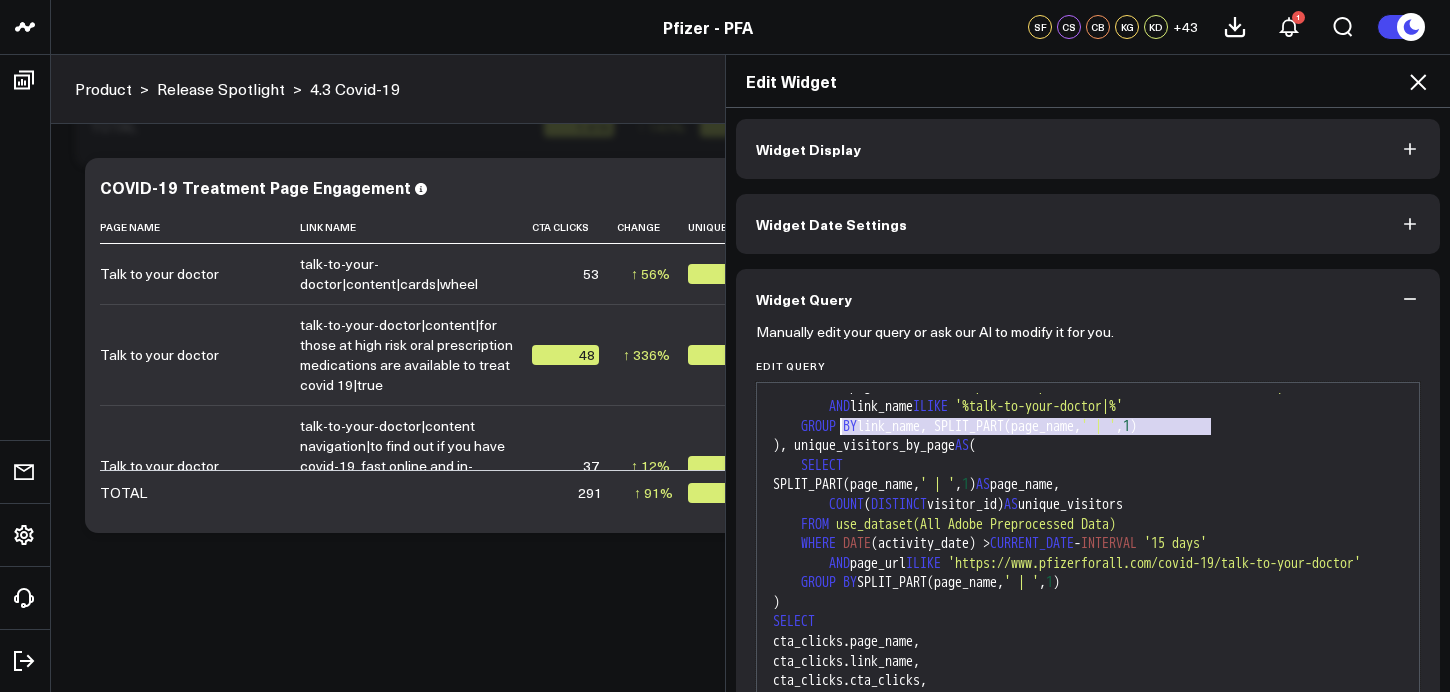scroll, scrollTop: 255, scrollLeft: 0, axis: vertical 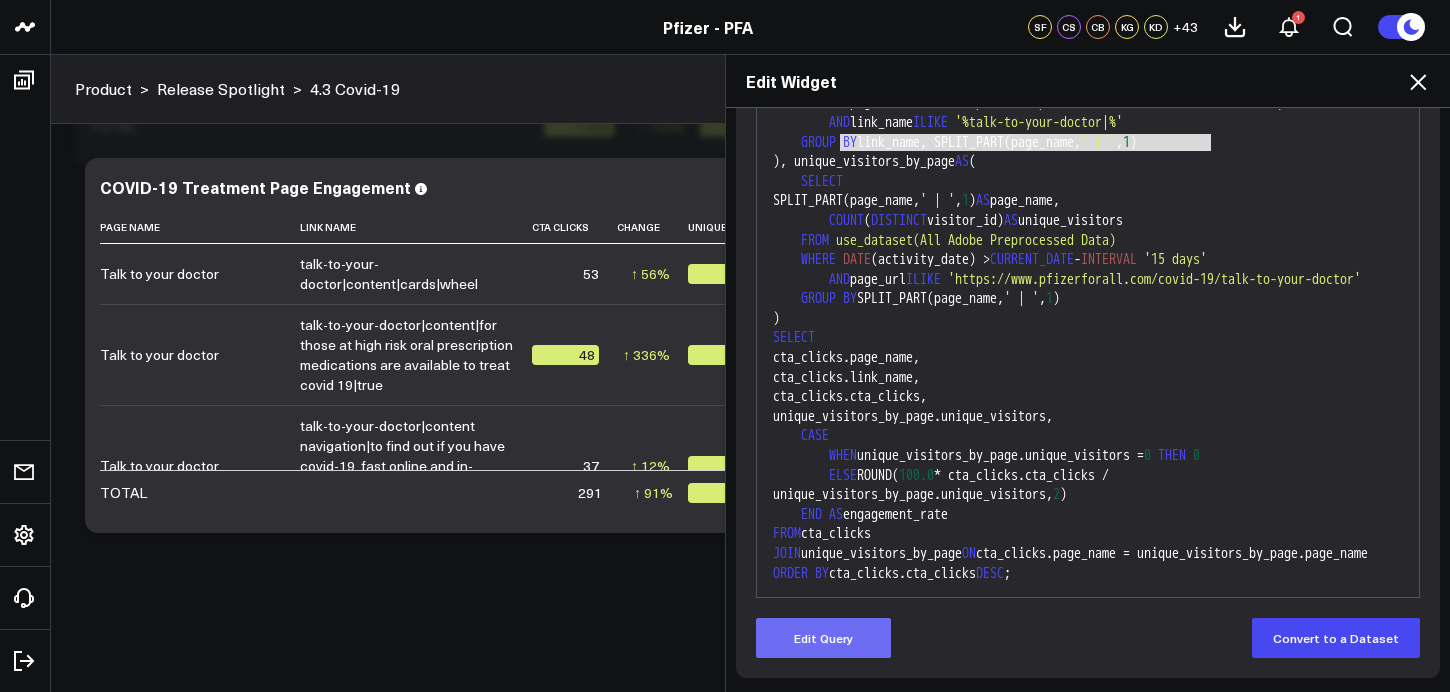 click on "Edit Query" at bounding box center [823, 638] 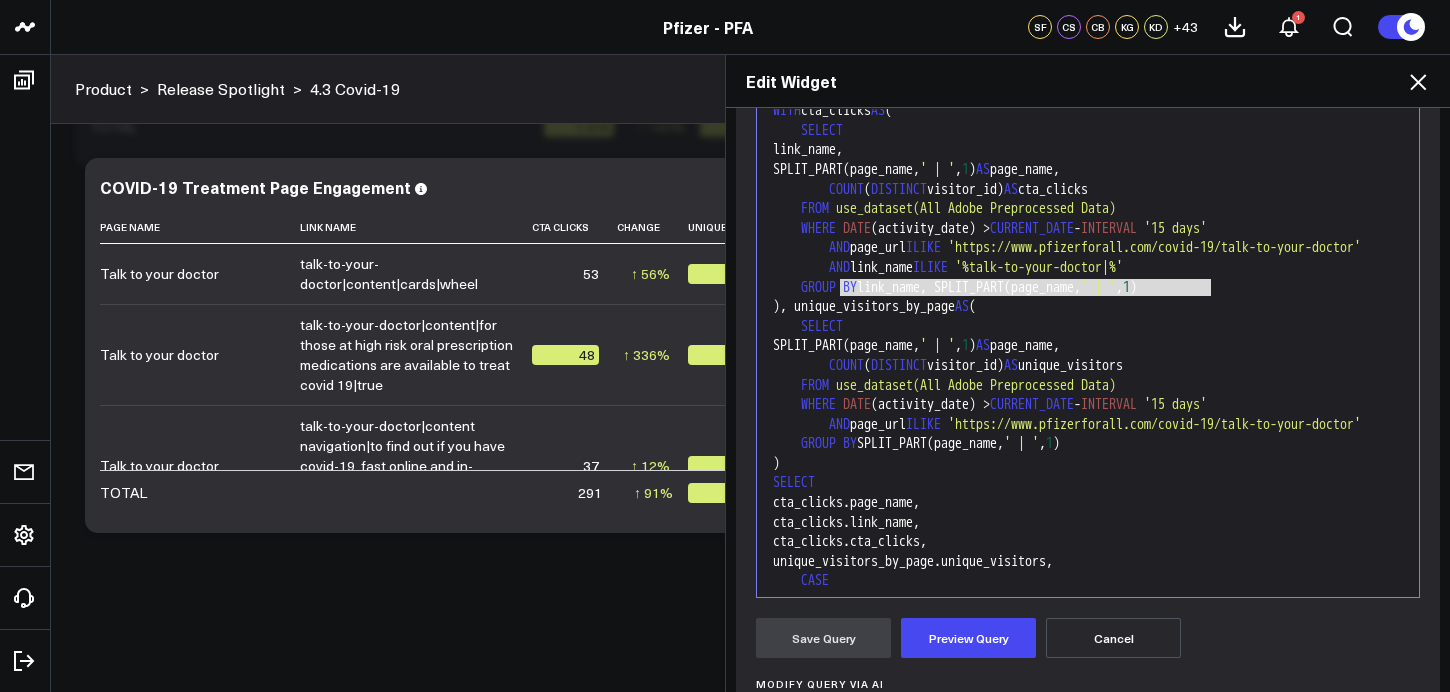 scroll, scrollTop: 46, scrollLeft: 0, axis: vertical 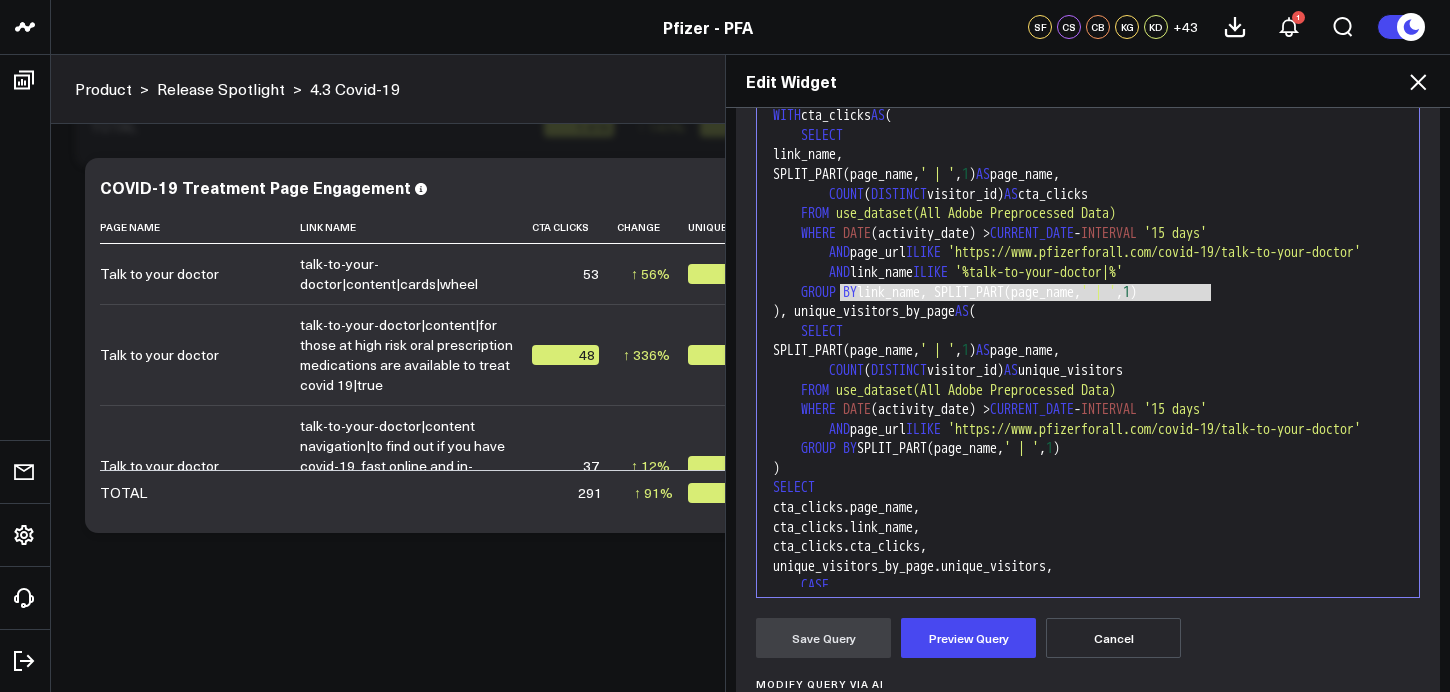 copy on "AND  link_name  ILIKE   '%talk-to-your-doctor|%'" 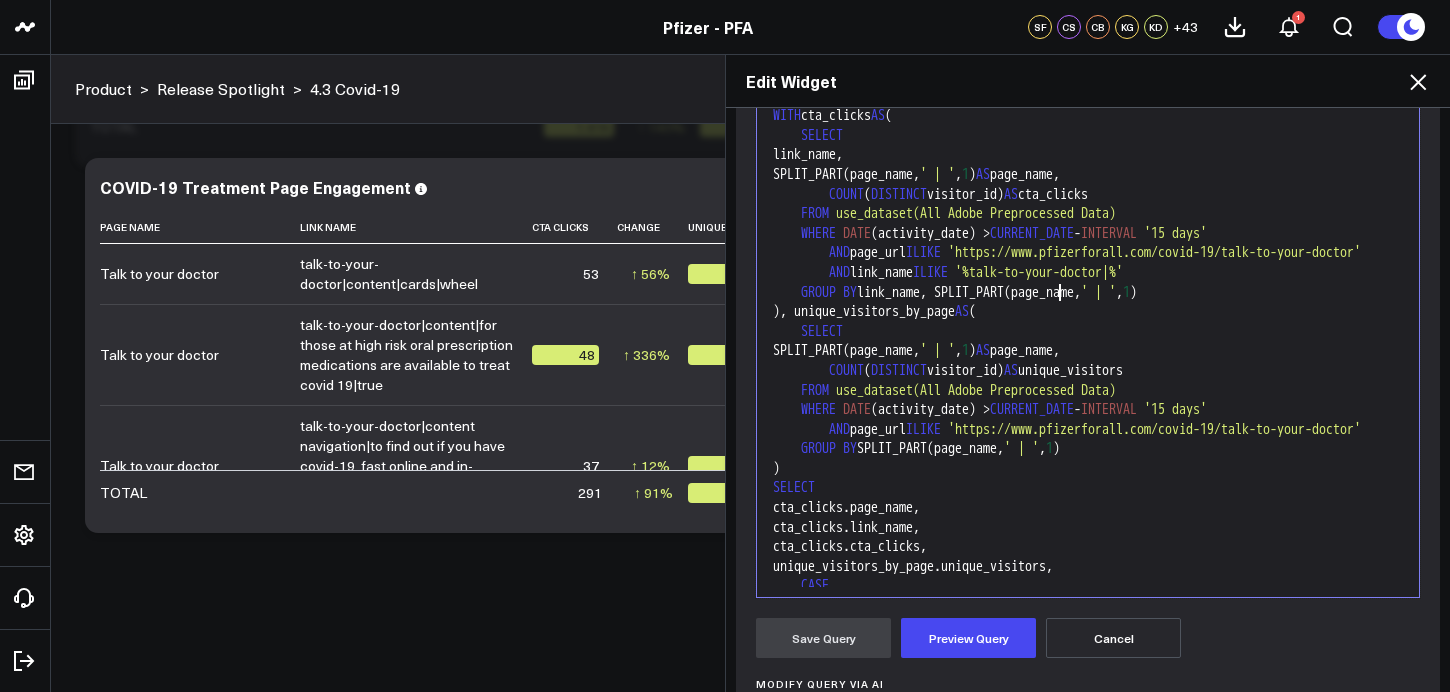click on "'%talk-to-your-doctor|%'" at bounding box center (1039, 272) 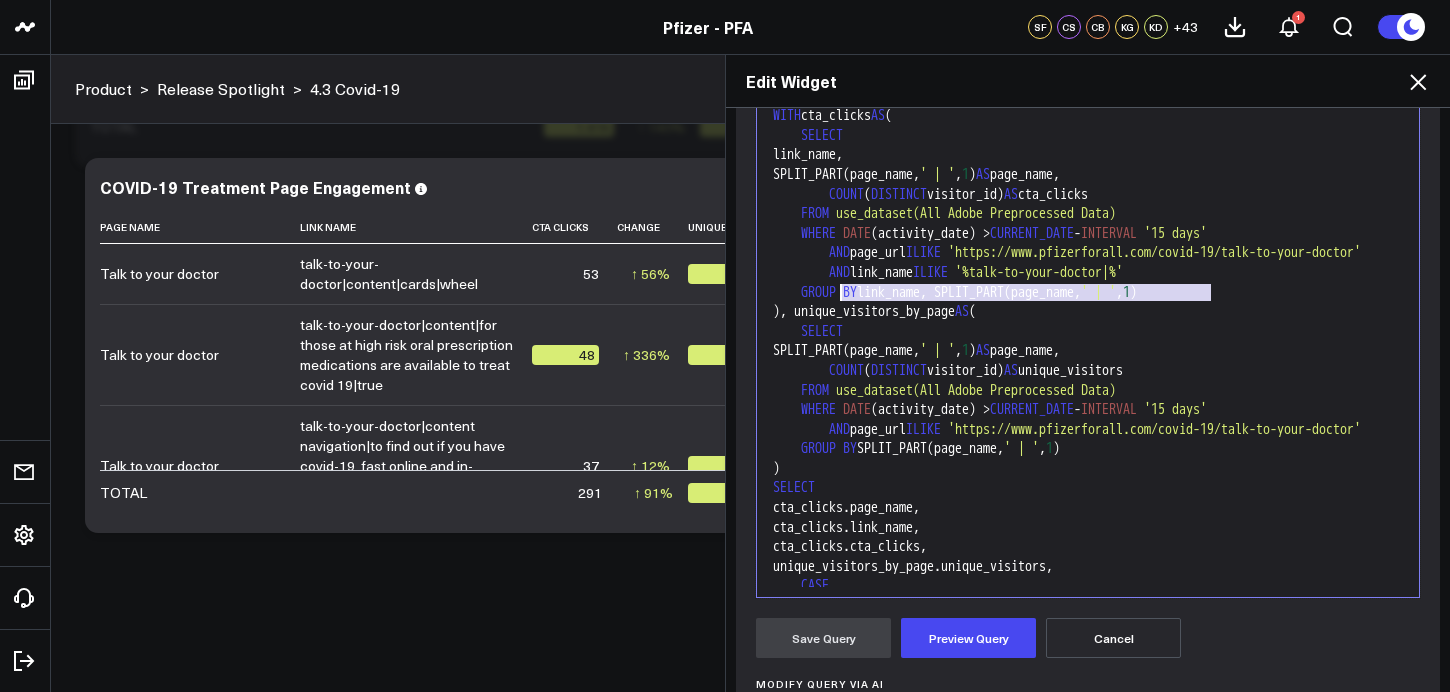 drag, startPoint x: 1214, startPoint y: 290, endPoint x: 841, endPoint y: 297, distance: 373.06567 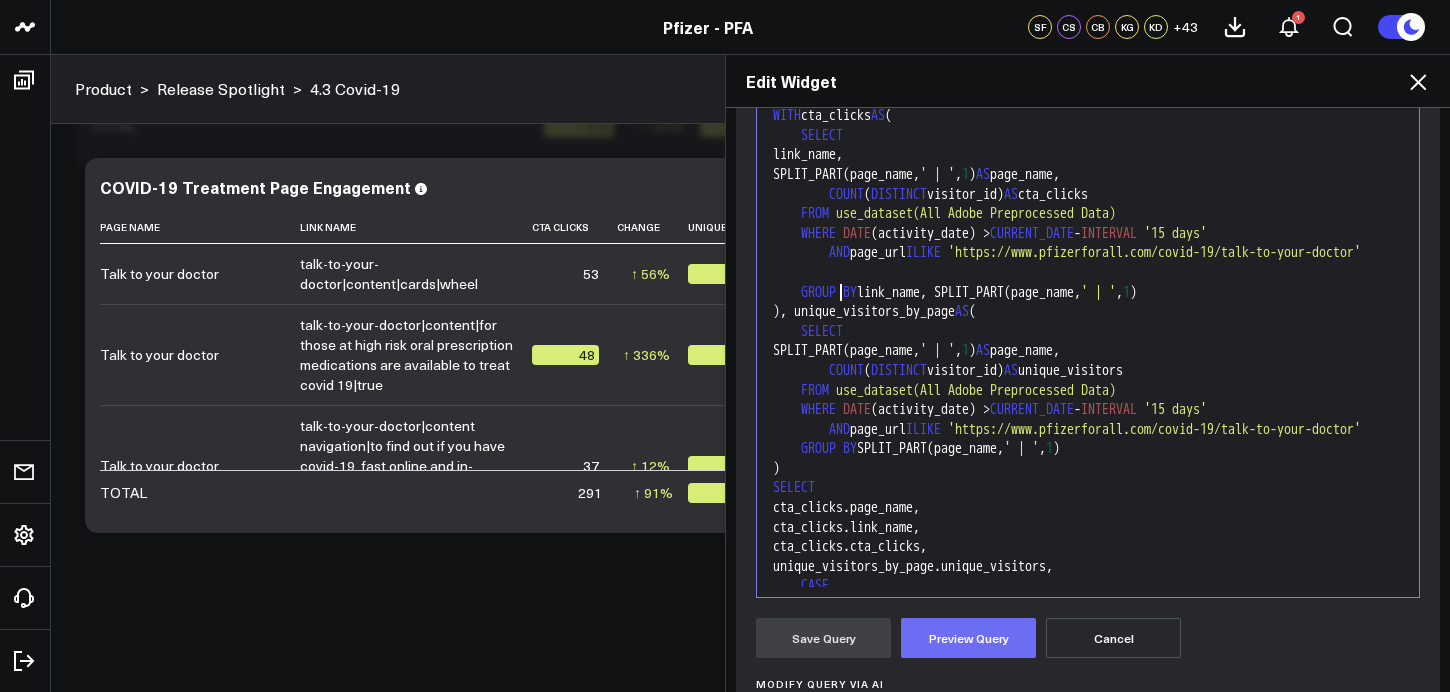 click on "Preview Query" at bounding box center [968, 638] 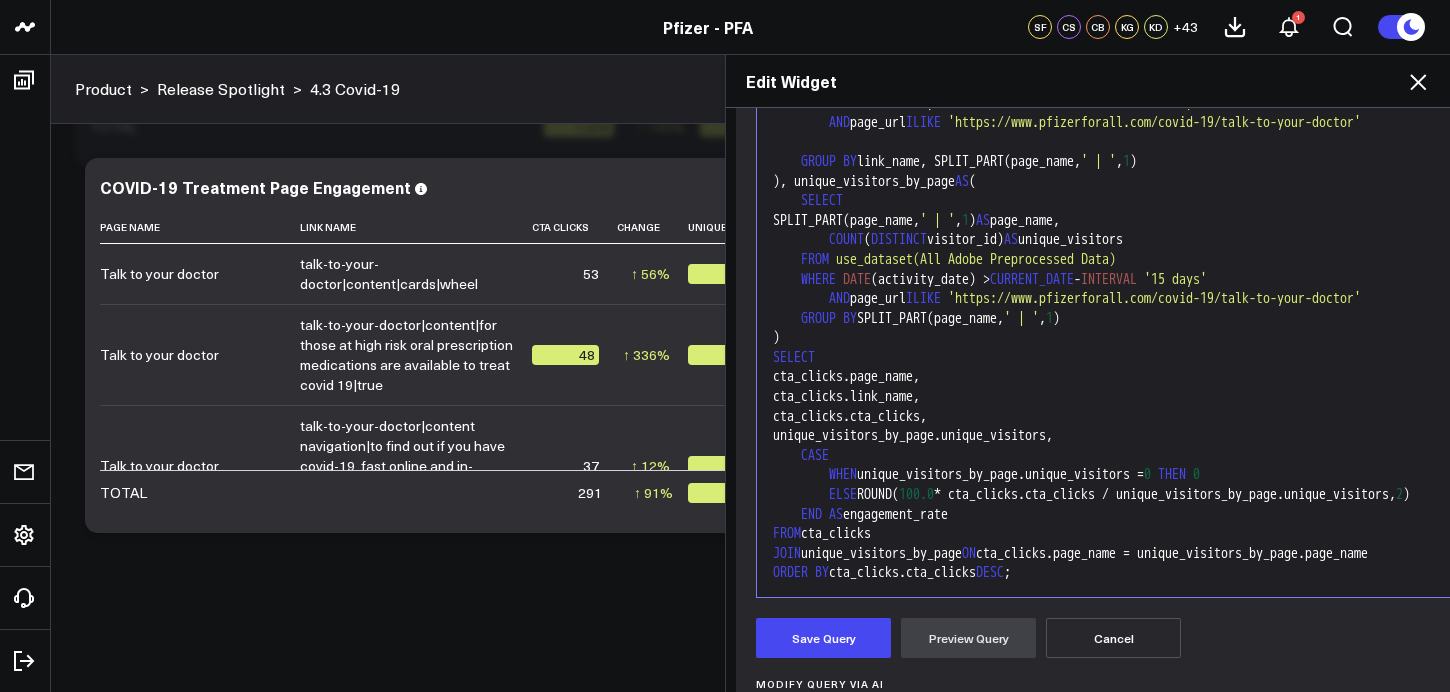 scroll, scrollTop: 59, scrollLeft: 0, axis: vertical 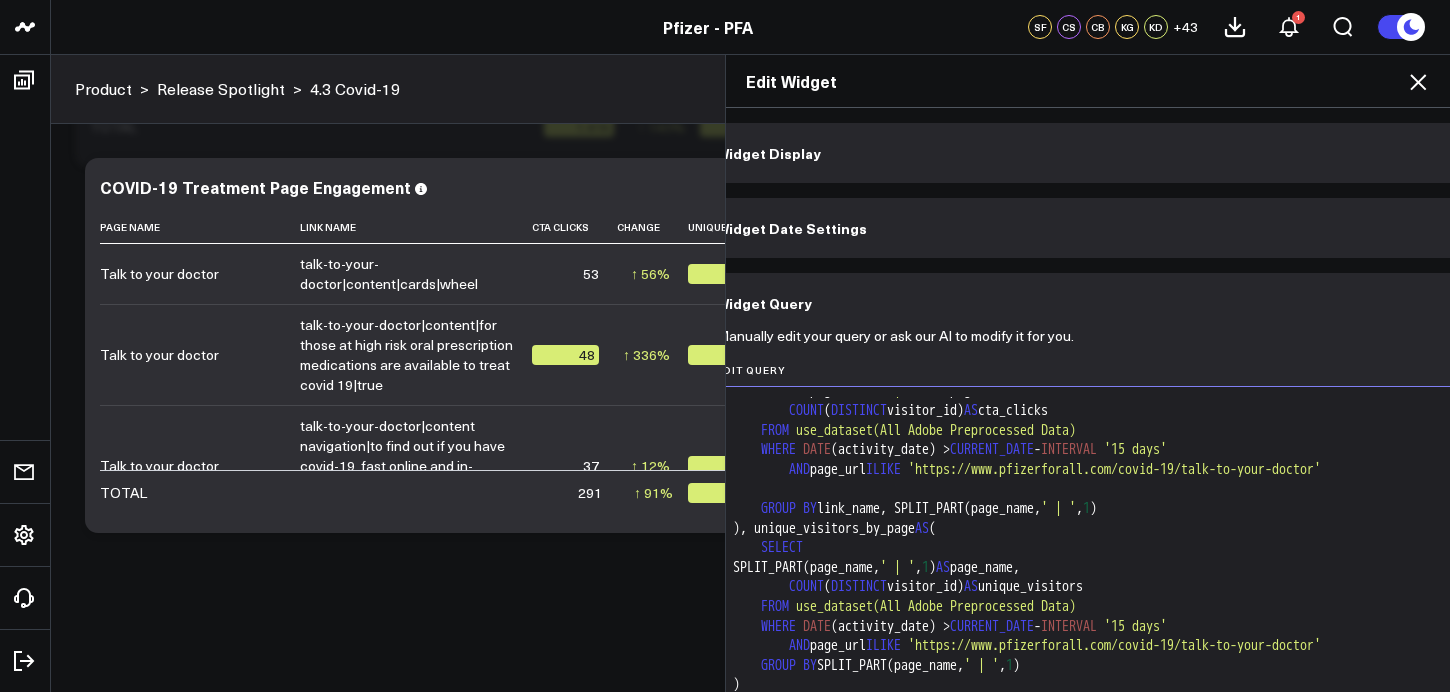 click at bounding box center (1349, 489) 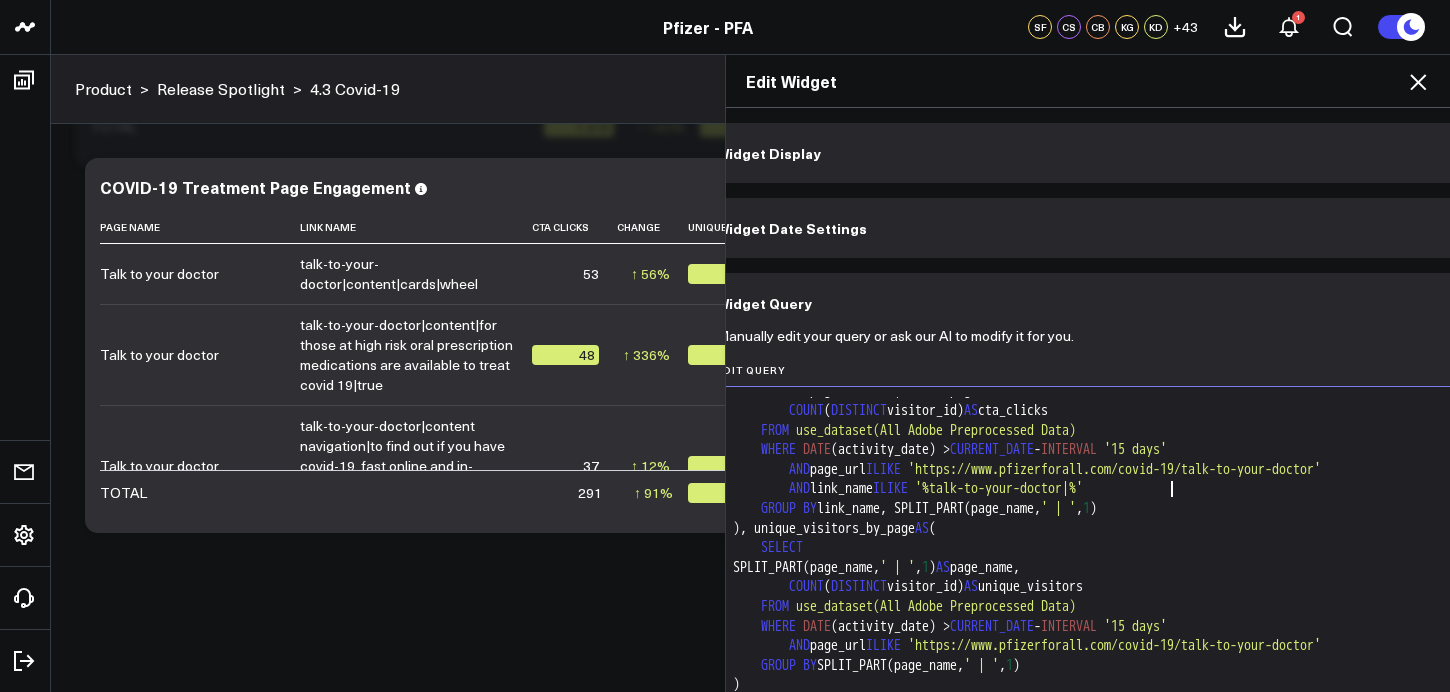 click on "'%talk-to-your-doctor|%'" at bounding box center (999, 488) 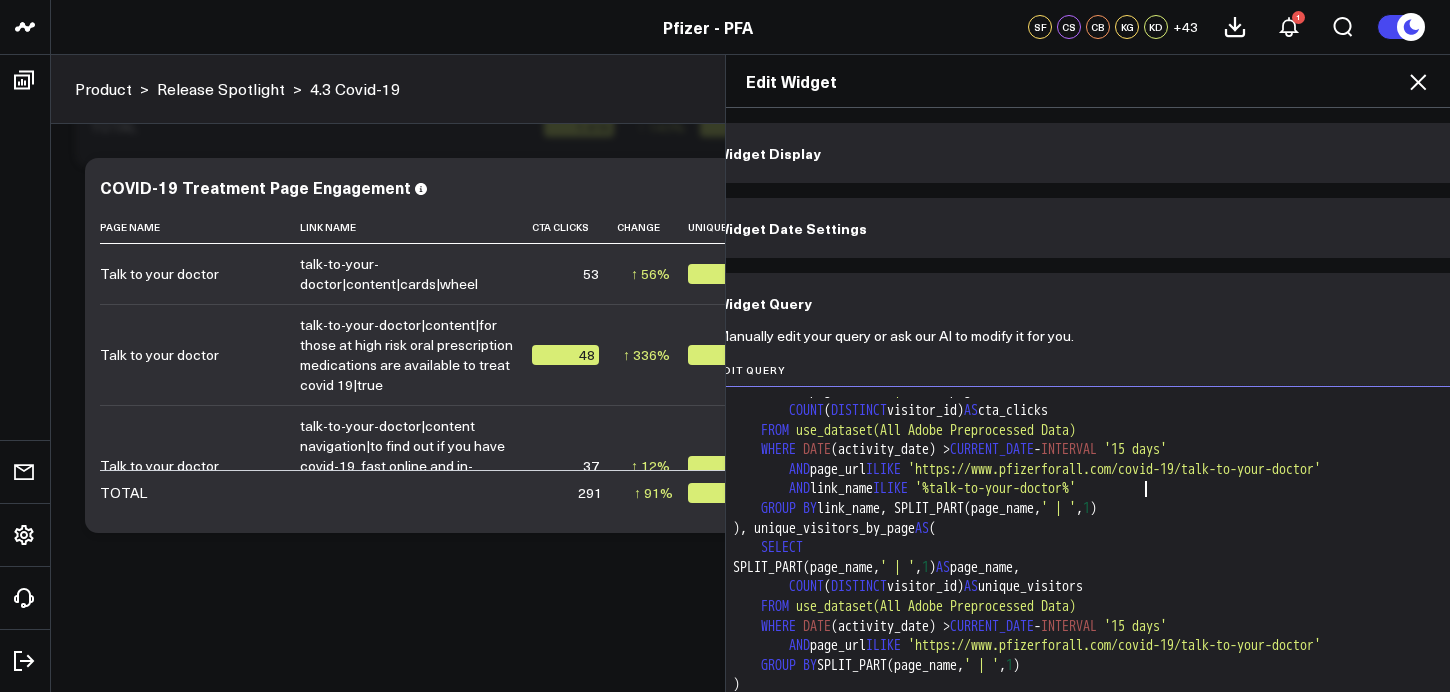 scroll, scrollTop: 157, scrollLeft: 0, axis: vertical 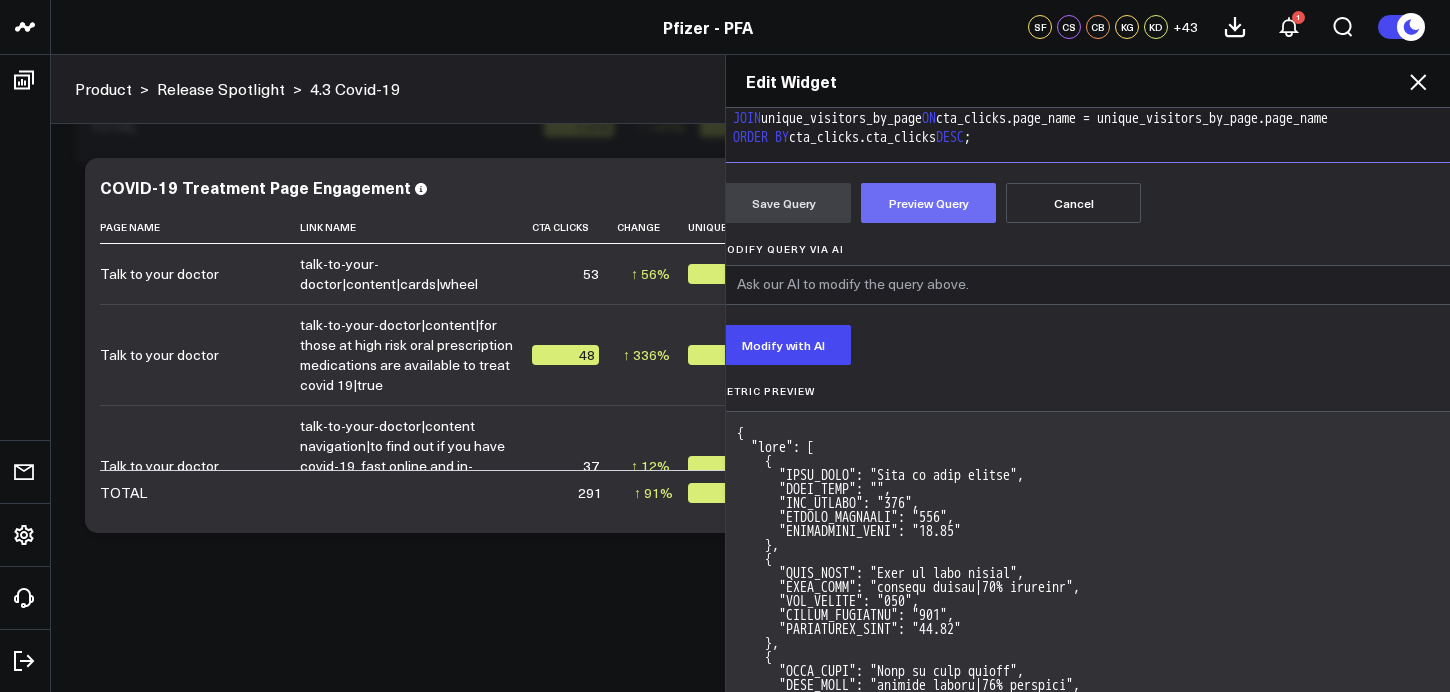 click on "Preview Query" at bounding box center (928, 203) 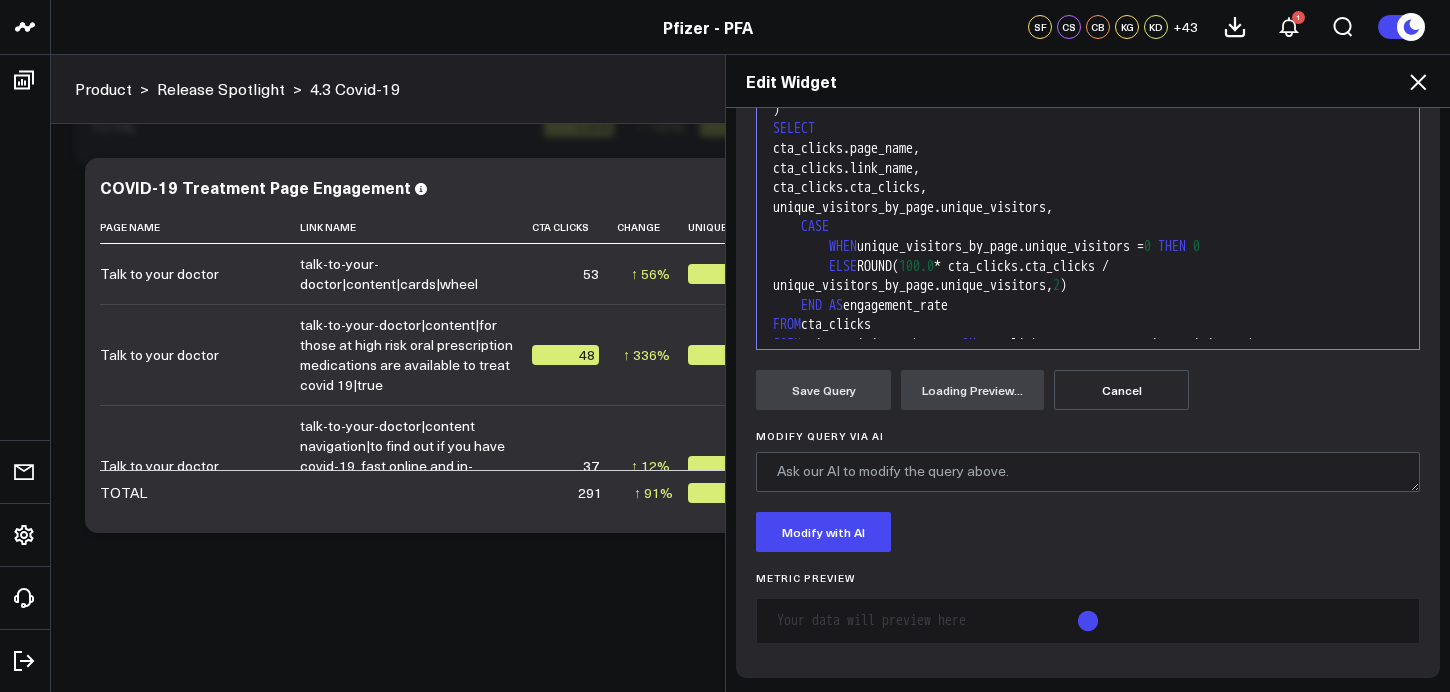 scroll, scrollTop: 536, scrollLeft: 0, axis: vertical 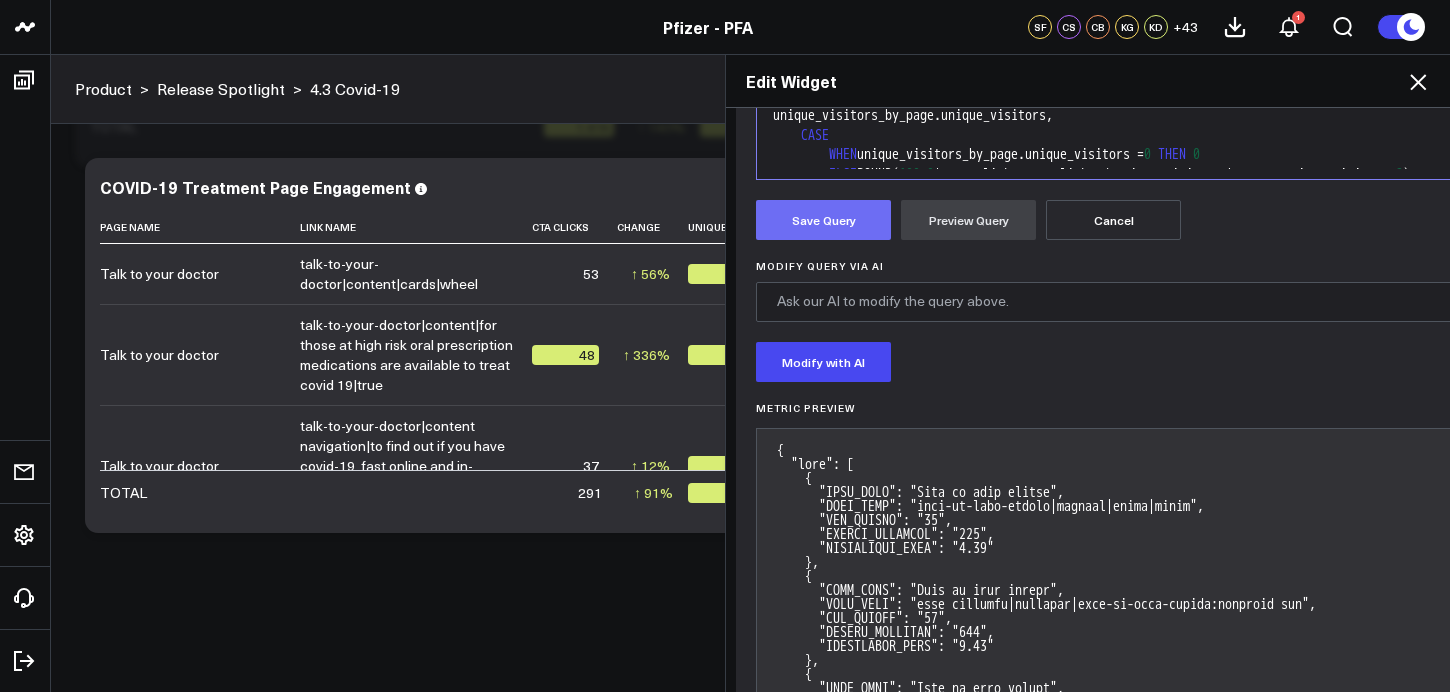 click on "Save Query" at bounding box center [823, 220] 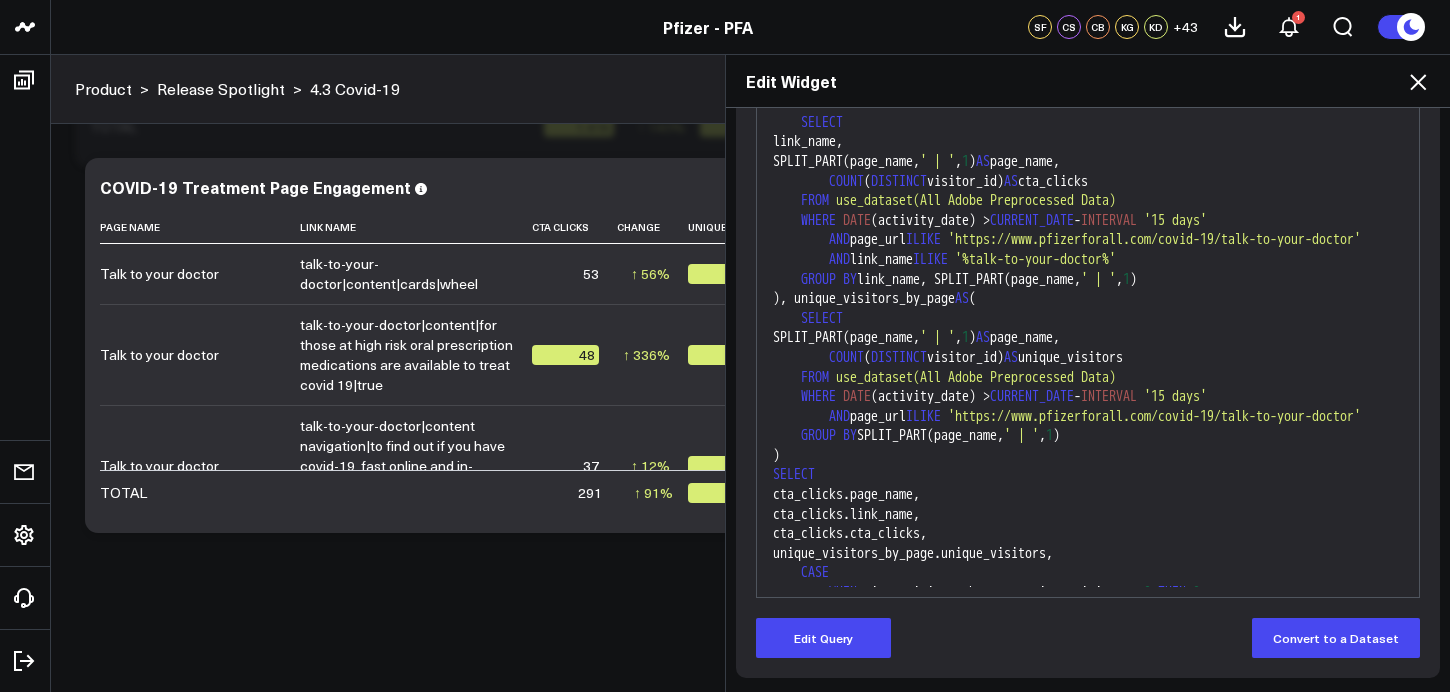 scroll, scrollTop: 288, scrollLeft: 0, axis: vertical 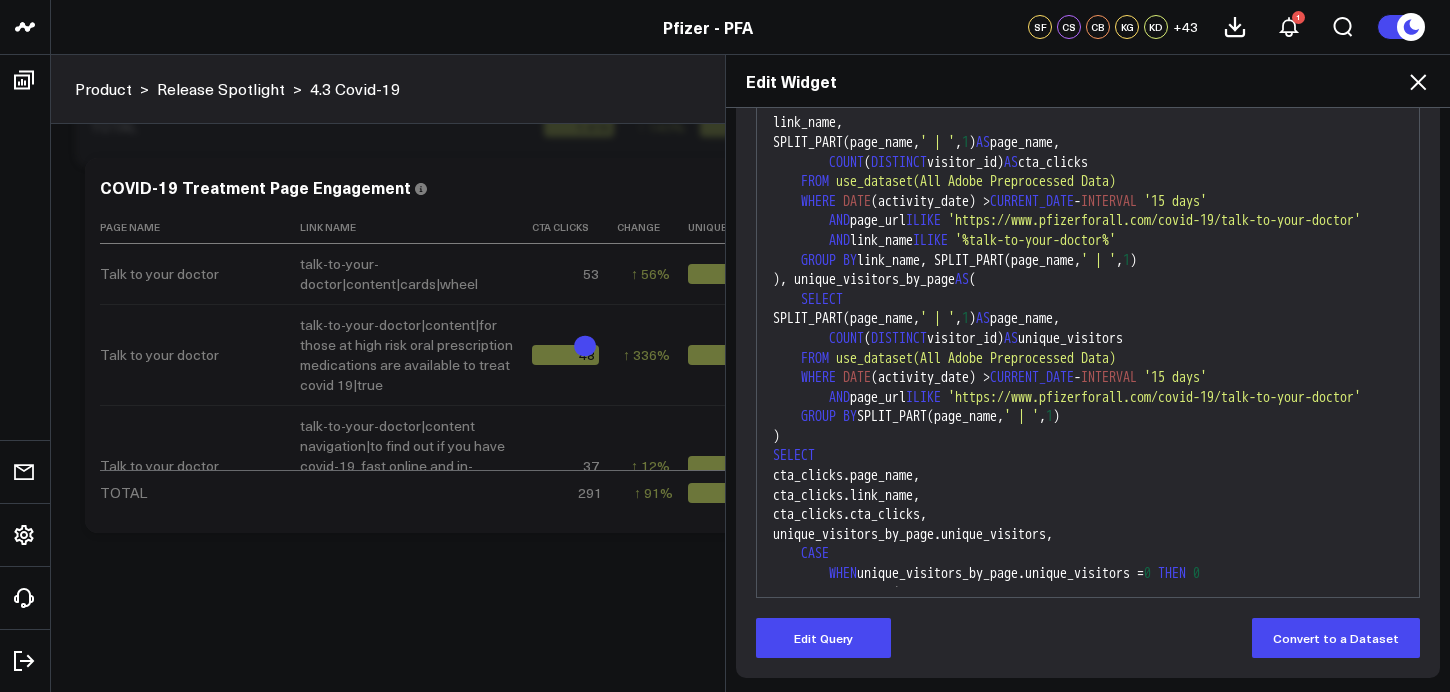 click 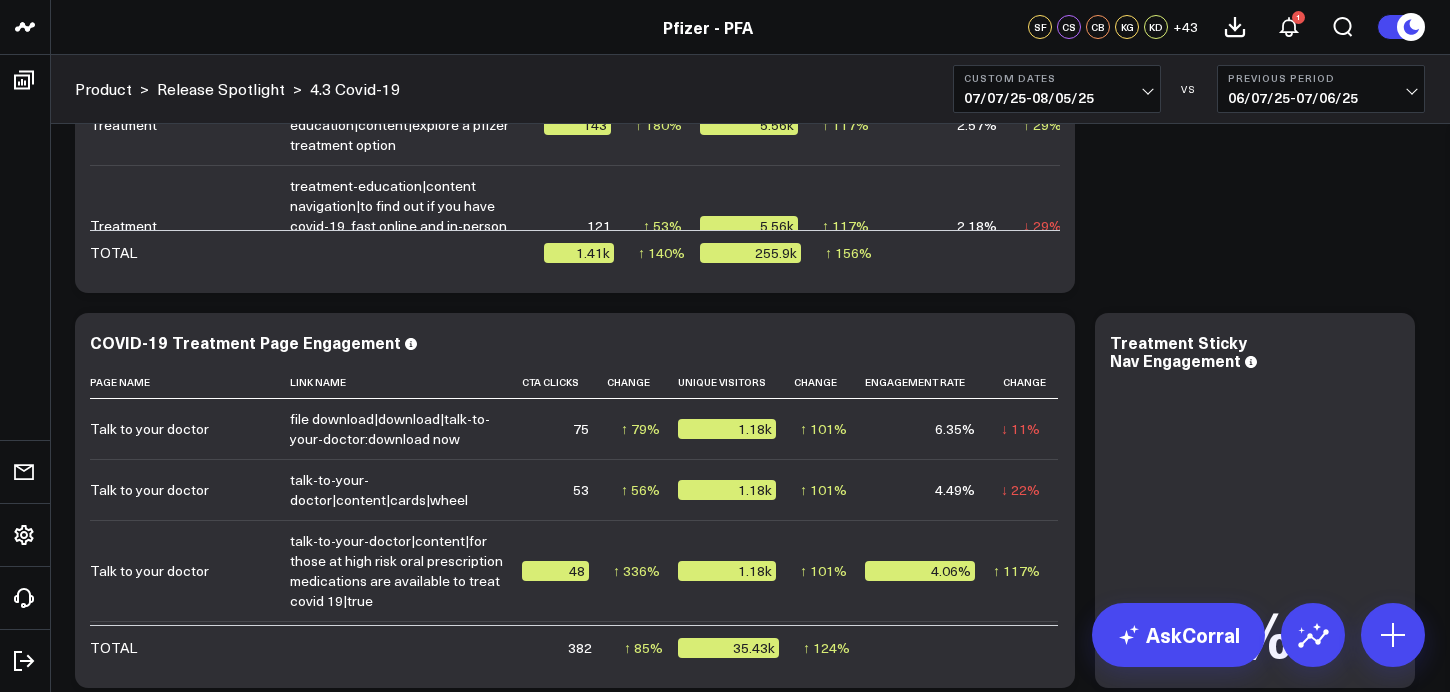 scroll, scrollTop: 7340, scrollLeft: 0, axis: vertical 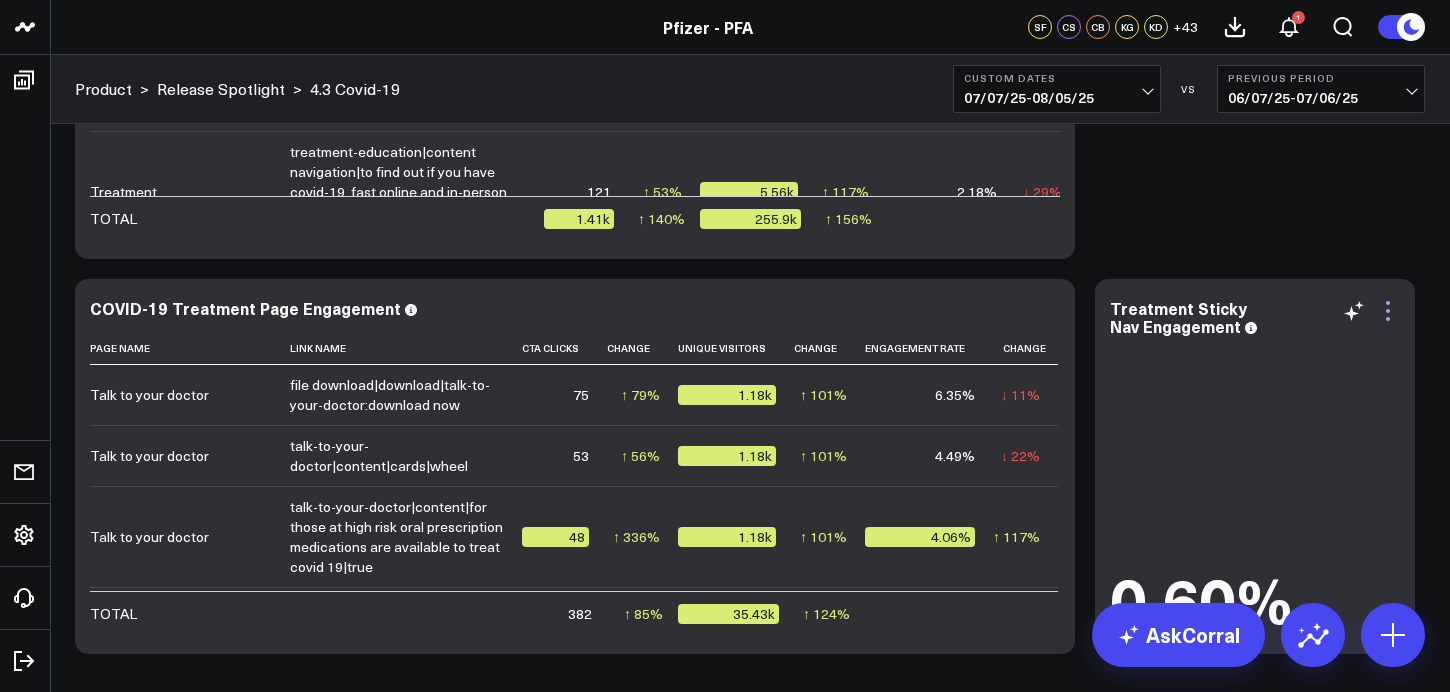 click 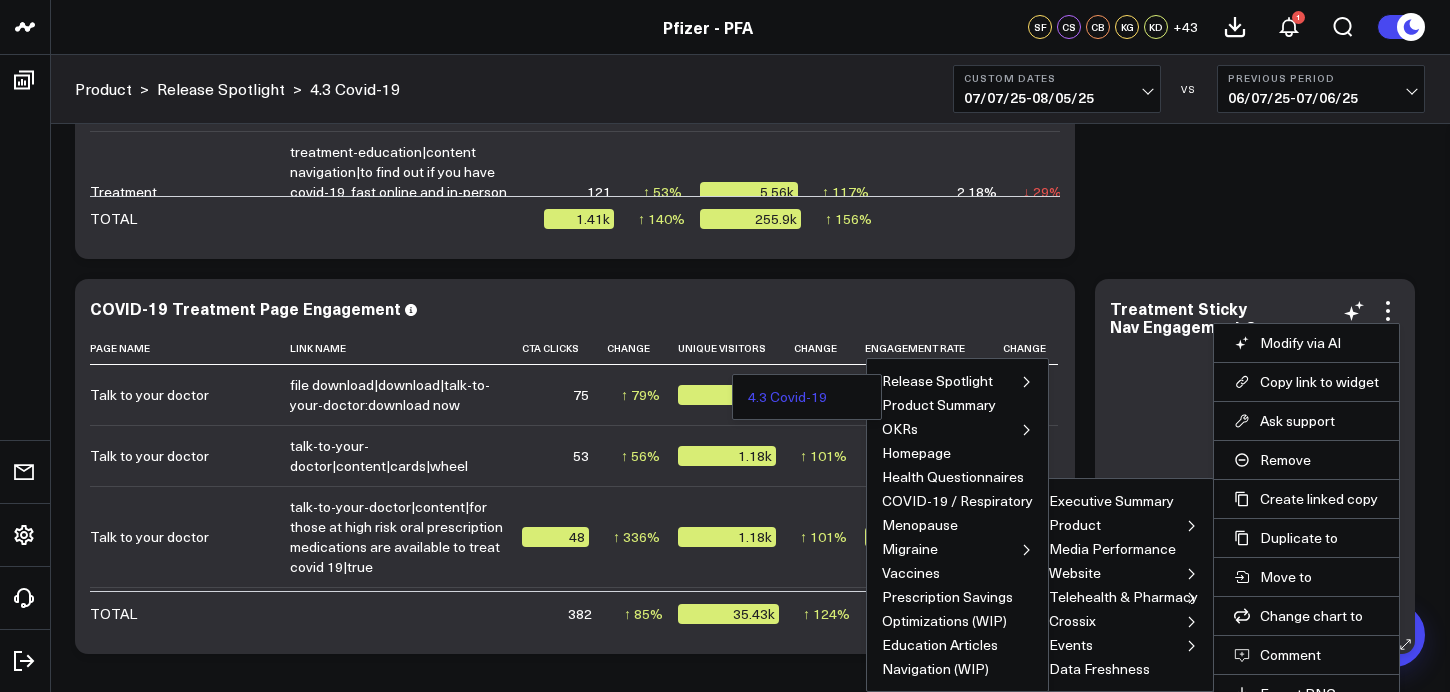click on "4.3 Covid-19" at bounding box center [787, 397] 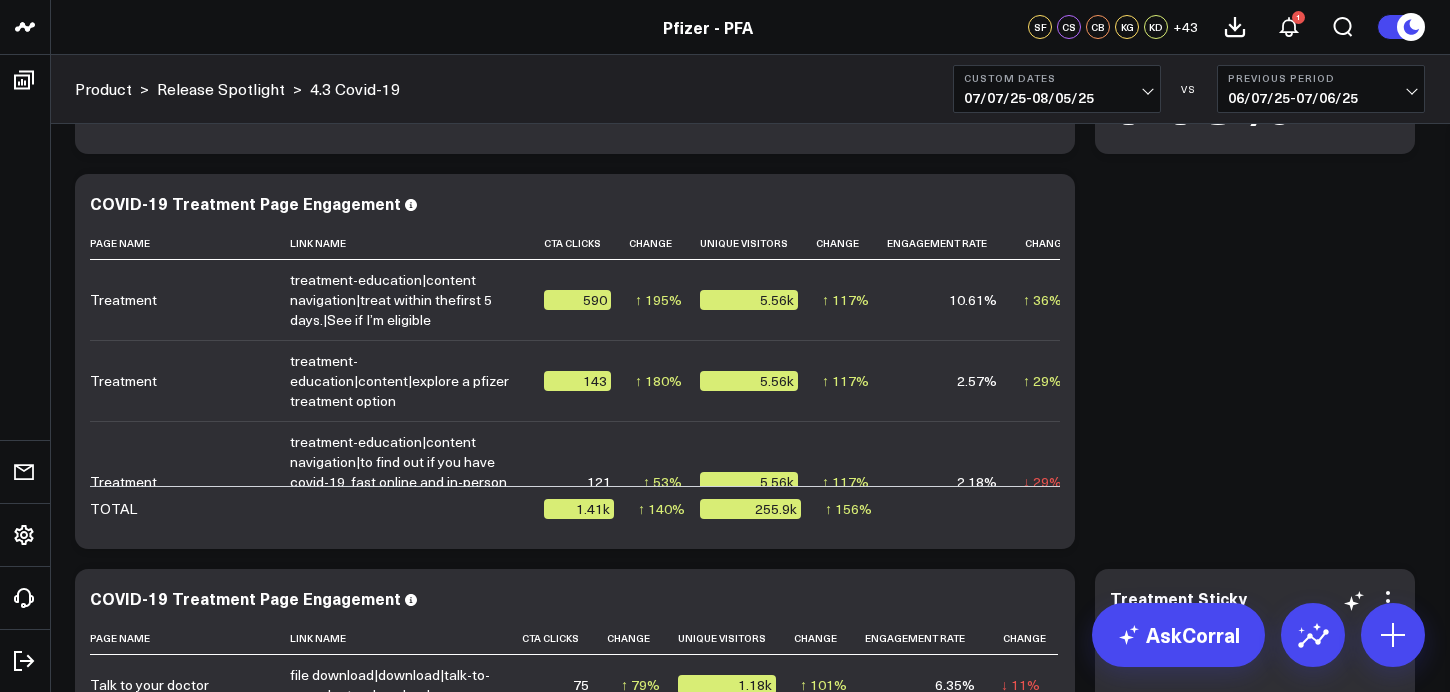 scroll, scrollTop: 7049, scrollLeft: 0, axis: vertical 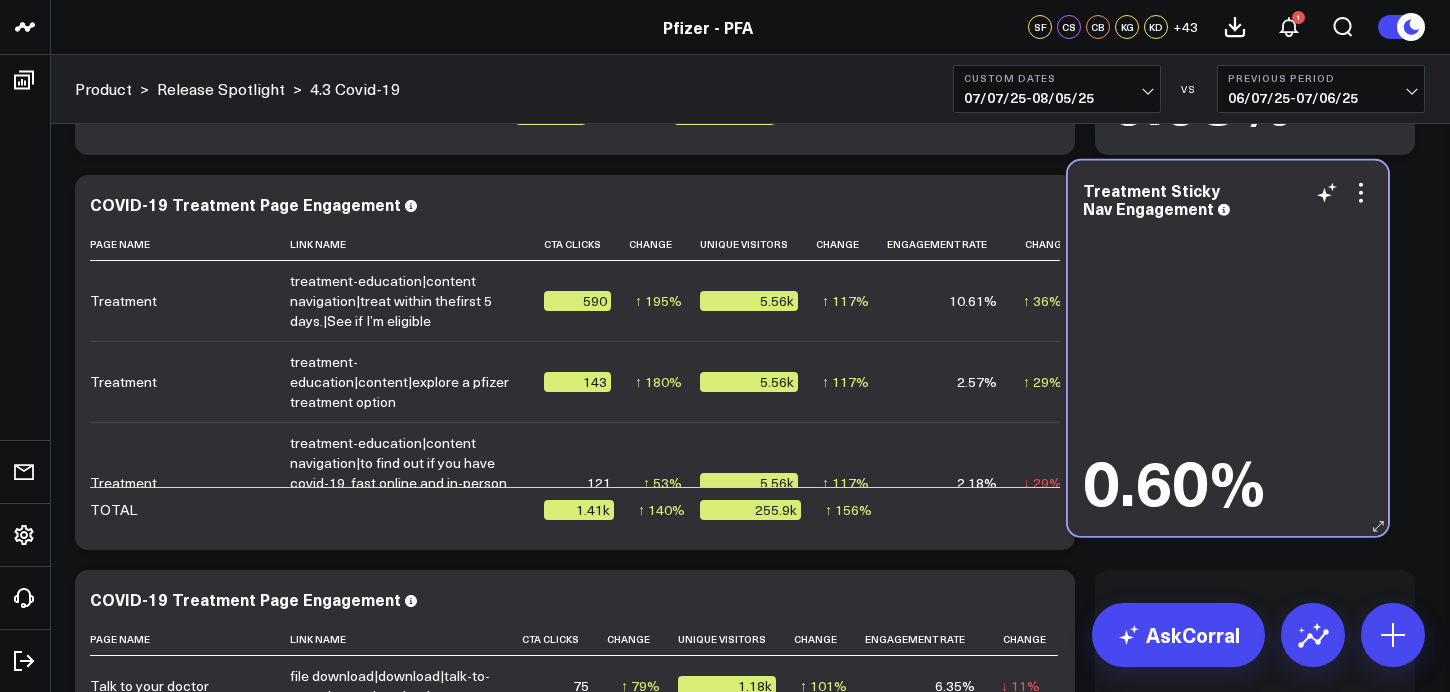 drag, startPoint x: 1309, startPoint y: 588, endPoint x: 1282, endPoint y: 178, distance: 410.88806 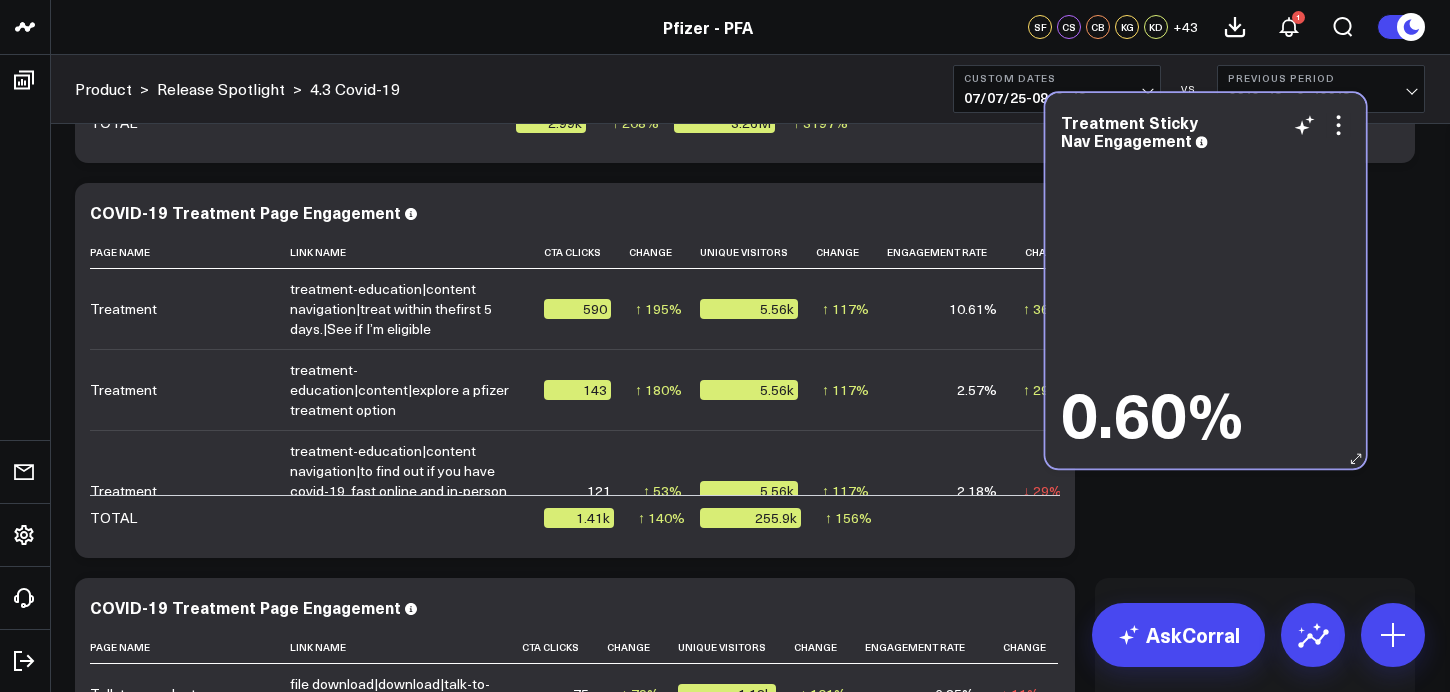scroll, scrollTop: 7038, scrollLeft: 0, axis: vertical 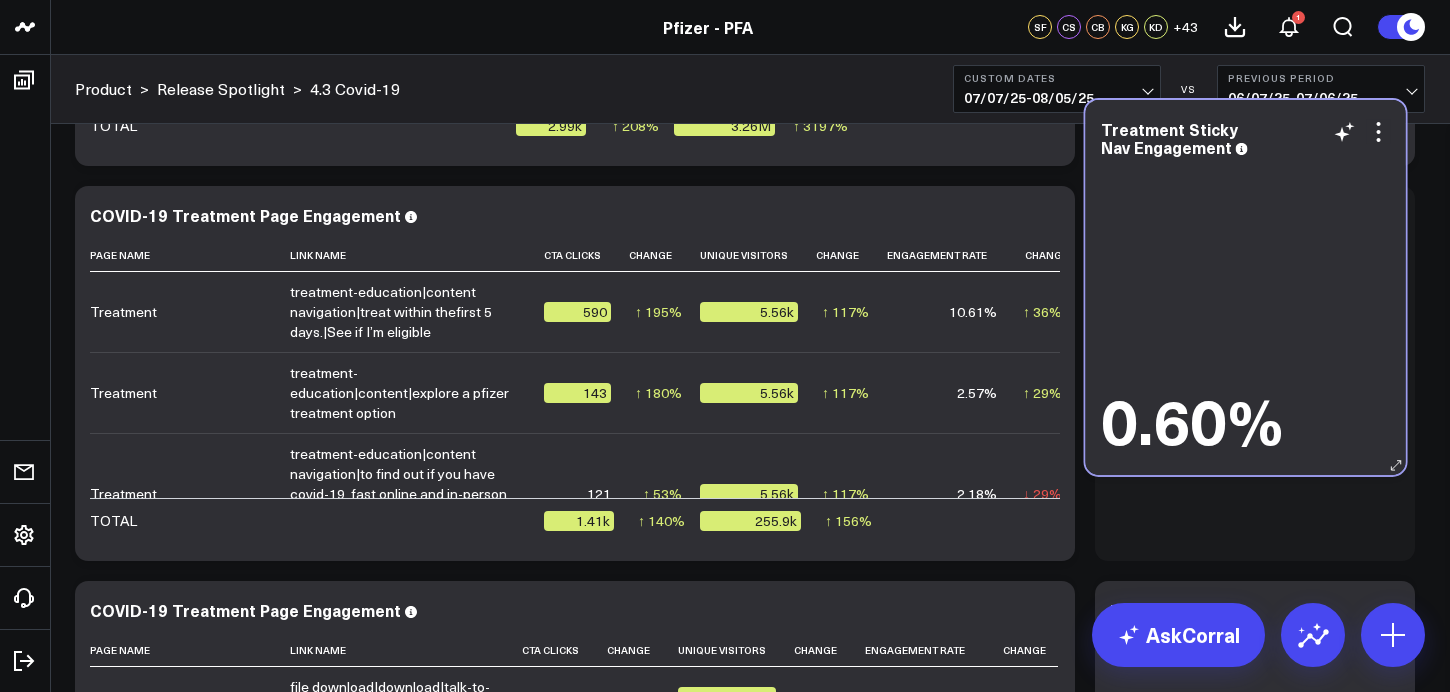 drag, startPoint x: 1290, startPoint y: 576, endPoint x: 1284, endPoint y: 109, distance: 467.03854 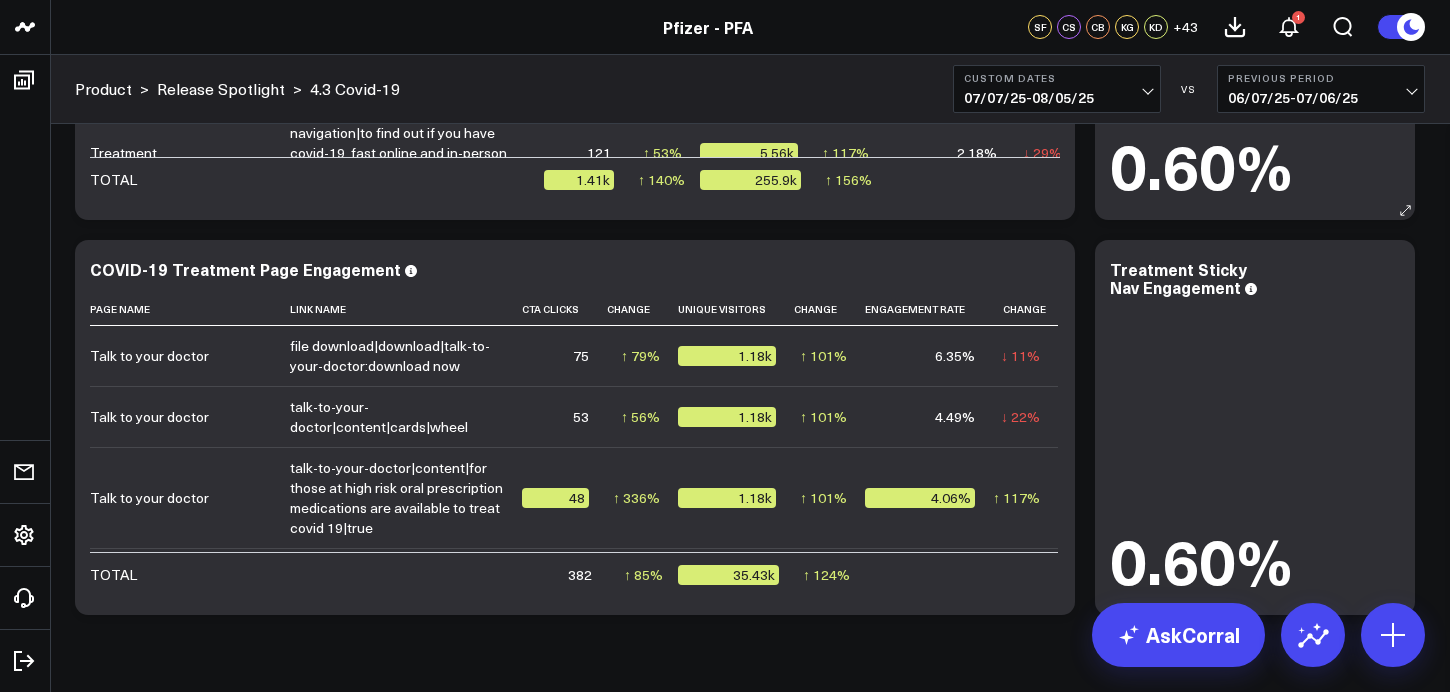scroll, scrollTop: 7382, scrollLeft: 0, axis: vertical 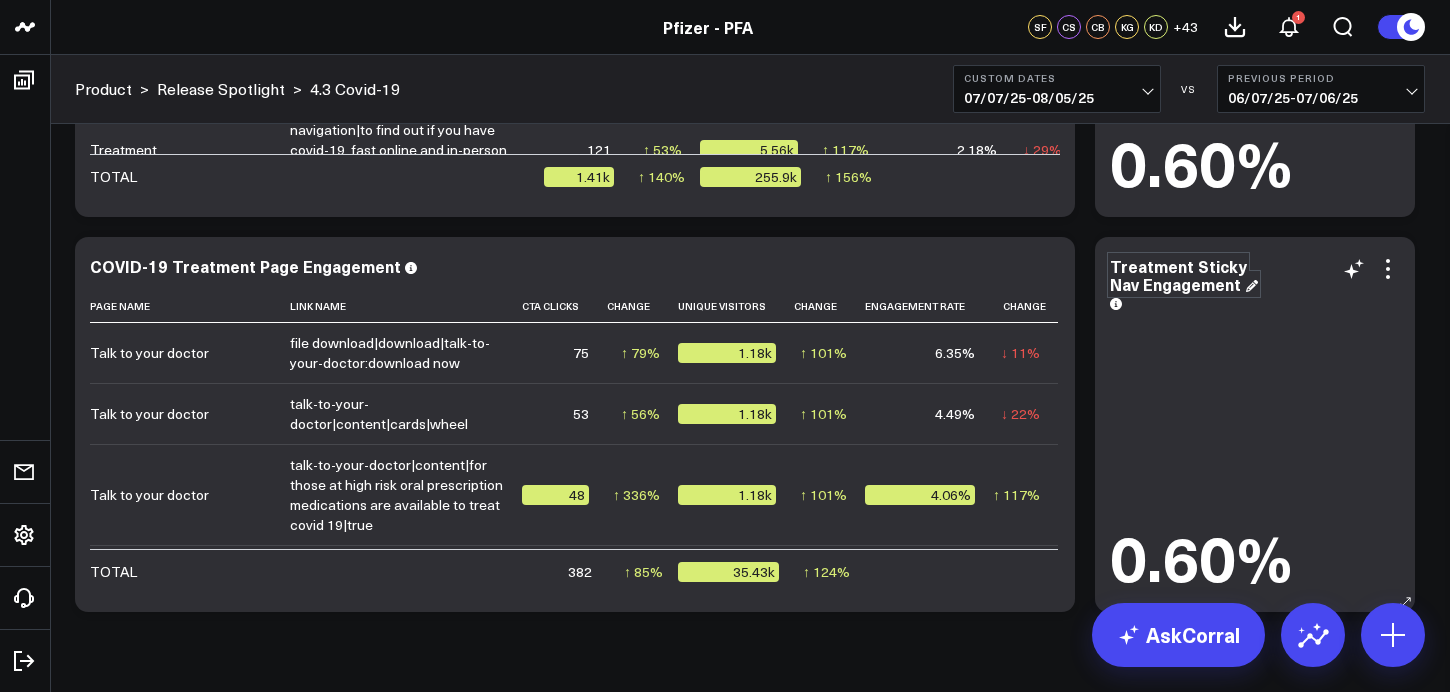click on "Treatment Sticky Nav Engagement" at bounding box center [1184, 275] 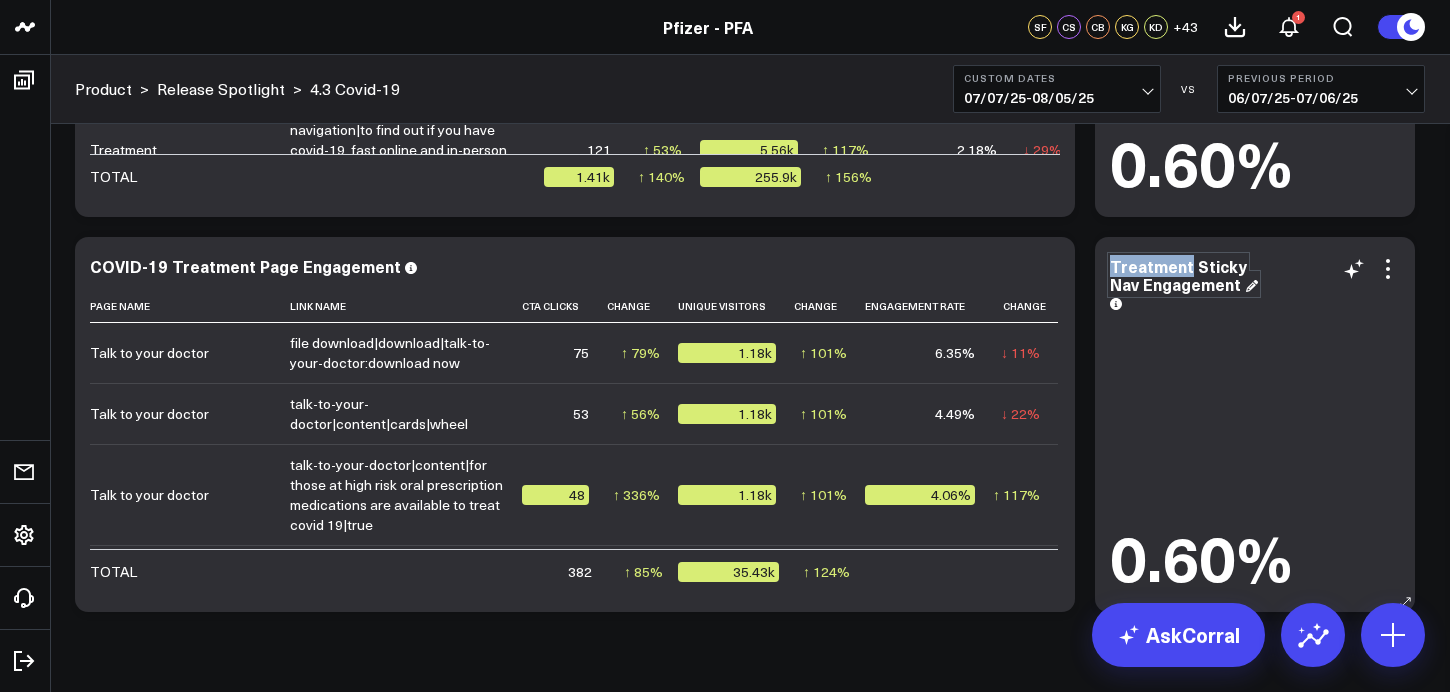 click on "Treatment Sticky Nav Engagement" at bounding box center (1184, 275) 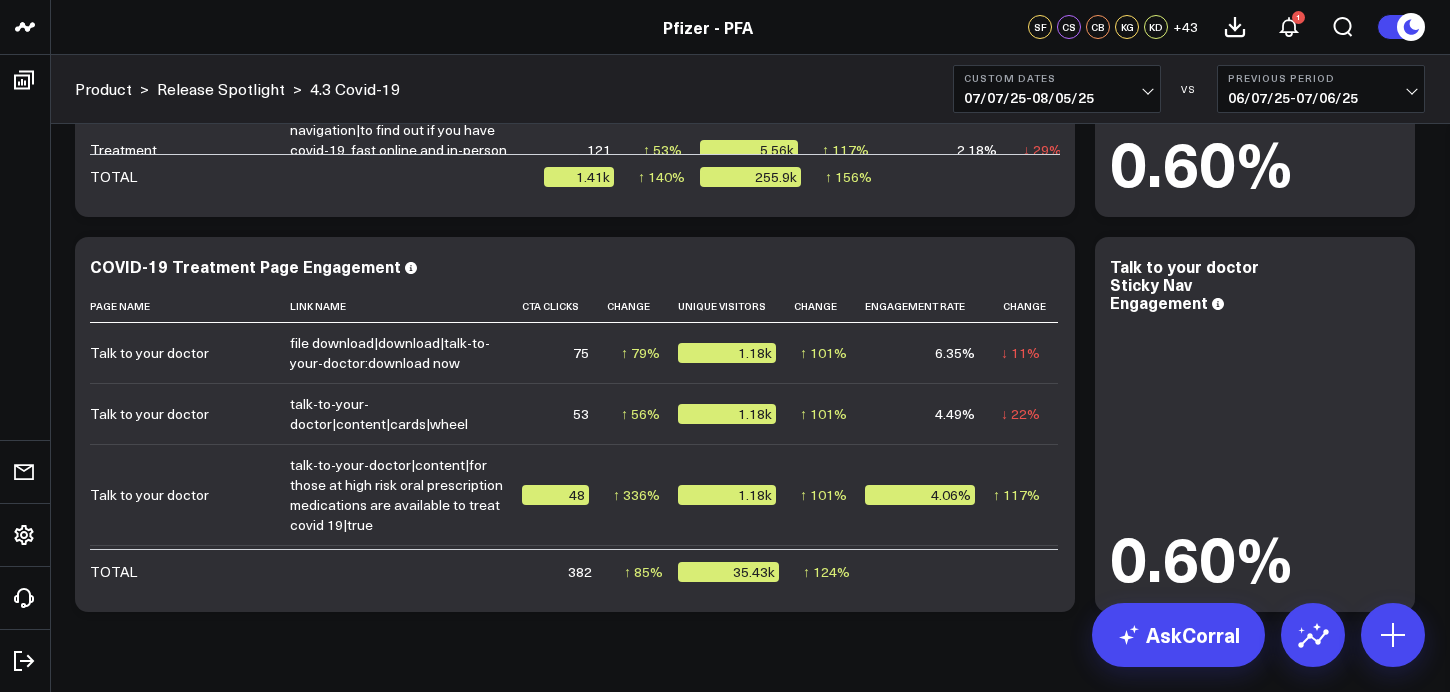 click on "Modify via AI Copy link to widget Ask support Remove Create linked copy Executive Summary Product Release Spotlight 4.3 Covid-19 Product Summary OKRs 5.1 Release OKRs 5.2 Release OKRs Homepage Health Questionnaires COVID-19 / Respiratory Menopause Migraine mTOQ Vaccines Prescription Savings Optimizations (WIP) Education Articles Navigation (WIP) Media Performance Website Website HVA Performance Site Experience / DXA Telehealth & Pharmacy Prescription Delivery - Alto Telehealth - UpScript Telehealth Investigation - Ad Hoc Crossix Crossix Visitor Profiles Crossix Conversion Events Essence Data Freshness Duplicate to Executive Summary Product Release Spotlight 4.3 Covid-19 Product Summary OKRs 5.1 Release OKRs 5.2 Release OKRs Homepage Health Questionnaires COVID-19 / Respiratory Menopause Migraine mTOQ Vaccines Prescription Savings Optimizations (WIP) Education Articles Navigation (WIP) Media Performance Website Website HVA Performance Site Experience / DXA Telehealth & Pharmacy Prescription Delivery - Alto ↑" at bounding box center [750, -3271] 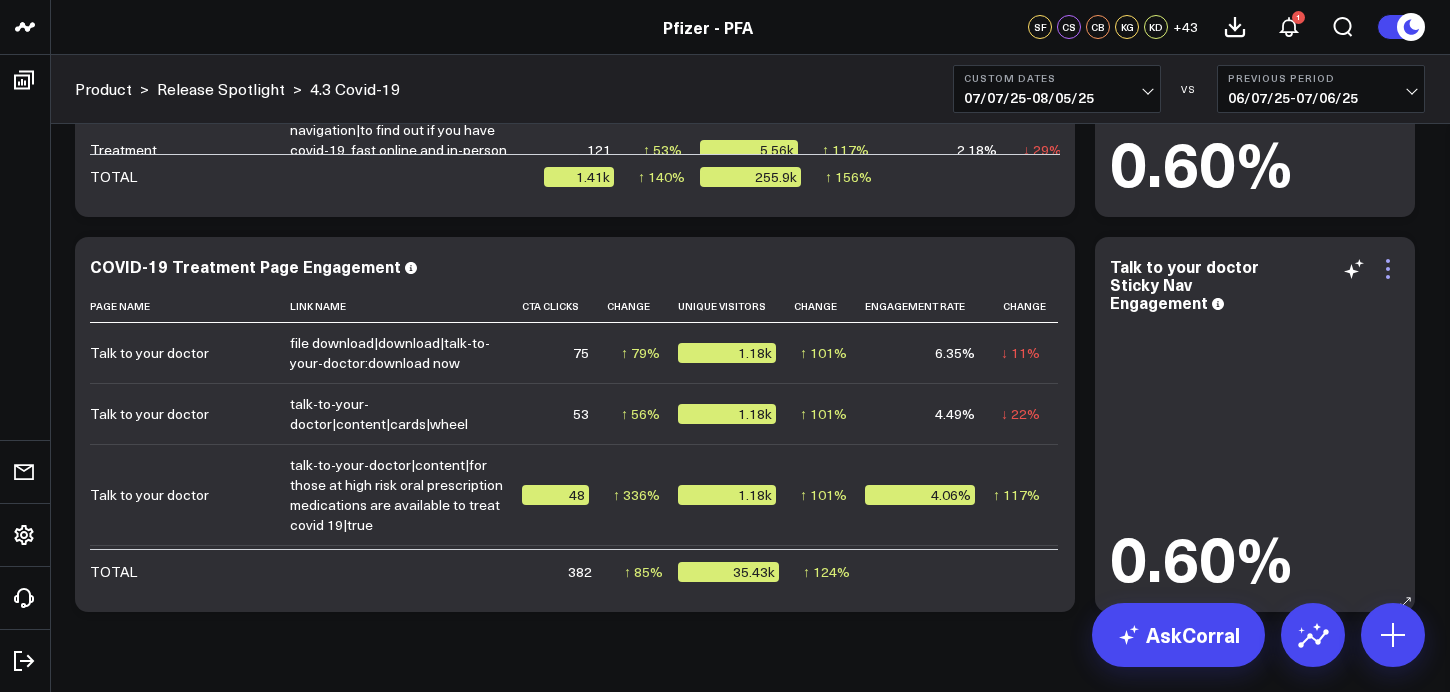 click 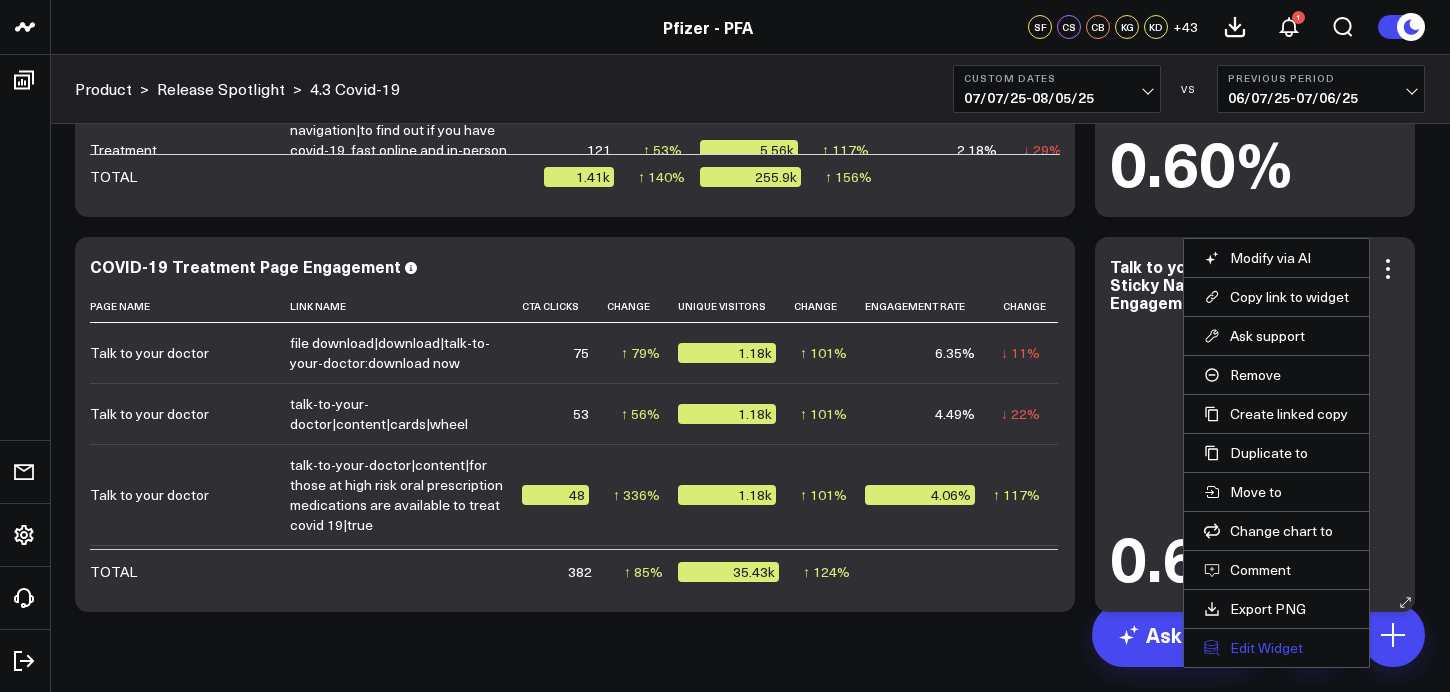 click on "Edit Widget" at bounding box center (1276, 648) 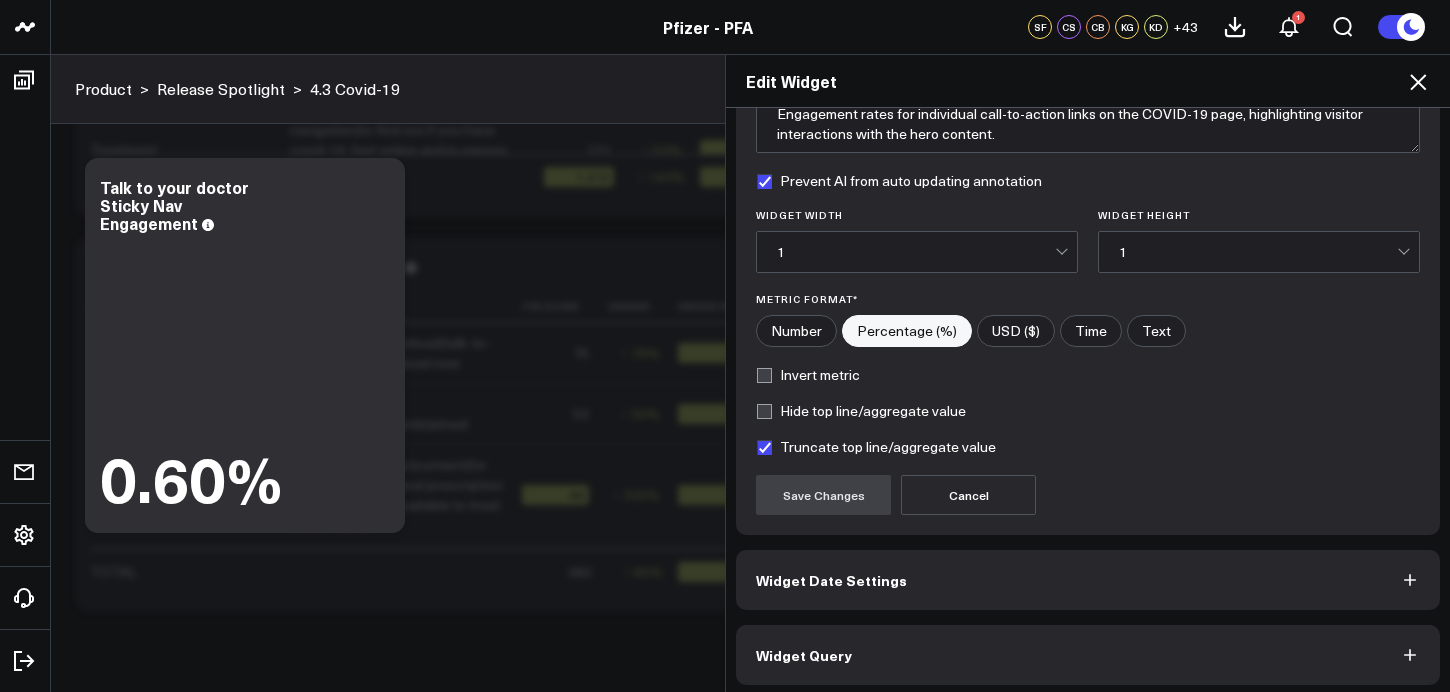 scroll, scrollTop: 201, scrollLeft: 0, axis: vertical 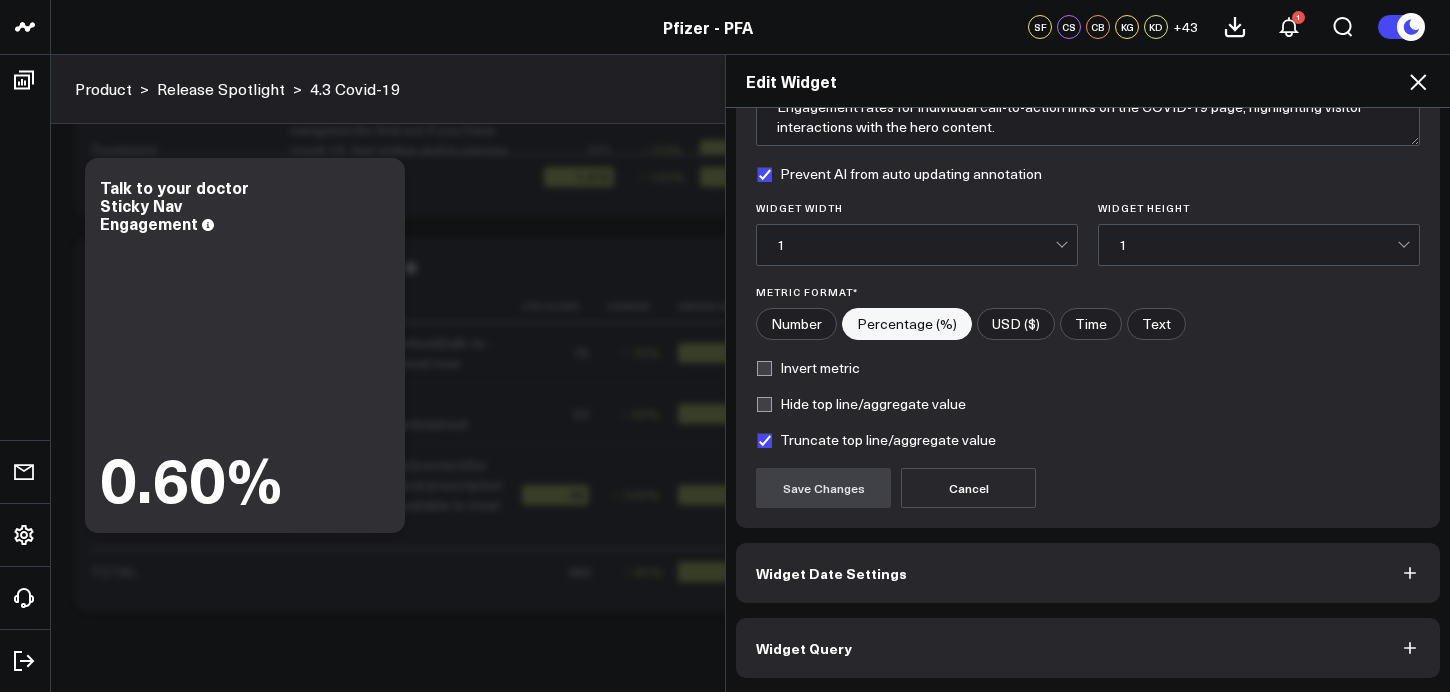 click on "Widget Query" at bounding box center [1088, 648] 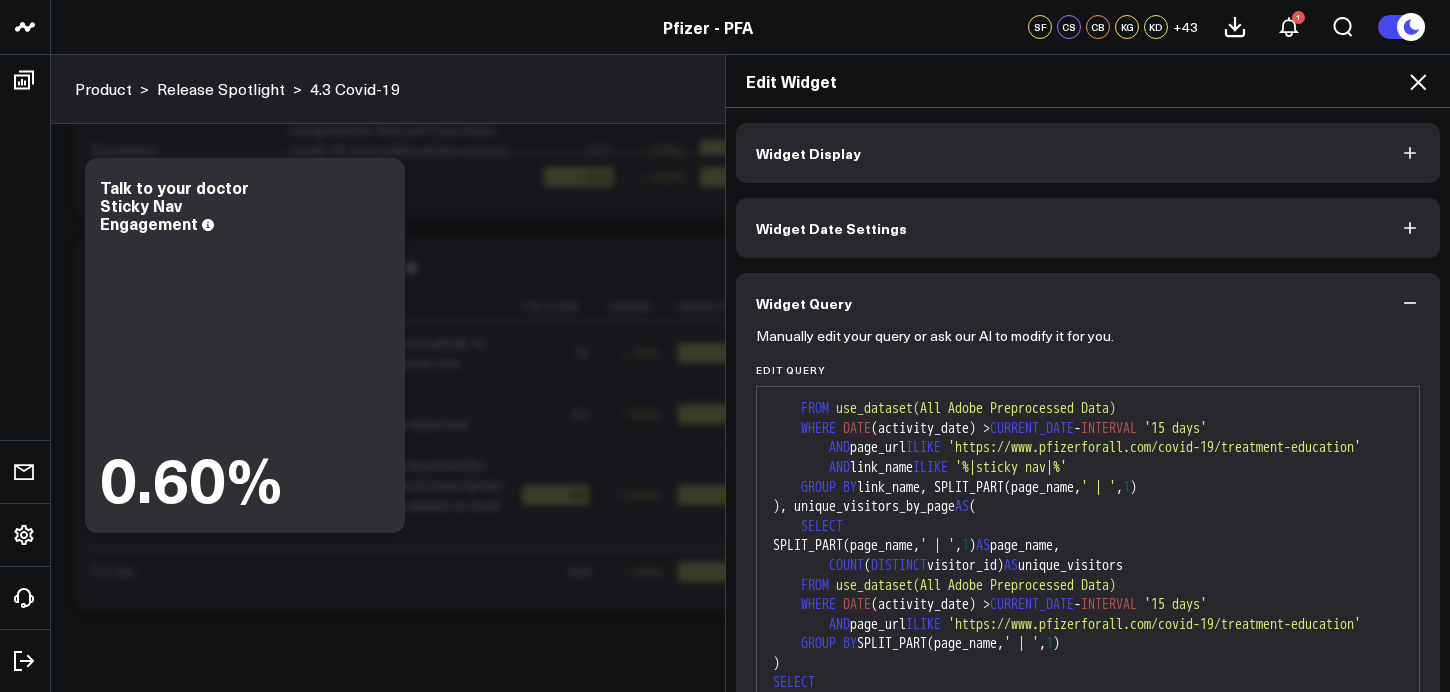 scroll, scrollTop: 137, scrollLeft: 0, axis: vertical 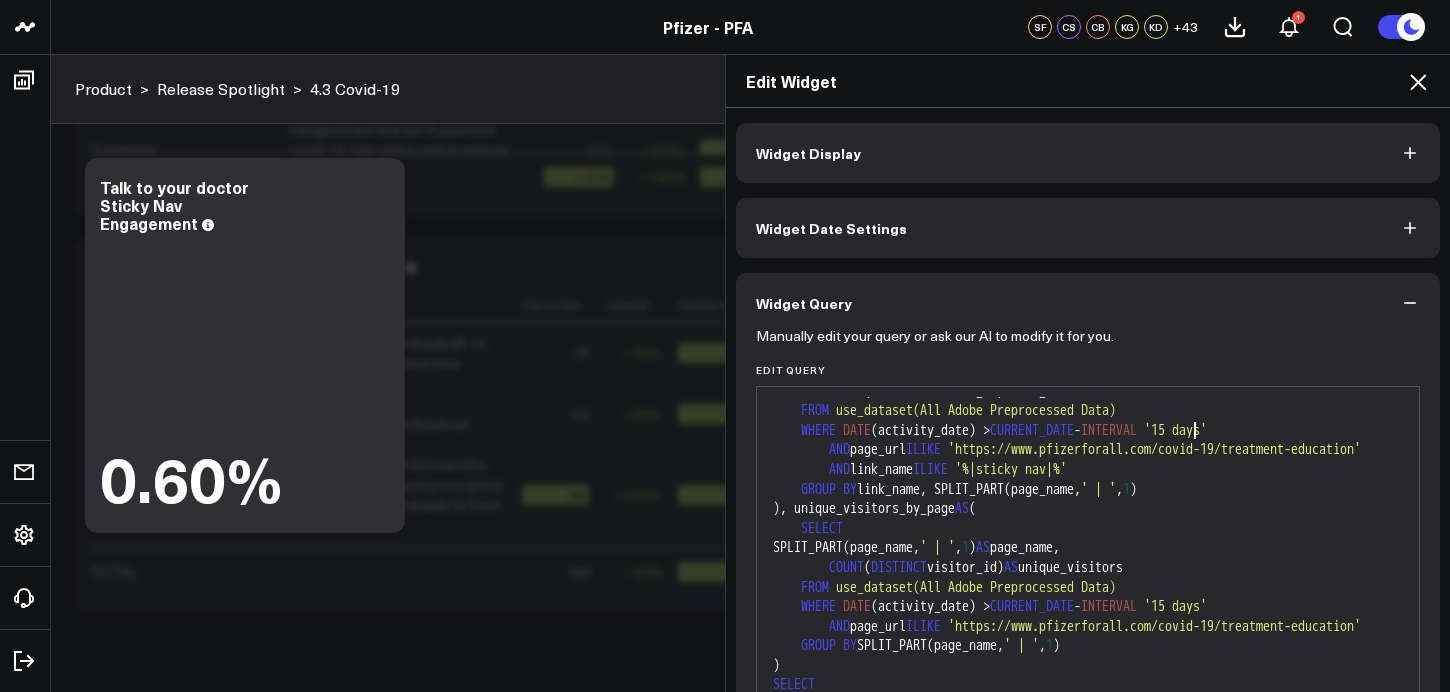 click on "INTERVAL" at bounding box center (1109, 430) 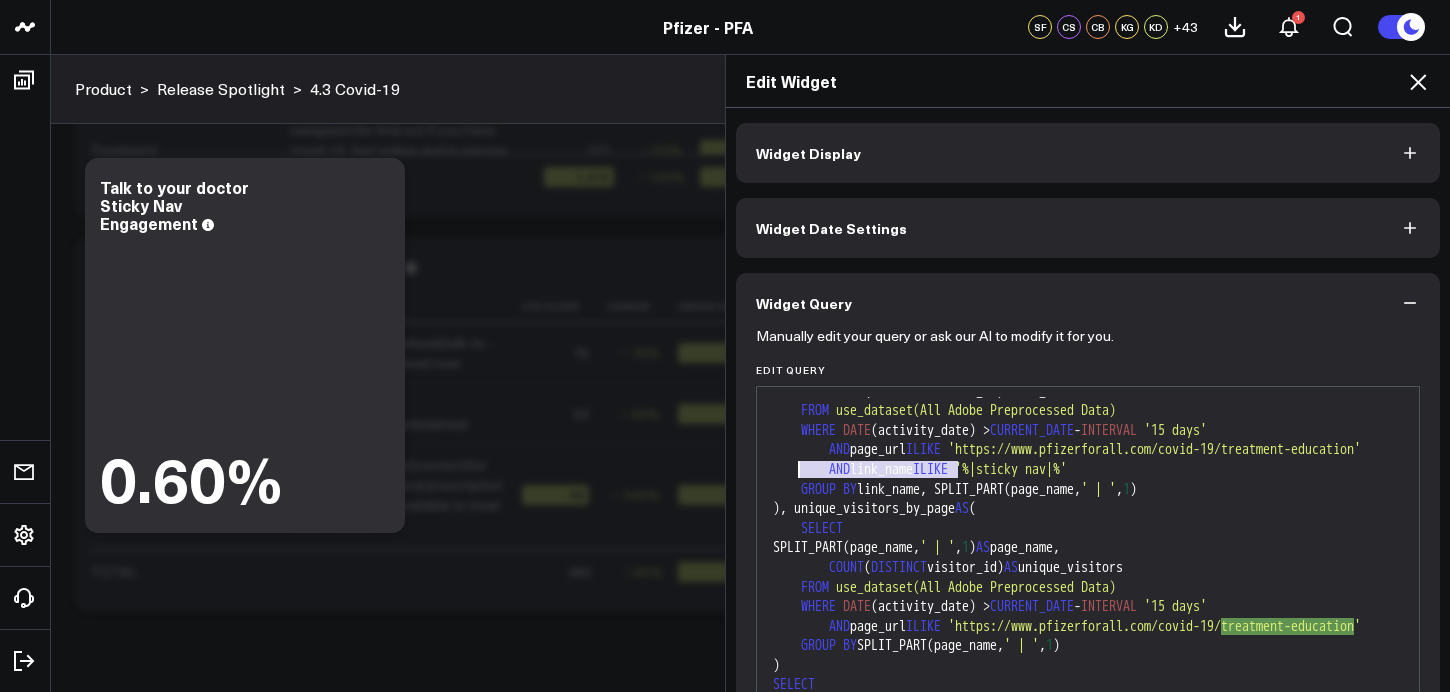 drag, startPoint x: 960, startPoint y: 474, endPoint x: 797, endPoint y: 479, distance: 163.07668 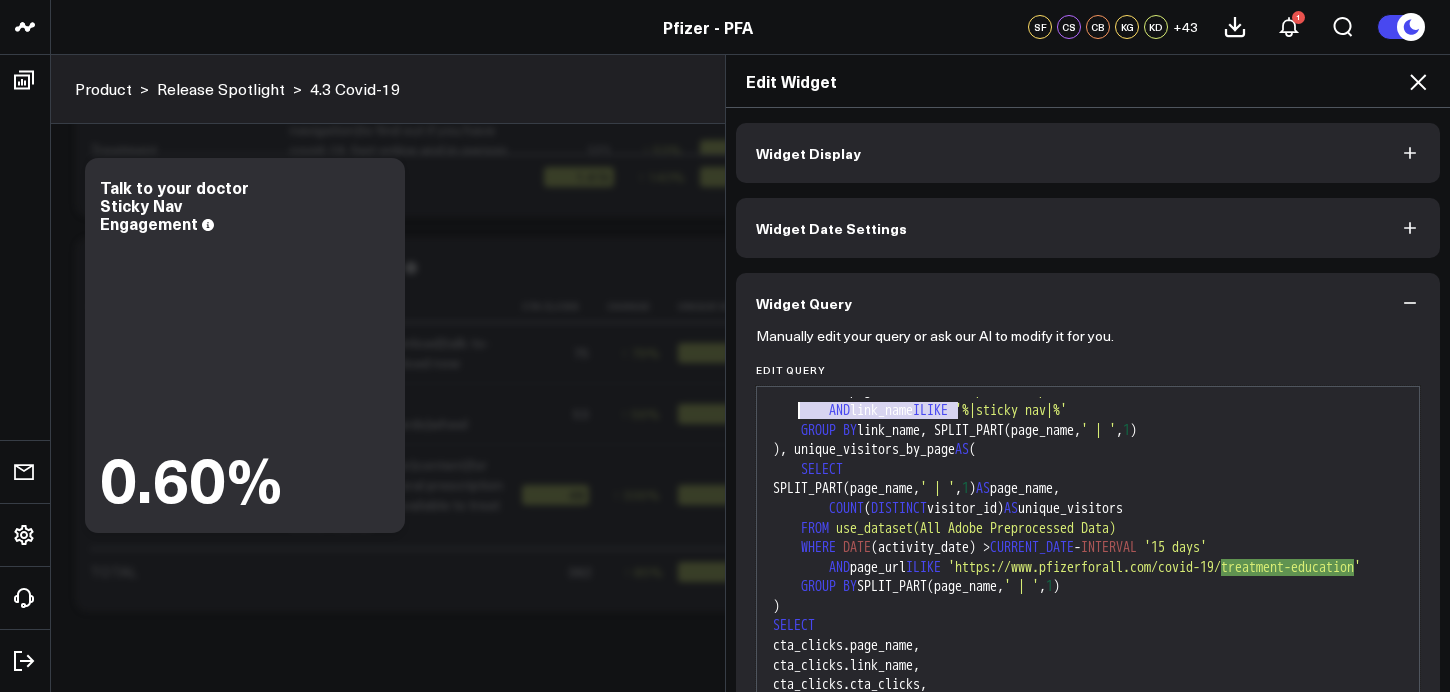 scroll, scrollTop: 255, scrollLeft: 0, axis: vertical 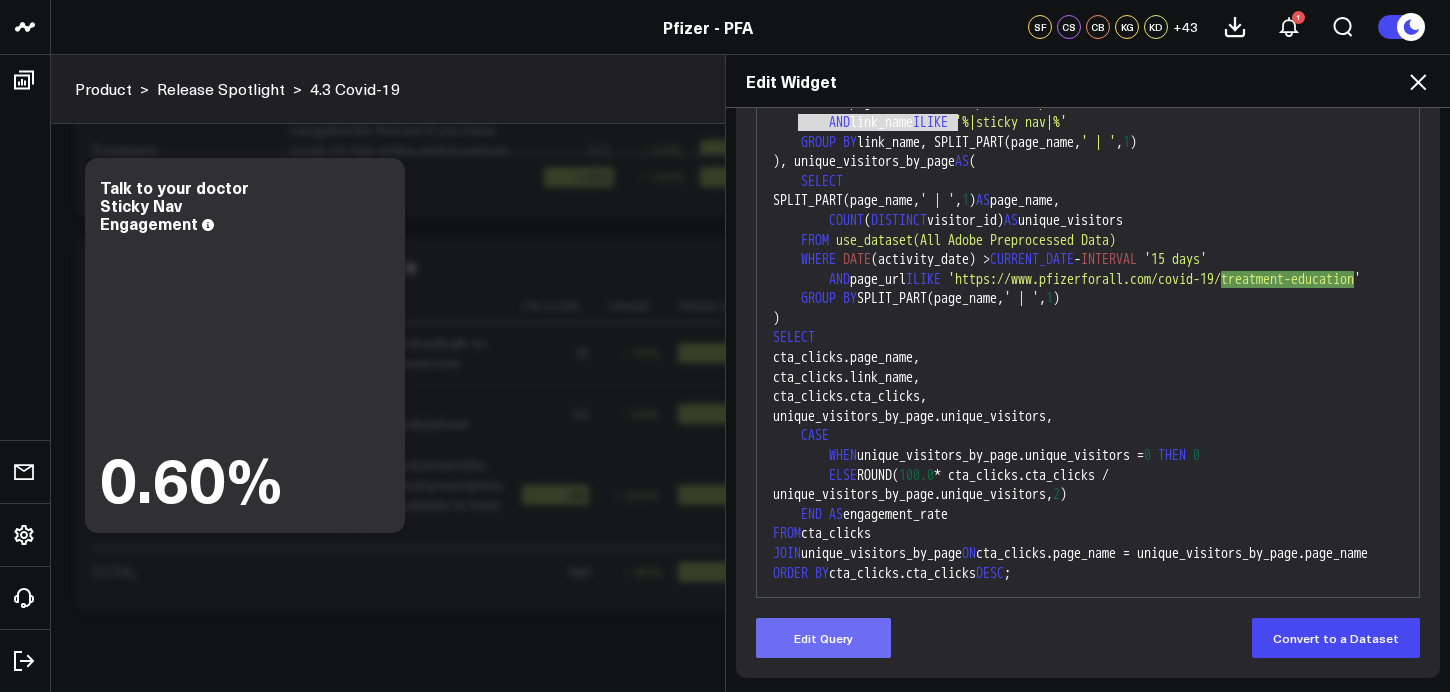 click on "Edit Query" at bounding box center (823, 638) 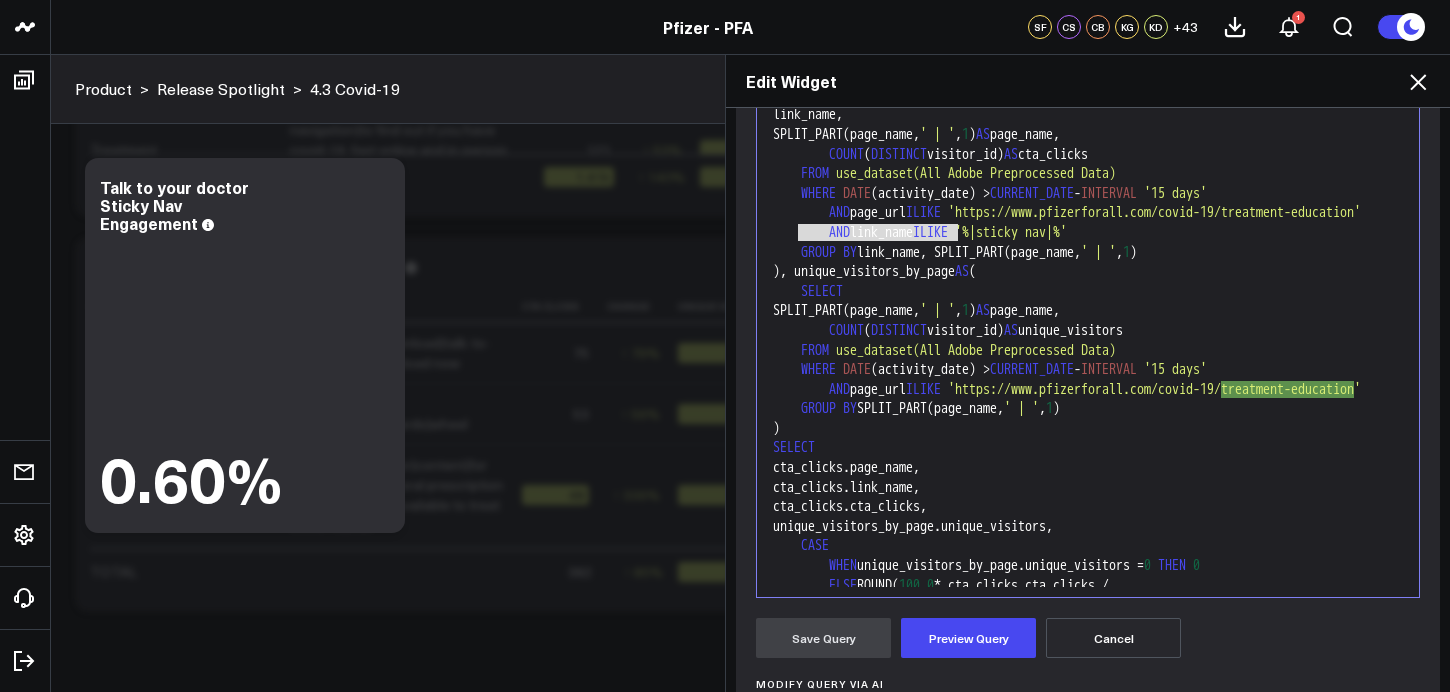 scroll, scrollTop: 58, scrollLeft: 0, axis: vertical 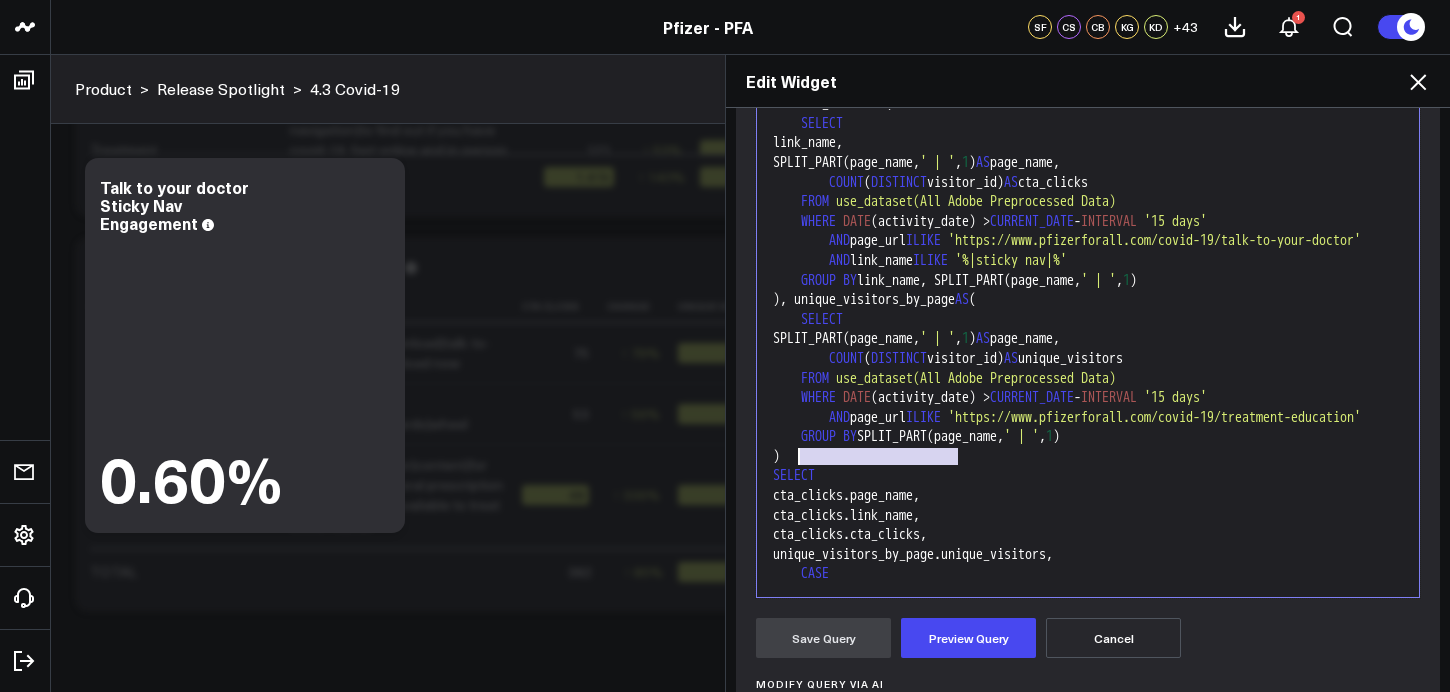 drag, startPoint x: 959, startPoint y: 460, endPoint x: 797, endPoint y: 464, distance: 162.04938 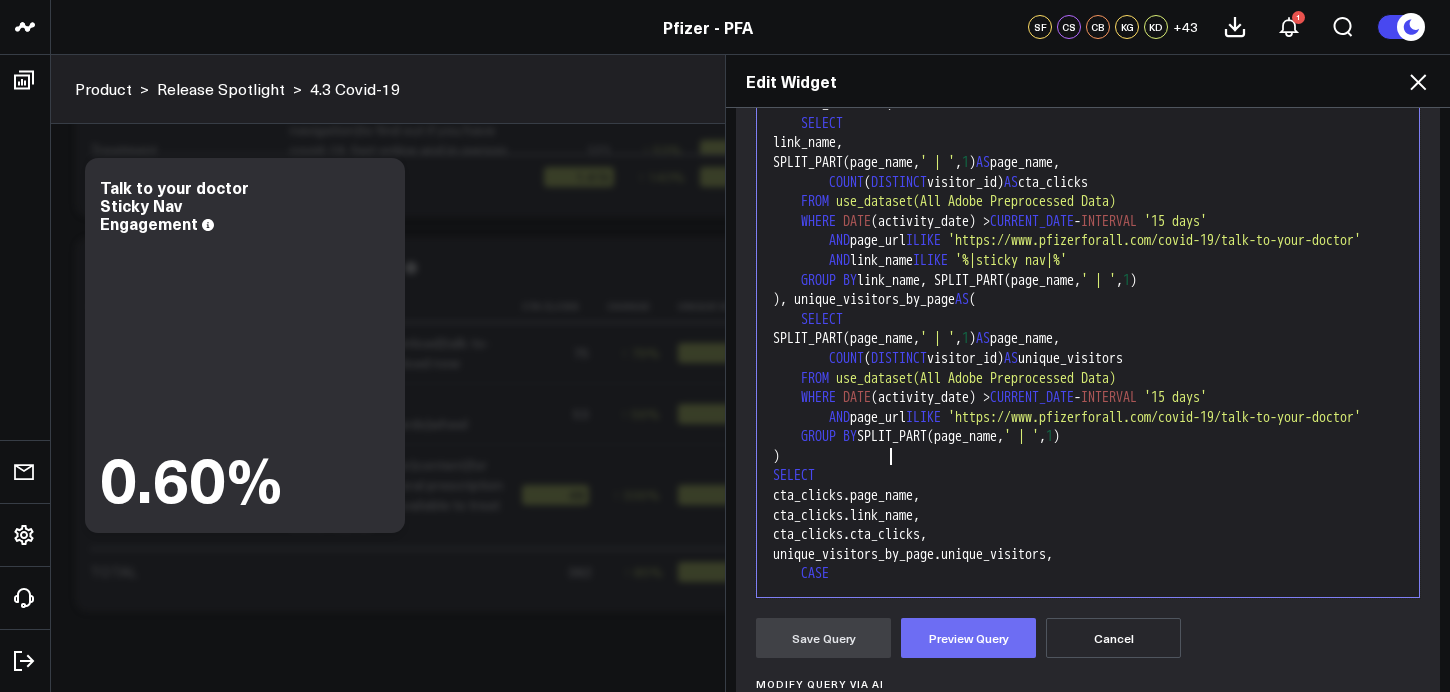 click on "Preview Query" at bounding box center (968, 638) 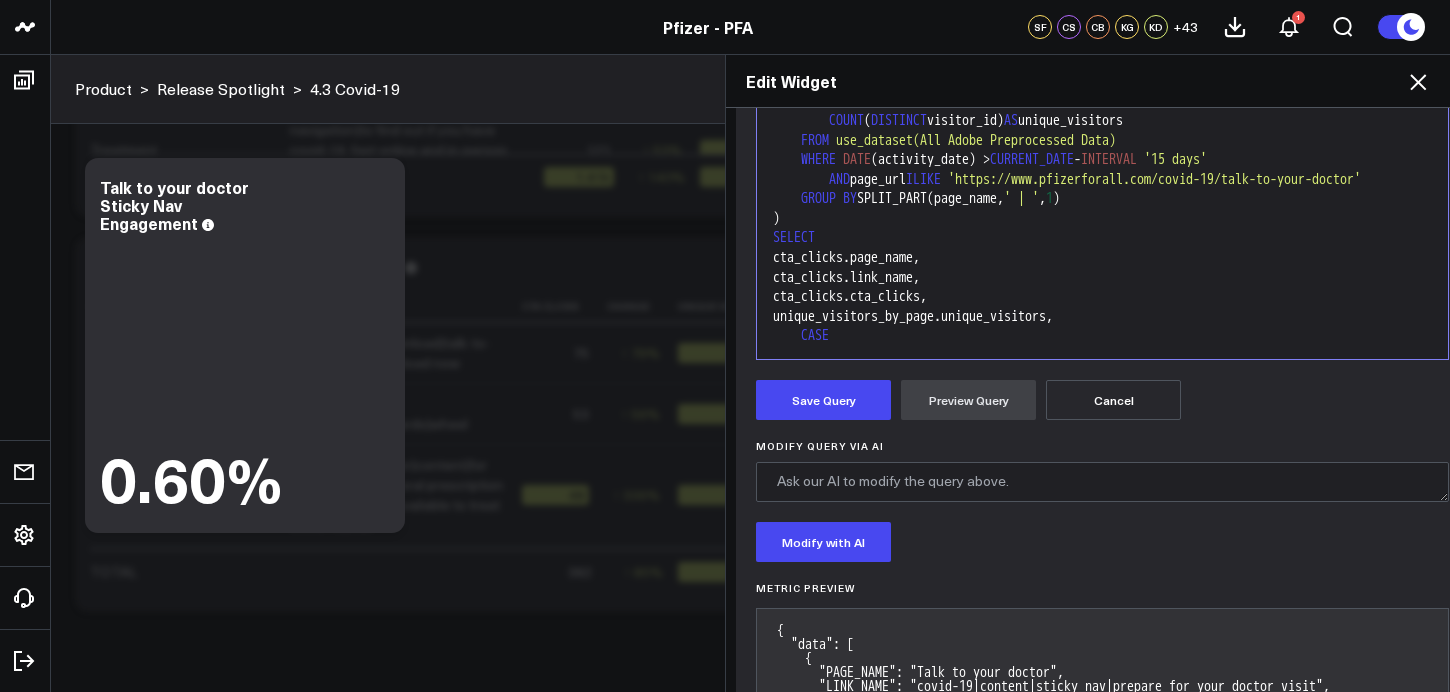 scroll, scrollTop: 426, scrollLeft: 0, axis: vertical 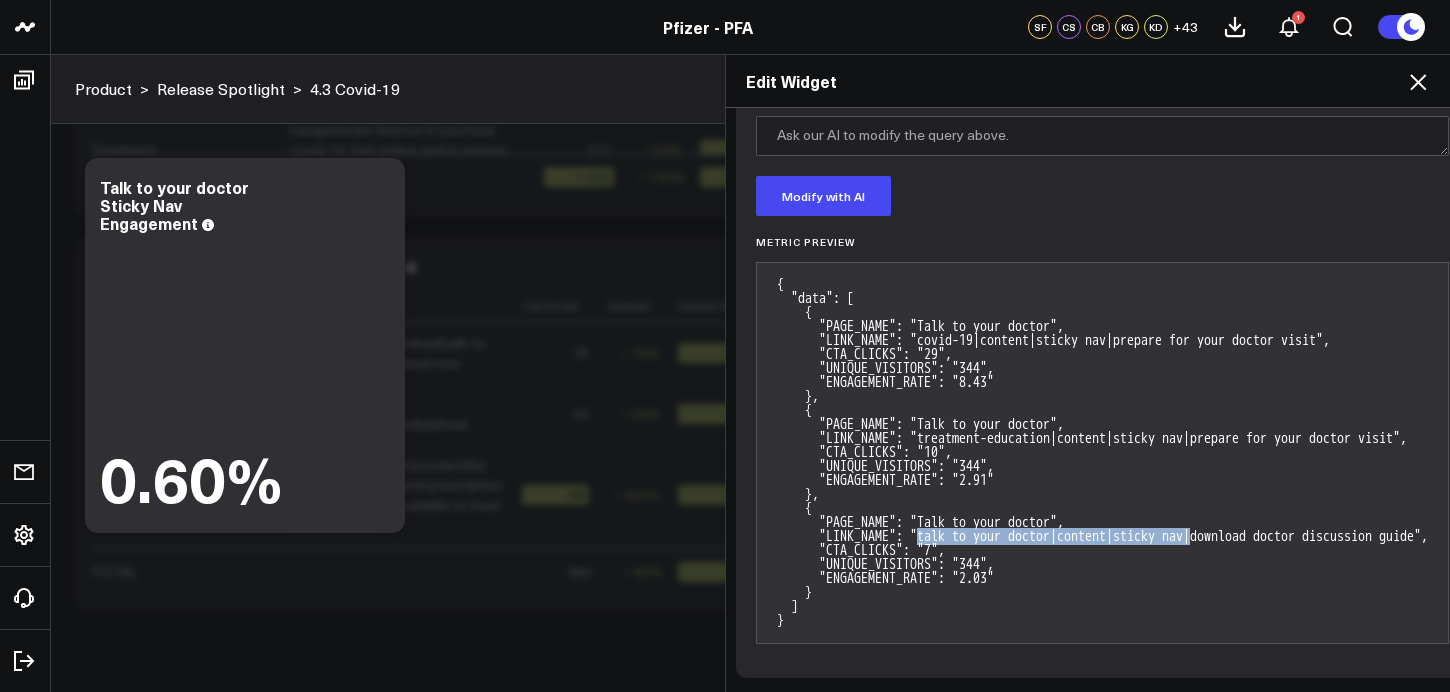 drag, startPoint x: 946, startPoint y: 533, endPoint x: 1270, endPoint y: 532, distance: 324.00156 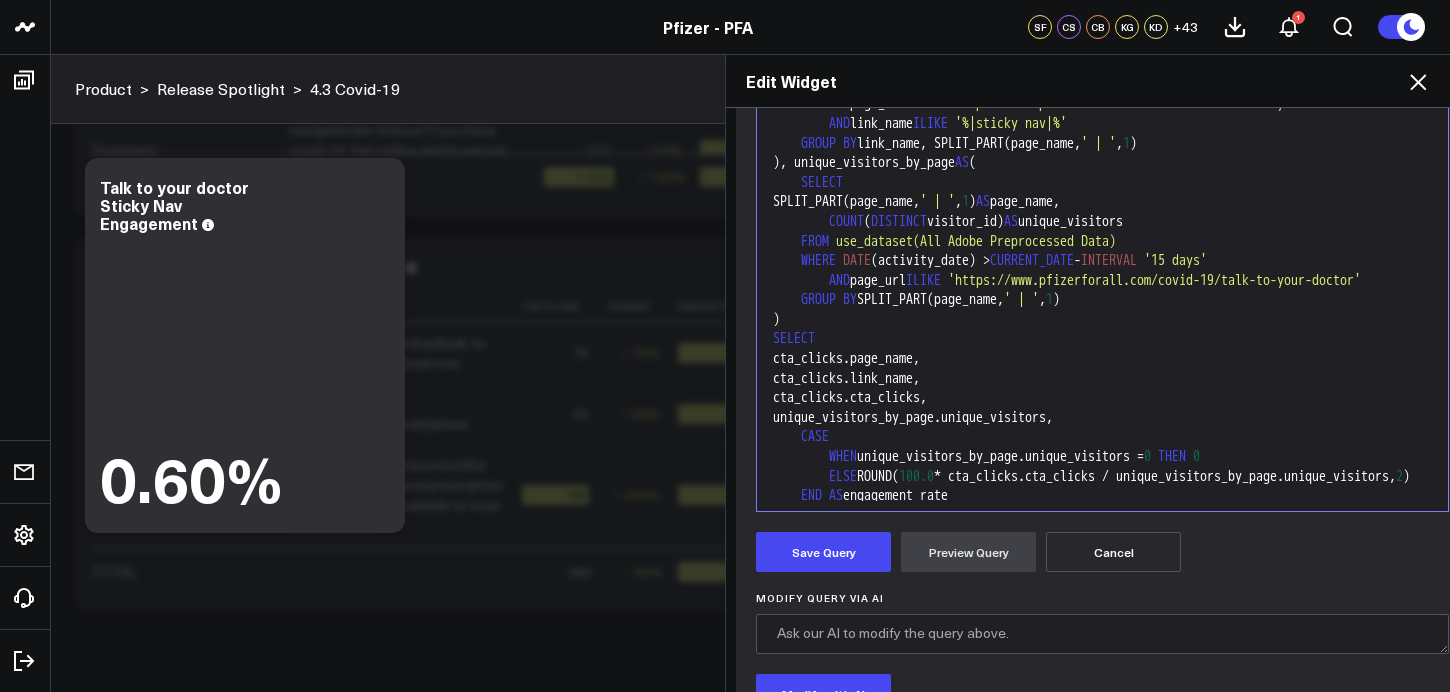 scroll, scrollTop: 157, scrollLeft: 0, axis: vertical 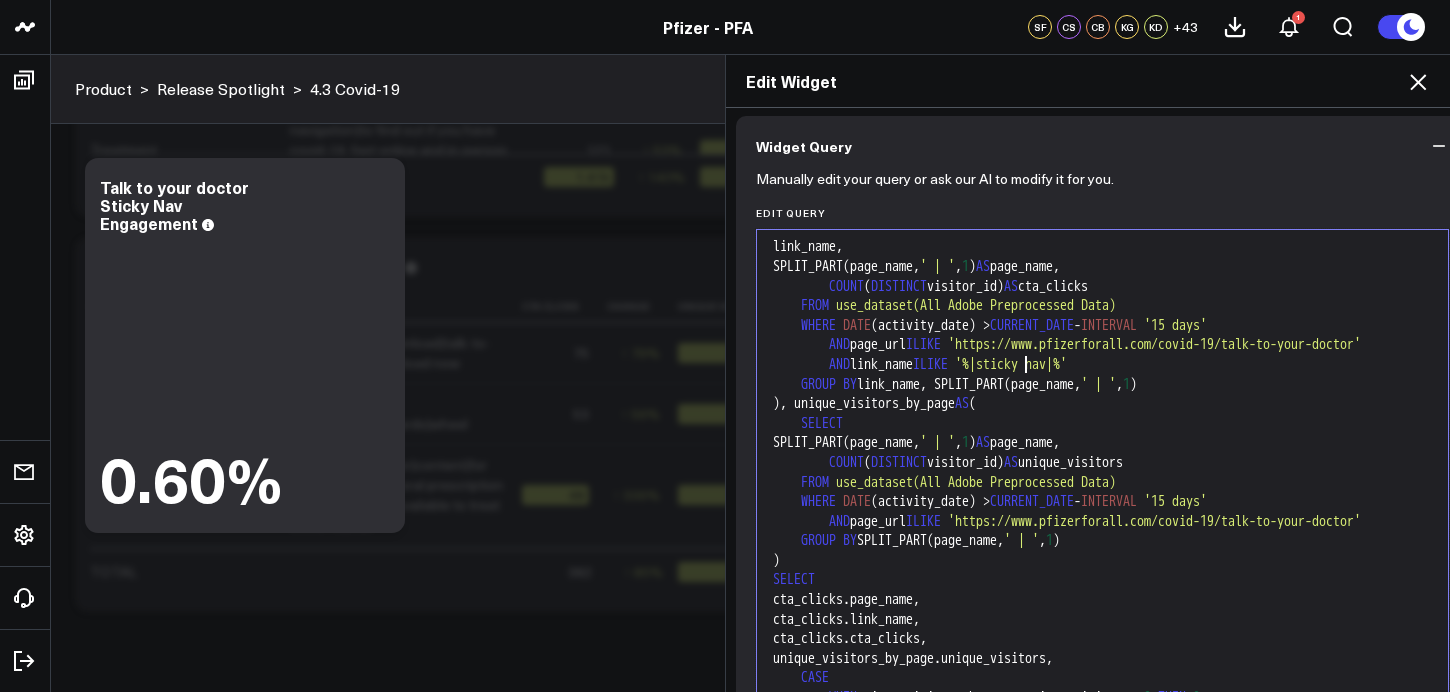 click on "'%|sticky nav|%'" at bounding box center (1011, 364) 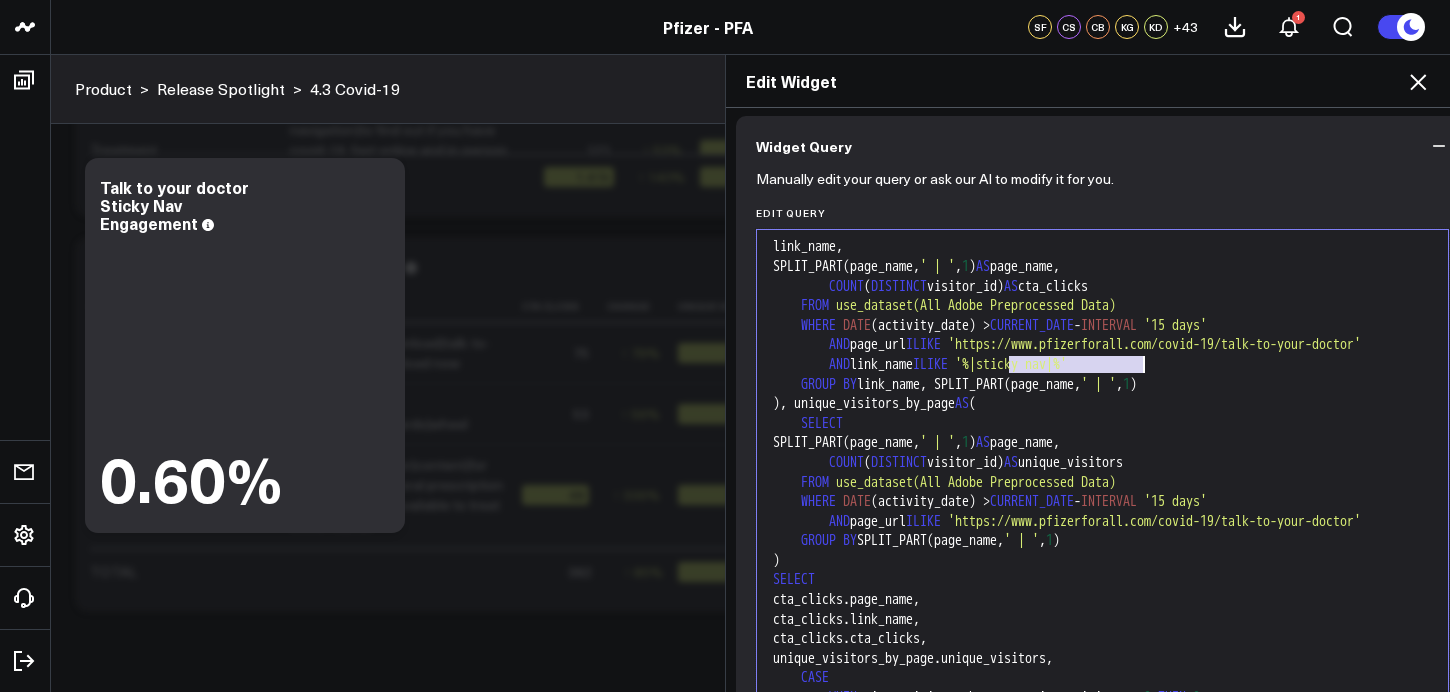 drag, startPoint x: 1026, startPoint y: 369, endPoint x: 1123, endPoint y: 367, distance: 97.020615 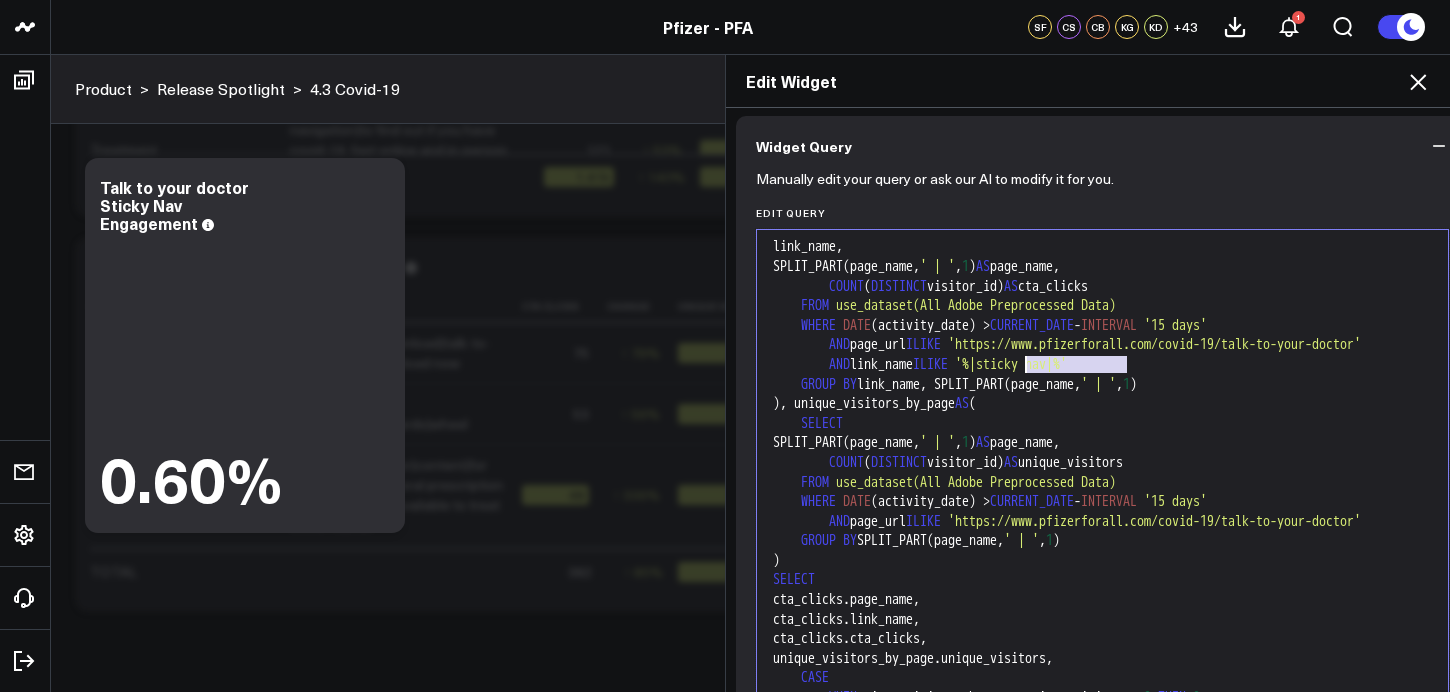 drag, startPoint x: 1124, startPoint y: 367, endPoint x: 1027, endPoint y: 369, distance: 97.020615 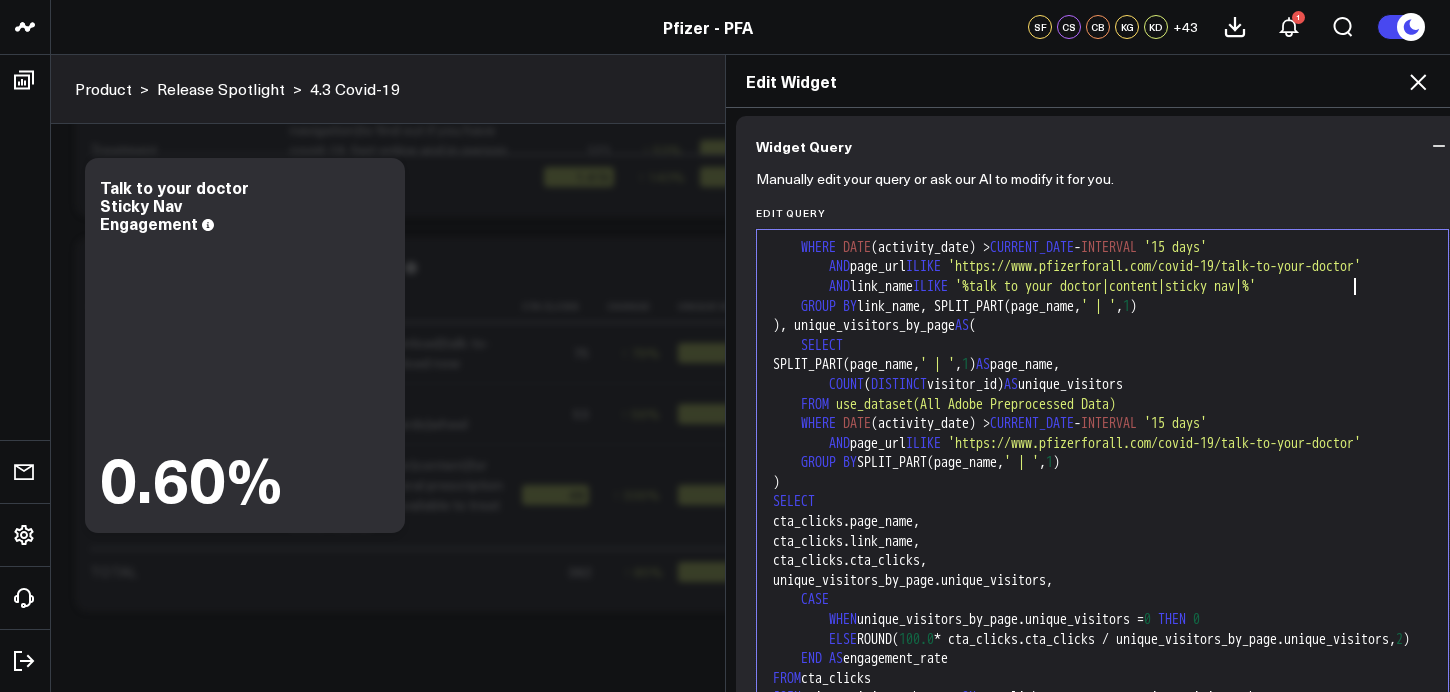 scroll, scrollTop: 196, scrollLeft: 0, axis: vertical 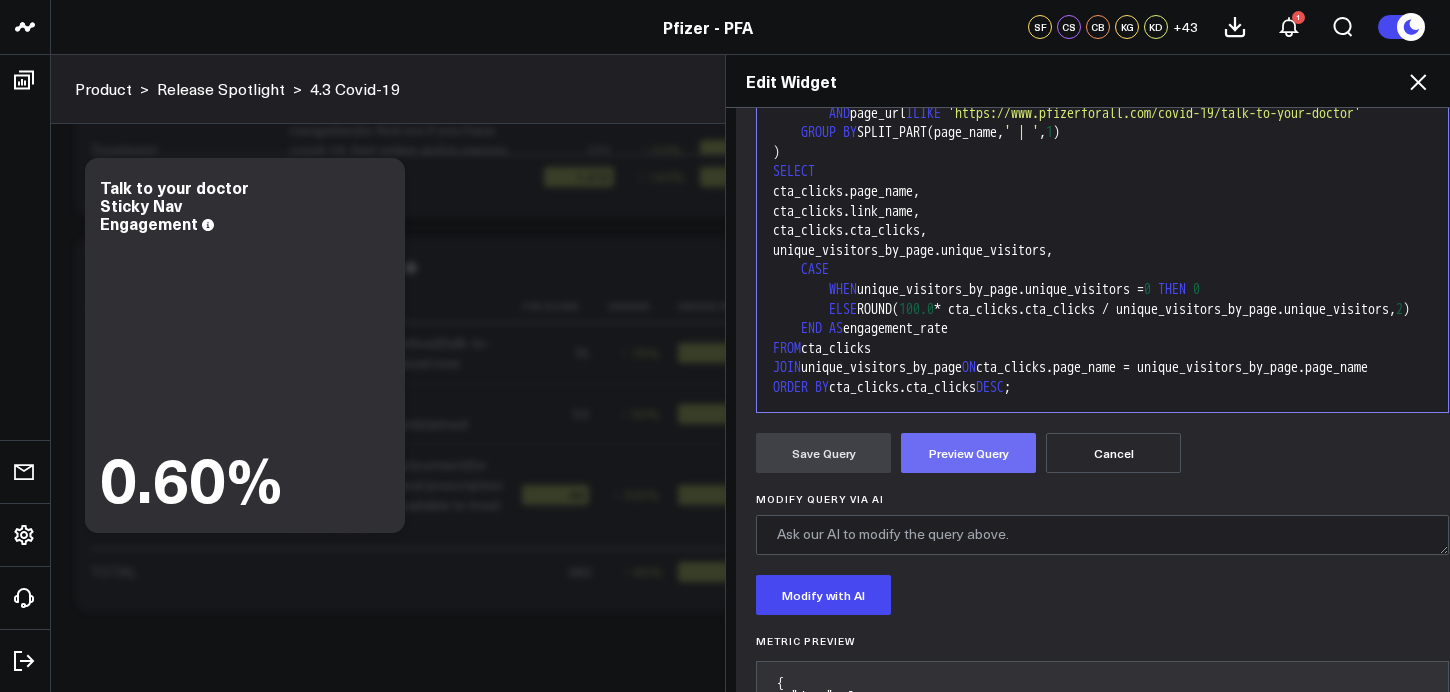click on "Preview Query" at bounding box center [968, 453] 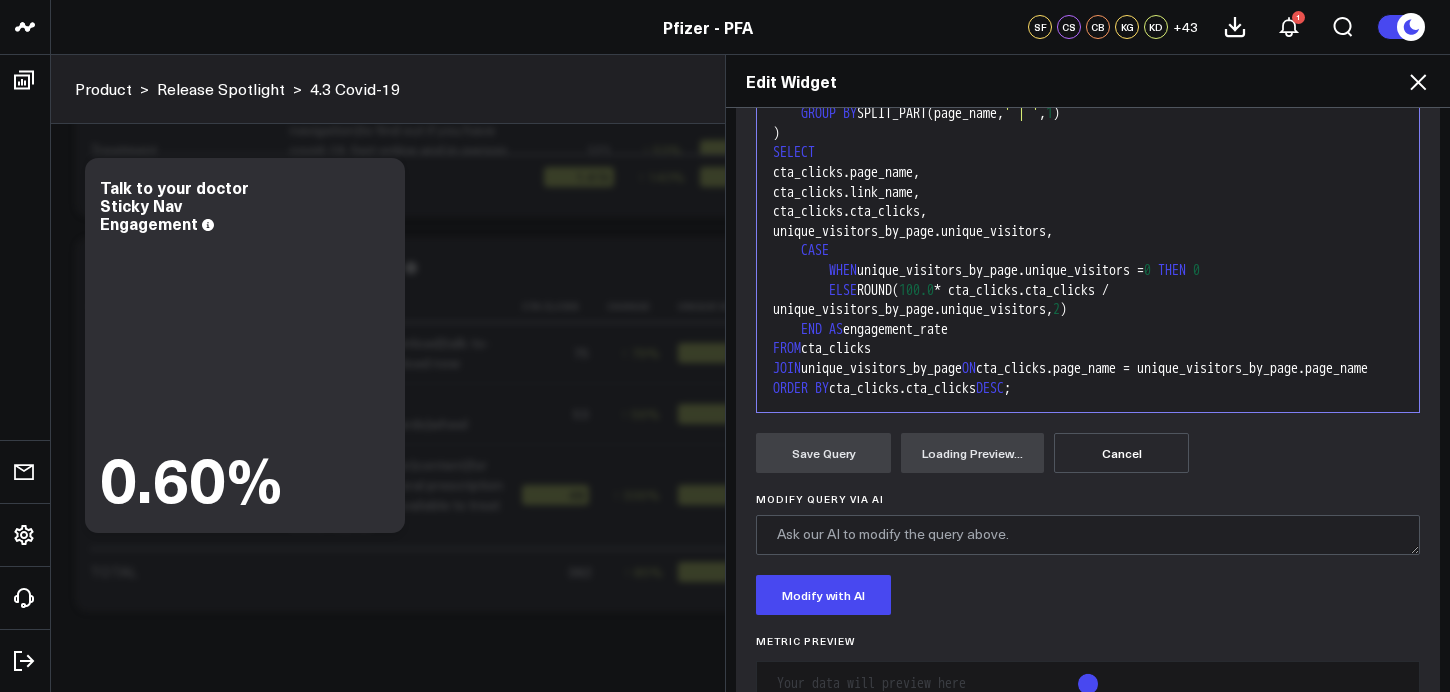 scroll, scrollTop: 255, scrollLeft: 0, axis: vertical 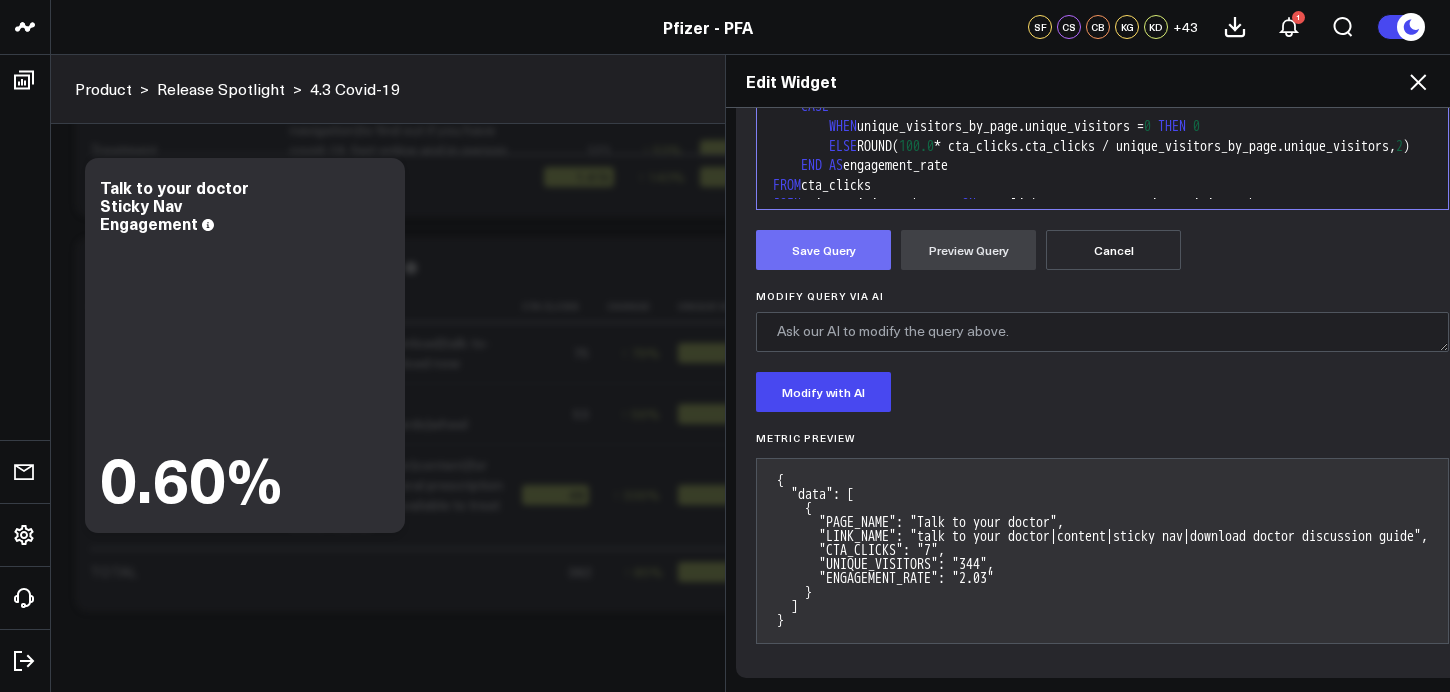 click on "Save Query" at bounding box center (823, 250) 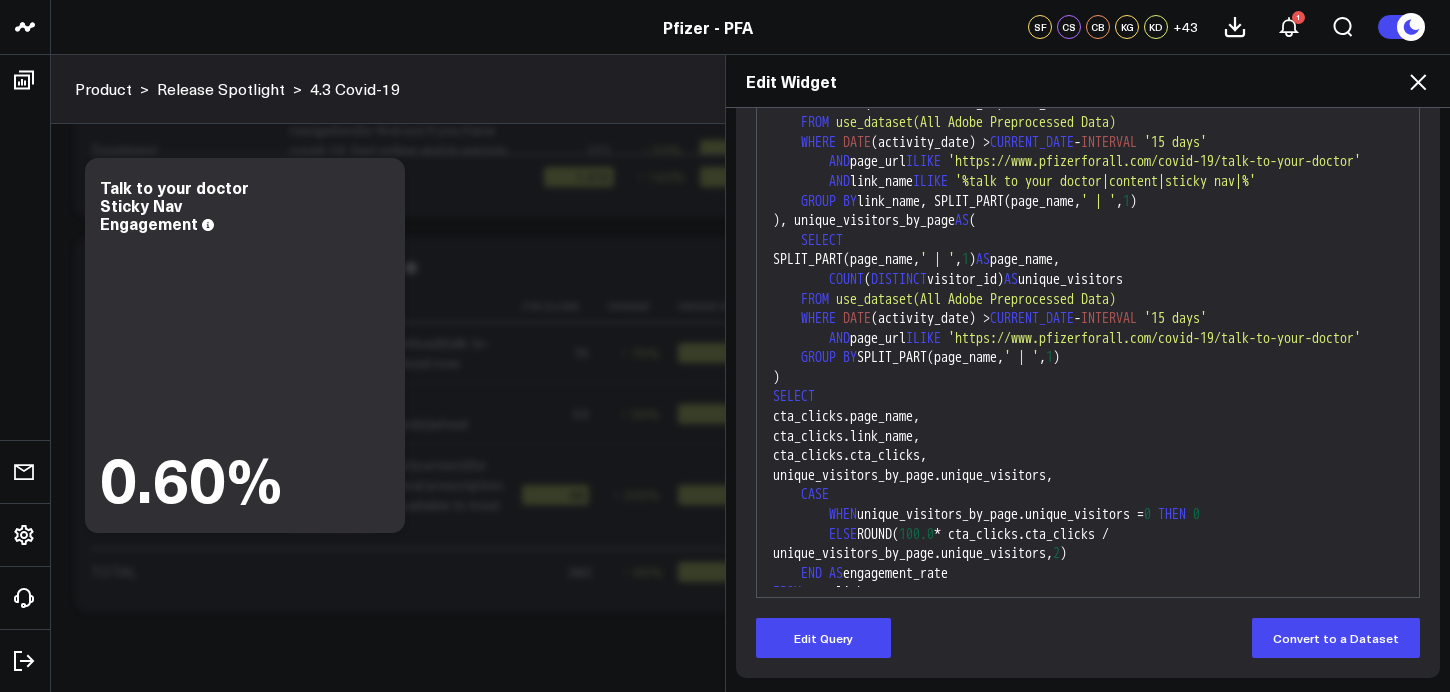 scroll, scrollTop: 288, scrollLeft: 0, axis: vertical 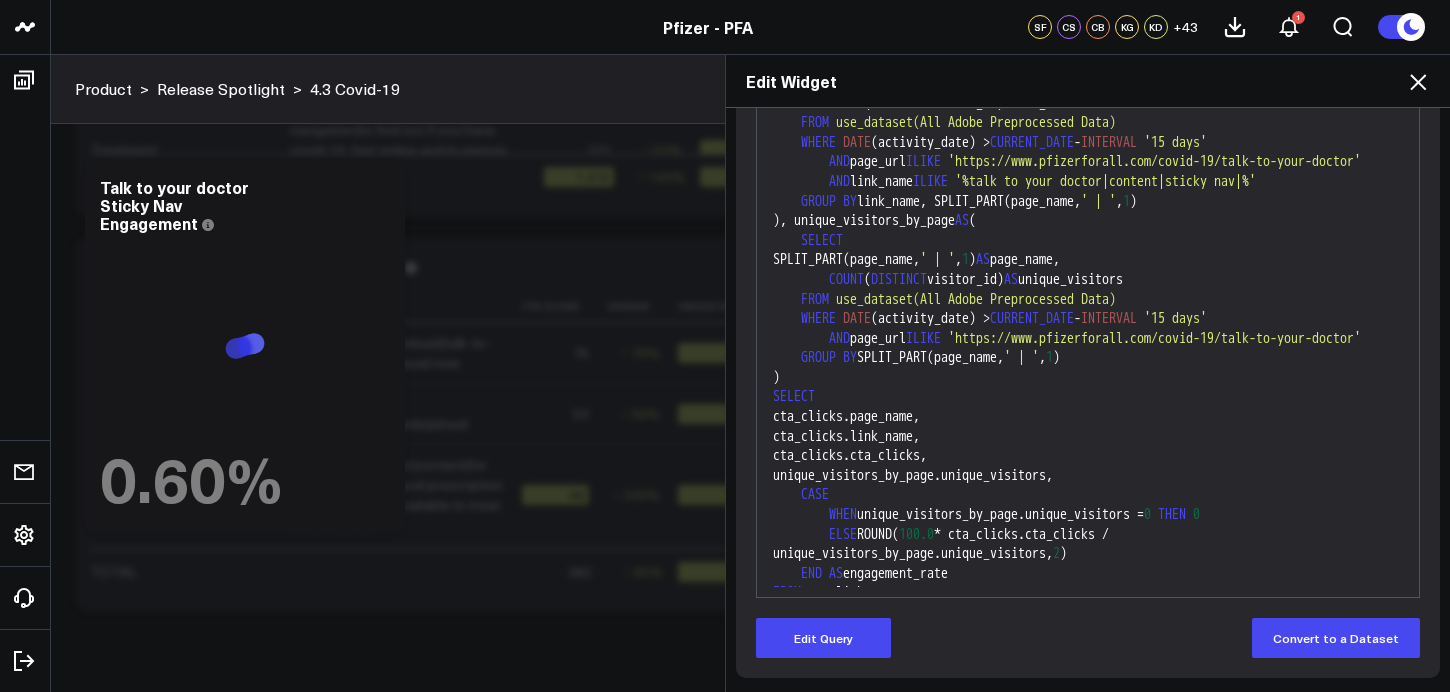 click 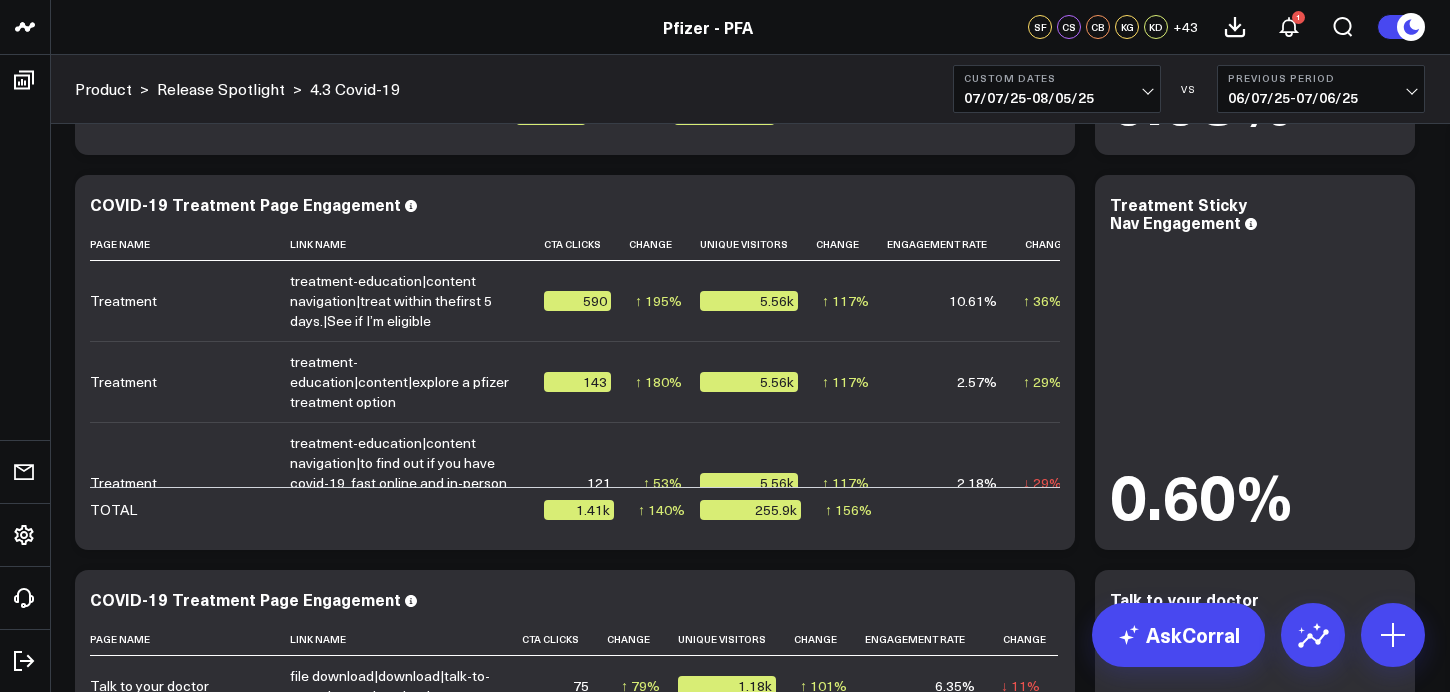 scroll, scrollTop: 7050, scrollLeft: 0, axis: vertical 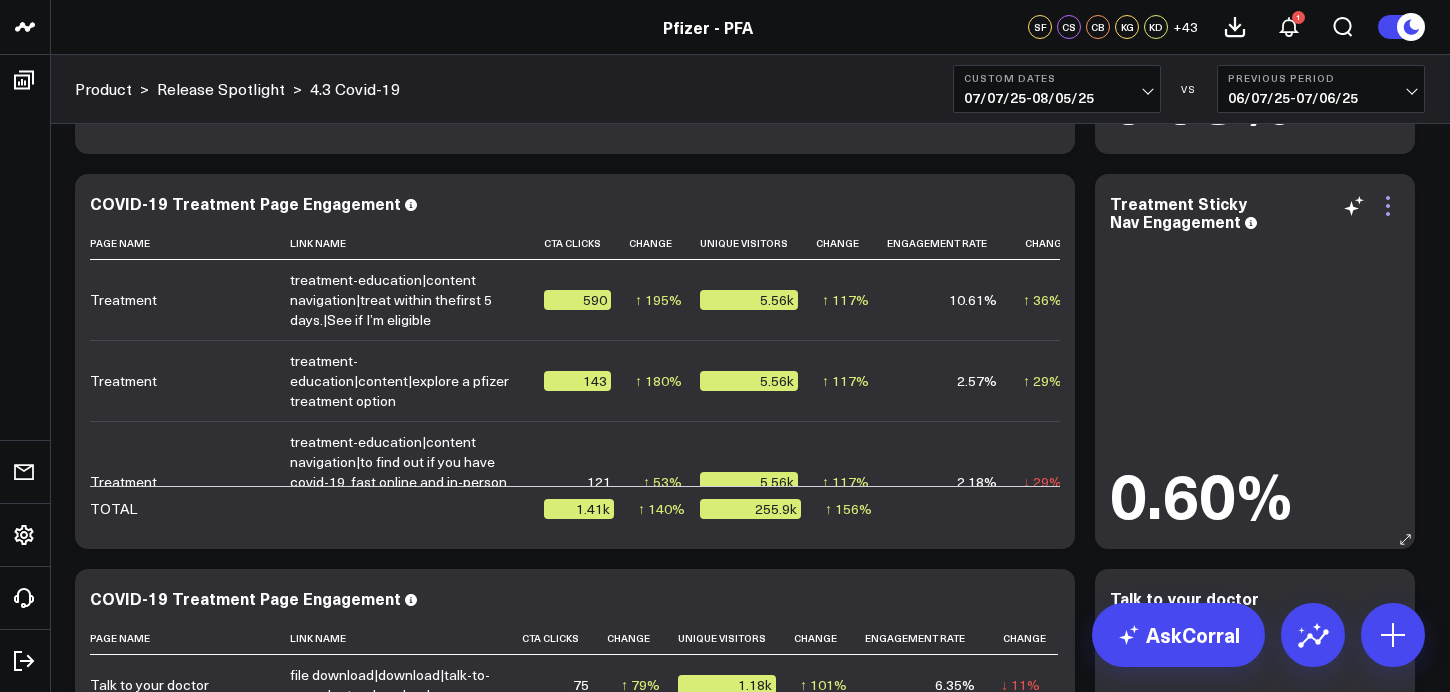 click 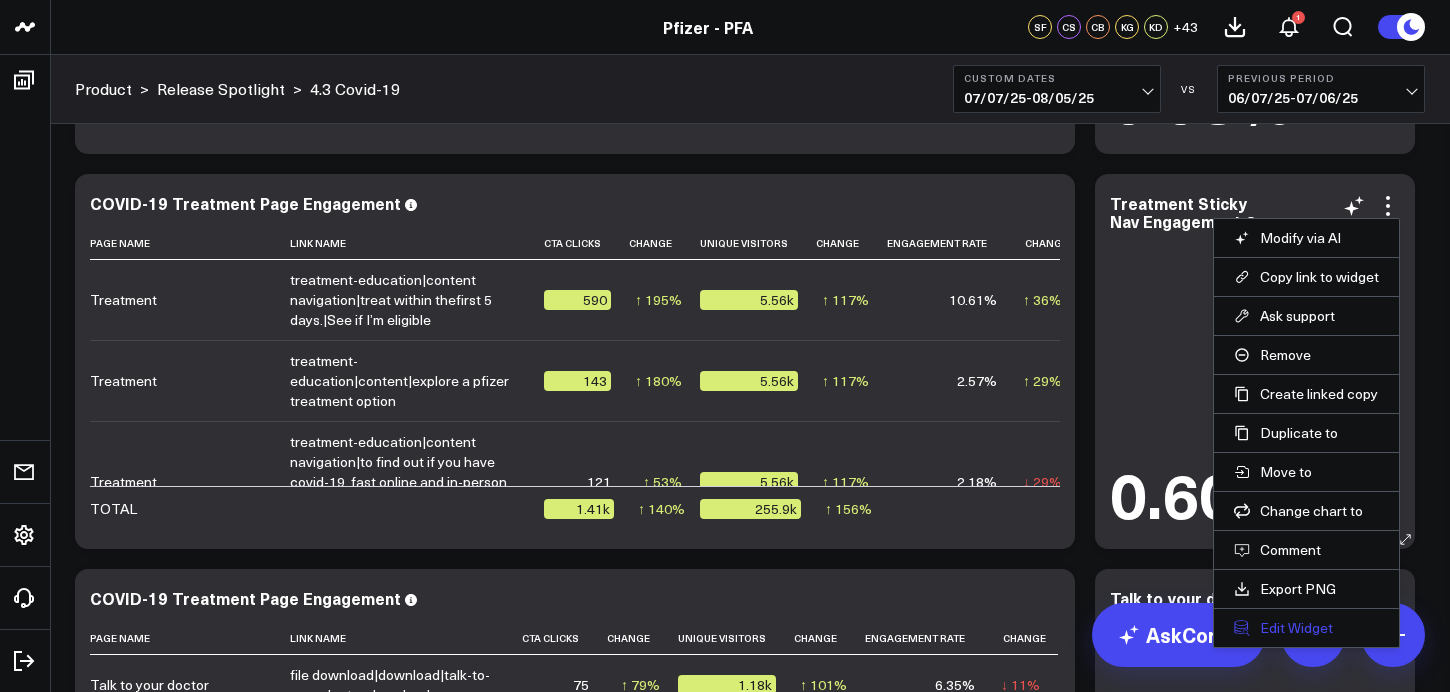 click on "Edit Widget" at bounding box center (1306, 628) 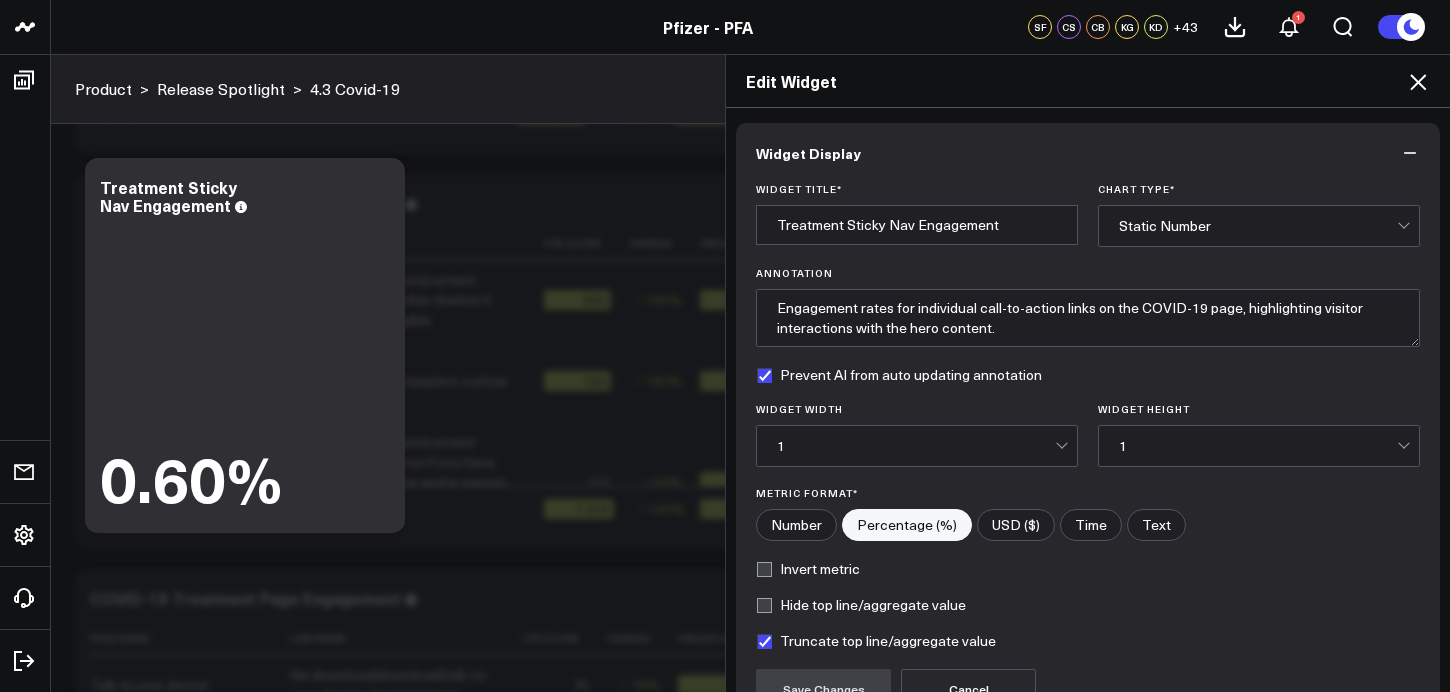 scroll, scrollTop: 201, scrollLeft: 0, axis: vertical 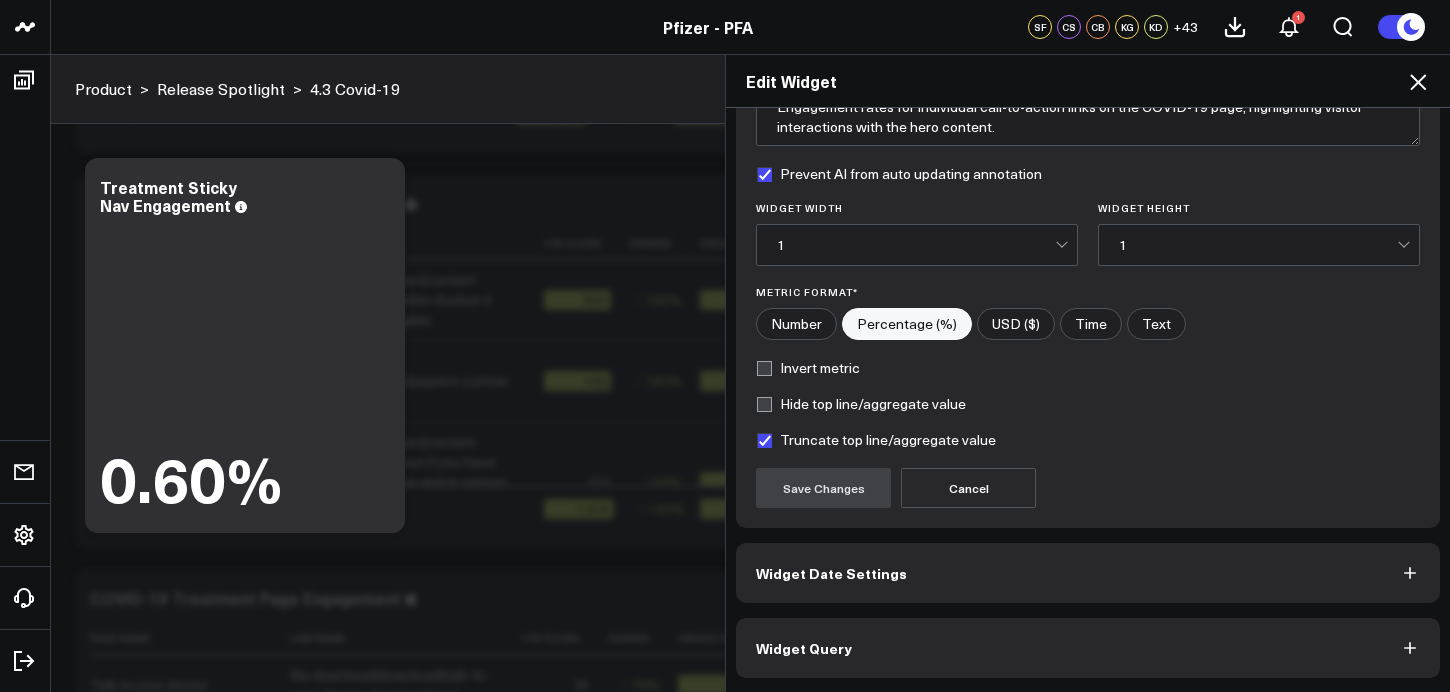 click on "Widget Display Widget Title * Treatment Sticky Nav Engagement Chart Type * Static Number Annotation Engagement rates for individual call-to-action links on the COVID-19 page, highlighting visitor interactions with the hero content. Prevent AI from auto updating annotation Widget Width 1 Widget Height 1 Metric Format* Number Percentage (%) USD ($) Time Text Invert metric Hide top line/aggregate value Truncate top line/aggregate value Save Changes Cancel Widget Date Settings Widget Query" at bounding box center [1088, 400] 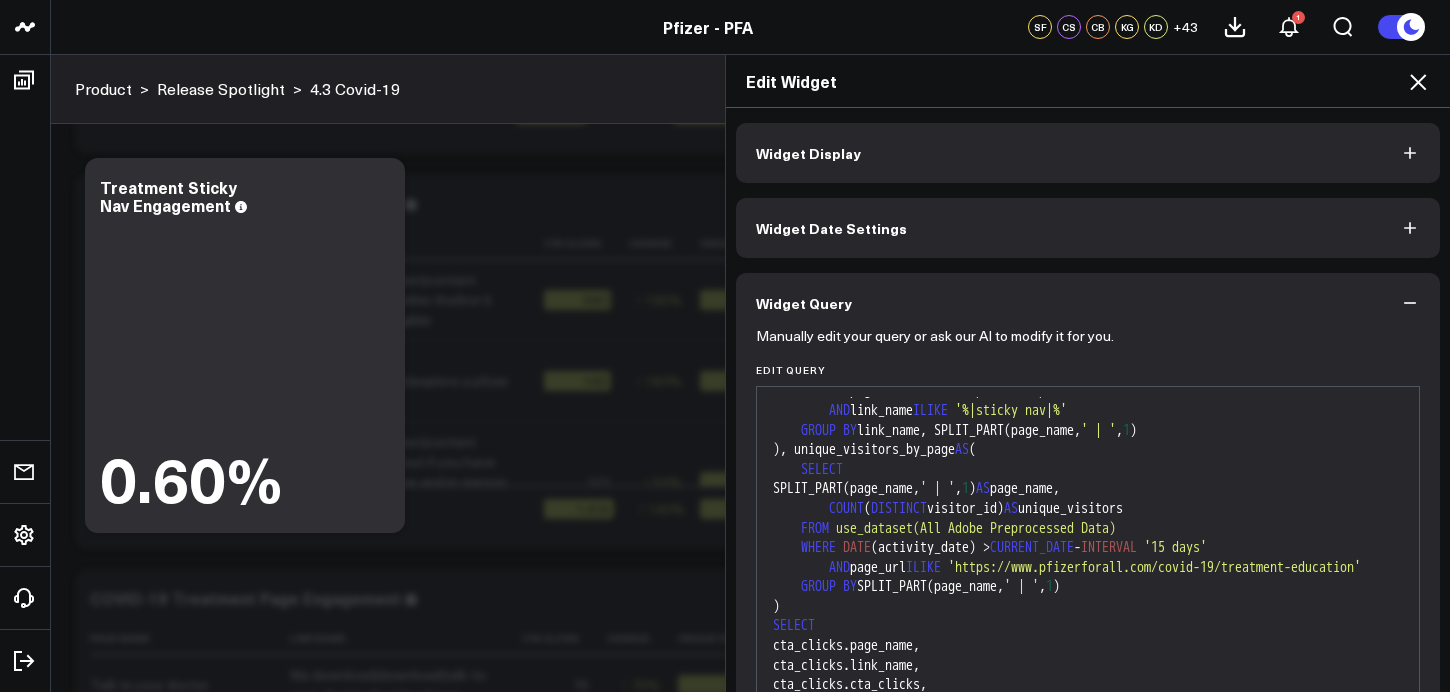 scroll, scrollTop: 255, scrollLeft: 0, axis: vertical 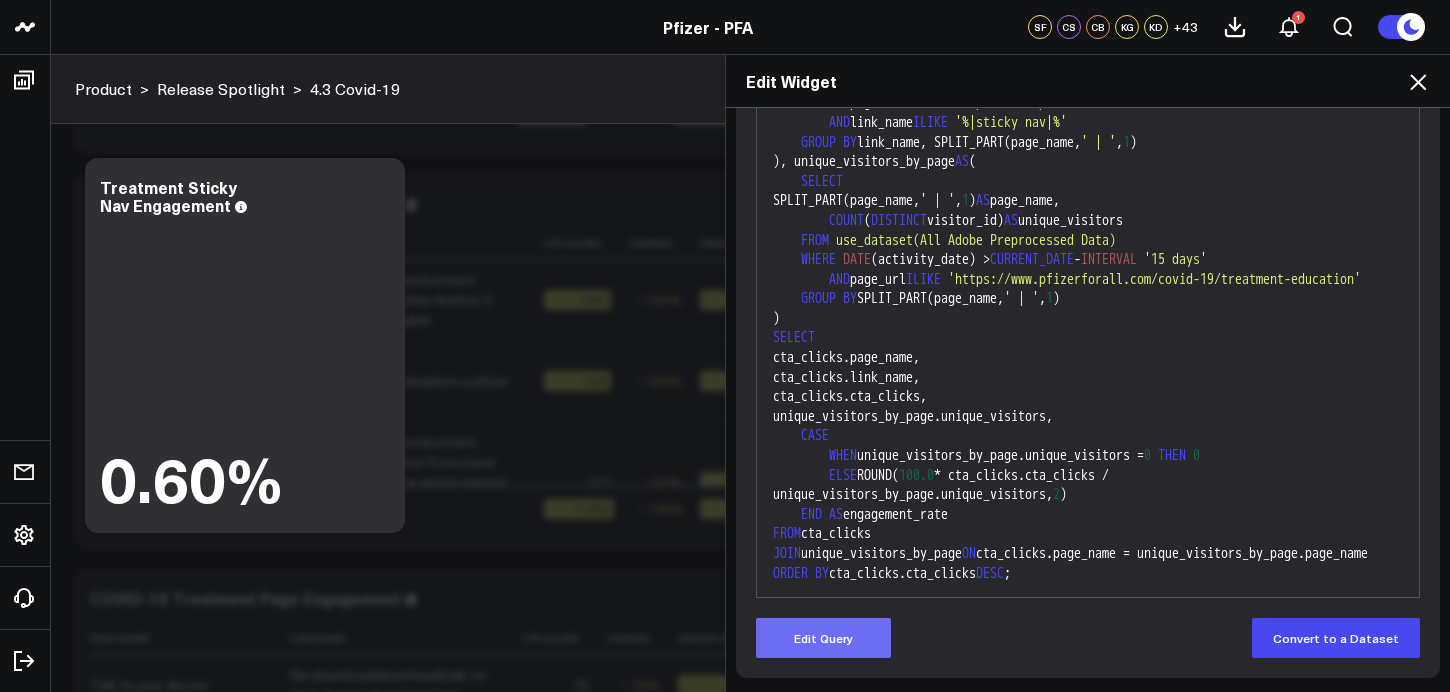 click on "Edit Query" at bounding box center [823, 638] 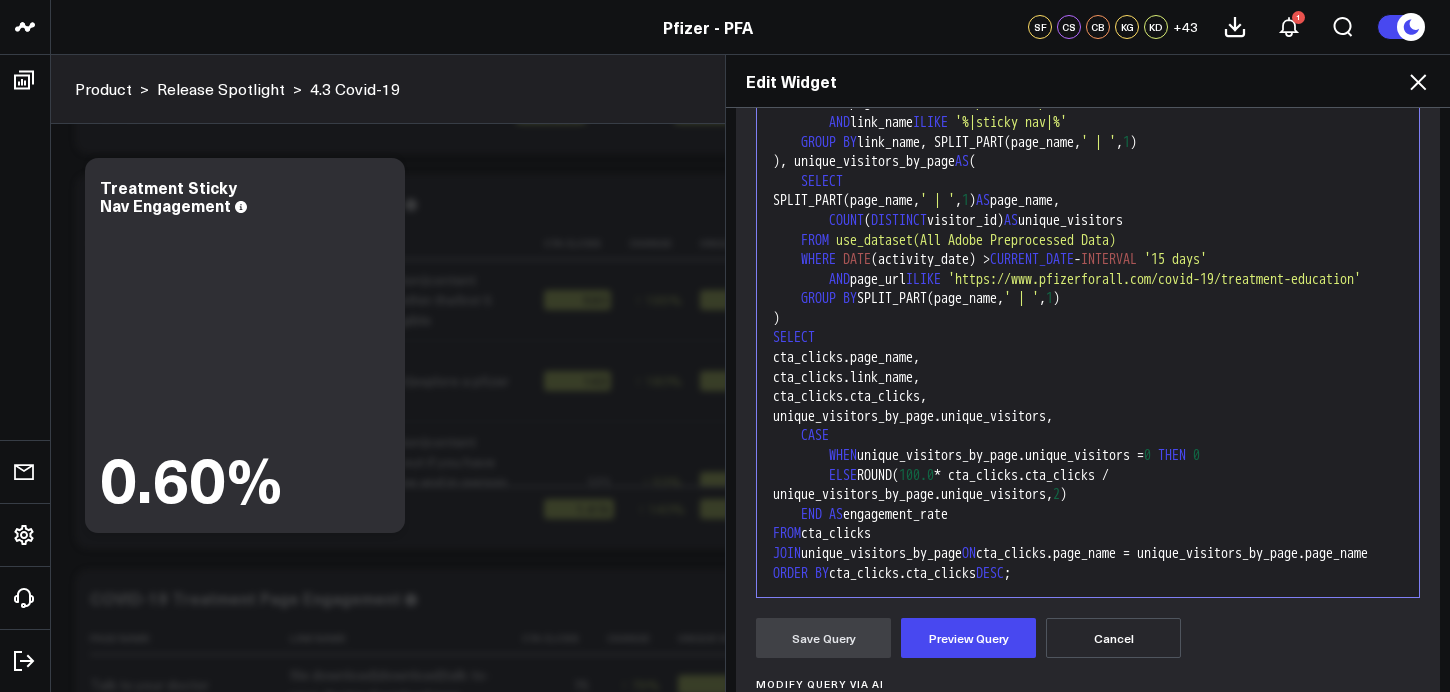 scroll, scrollTop: 382, scrollLeft: 0, axis: vertical 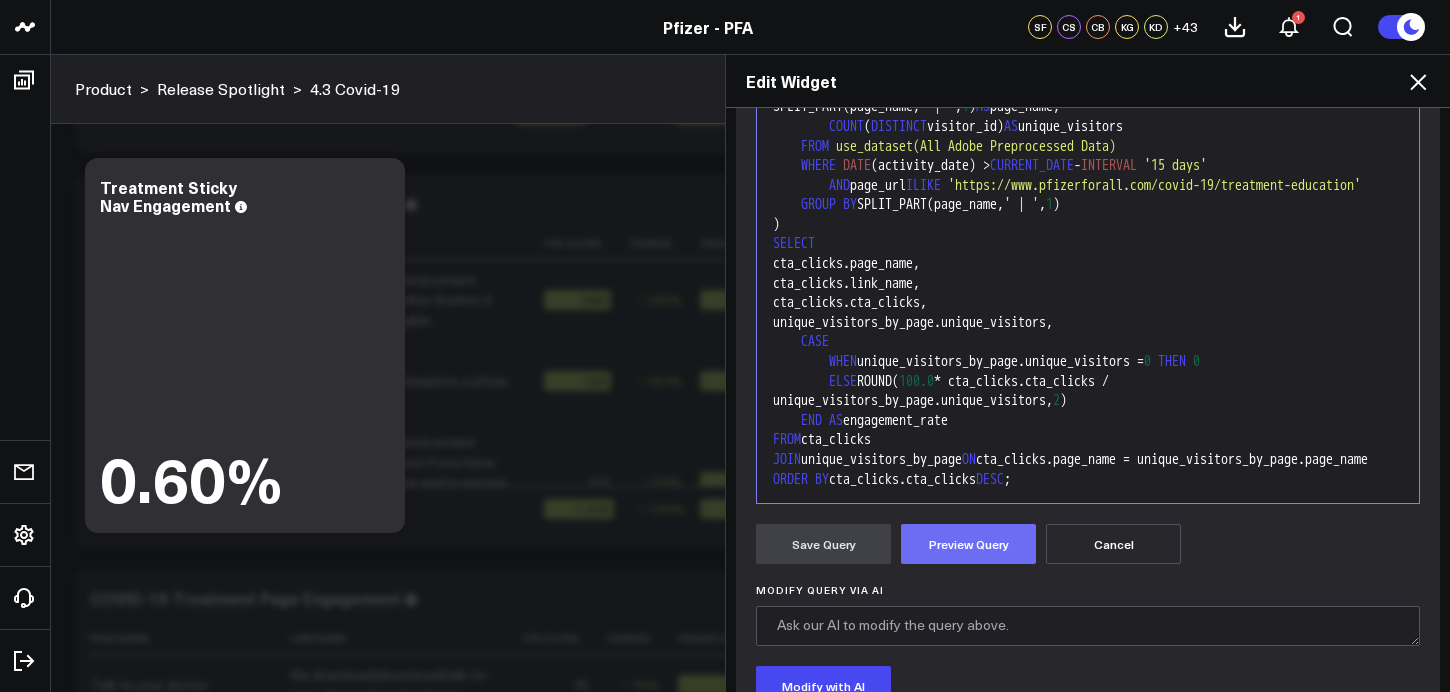 click on "Preview Query" at bounding box center [968, 544] 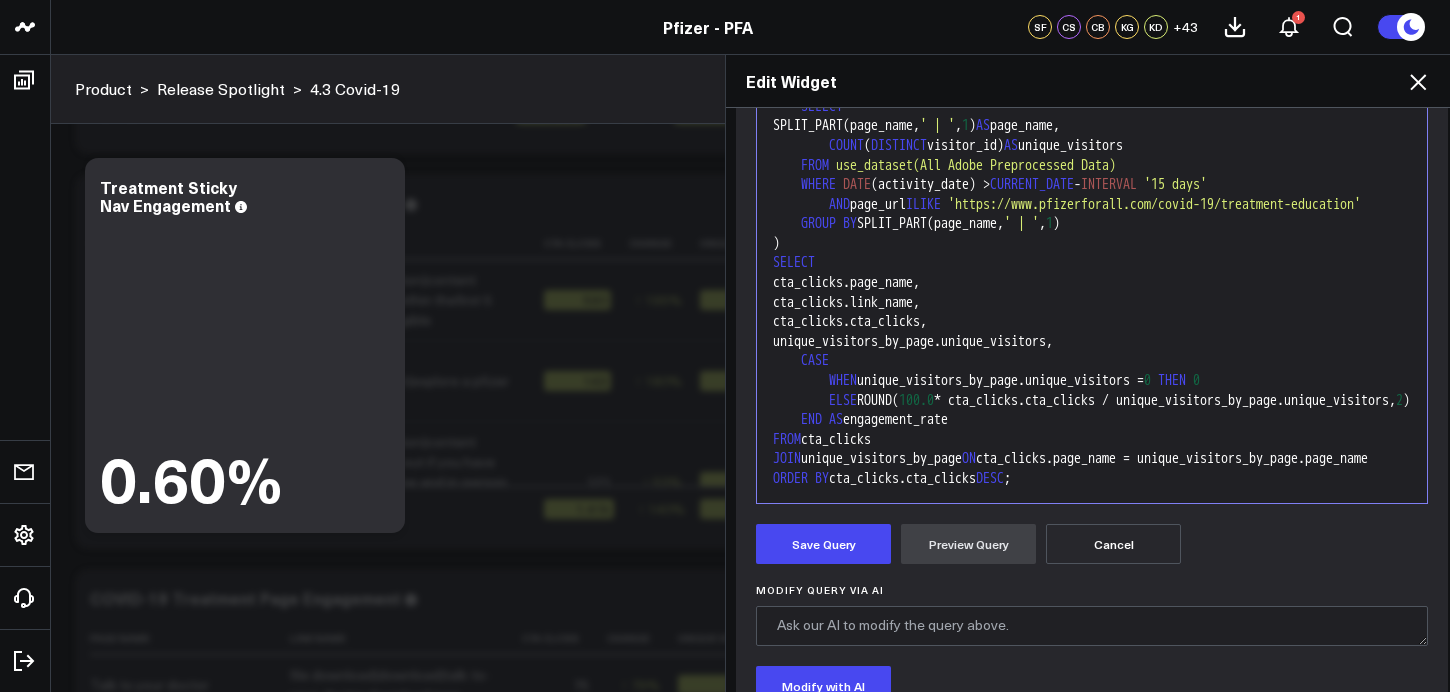 scroll, scrollTop: 137, scrollLeft: 0, axis: vertical 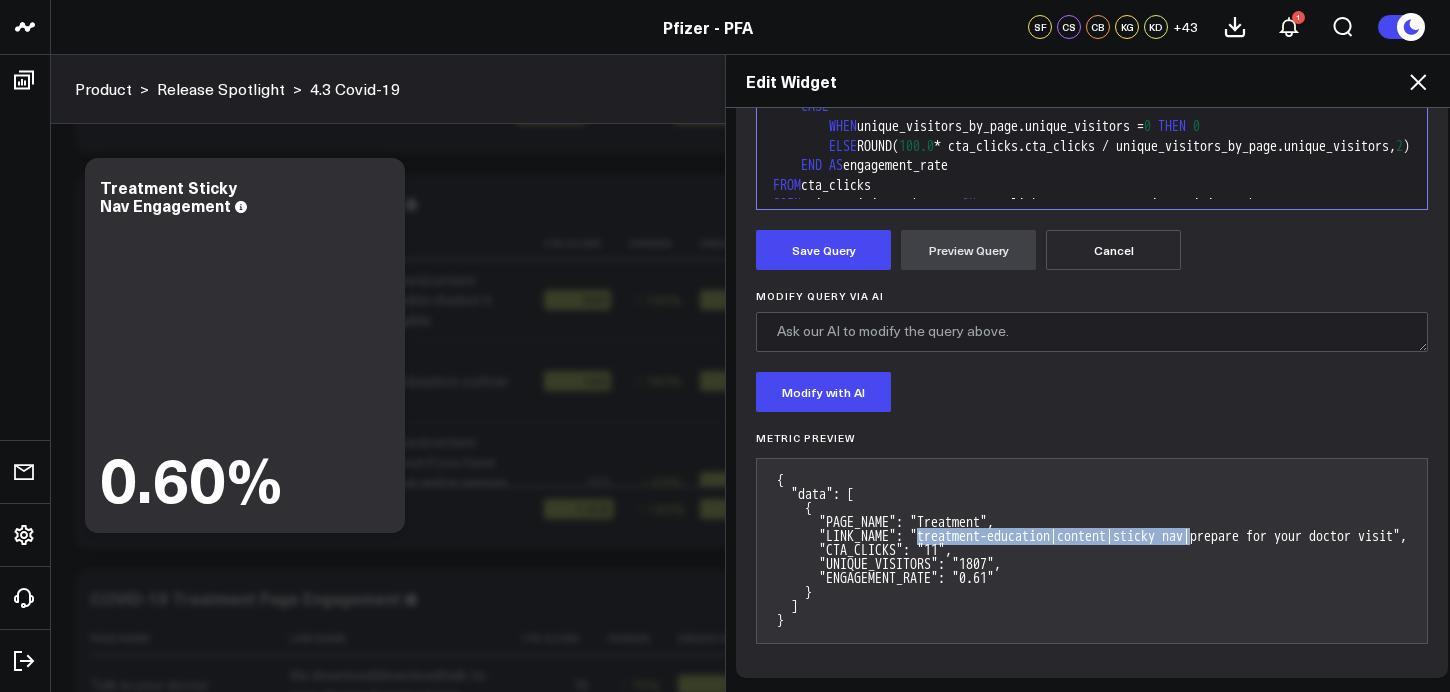 drag, startPoint x: 946, startPoint y: 529, endPoint x: 1274, endPoint y: 532, distance: 328.01373 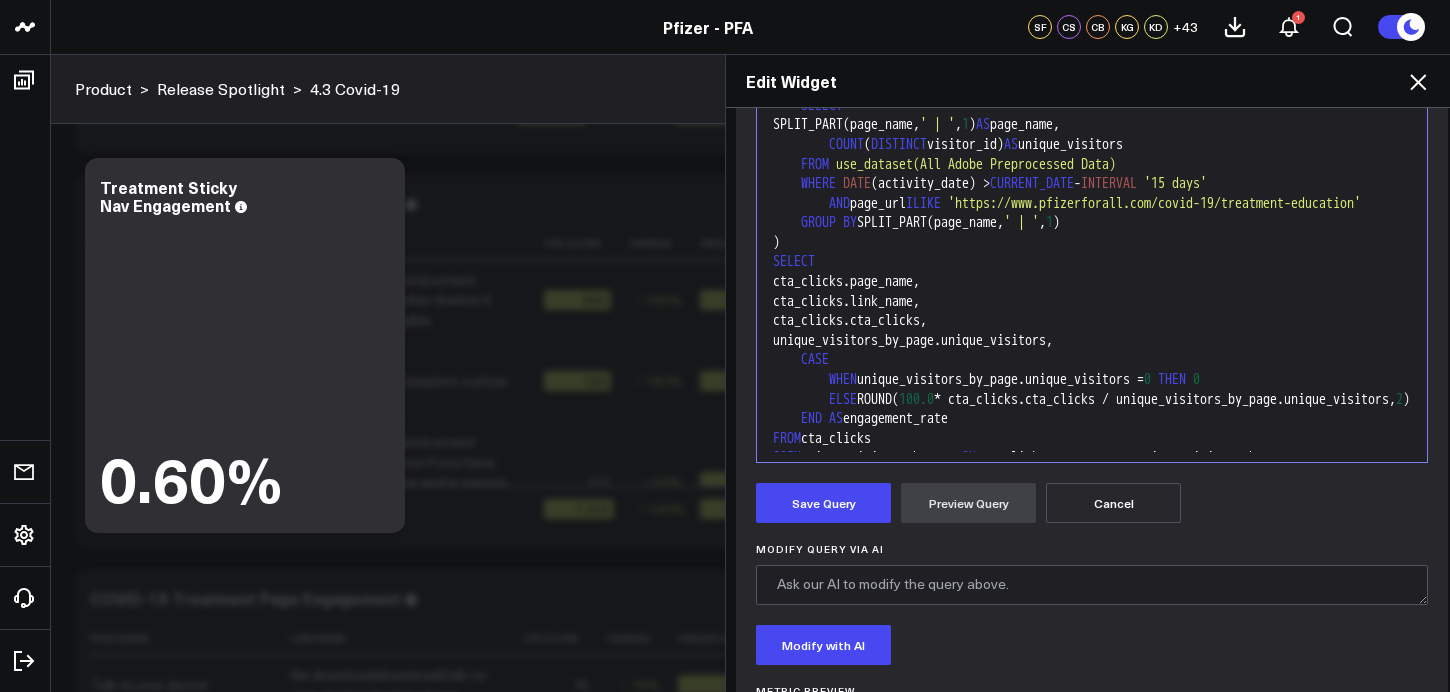 scroll, scrollTop: 406, scrollLeft: 0, axis: vertical 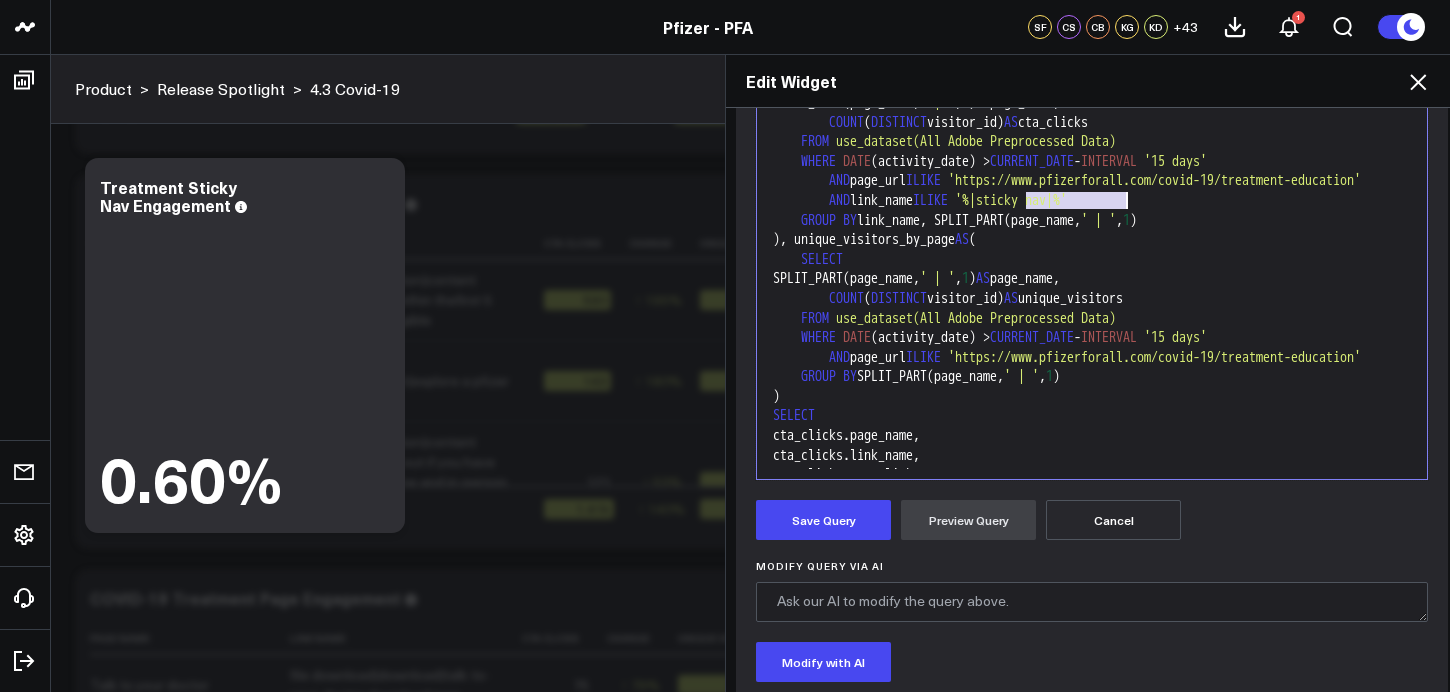drag, startPoint x: 1026, startPoint y: 204, endPoint x: 1129, endPoint y: 208, distance: 103.077644 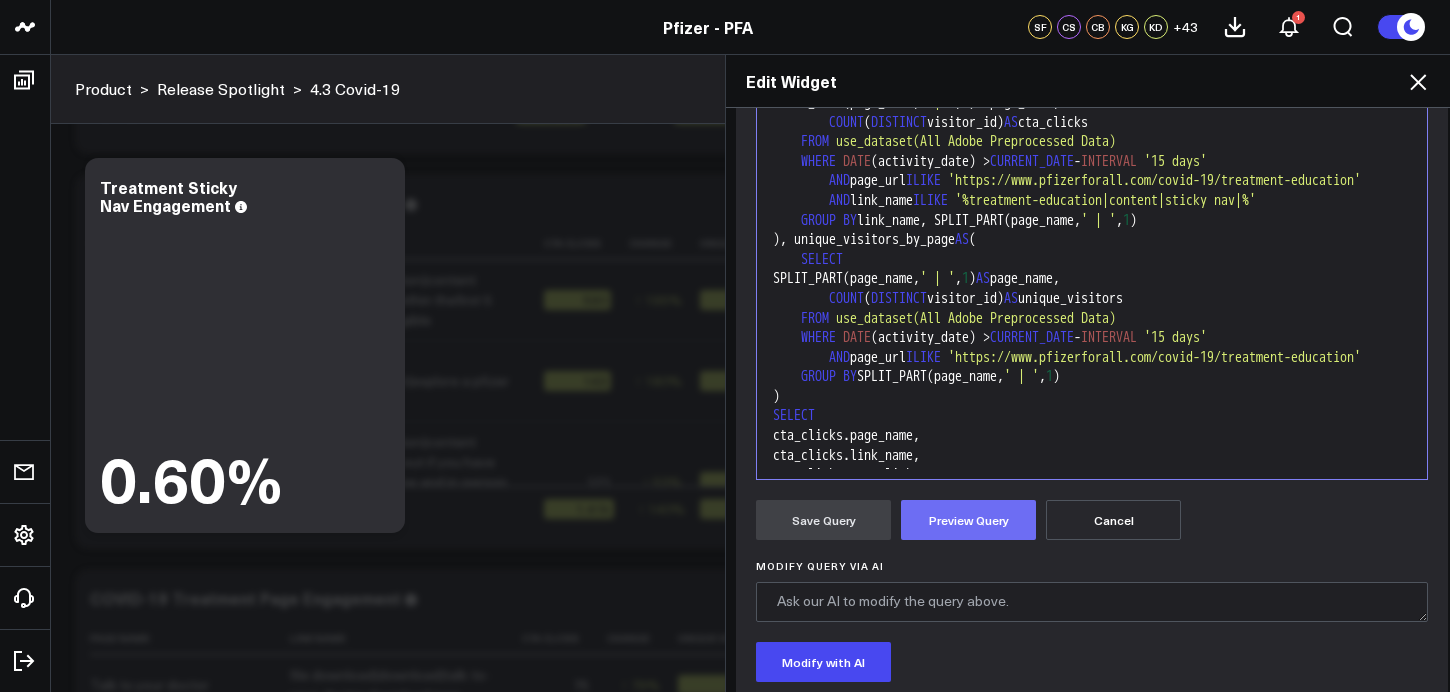 click on "Preview Query" at bounding box center [968, 520] 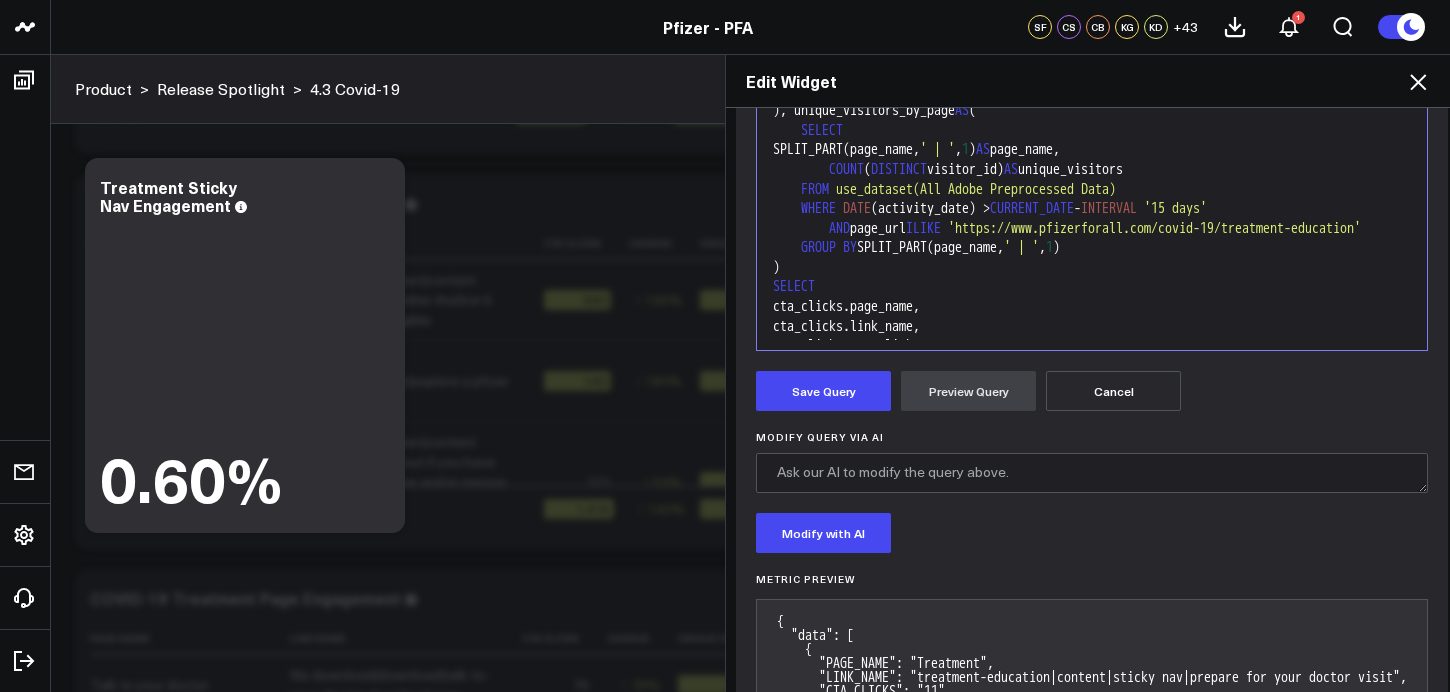 scroll, scrollTop: 686, scrollLeft: 0, axis: vertical 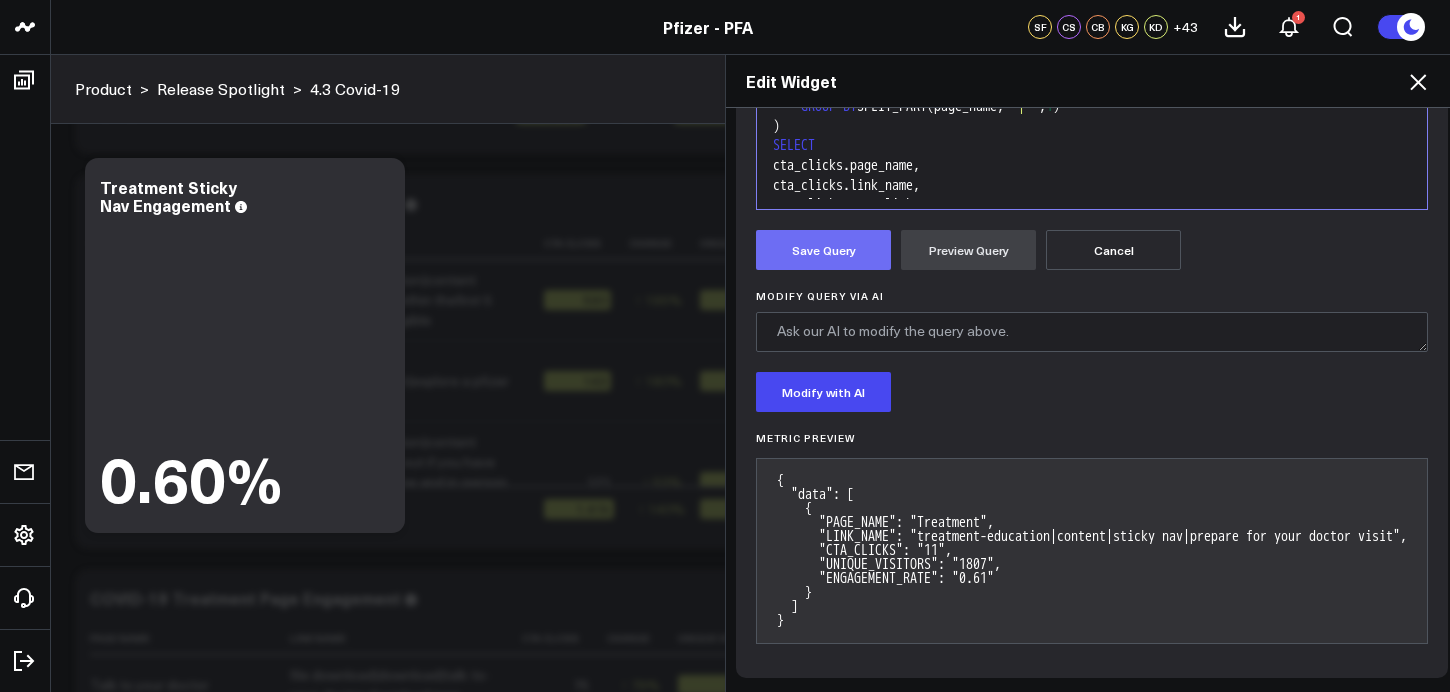 click on "Save Query" at bounding box center [823, 250] 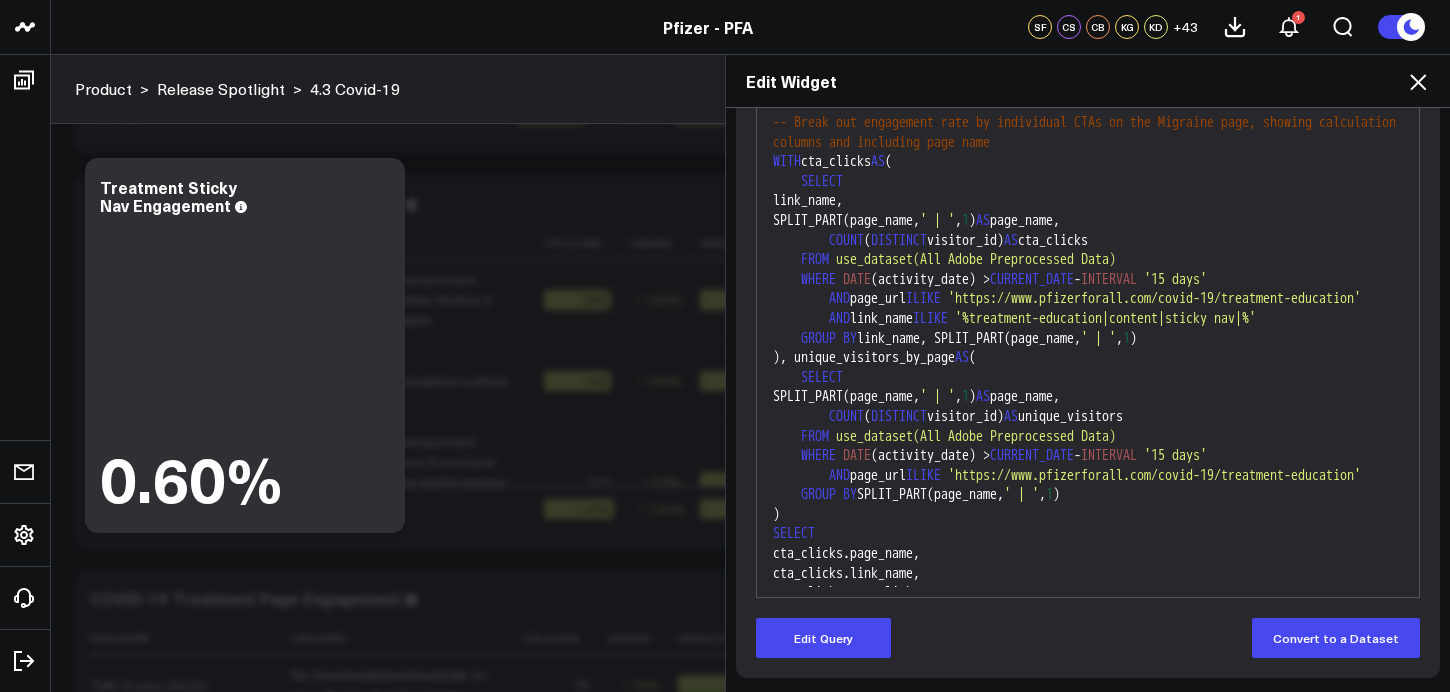 scroll, scrollTop: 288, scrollLeft: 0, axis: vertical 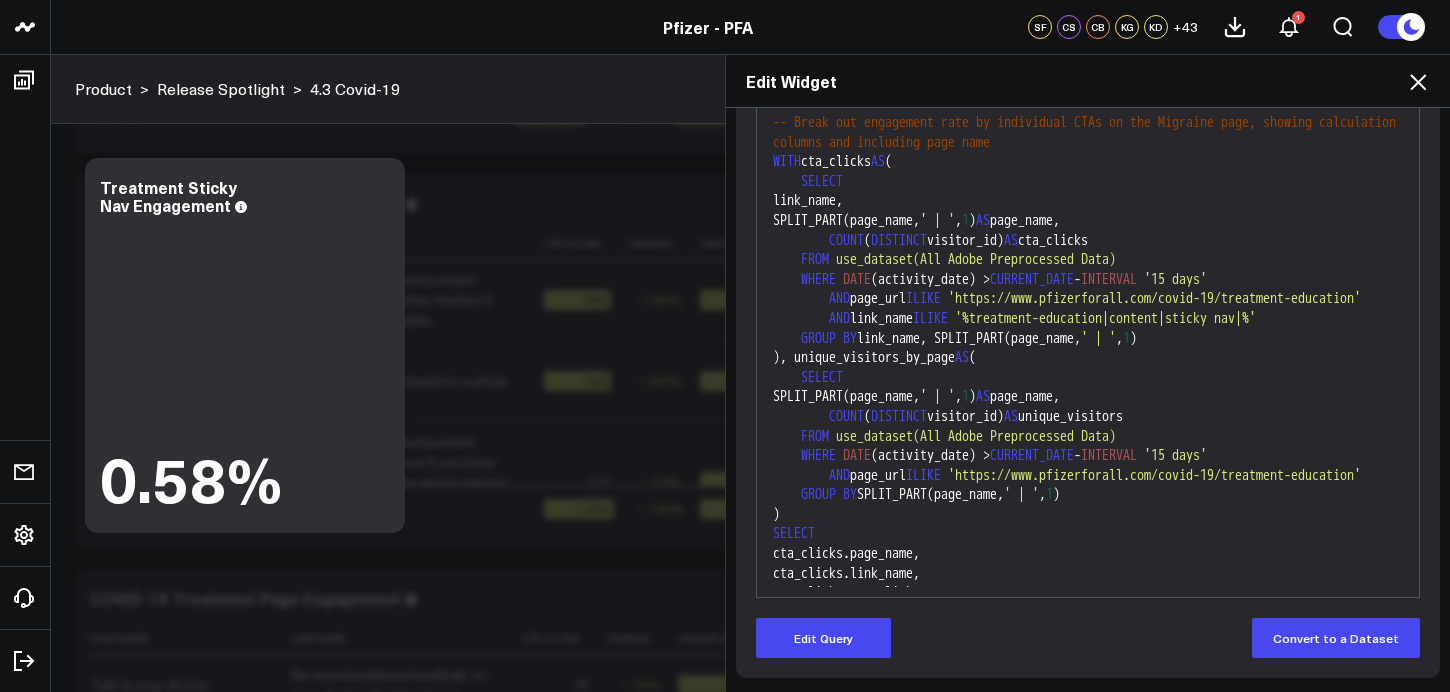 click 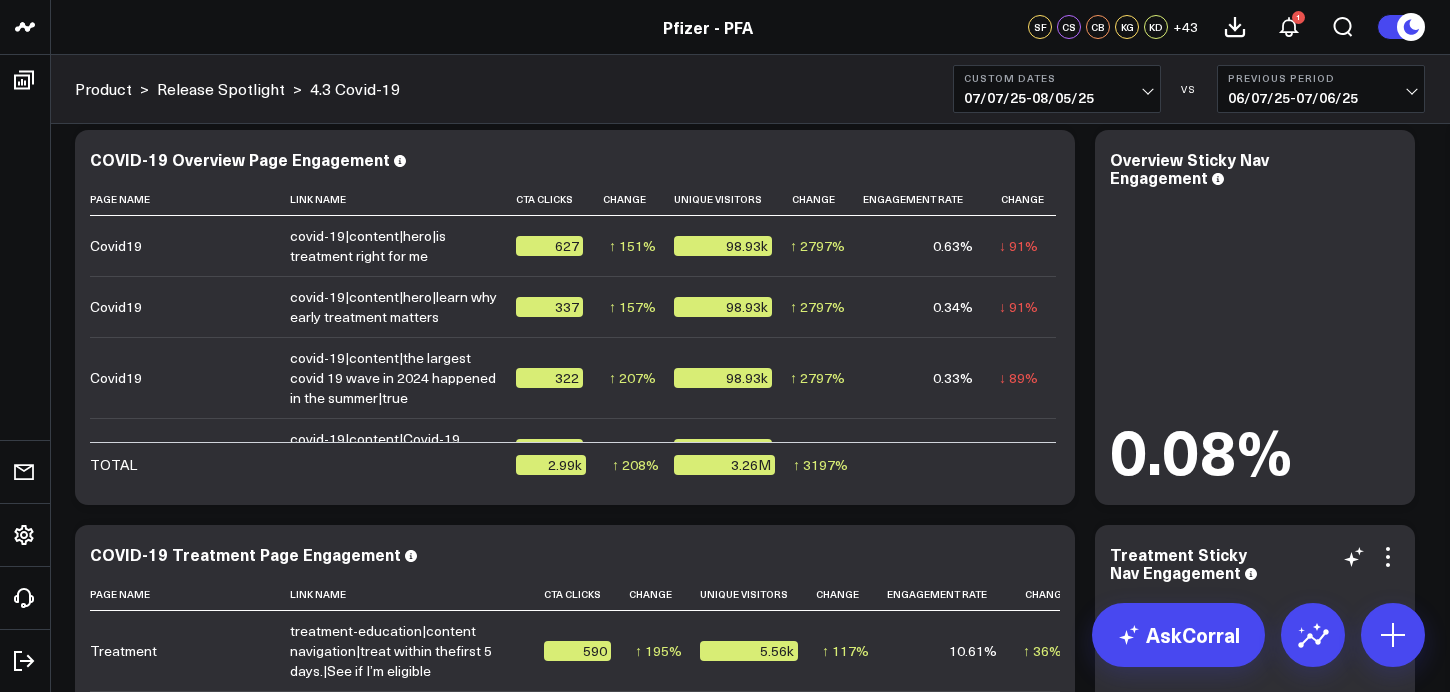 scroll, scrollTop: 6670, scrollLeft: 0, axis: vertical 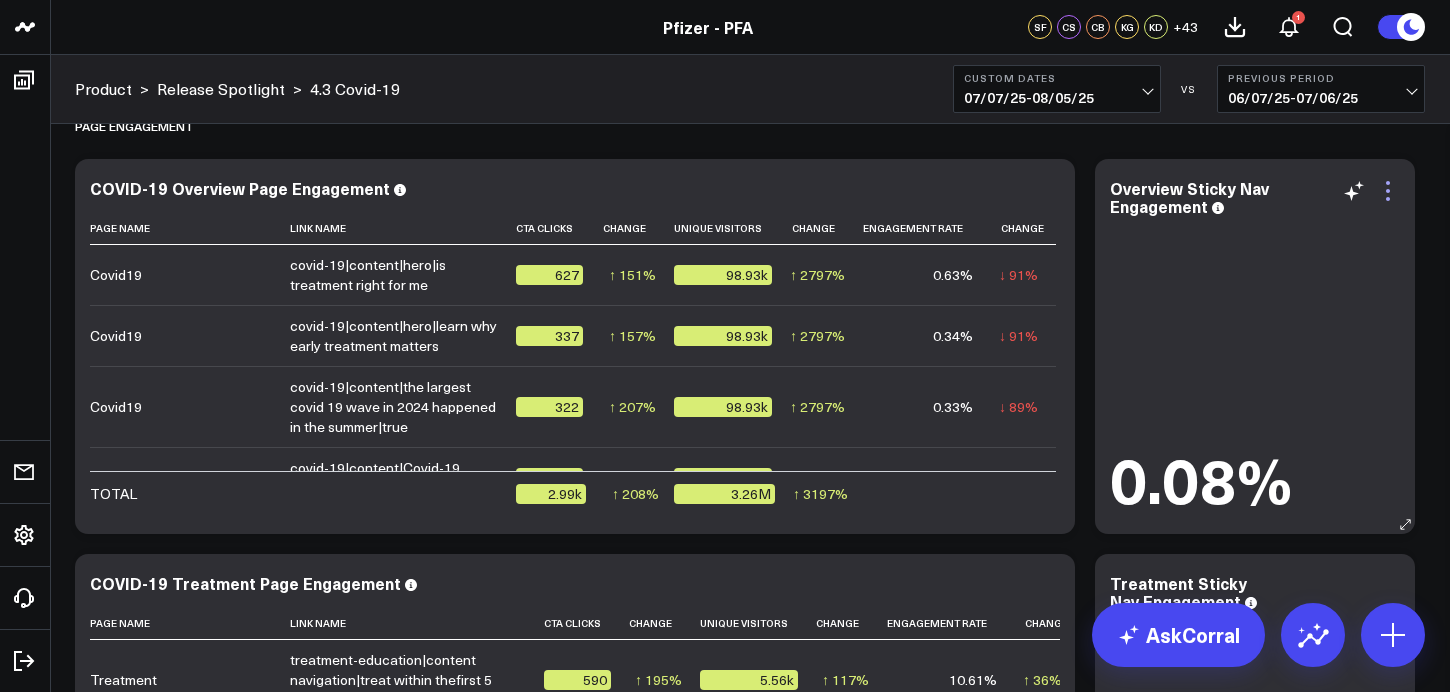 click 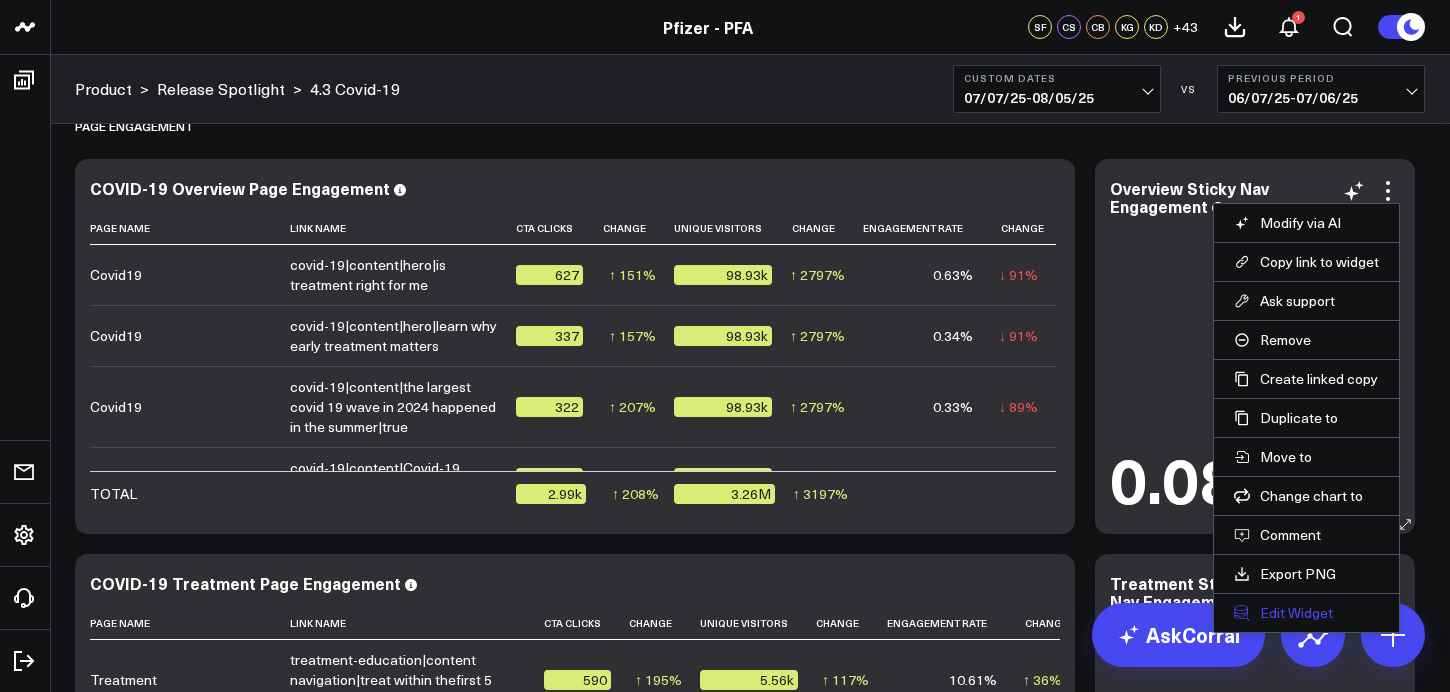 click on "Edit Widget" at bounding box center [1306, 613] 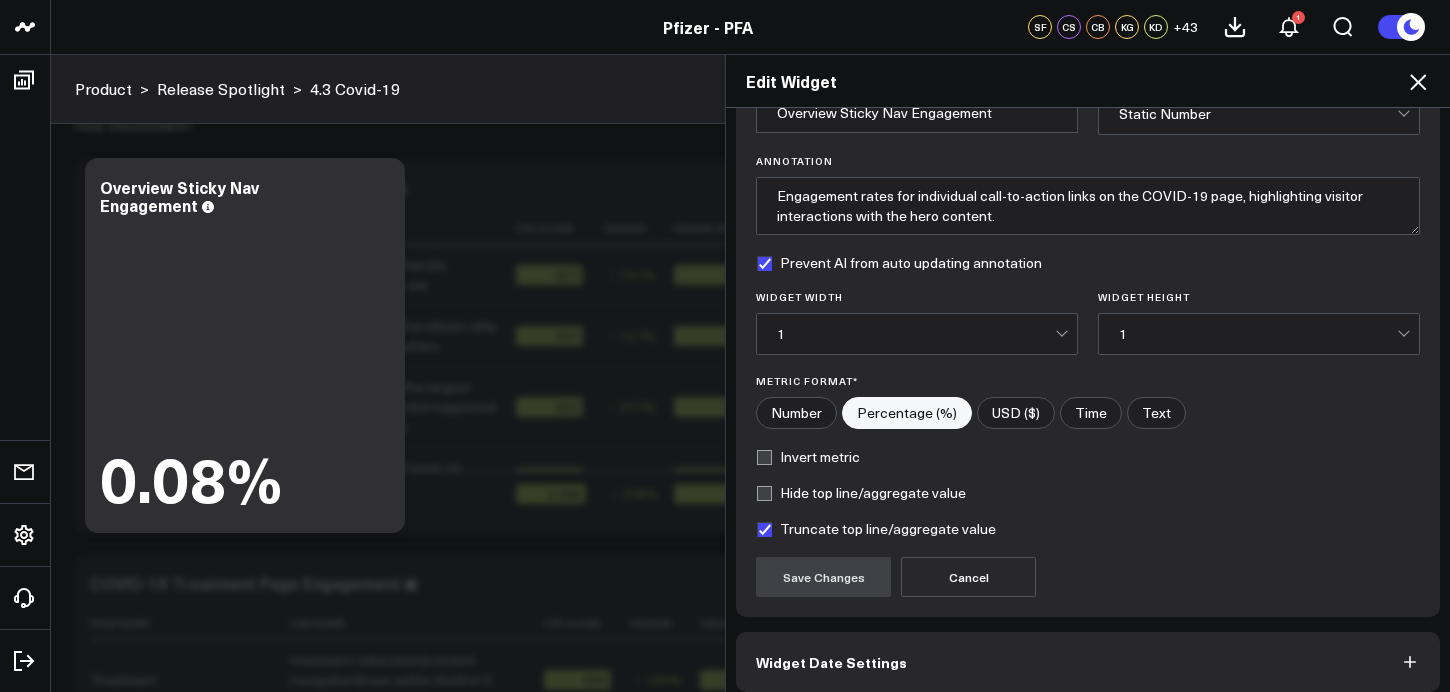 scroll, scrollTop: 201, scrollLeft: 0, axis: vertical 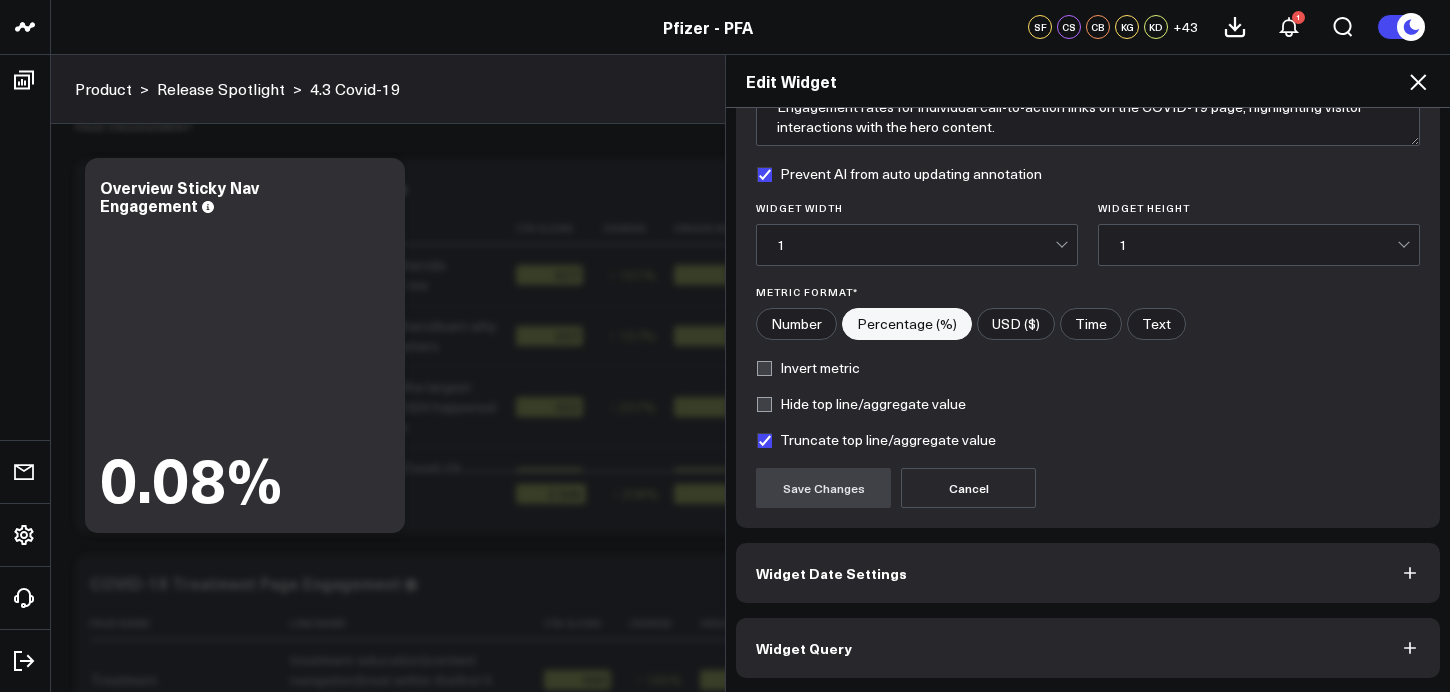 click on "Widget Query" at bounding box center (1088, 648) 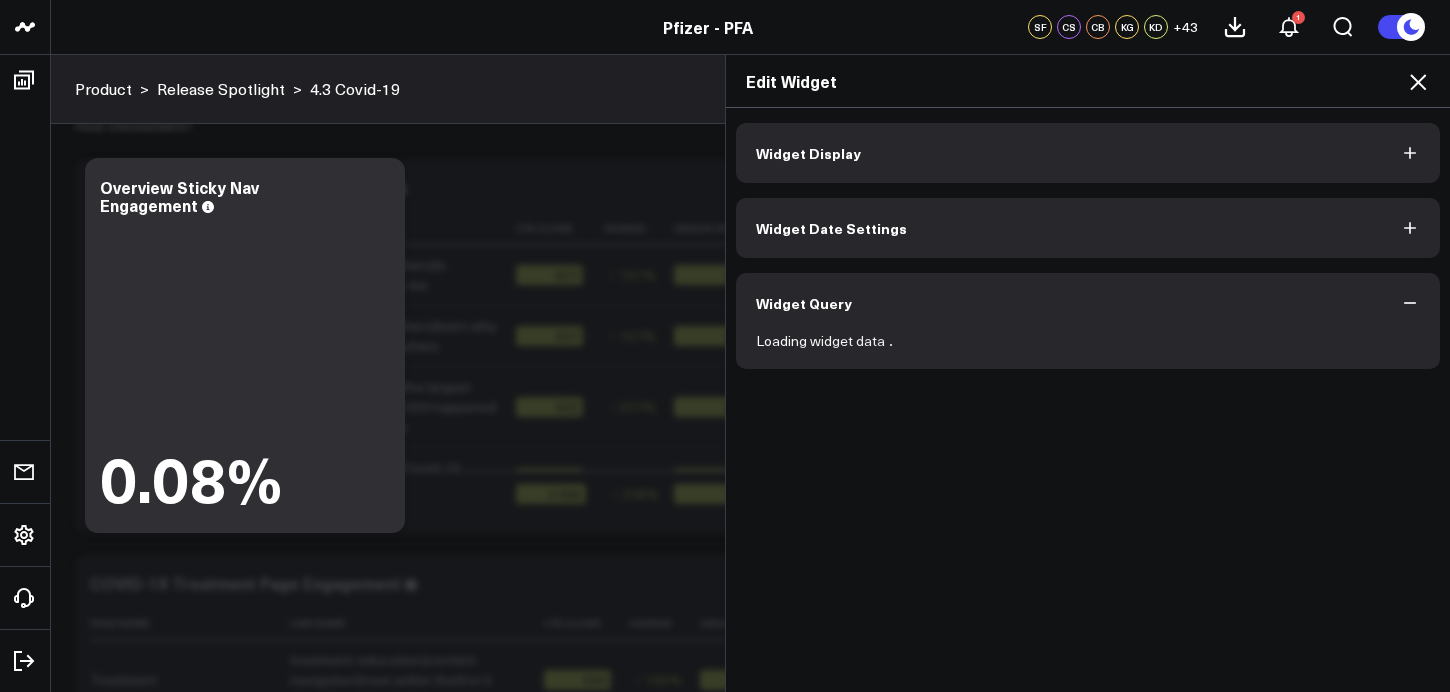 scroll, scrollTop: 0, scrollLeft: 0, axis: both 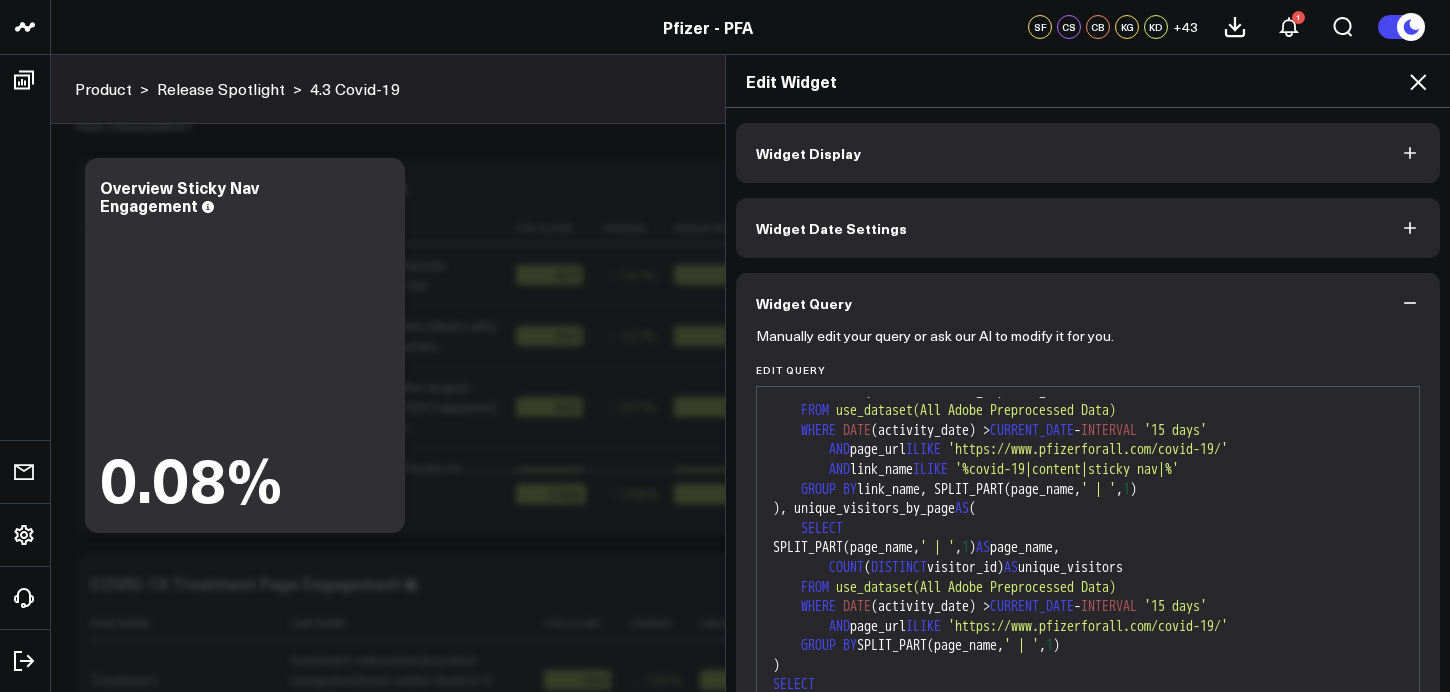 click 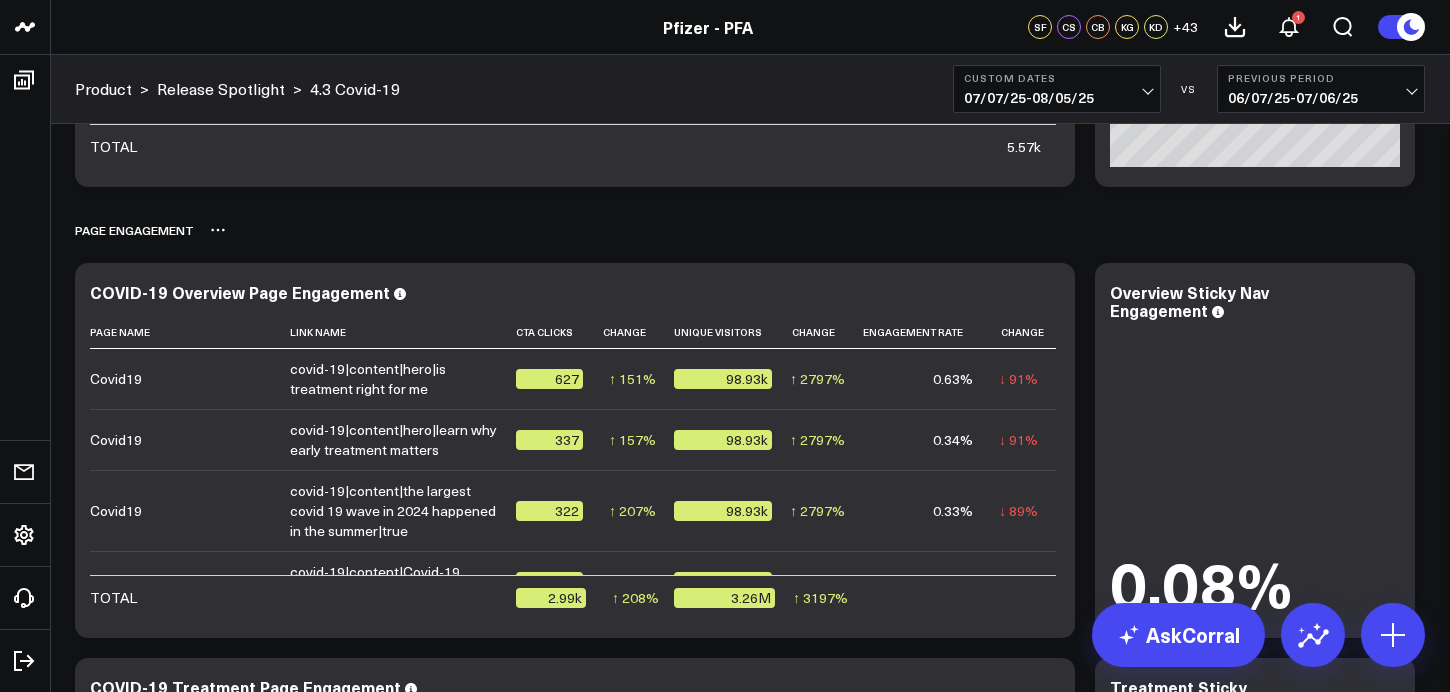 scroll, scrollTop: 6598, scrollLeft: 0, axis: vertical 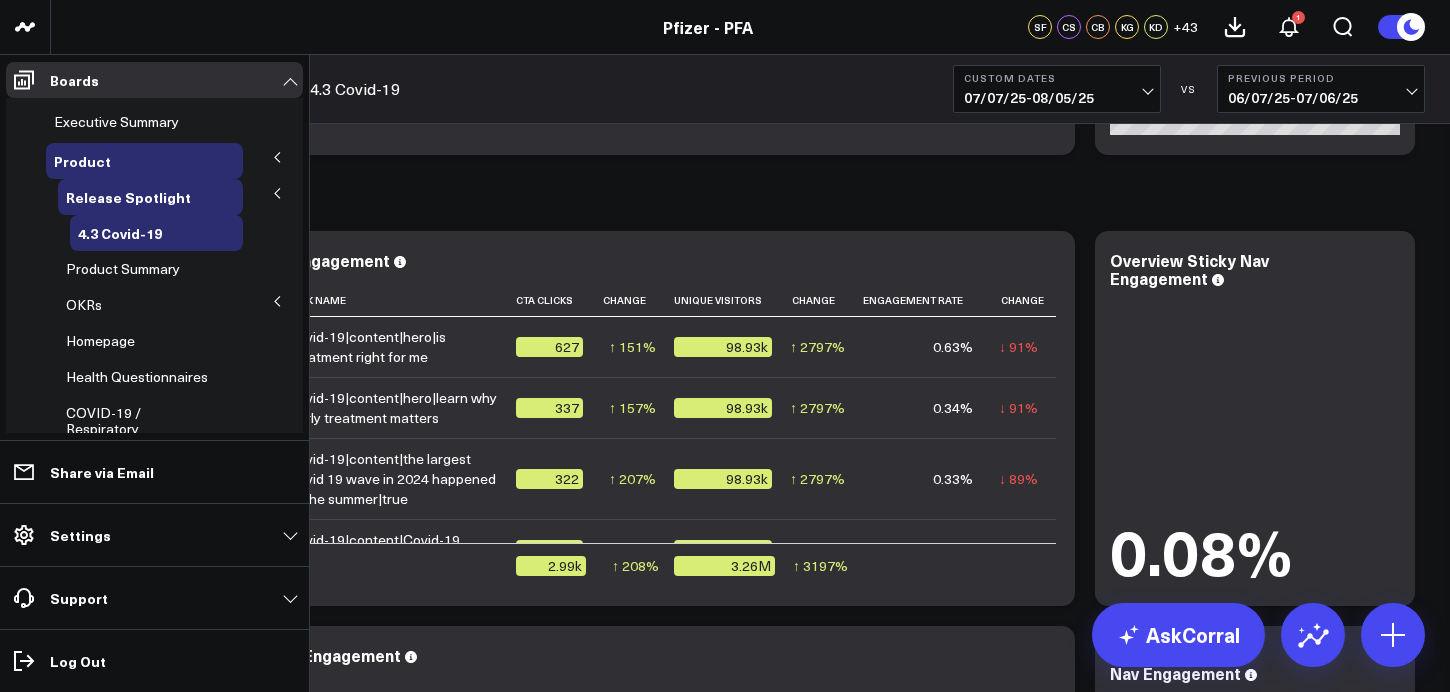 click 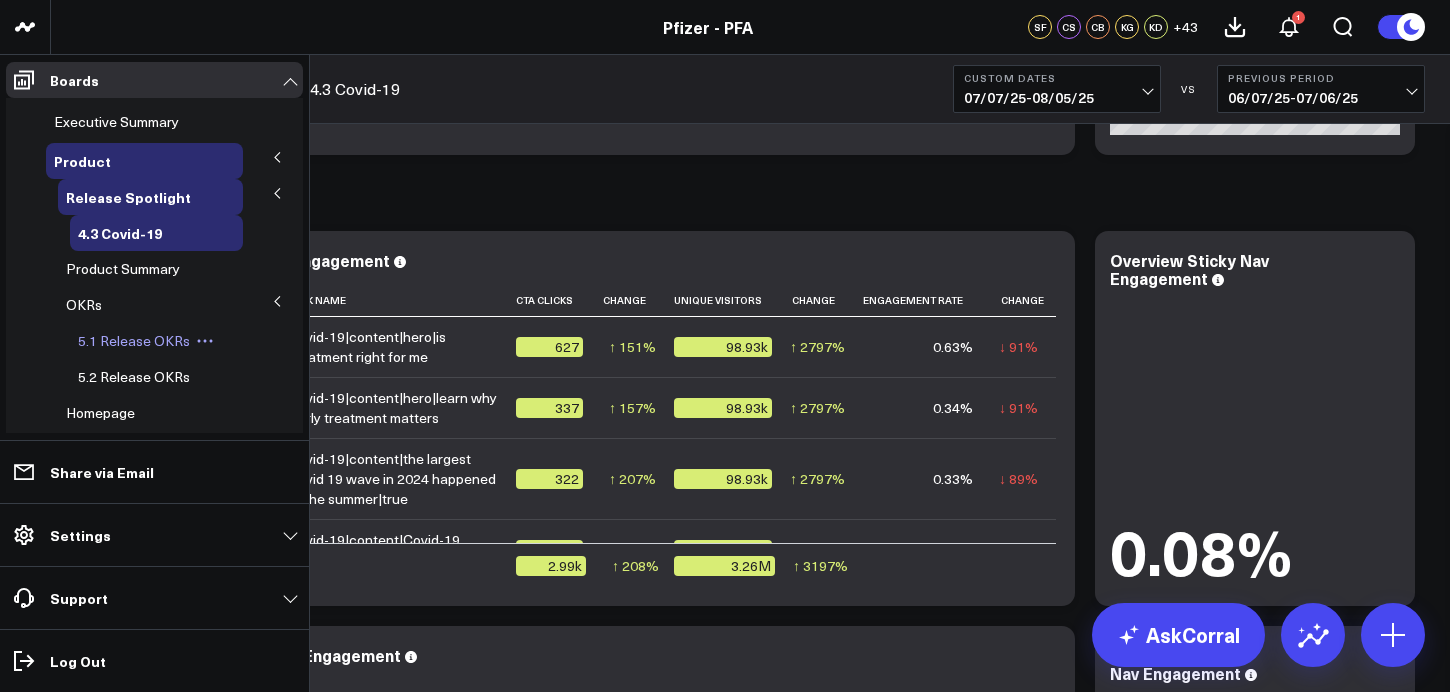 scroll, scrollTop: 20, scrollLeft: 0, axis: vertical 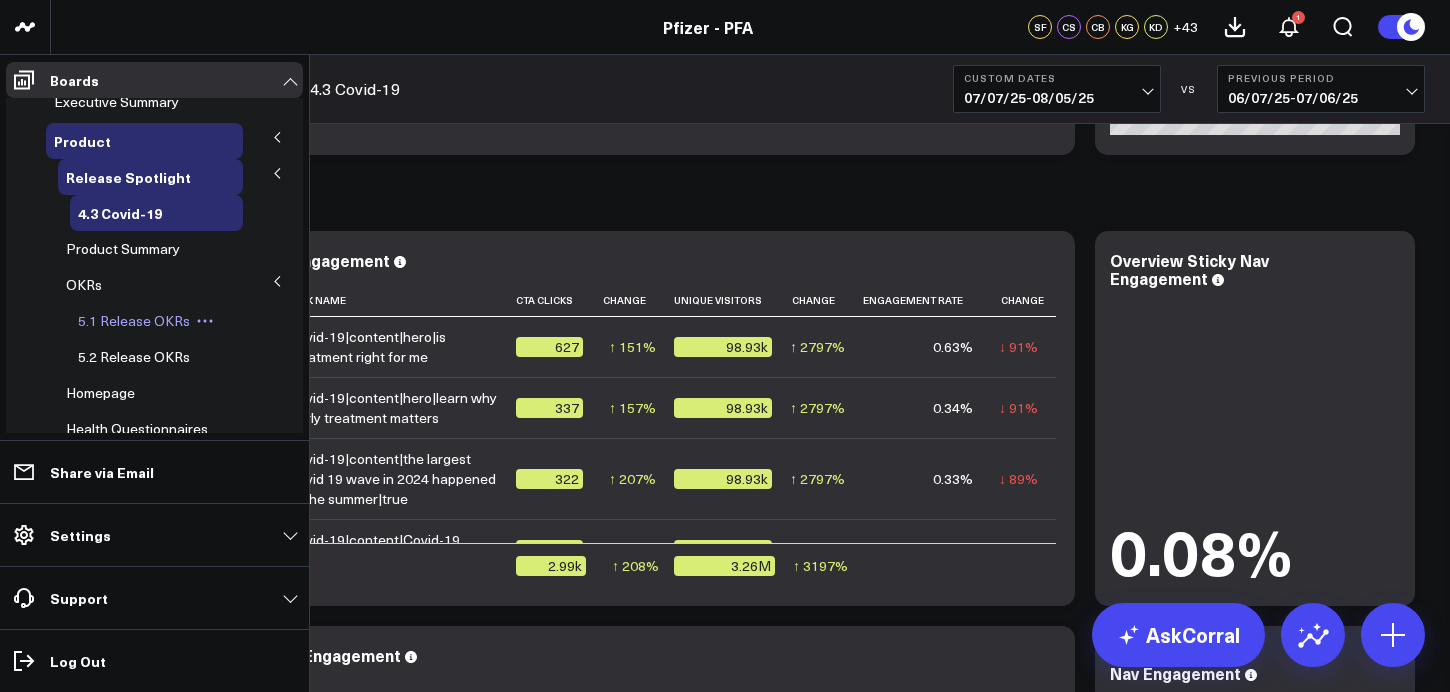 click on "5.1 Release OKRs" at bounding box center [134, 320] 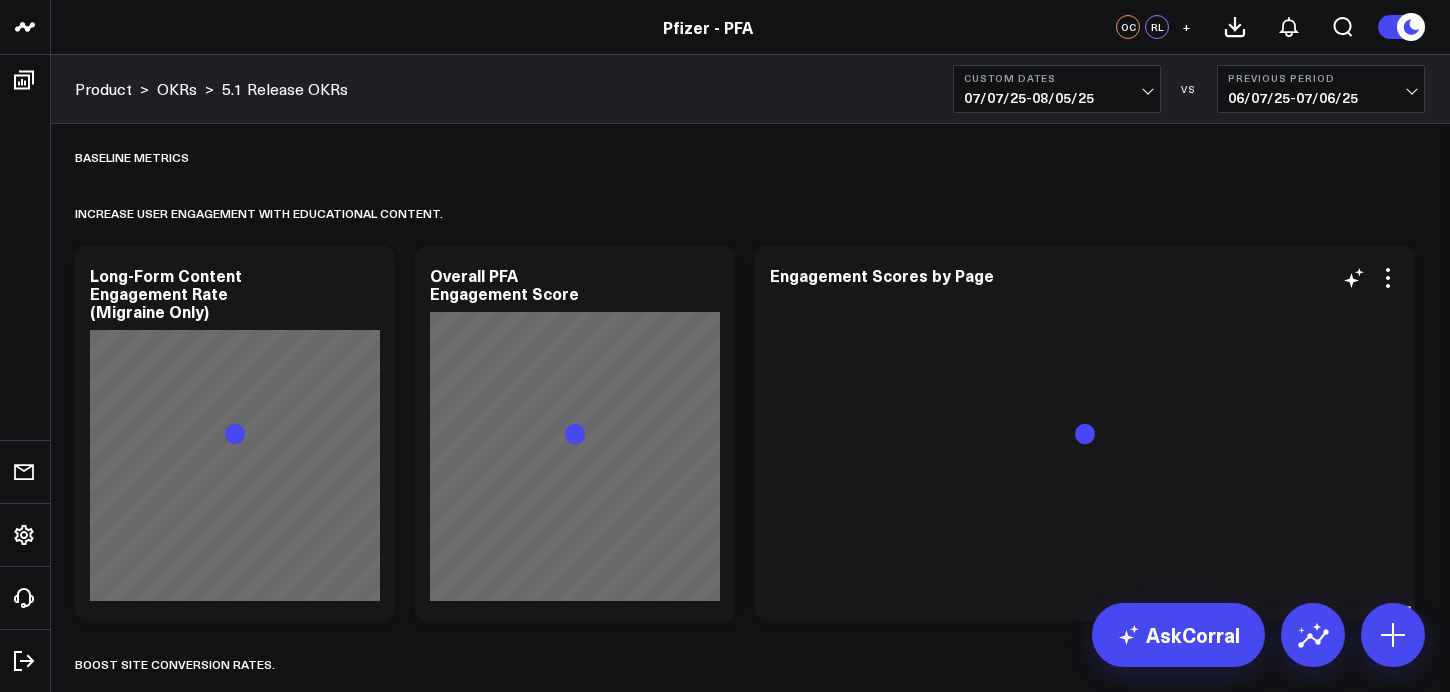 scroll, scrollTop: 0, scrollLeft: 0, axis: both 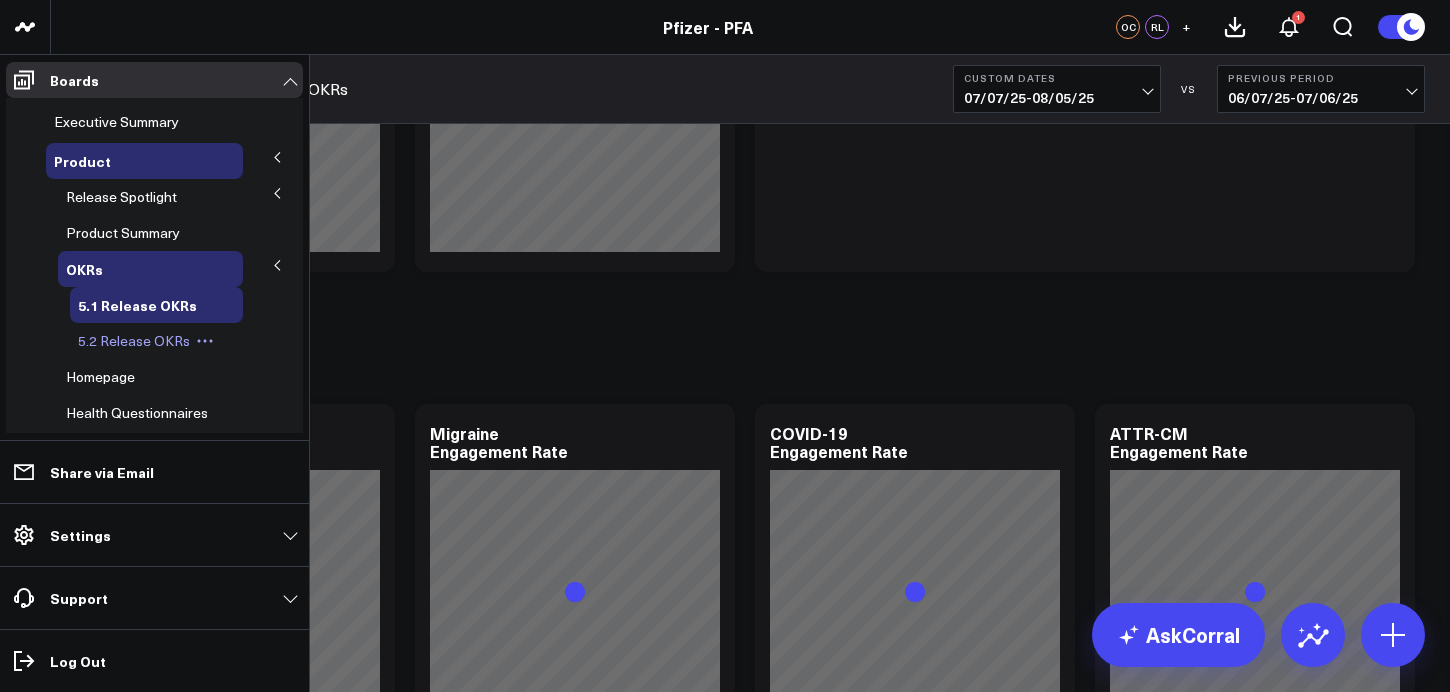 click on "5.2 Release OKRs" at bounding box center [156, 341] 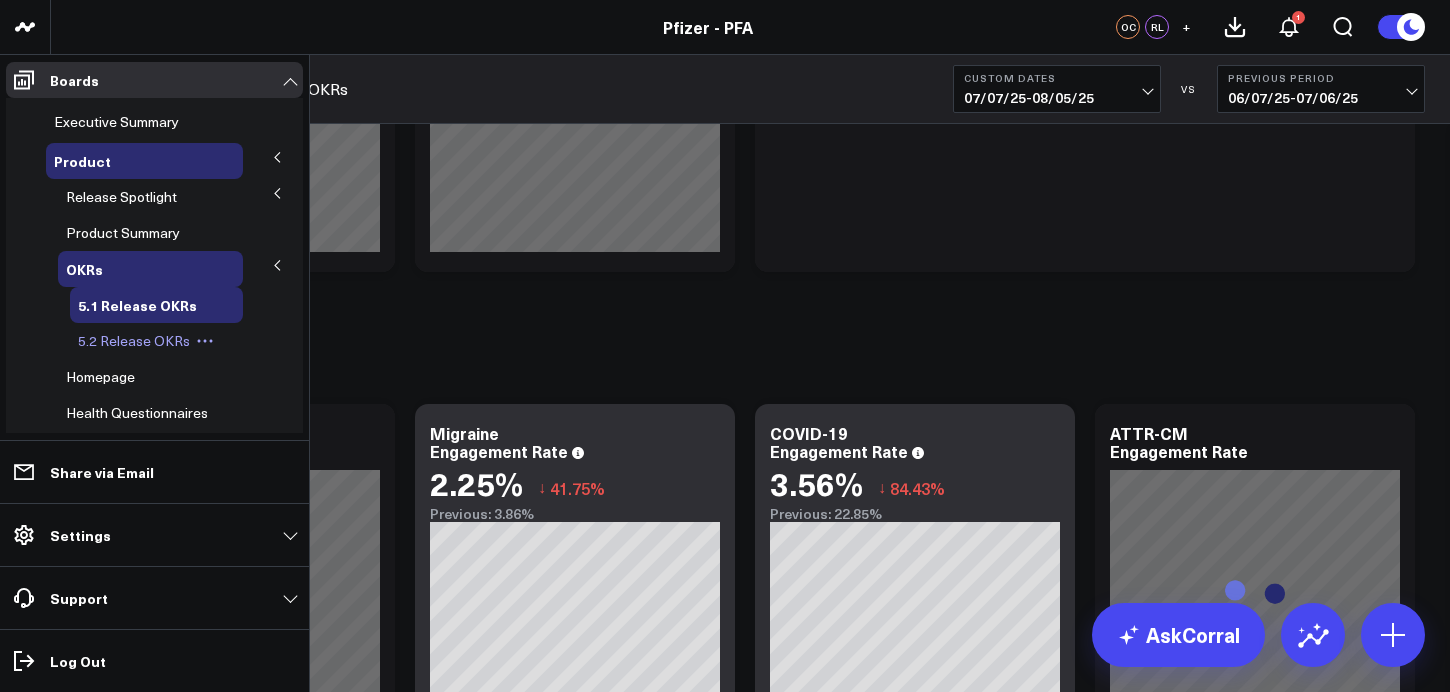 scroll, scrollTop: 401, scrollLeft: 0, axis: vertical 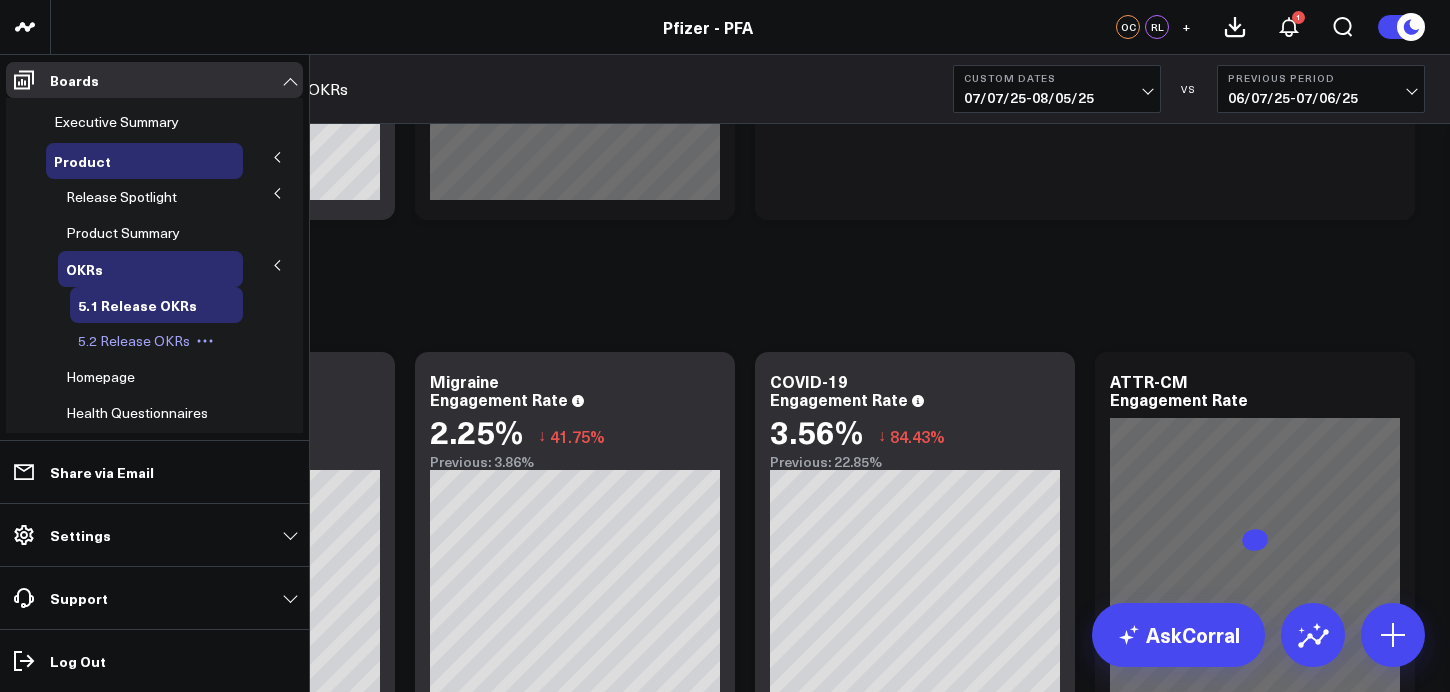 click on "5.2 Release OKRs" at bounding box center (134, 340) 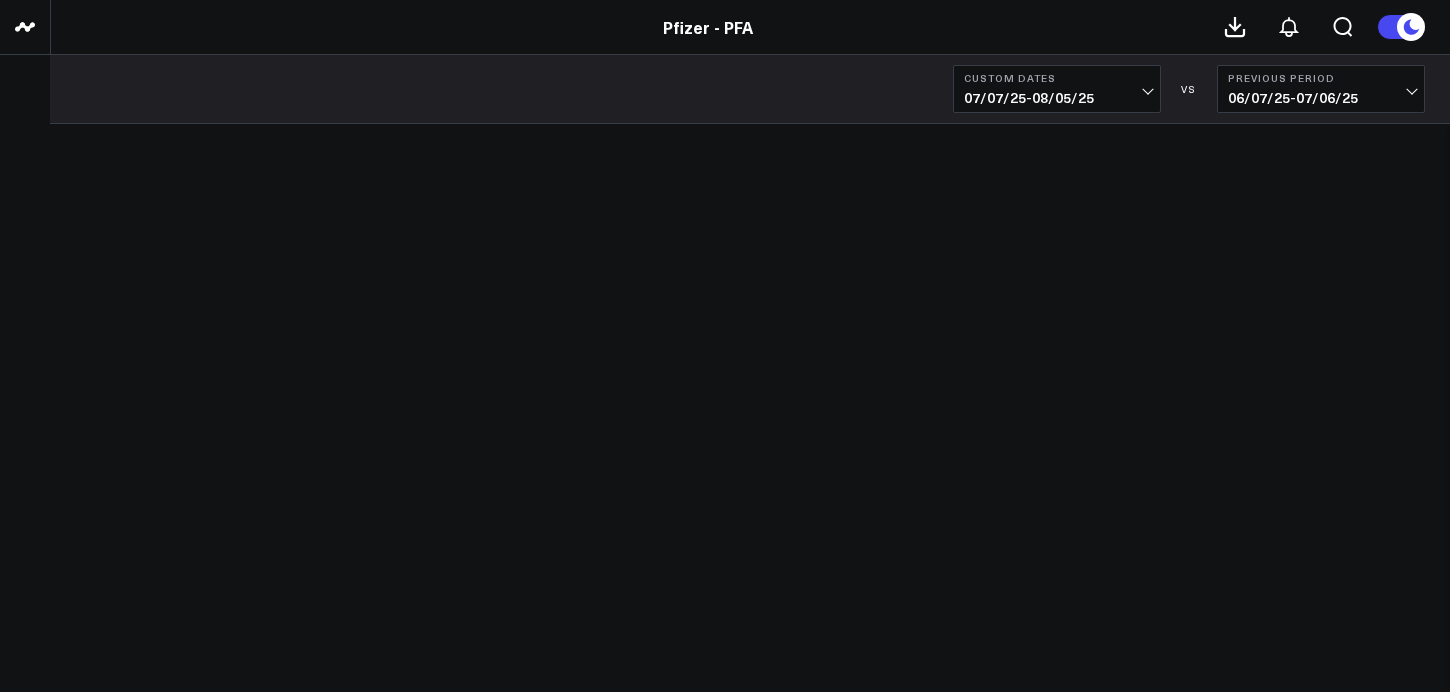 scroll, scrollTop: 0, scrollLeft: 0, axis: both 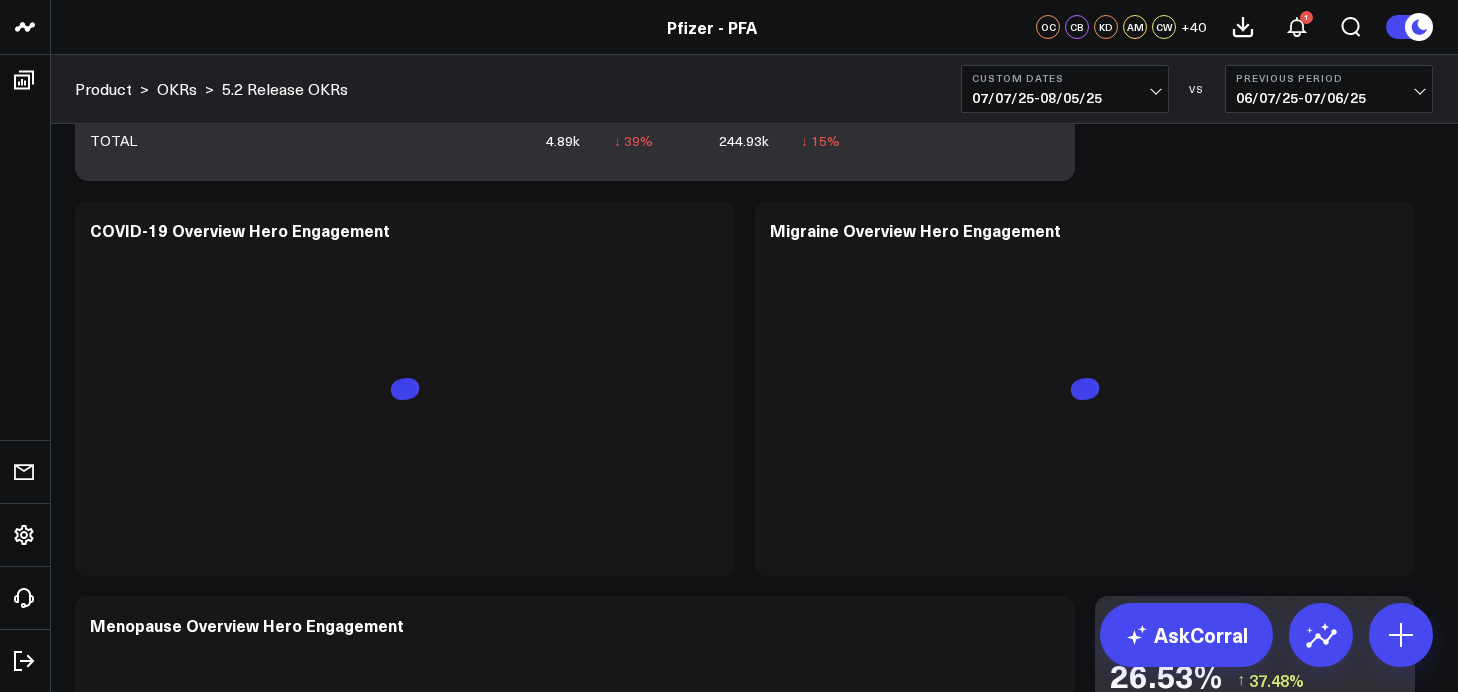 click on "Baseline metrics Increase user engagement with educational content.​ Modify via AI Copy link to widget Ask support Remove Create linked copy Executive Summary Product Release Spotlight 4.3 Covid-19 Product Summary OKRs 5.1 Release OKRs 5.2 Release OKRs Homepage Health Questionnaires COVID-19 / Respiratory Menopause Migraine mTOQ Vaccines Prescription Savings Optimizations (WIP) Education Articles Navigation (WIP) Media Performance Website Website HVA Performance Site Experience / DXA Telehealth & Pharmacy Prescription Delivery - Alto Telehealth - UpScript Telehealth Investigation - Ad Hoc Crossix Crossix Visitor Profiles Crossix Conversion Events Essence Data Freshness Duplicate to Executive Summary Product Release Spotlight 4.3 Covid-19 Product Summary OKRs 5.1 Release OKRs 5.2 Release OKRs Homepage Health Questionnaires COVID-19 / Respiratory Menopause Migraine mTOQ Vaccines Prescription Savings Optimizations (WIP) Education Articles Navigation (WIP) Media Performance Website Website HVA Performance OKRs" at bounding box center (754, -1388) 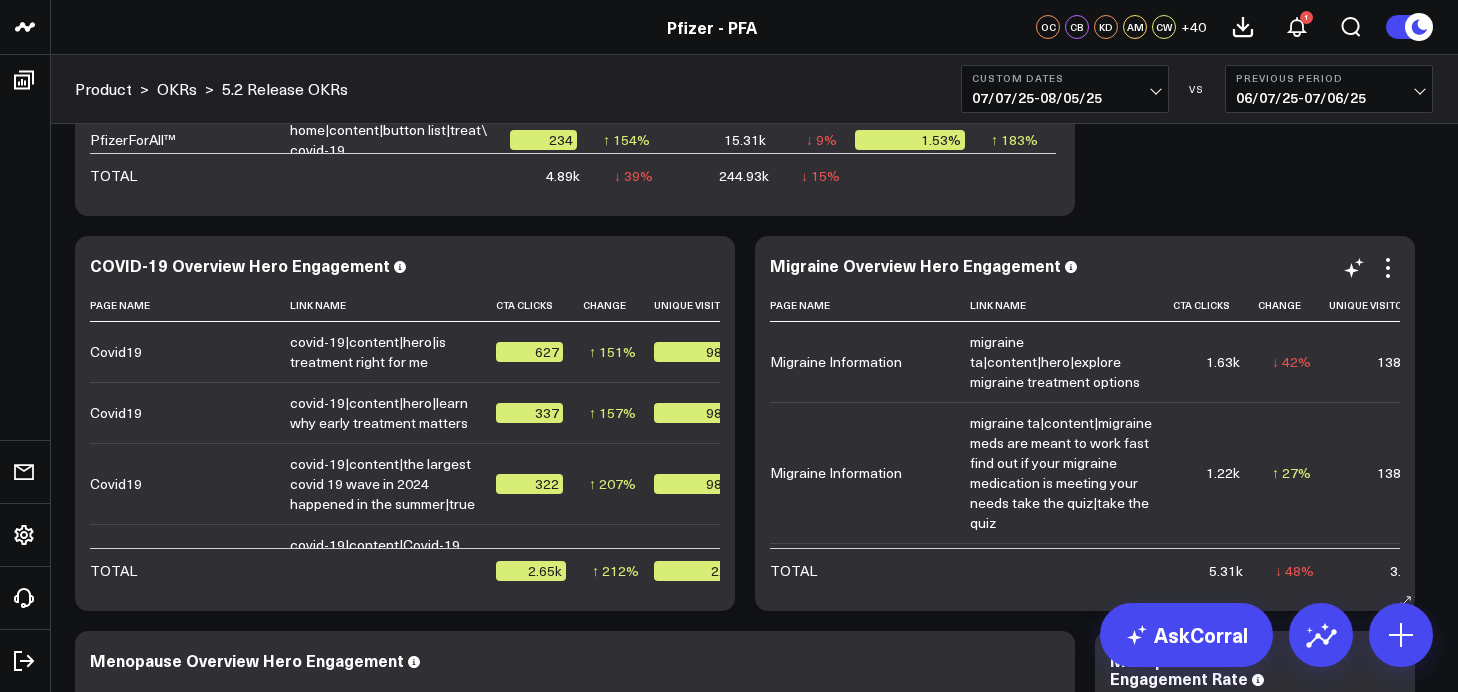 scroll, scrollTop: 4238, scrollLeft: 0, axis: vertical 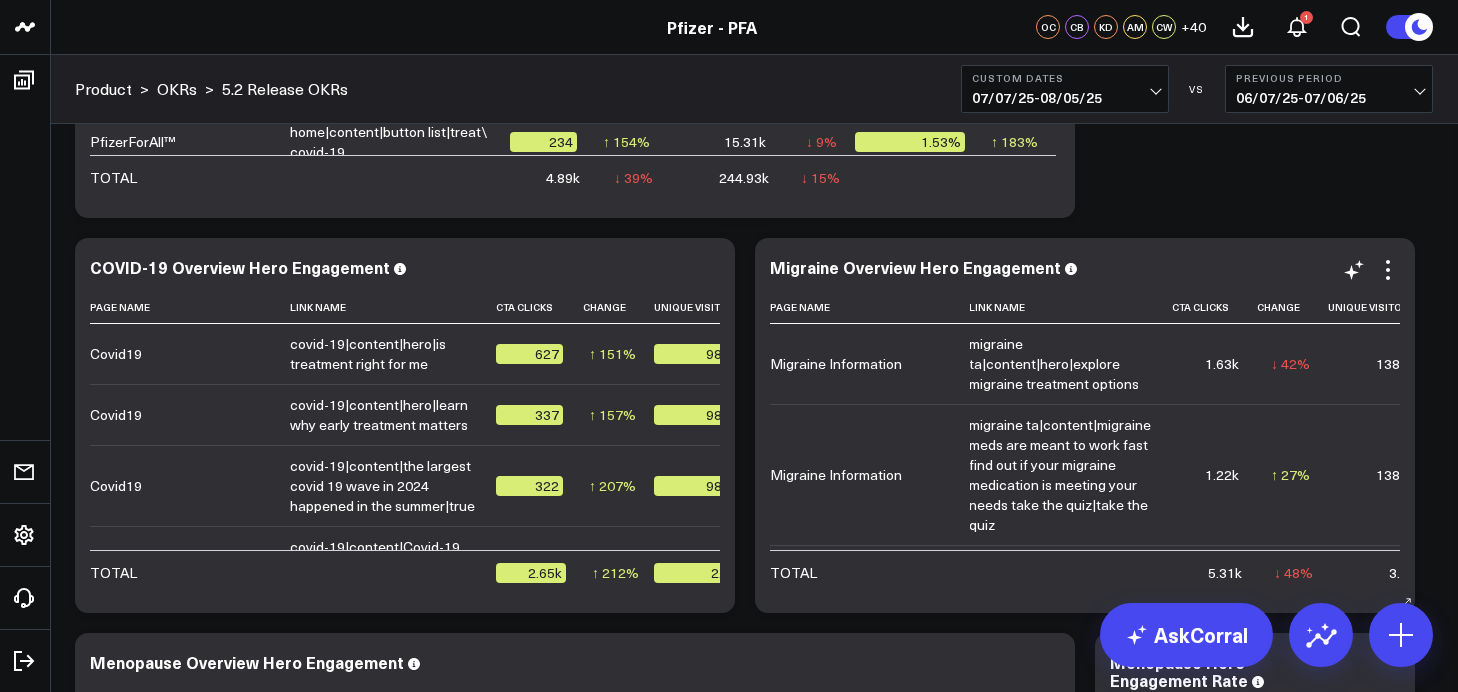 click on "migraine ta|content|migraine meds are meant to work fast find out if your migraine medication is meeting your needs take the quiz|take the quiz" at bounding box center (1061, 475) 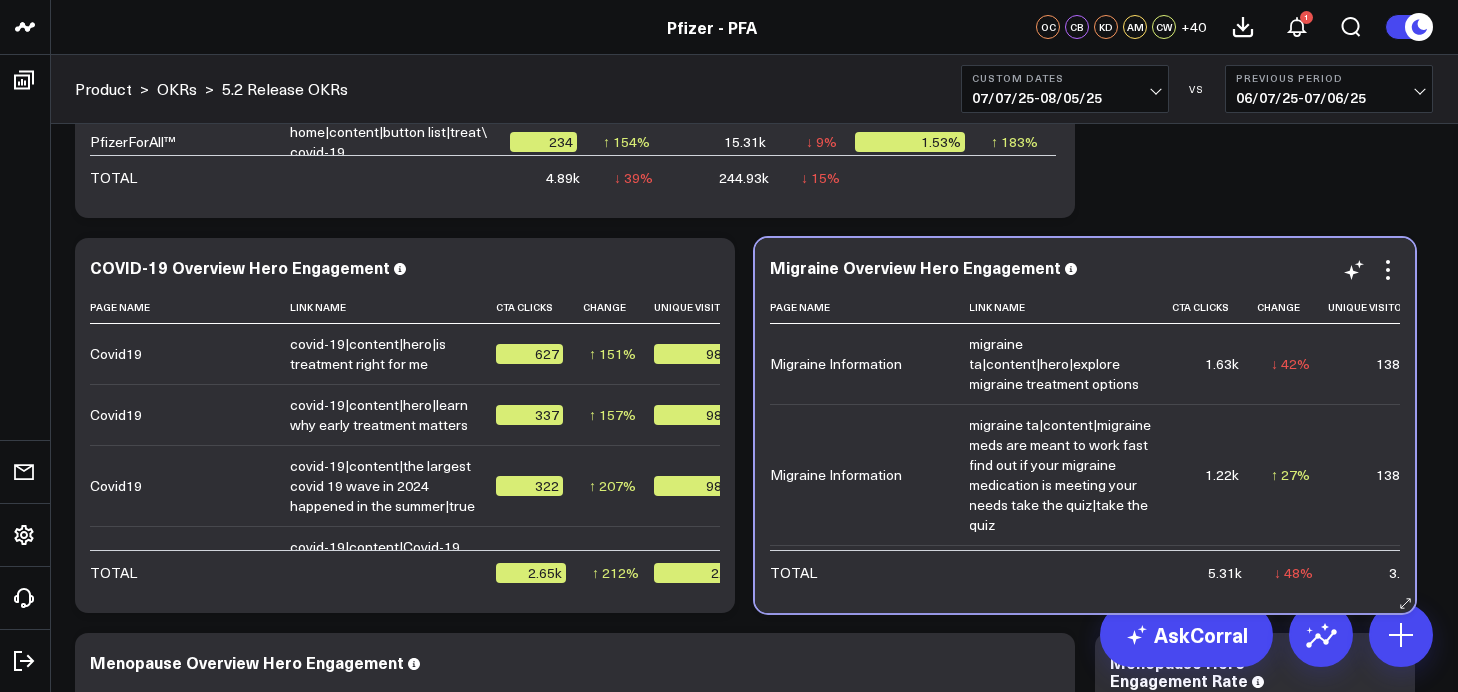 scroll, scrollTop: 0, scrollLeft: 7, axis: horizontal 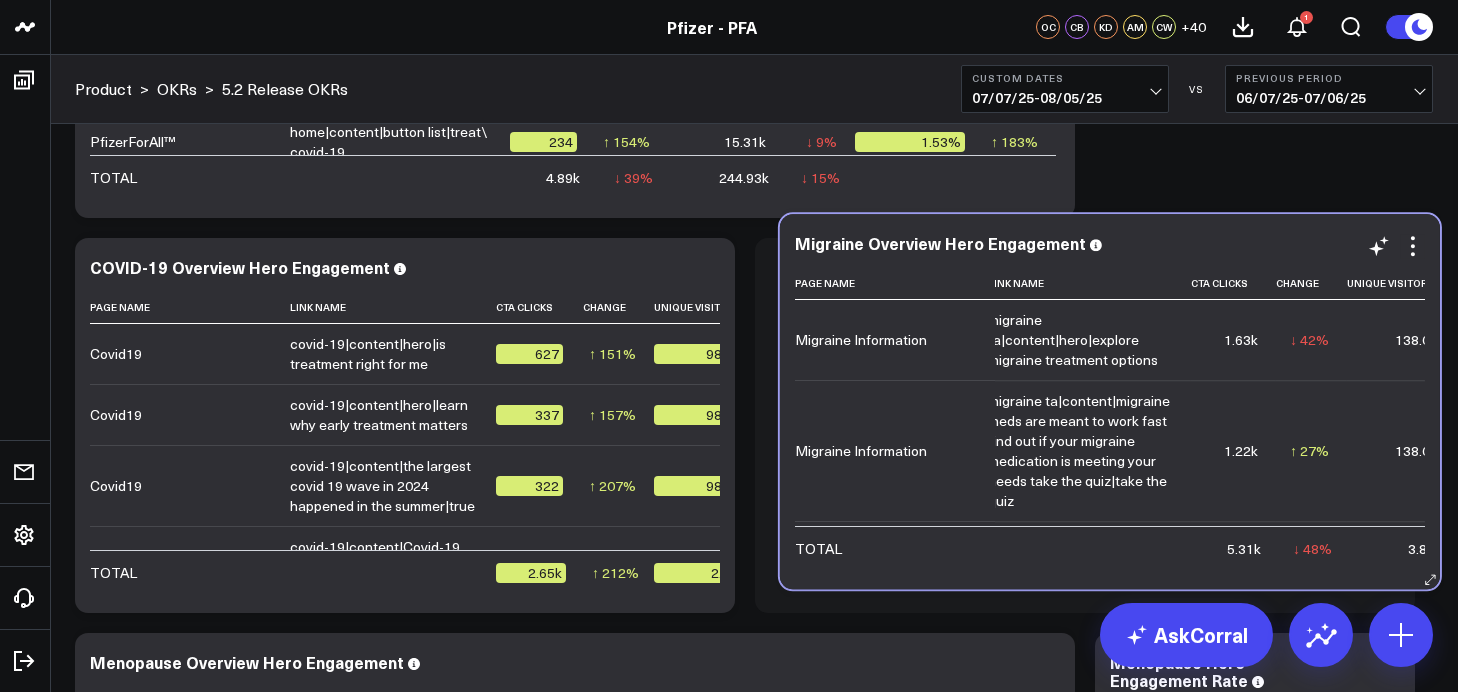 click on "migraine ta|content|migraine meds are meant to work fast find out if your migraine medication is meeting your needs take the quiz|take the quiz" at bounding box center [1080, 451] 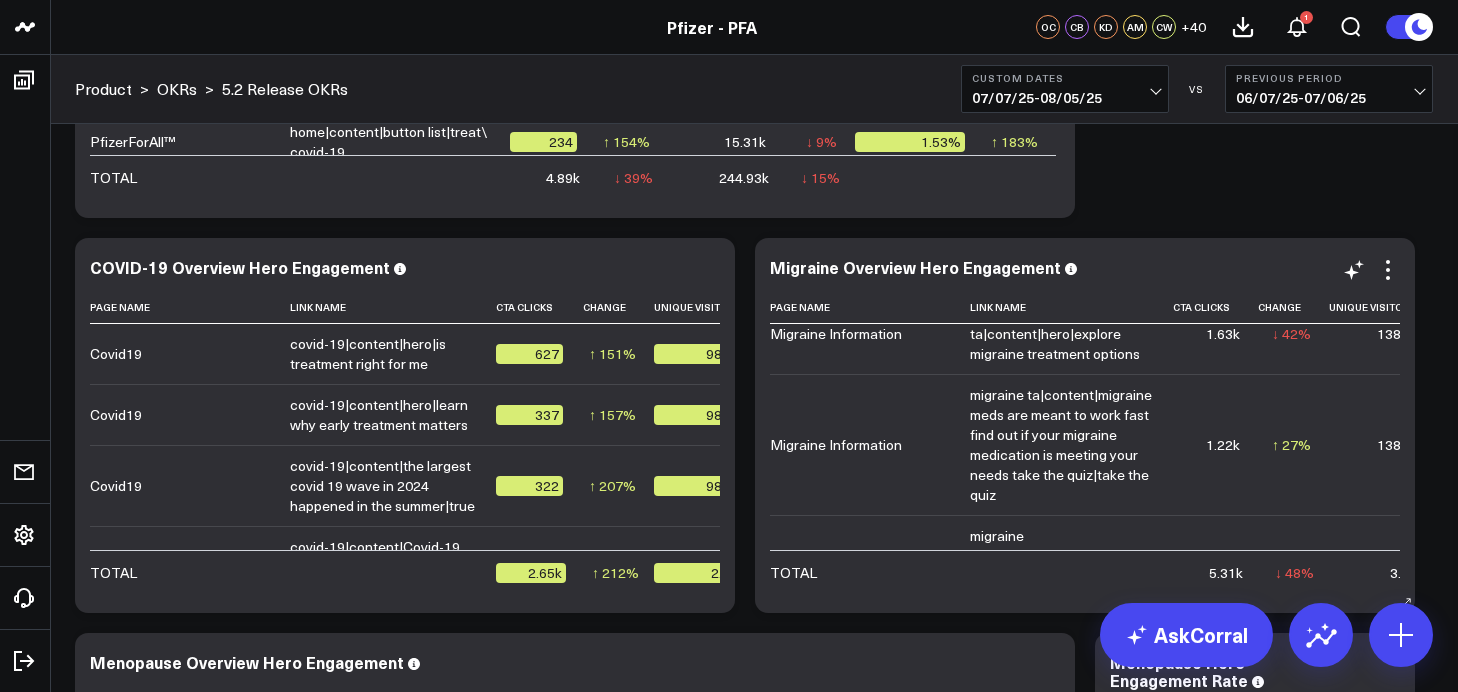 scroll, scrollTop: 0, scrollLeft: 0, axis: both 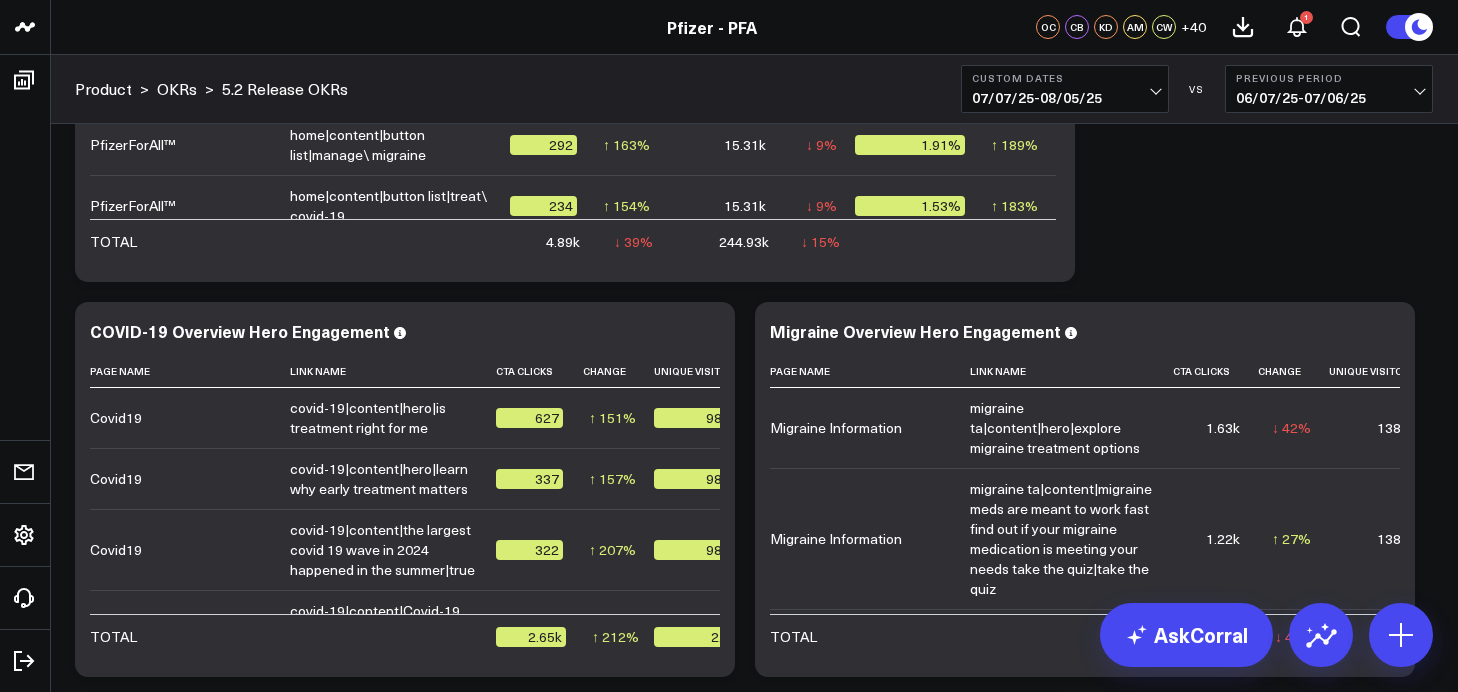 click on "Baseline metrics Increase user engagement with educational content.​ Modify via AI Copy link to widget Ask support Remove Create linked copy Executive Summary Product Release Spotlight 4.3 Covid-19 Product Summary OKRs 5.1 Release OKRs 5.2 Release OKRs Homepage Health Questionnaires COVID-19 / Respiratory Menopause Migraine mTOQ Vaccines Prescription Savings Optimizations (WIP) Education Articles Navigation (WIP) Media Performance Website Website HVA Performance Site Experience / DXA Telehealth & Pharmacy Prescription Delivery - Alto Telehealth - UpScript Telehealth Investigation - Ad Hoc Crossix Crossix Visitor Profiles Crossix Conversion Events Essence Data Freshness Duplicate to Executive Summary Product Release Spotlight 4.3 Covid-19 Product Summary OKRs 5.1 Release OKRs 5.2 Release OKRs Homepage Health Questionnaires COVID-19 / Respiratory Menopause Migraine mTOQ Vaccines Prescription Savings Optimizations (WIP) Education Articles Navigation (WIP) Media Performance Website Website HVA Performance OKRs" at bounding box center (754, -1287) 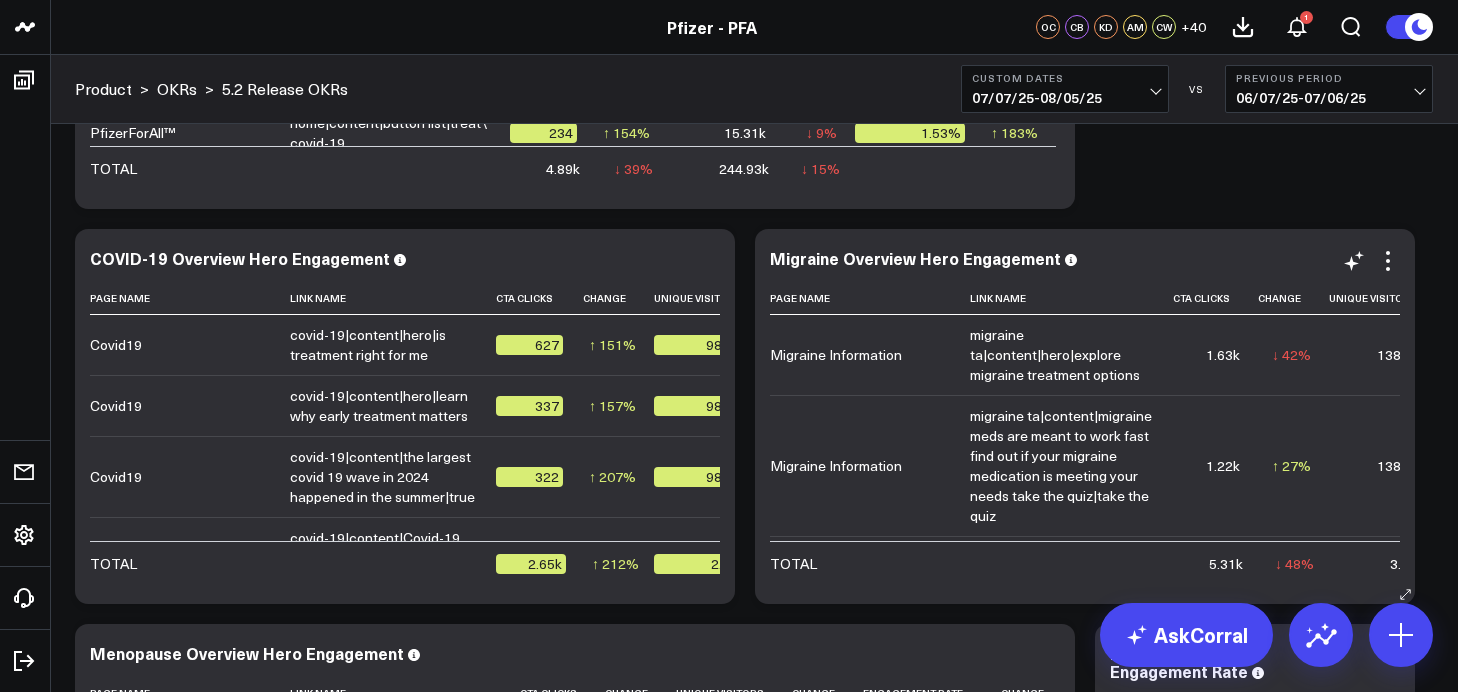scroll, scrollTop: 4244, scrollLeft: 0, axis: vertical 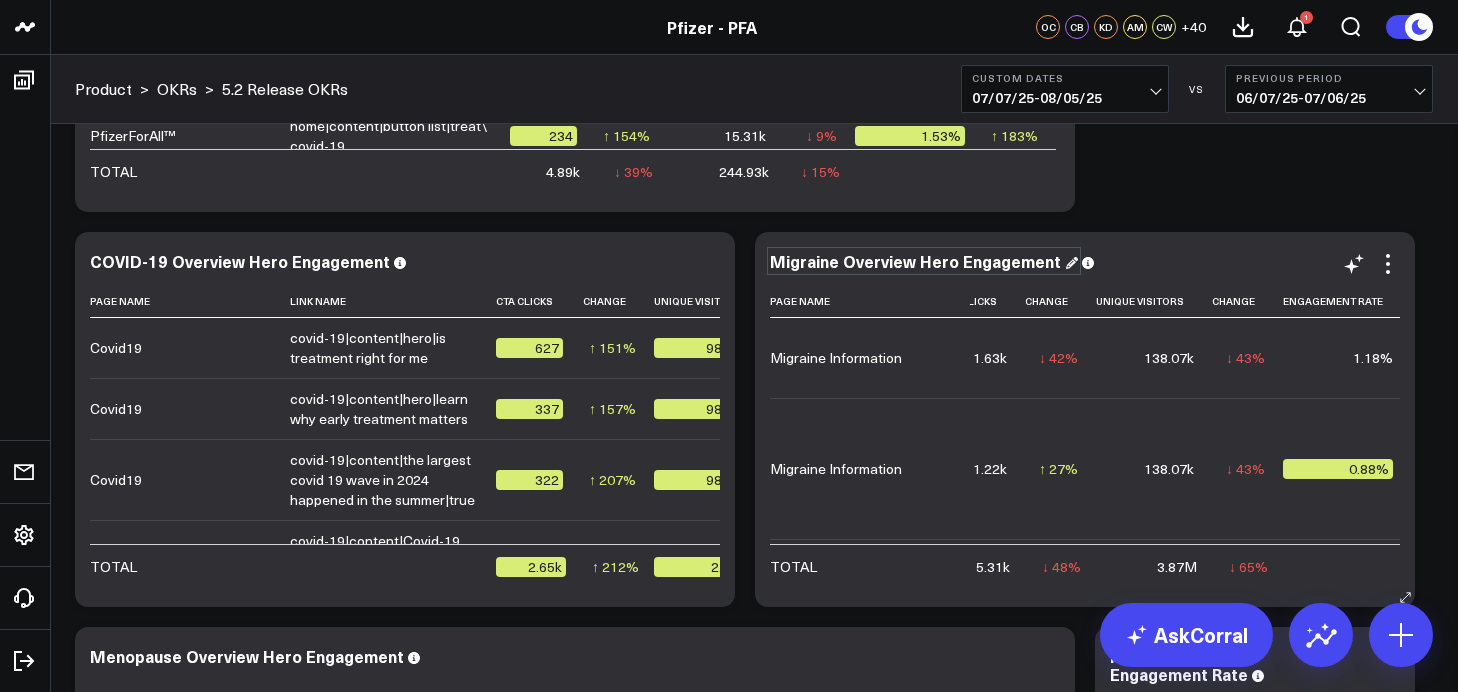 click on "Migraine Overview Hero Engagement" at bounding box center [924, 261] 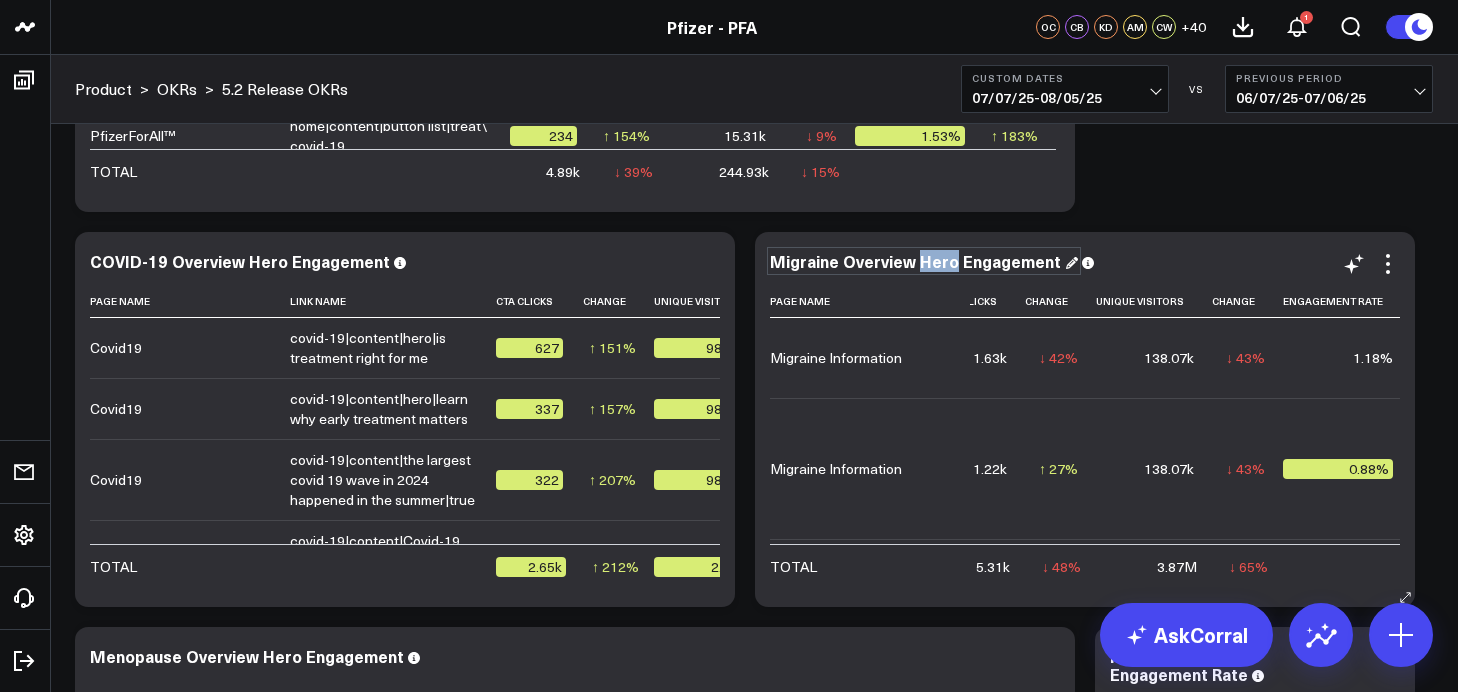 click on "Migraine Overview Hero Engagement" at bounding box center [924, 261] 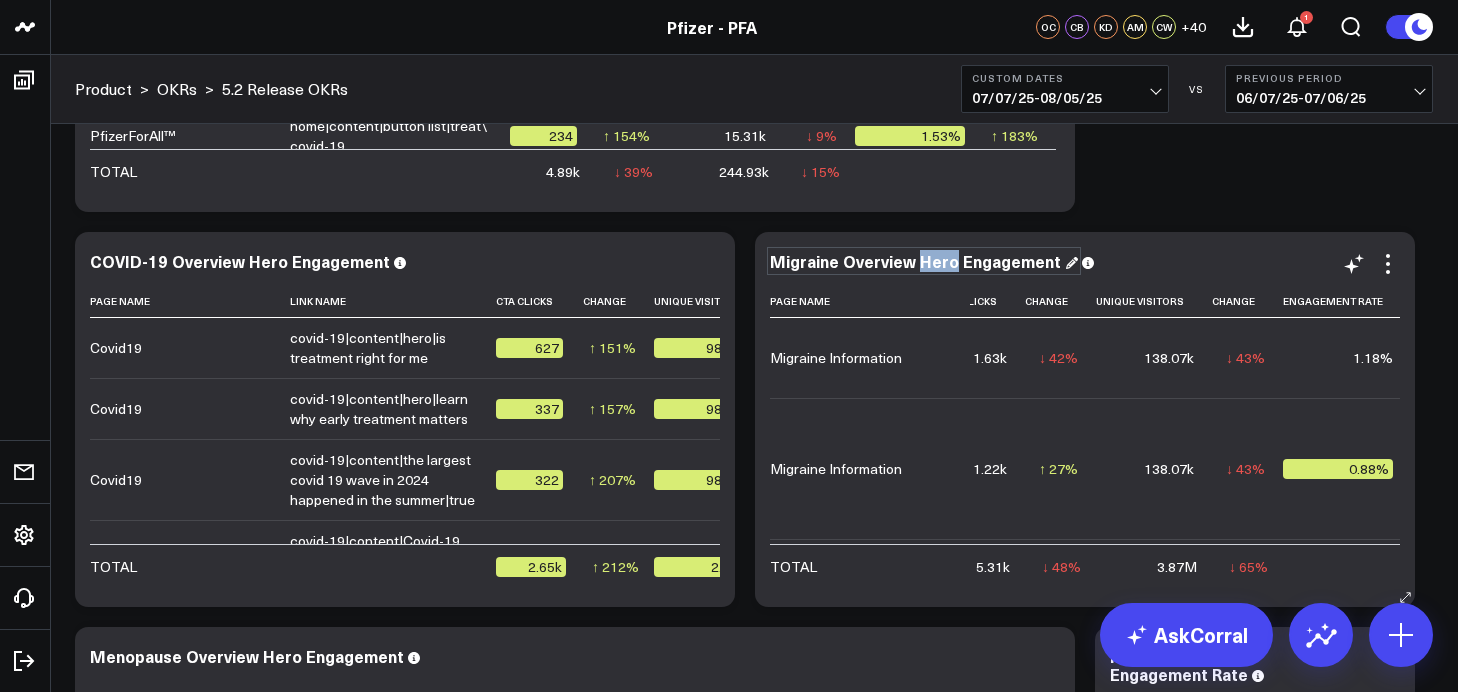 type 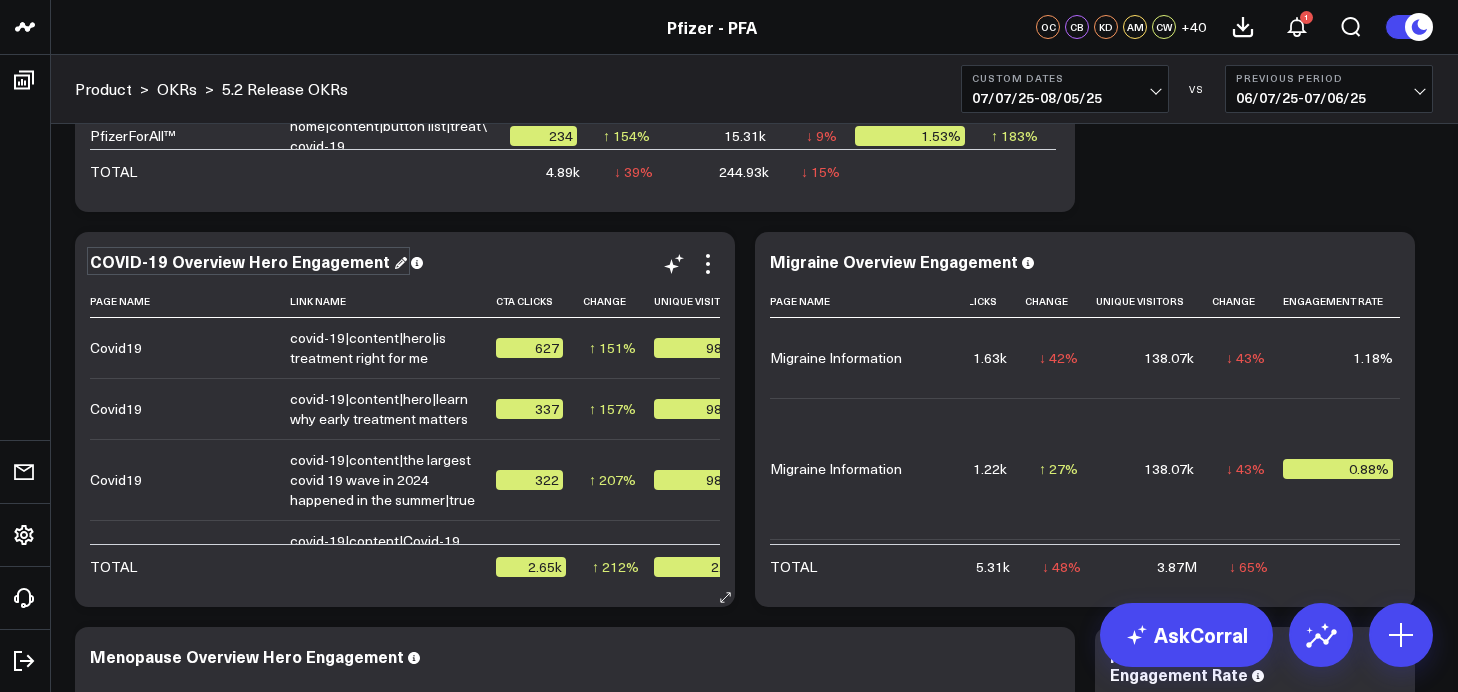 click on "COVID-19 Overview Hero Engagement" at bounding box center (248, 261) 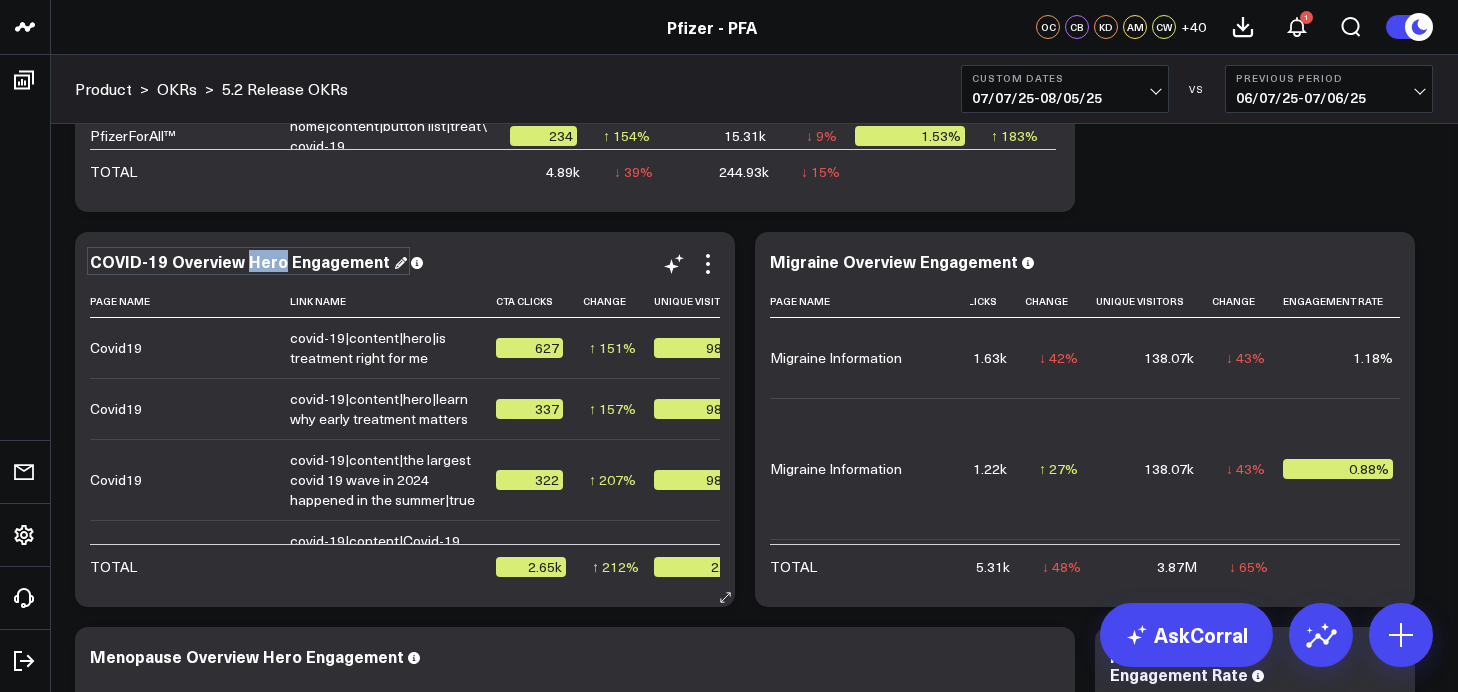 click on "COVID-19 Overview Hero Engagement" at bounding box center [248, 261] 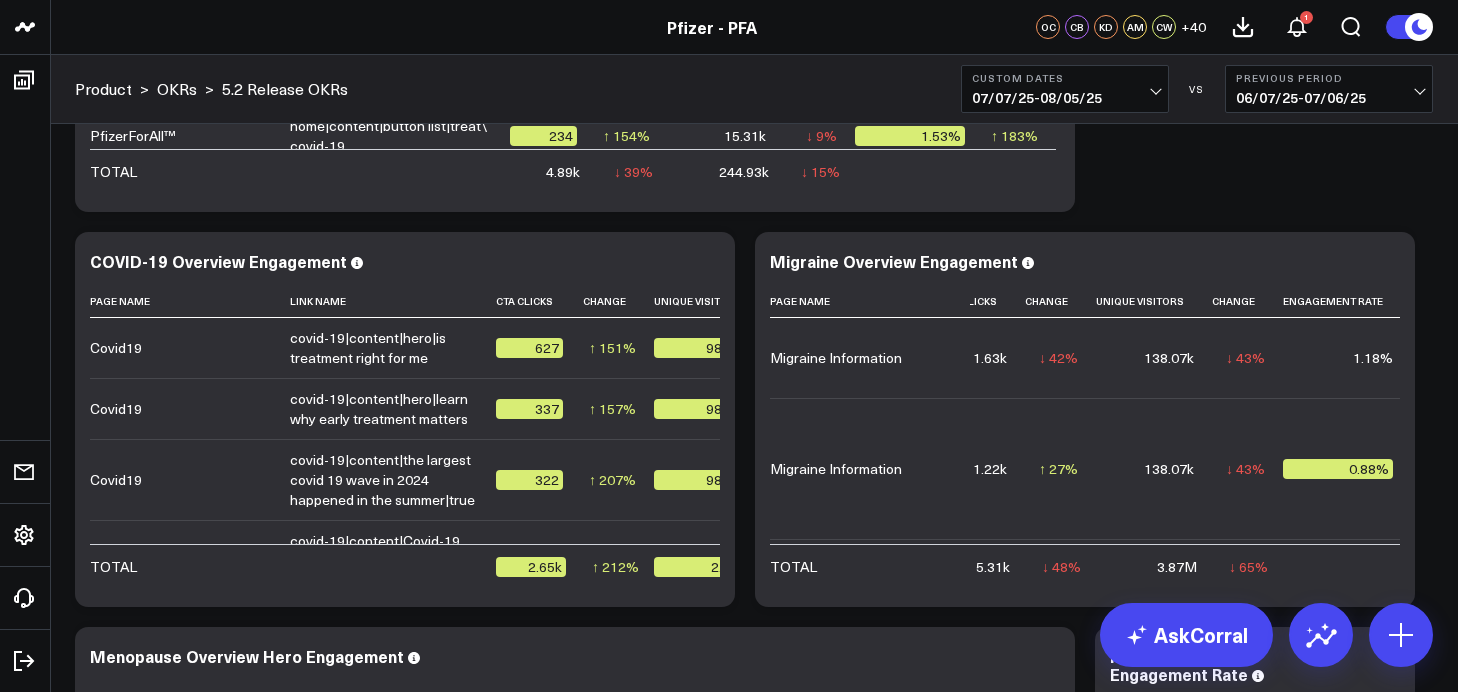 click on "Baseline metrics Increase user engagement with educational content.​ Modify via AI Copy link to widget Ask support Remove Create linked copy Executive Summary Product Release Spotlight 4.3 Covid-19 Product Summary OKRs 5.1 Release OKRs 5.2 Release OKRs Homepage Health Questionnaires COVID-19 / Respiratory Menopause Migraine mTOQ Vaccines Prescription Savings Optimizations (WIP) Education Articles Navigation (WIP) Media Performance Website Website HVA Performance Site Experience / DXA Telehealth & Pharmacy Prescription Delivery - Alto Telehealth - UpScript Telehealth Investigation - Ad Hoc Crossix Crossix Visitor Profiles Crossix Conversion Events Essence Data Freshness Duplicate to Executive Summary Product Release Spotlight 4.3 Covid-19 Product Summary OKRs 5.1 Release OKRs 5.2 Release OKRs Homepage Health Questionnaires COVID-19 / Respiratory Menopause Migraine mTOQ Vaccines Prescription Savings Optimizations (WIP) Education Articles Navigation (WIP) Media Performance Website Website HVA Performance OKRs" at bounding box center (754, -1357) 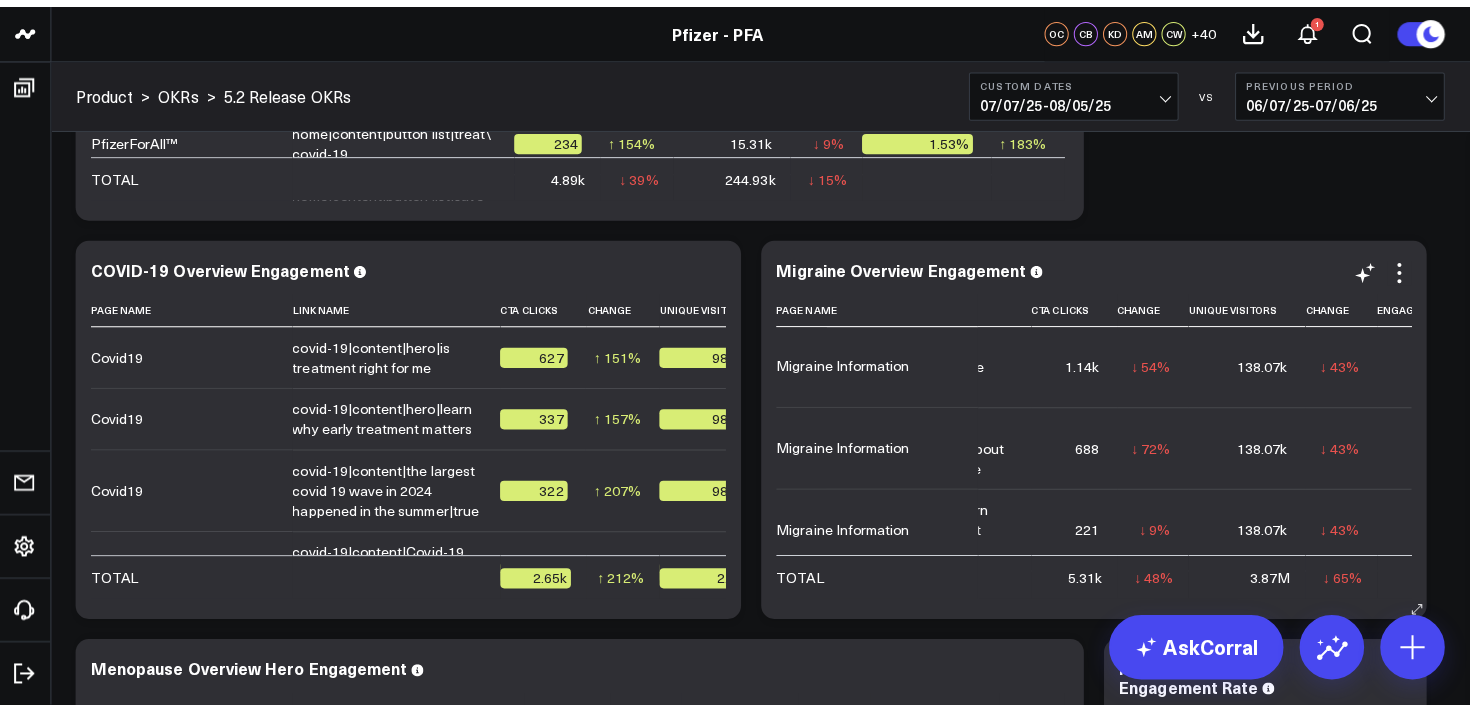 scroll, scrollTop: 223, scrollLeft: 310, axis: both 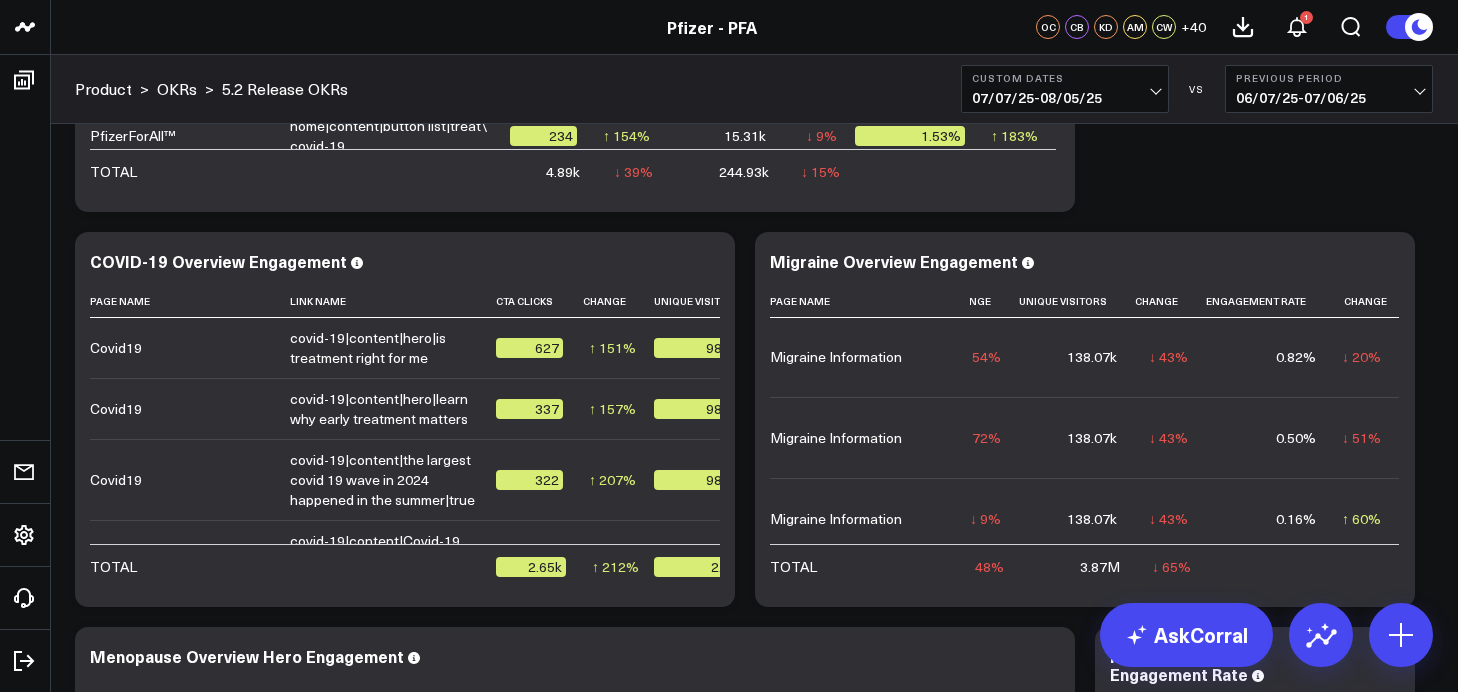 click on "Baseline metrics Increase user engagement with educational content.​ Modify via AI Copy link to widget Ask support Remove Create linked copy Executive Summary Product Release Spotlight 4.3 Covid-19 Product Summary OKRs 5.1 Release OKRs 5.2 Release OKRs Homepage Health Questionnaires COVID-19 / Respiratory Menopause Migraine mTOQ Vaccines Prescription Savings Optimizations (WIP) Education Articles Navigation (WIP) Media Performance Website Website HVA Performance Site Experience / DXA Telehealth & Pharmacy Prescription Delivery - Alto Telehealth - UpScript Telehealth Investigation - Ad Hoc Crossix Crossix Visitor Profiles Crossix Conversion Events Essence Data Freshness Duplicate to Executive Summary Product Release Spotlight 4.3 Covid-19 Product Summary OKRs 5.1 Release OKRs 5.2 Release OKRs Homepage Health Questionnaires COVID-19 / Respiratory Menopause Migraine mTOQ Vaccines Prescription Savings Optimizations (WIP) Education Articles Navigation (WIP) Media Performance Website Website HVA Performance OKRs" at bounding box center [754, -1357] 